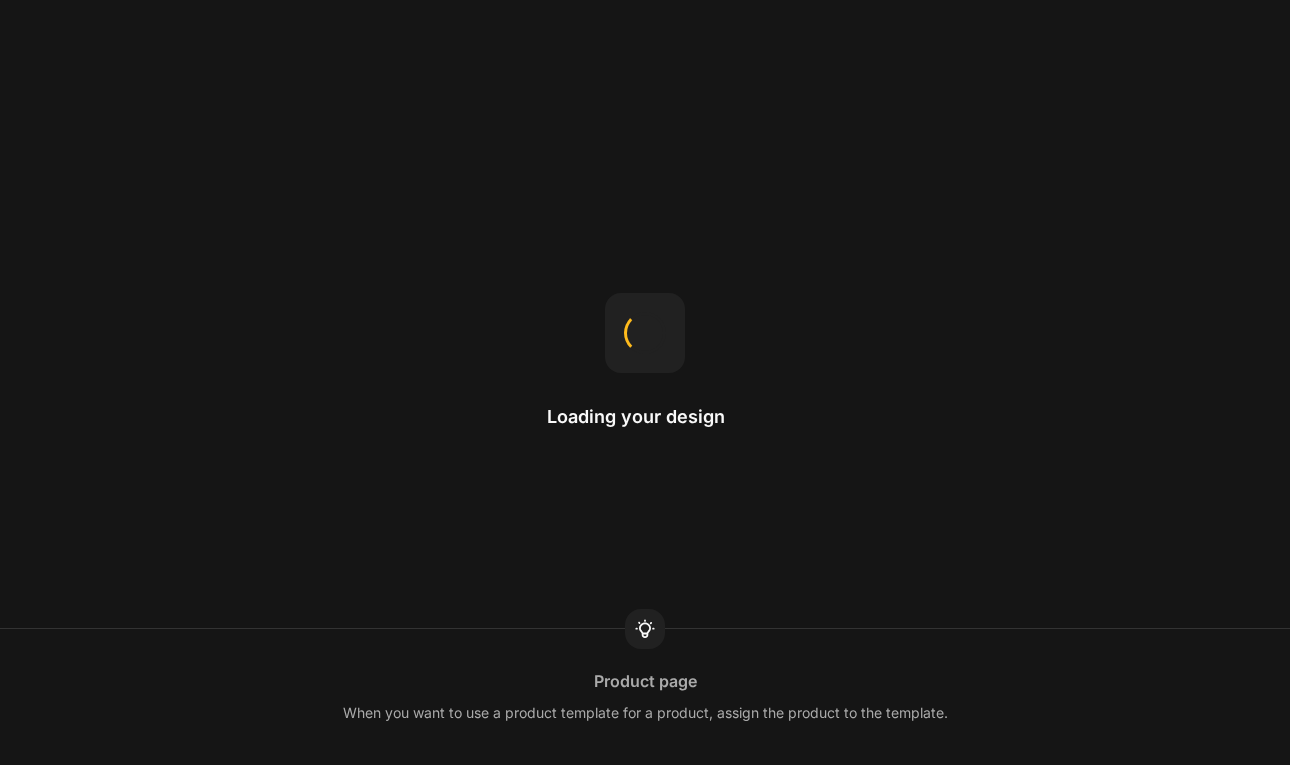 scroll, scrollTop: 0, scrollLeft: 0, axis: both 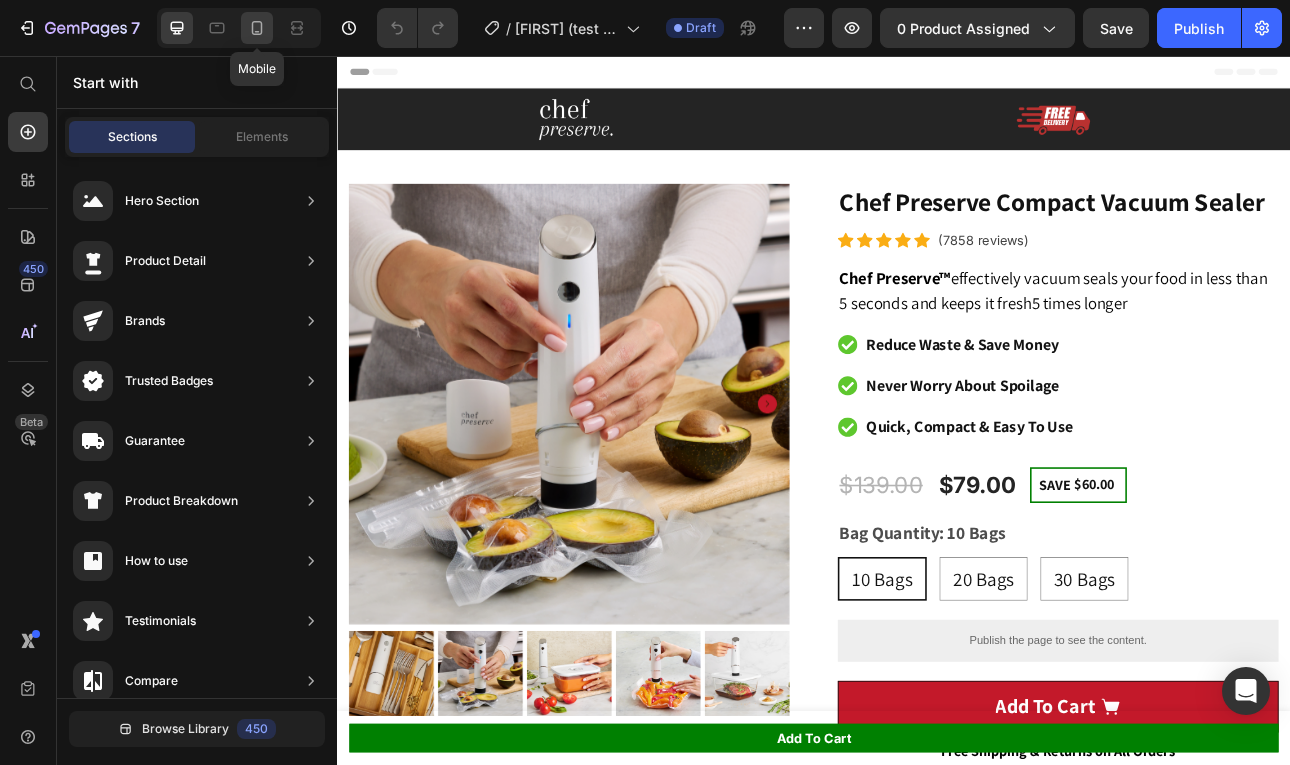 click 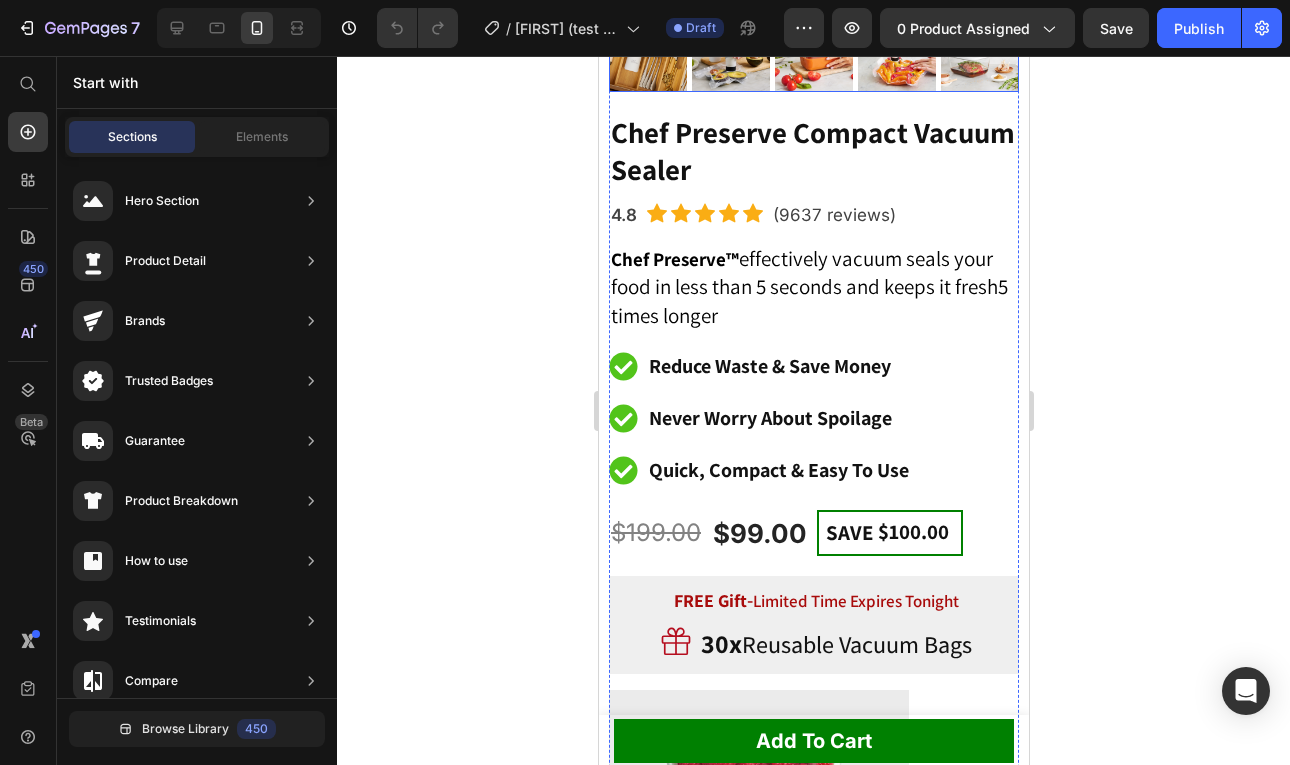 scroll, scrollTop: 672, scrollLeft: 0, axis: vertical 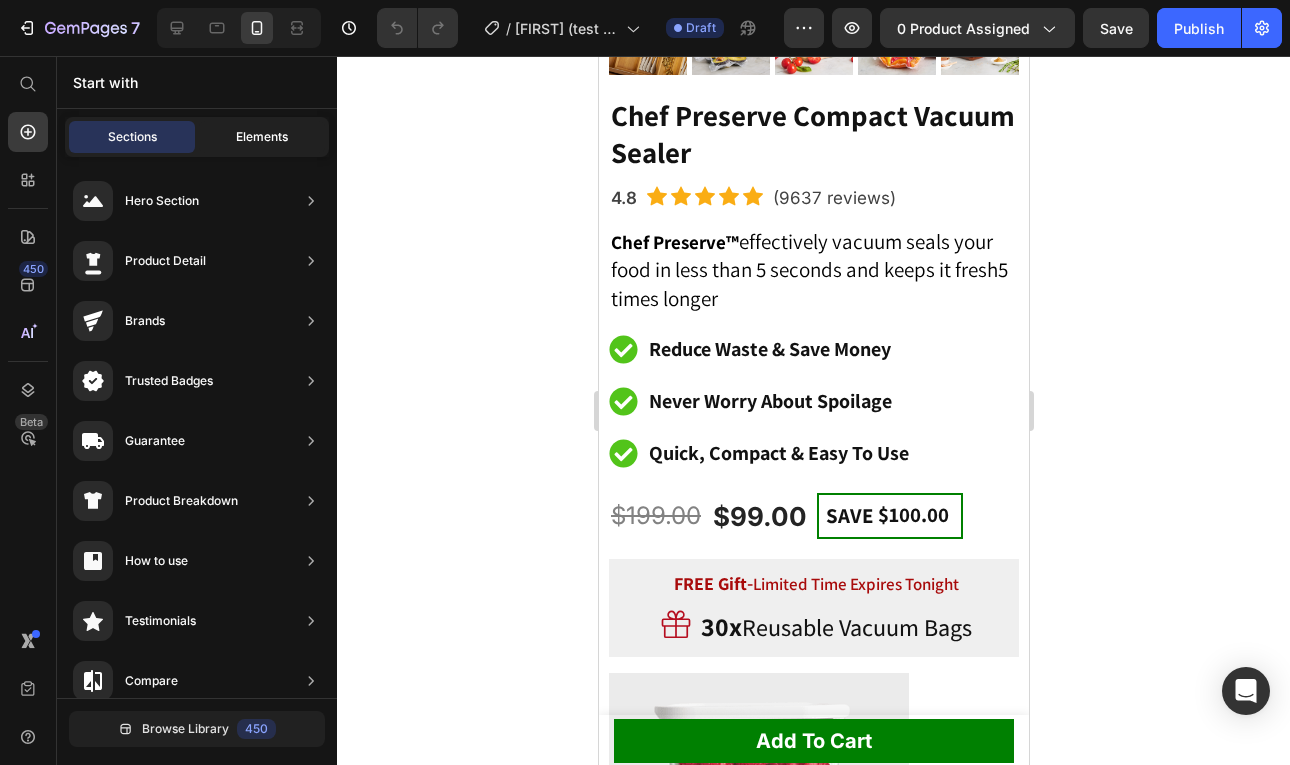 click on "Elements" 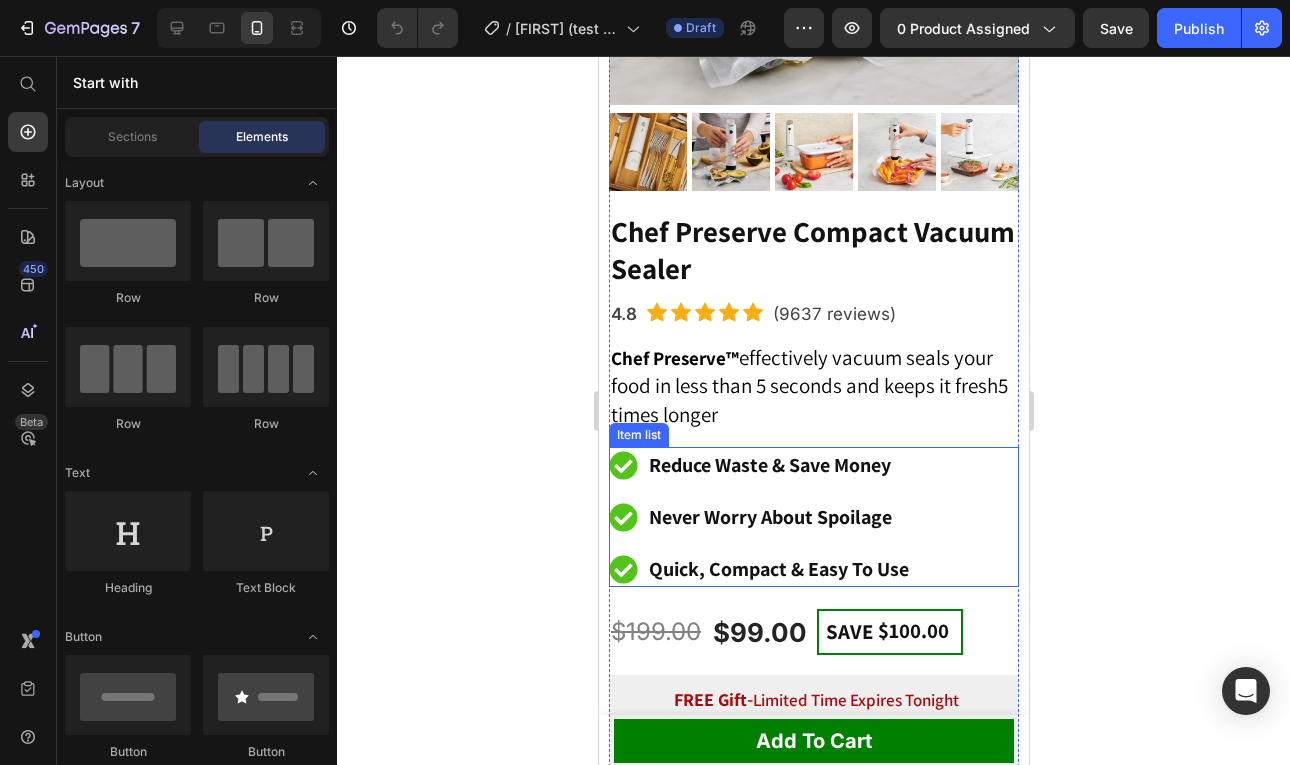 scroll, scrollTop: 549, scrollLeft: 0, axis: vertical 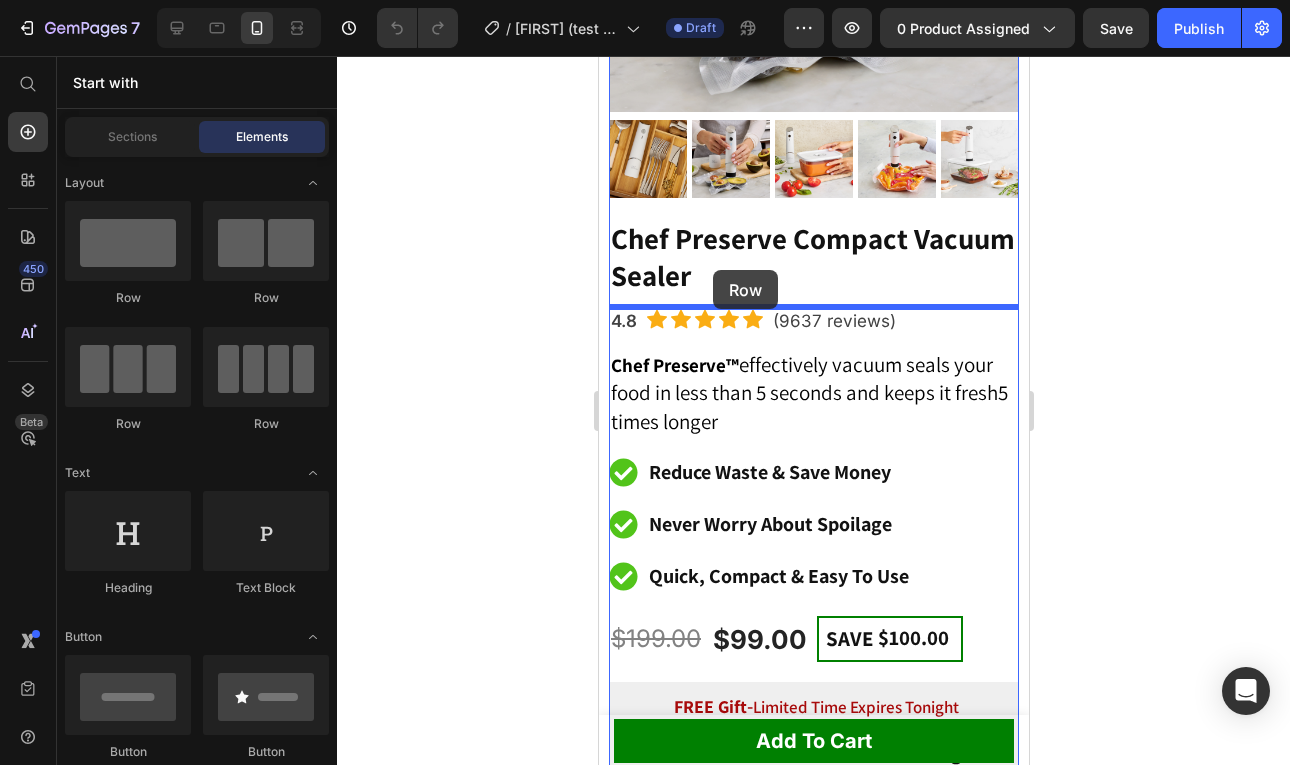 drag, startPoint x: 742, startPoint y: 298, endPoint x: 712, endPoint y: 270, distance: 41.036568 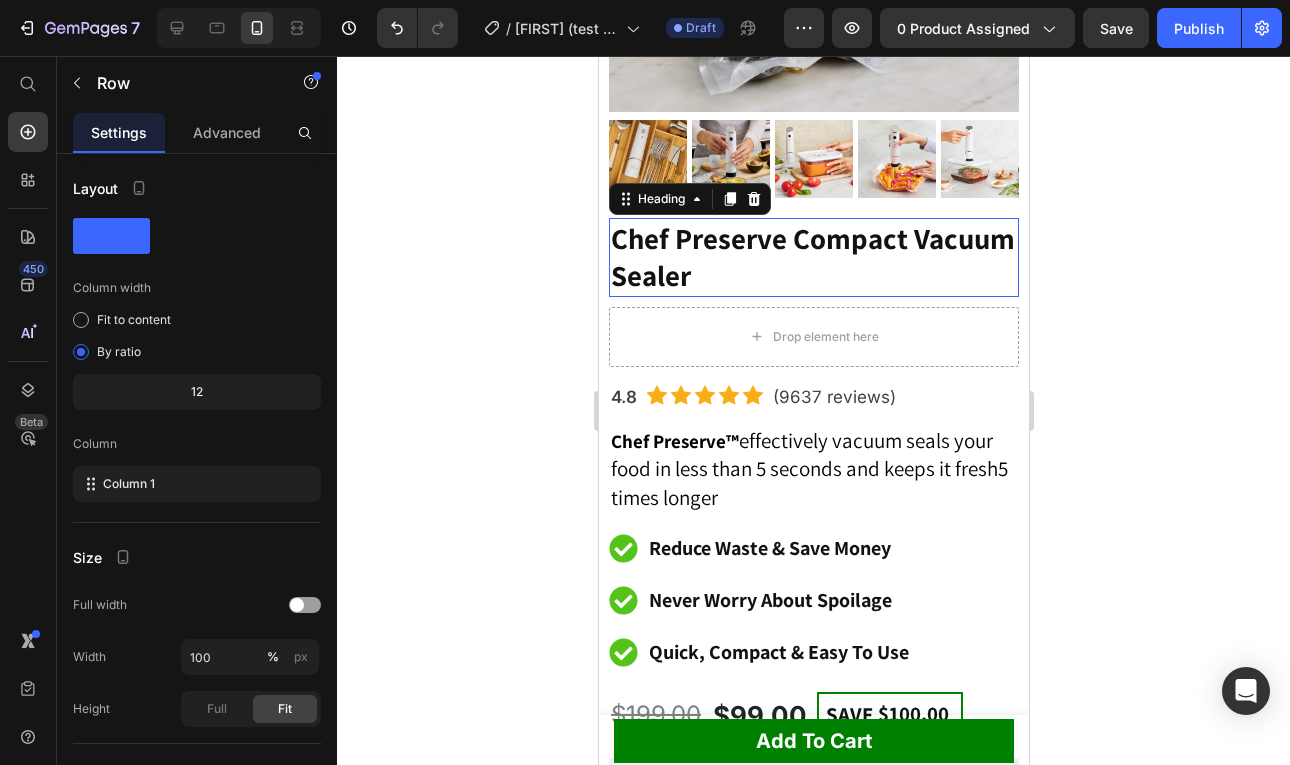 click on "Chef Preserve Compact Vacuum Sealer" at bounding box center (813, 257) 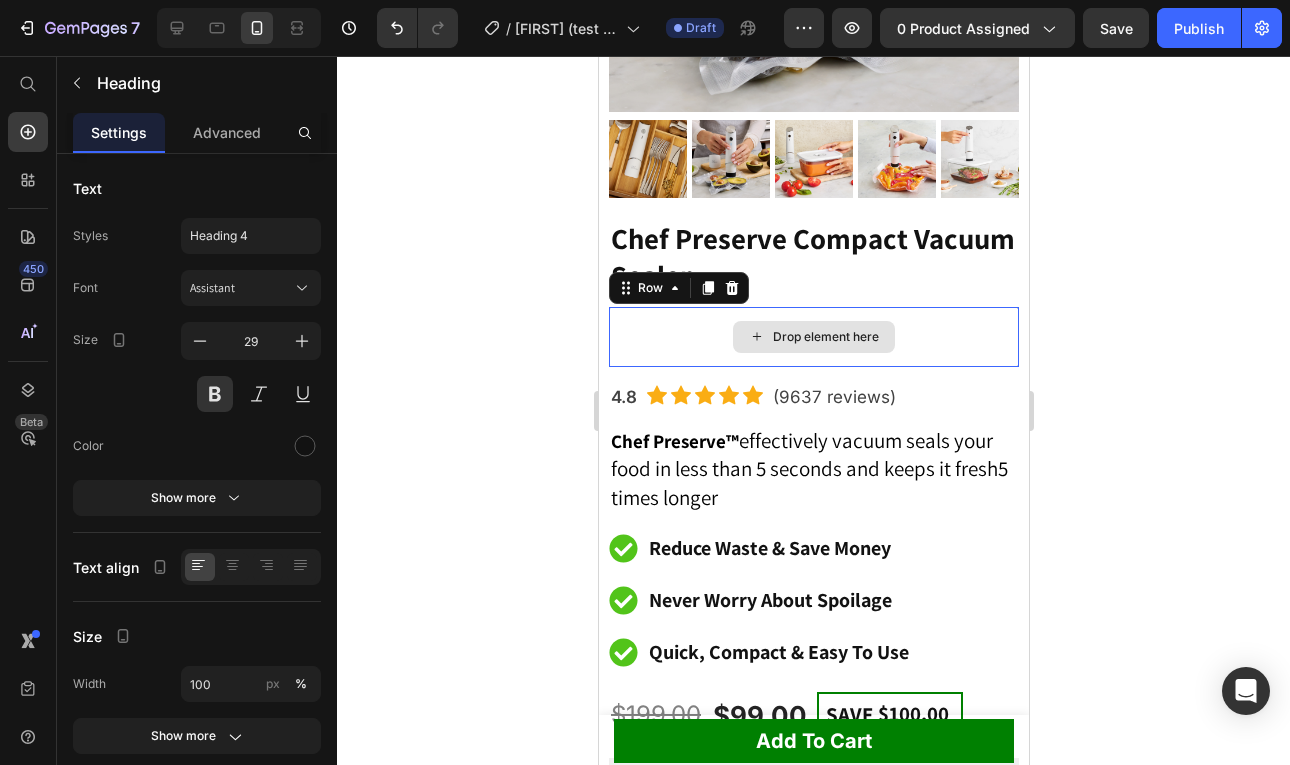 click on "Drop element here" at bounding box center (813, 337) 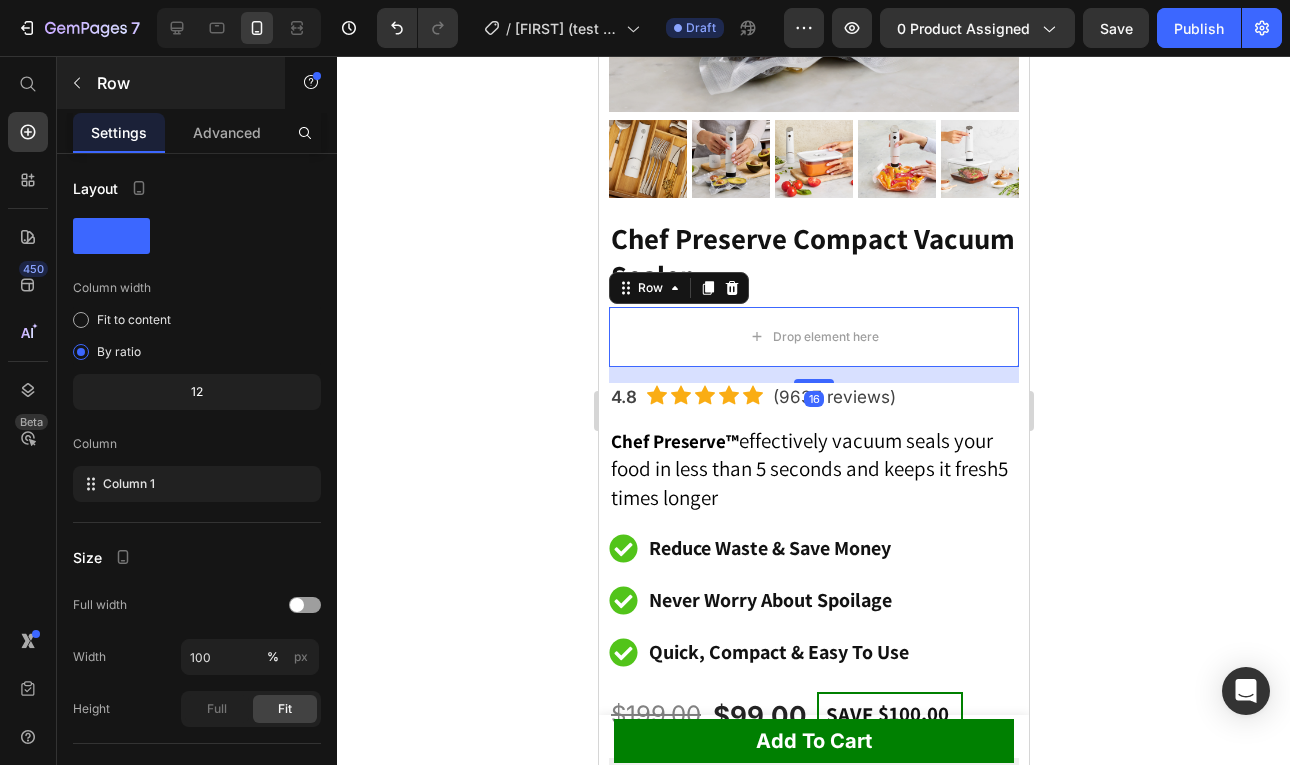 click 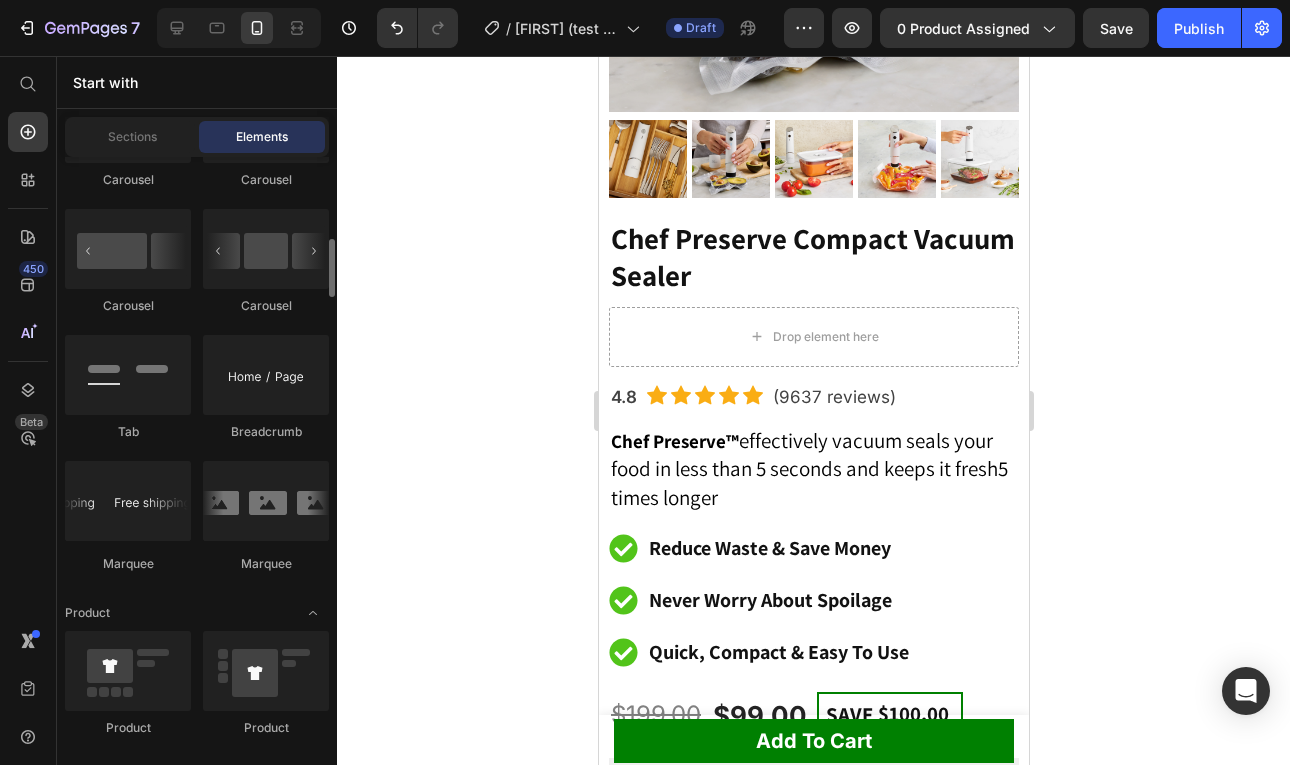 scroll, scrollTop: 2266, scrollLeft: 0, axis: vertical 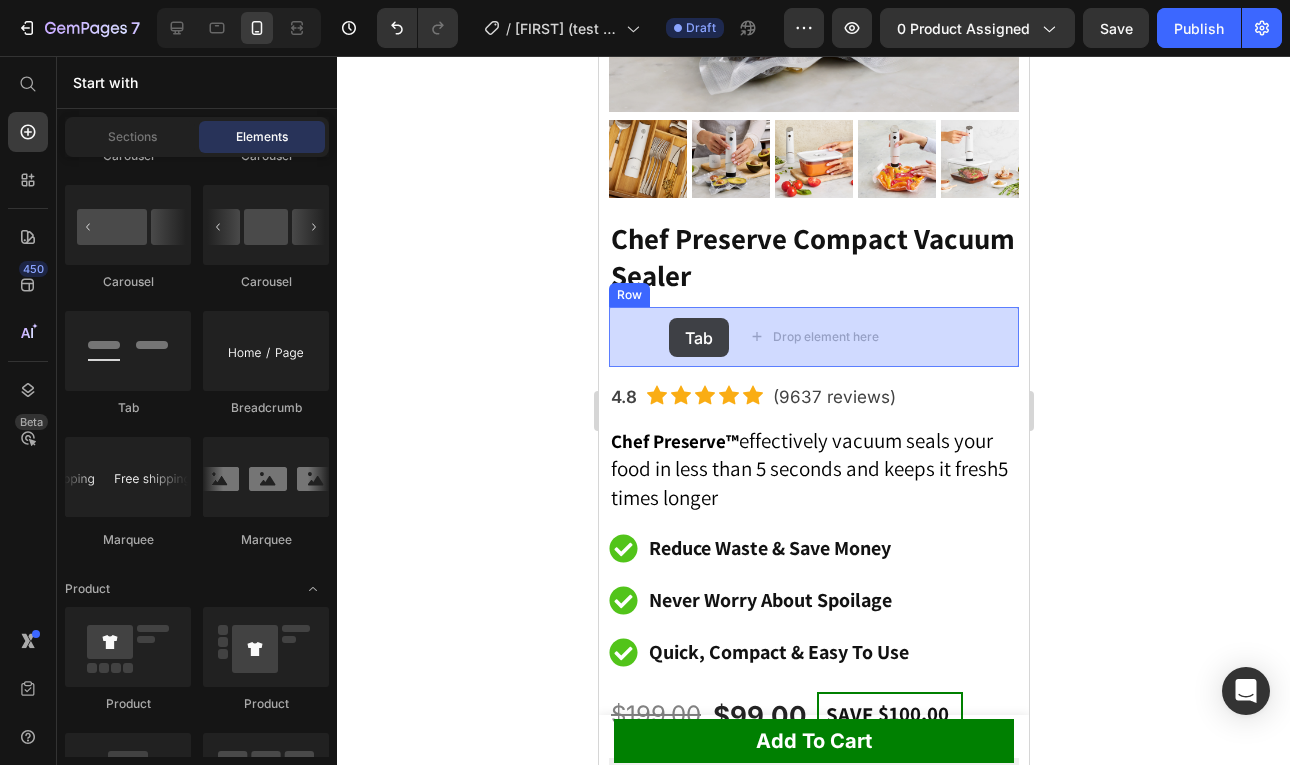 drag, startPoint x: 727, startPoint y: 404, endPoint x: 668, endPoint y: 318, distance: 104.292854 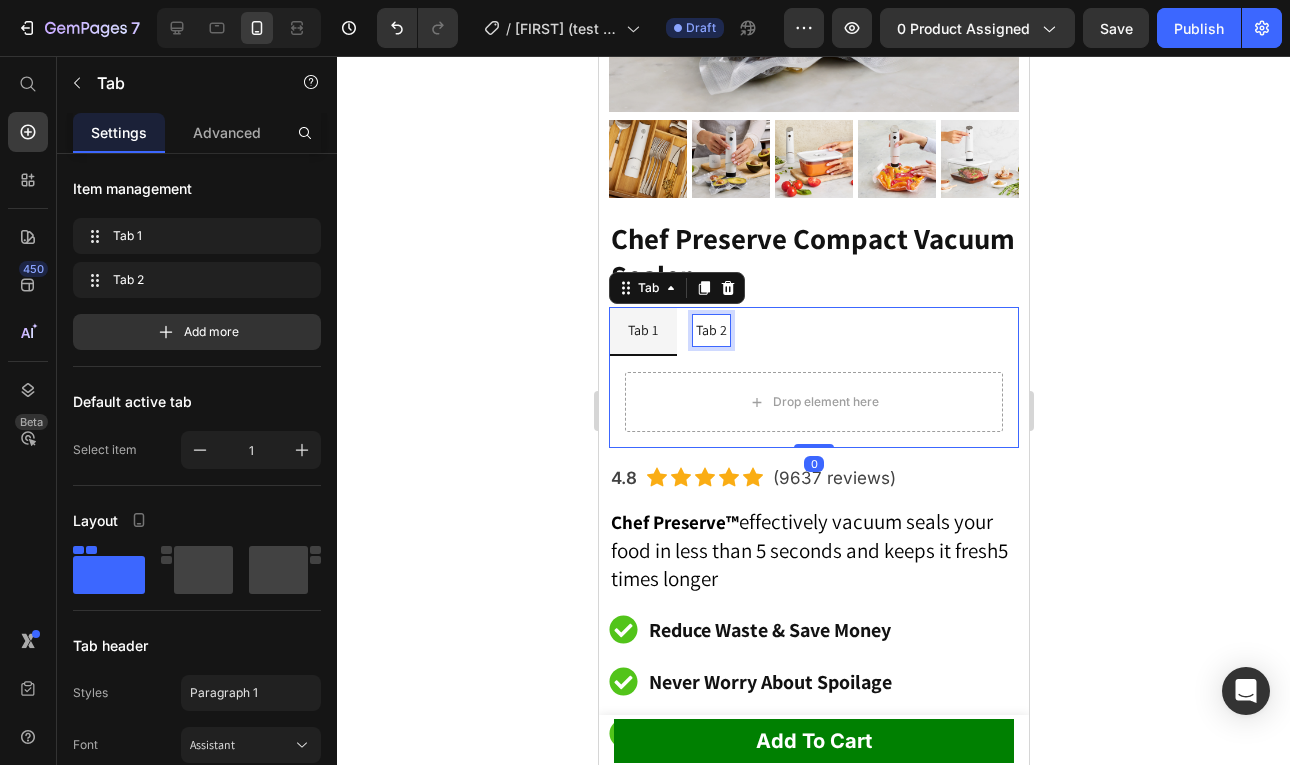click on "Tab 2" at bounding box center [710, 330] 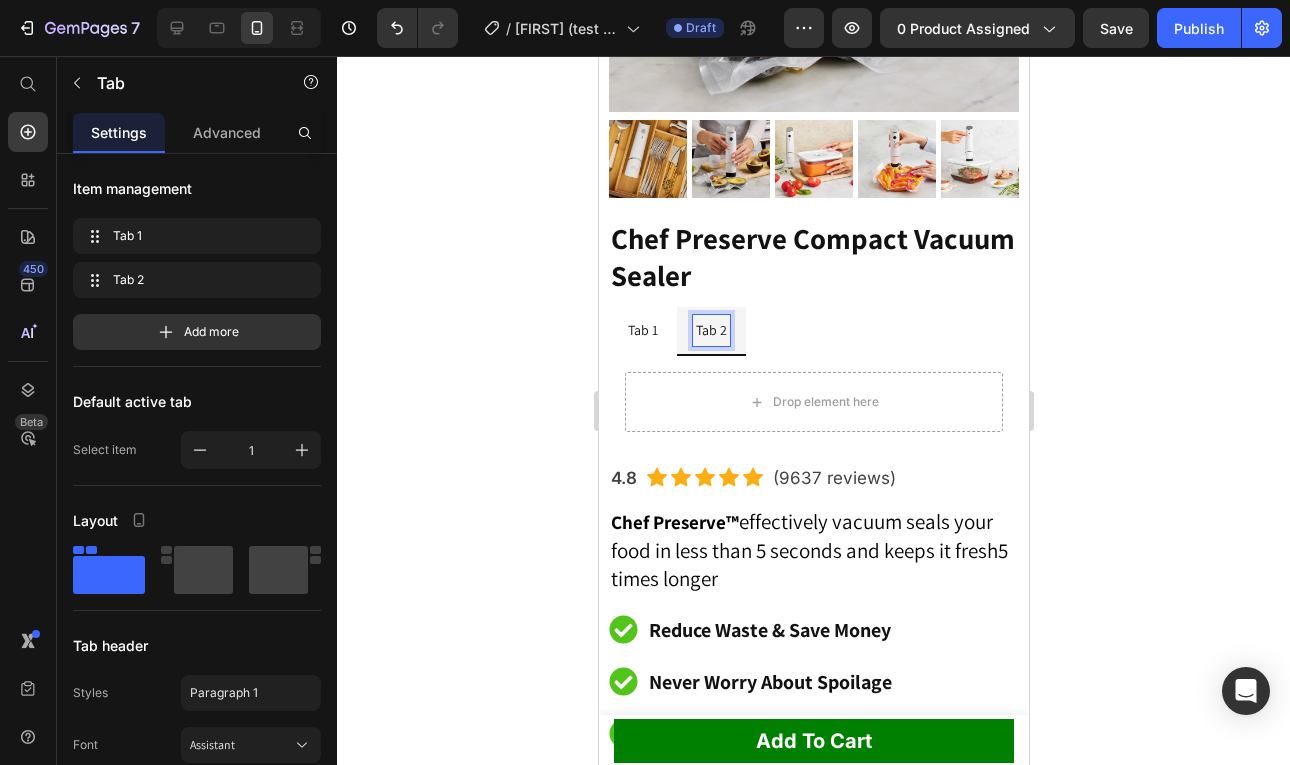 click on "Tab 1" at bounding box center [642, 330] 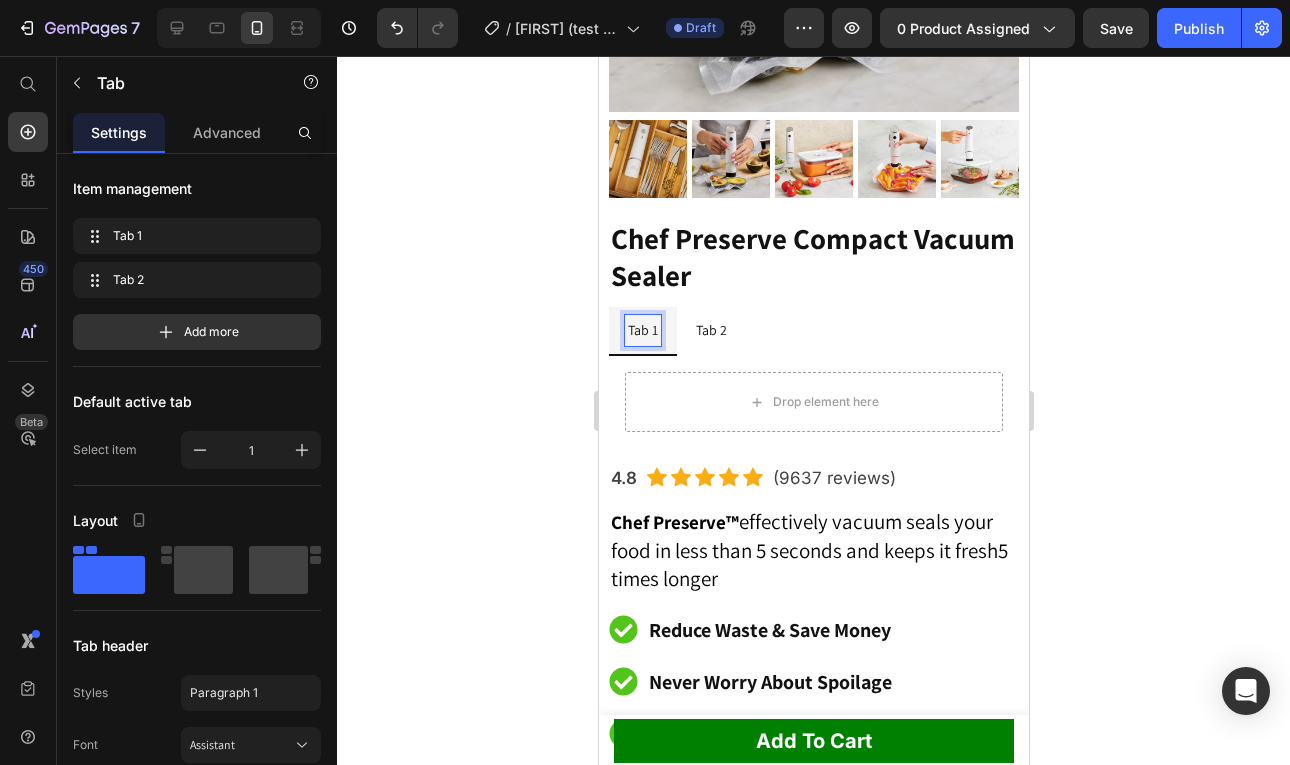click on "Tab 1 Tab 2" at bounding box center (813, 331) 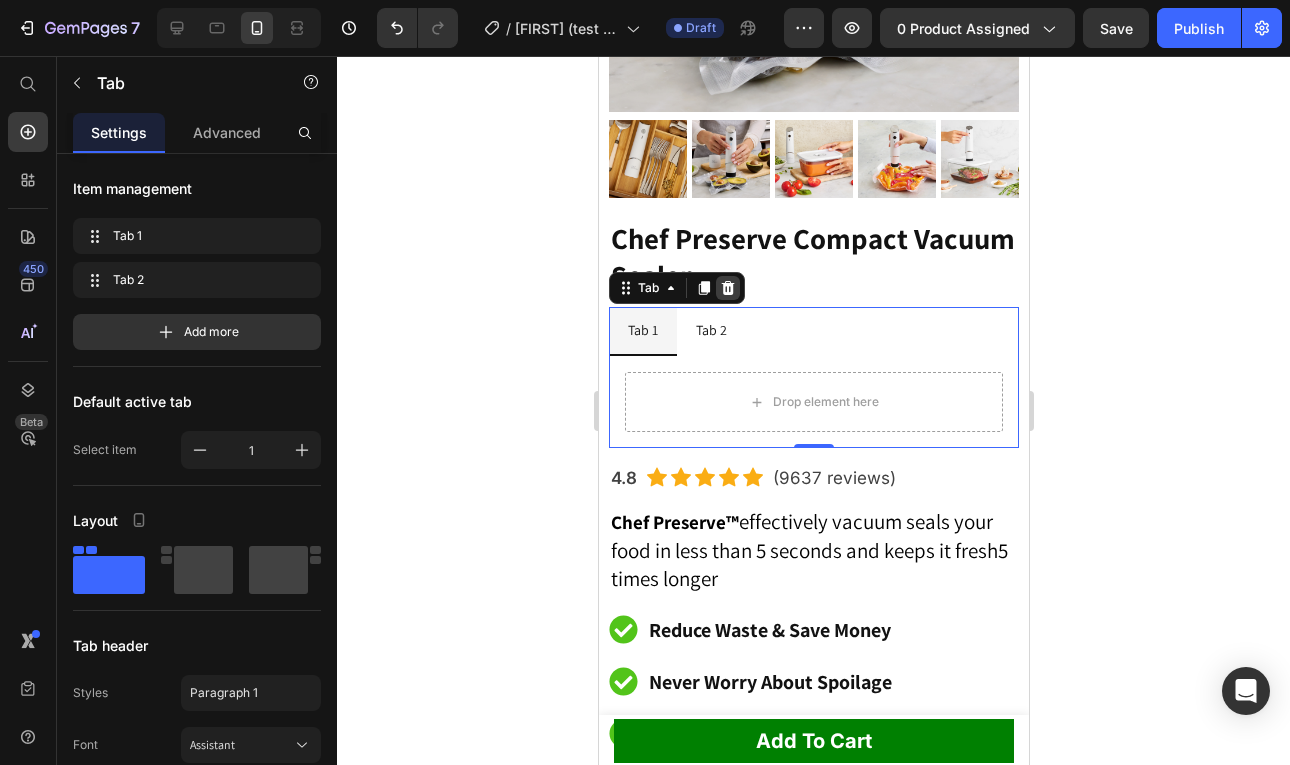 click 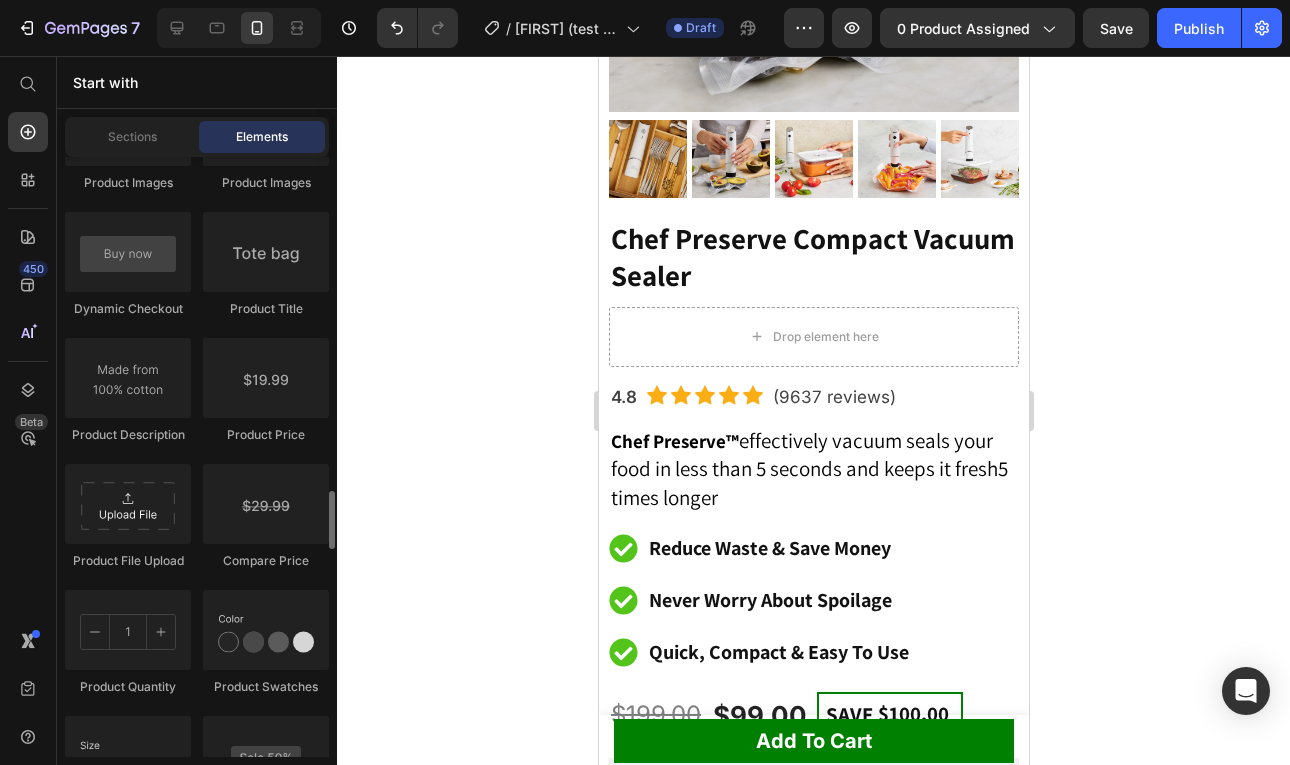 scroll, scrollTop: 3310, scrollLeft: 0, axis: vertical 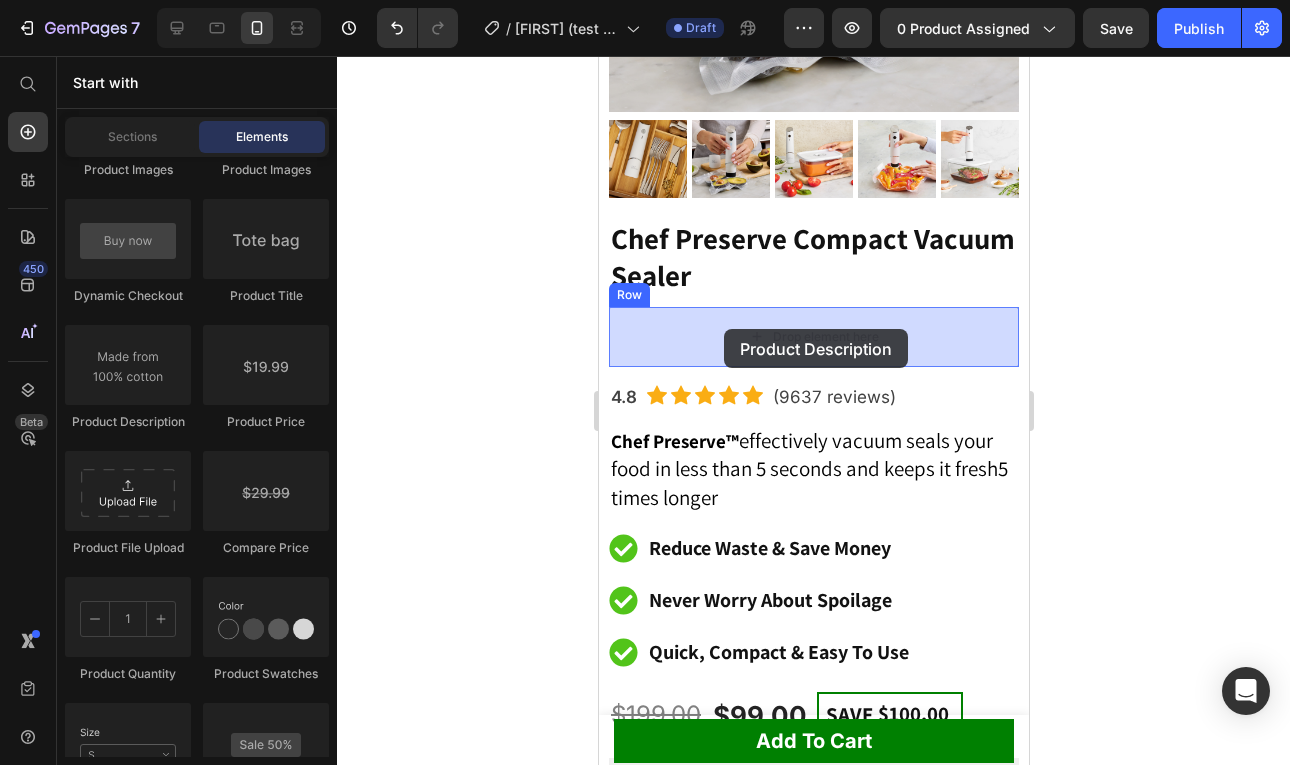 drag, startPoint x: 727, startPoint y: 430, endPoint x: 722, endPoint y: 325, distance: 105.11898 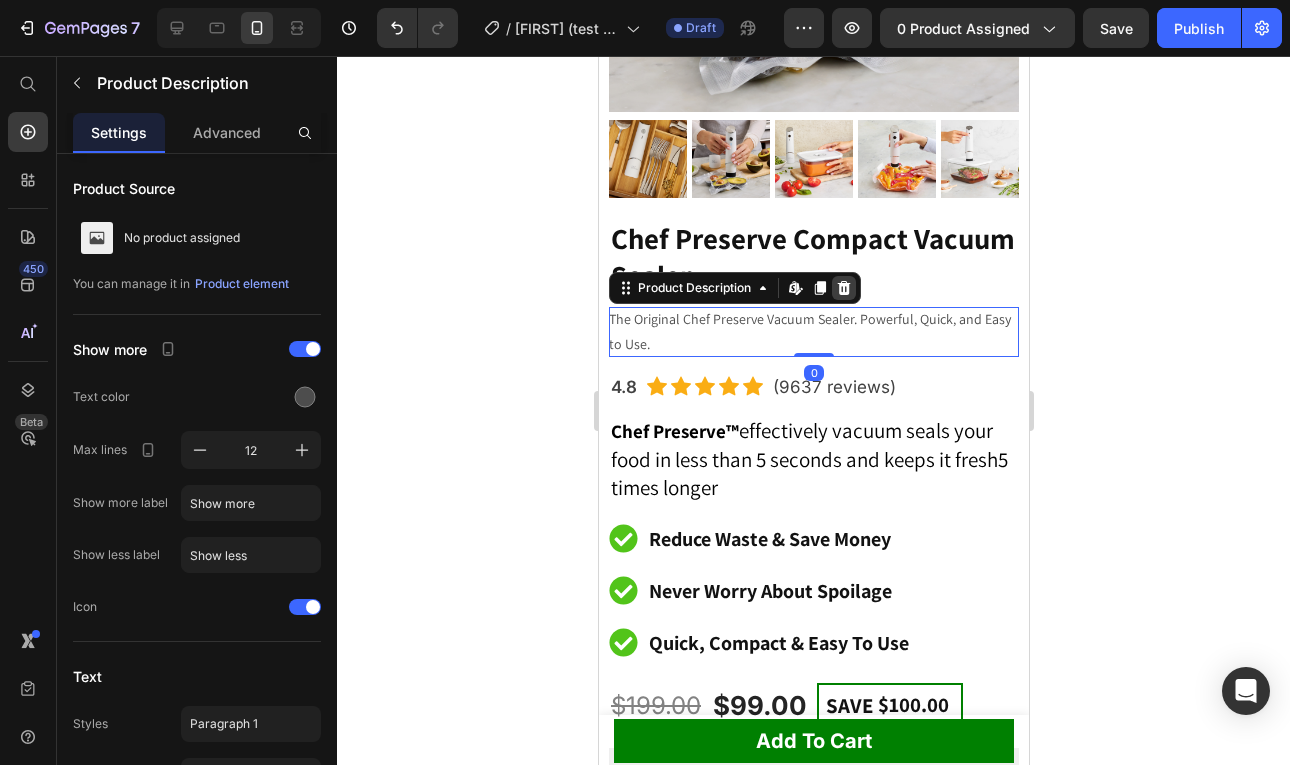 click 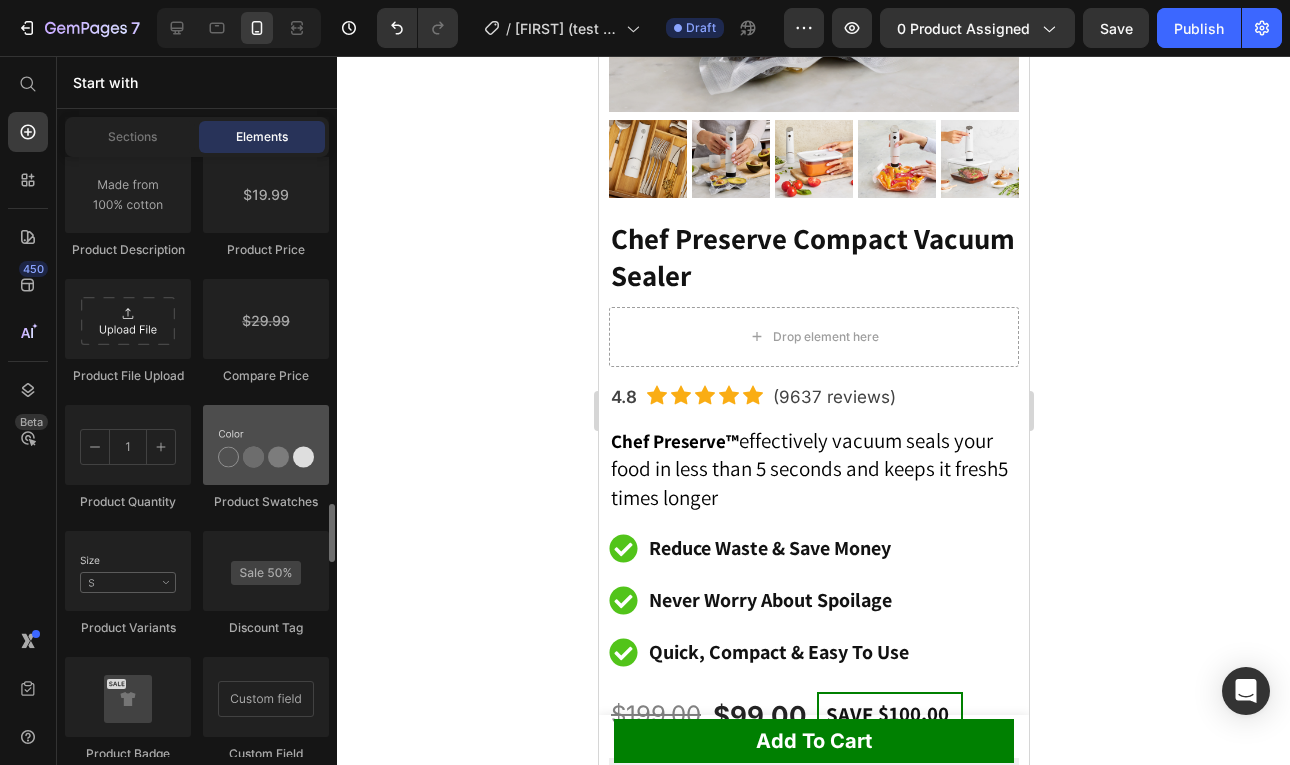 scroll, scrollTop: 3498, scrollLeft: 0, axis: vertical 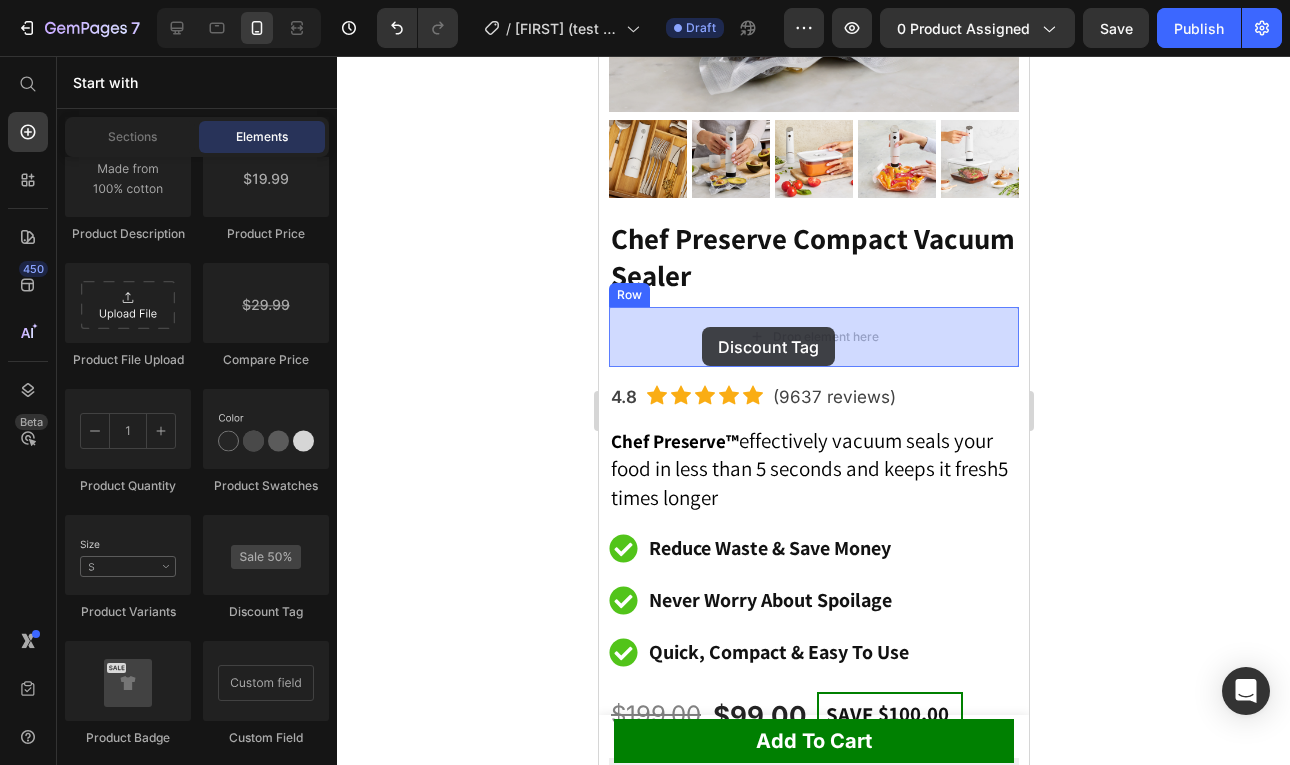 drag, startPoint x: 840, startPoint y: 621, endPoint x: 701, endPoint y: 327, distance: 325.203 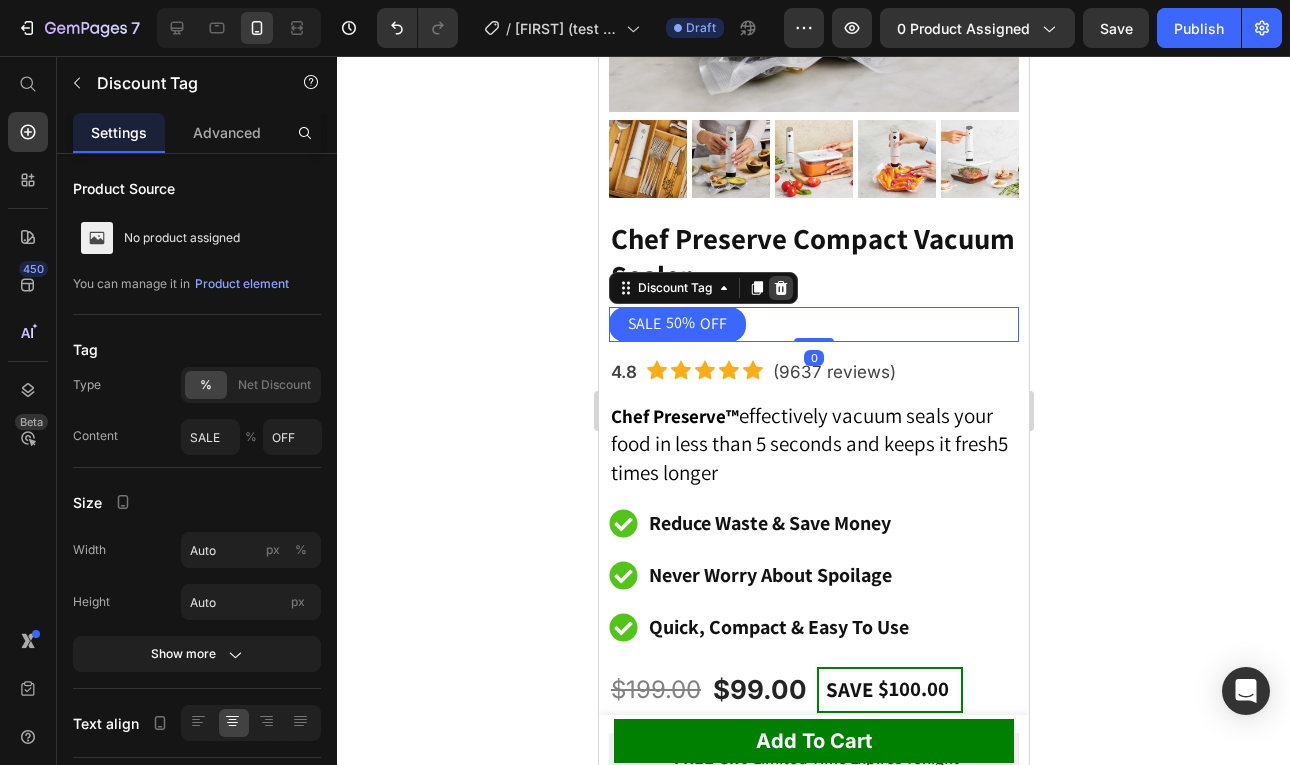 click 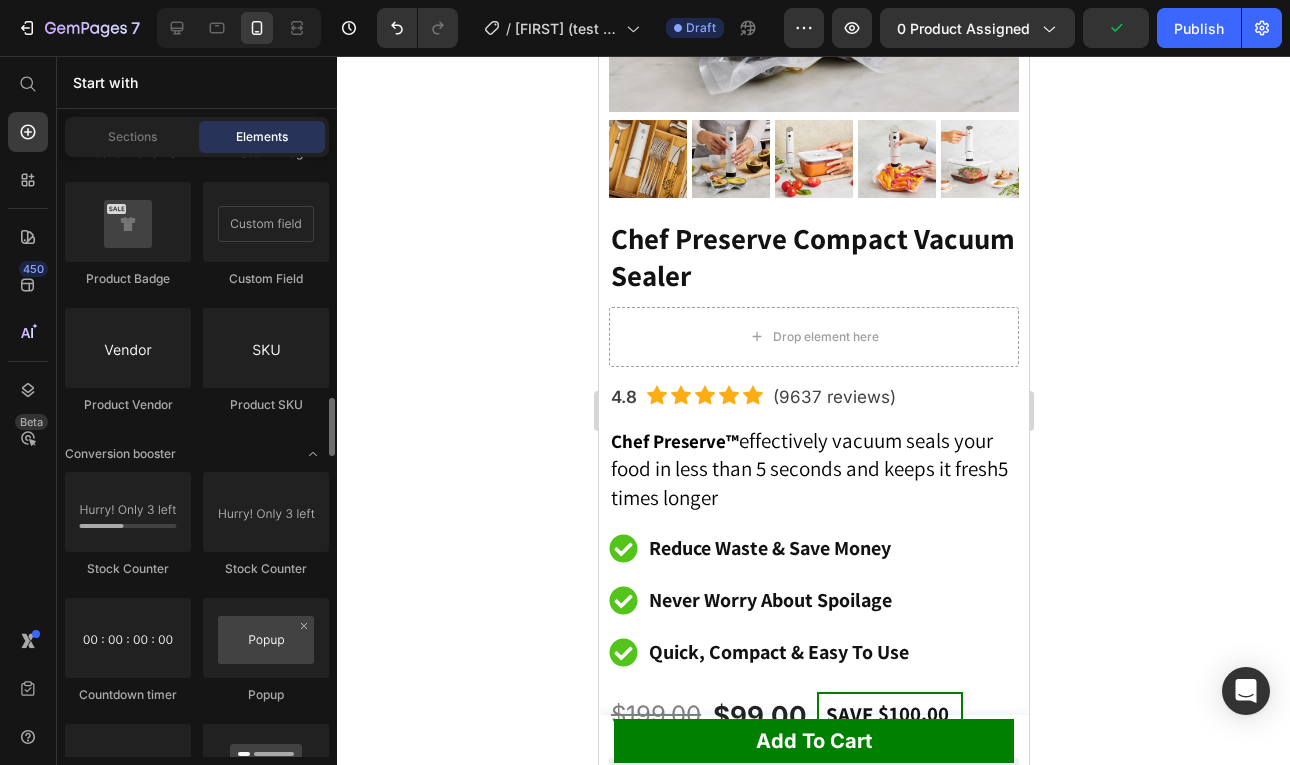 scroll, scrollTop: 4031, scrollLeft: 0, axis: vertical 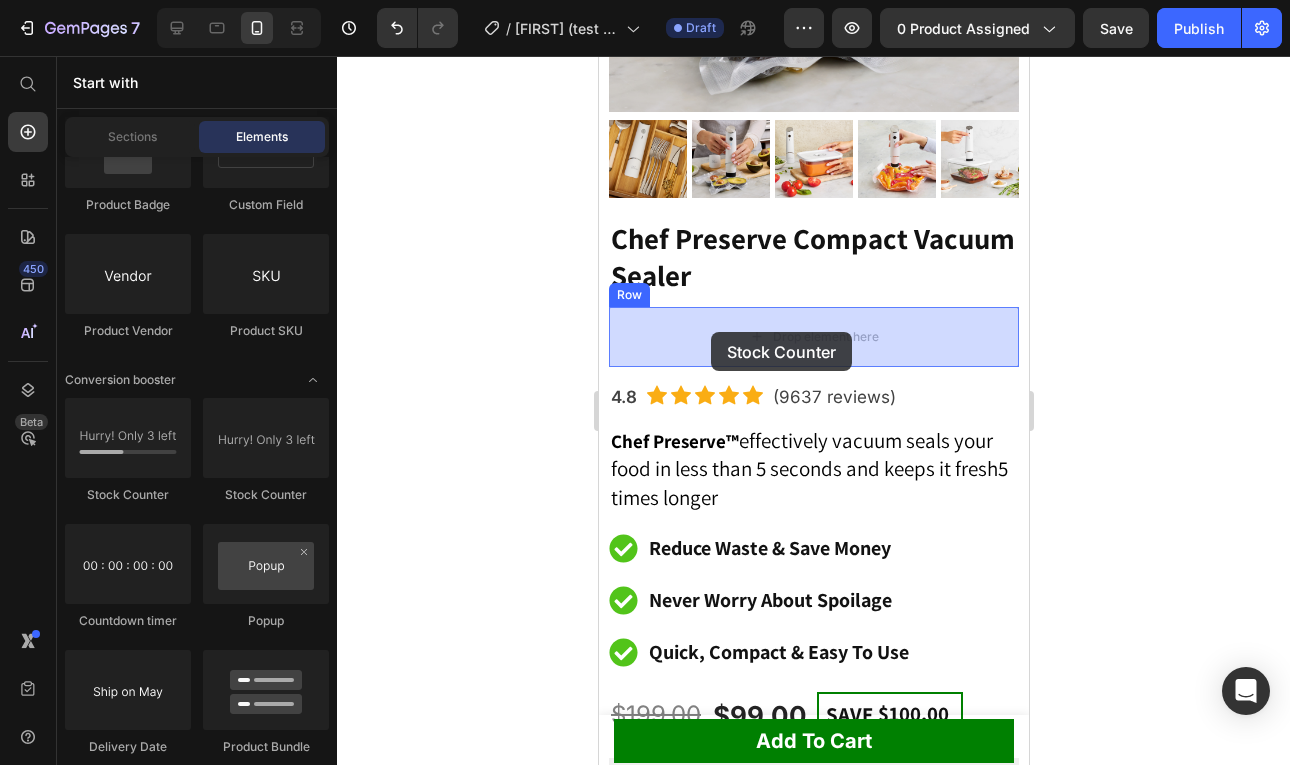 drag, startPoint x: 730, startPoint y: 510, endPoint x: 710, endPoint y: 332, distance: 179.12007 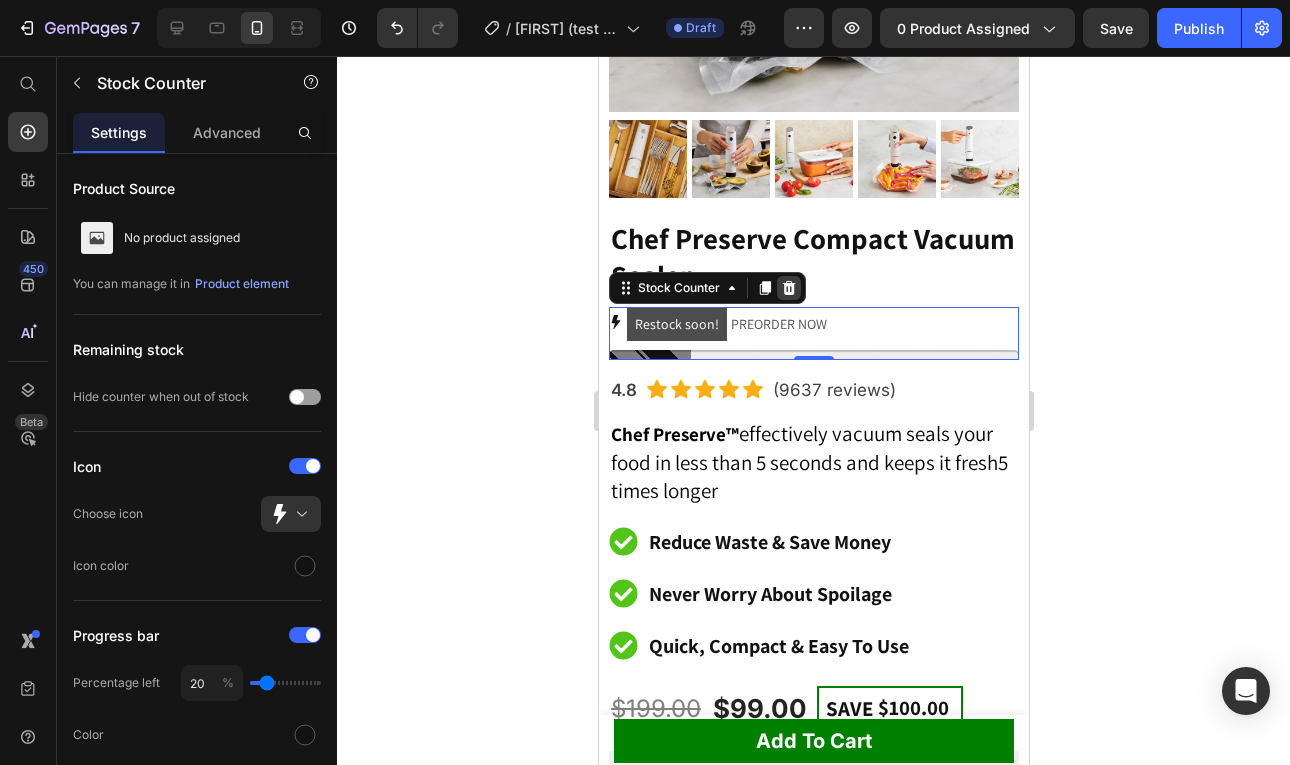 click 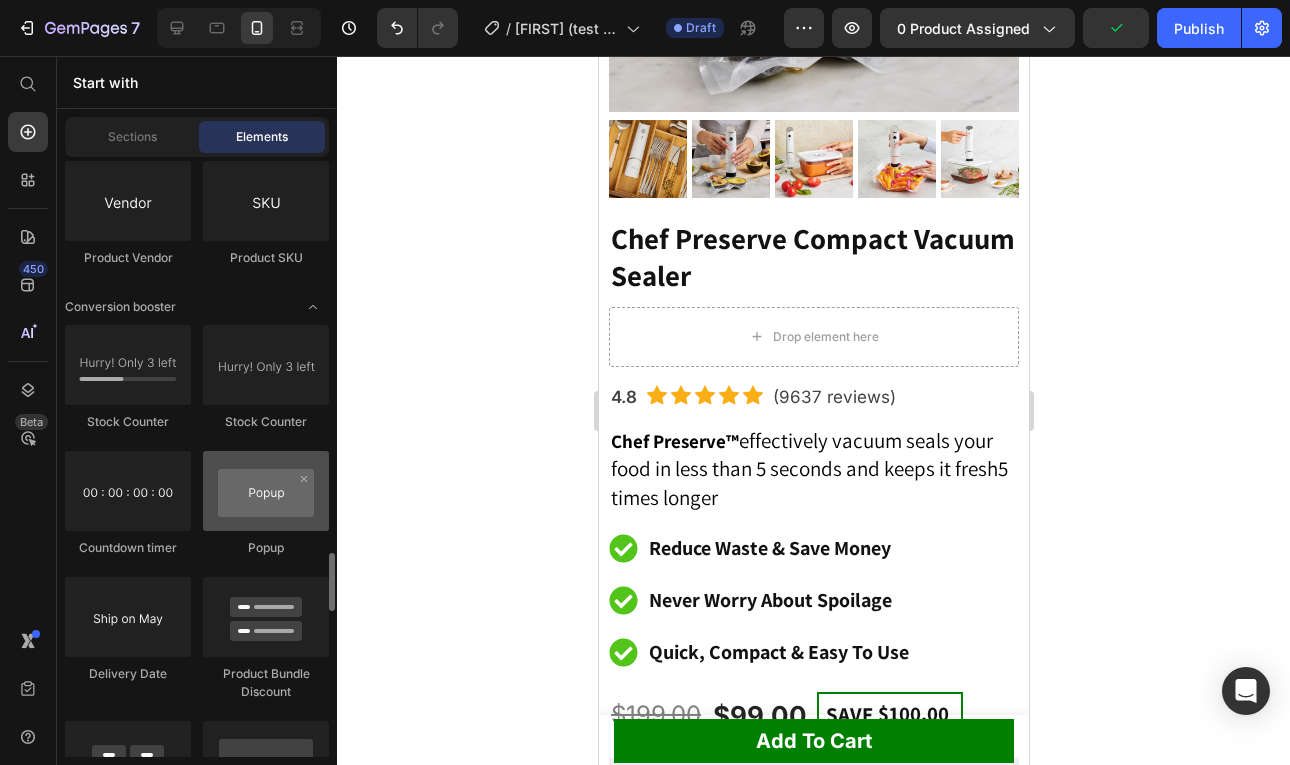 scroll, scrollTop: 4085, scrollLeft: 0, axis: vertical 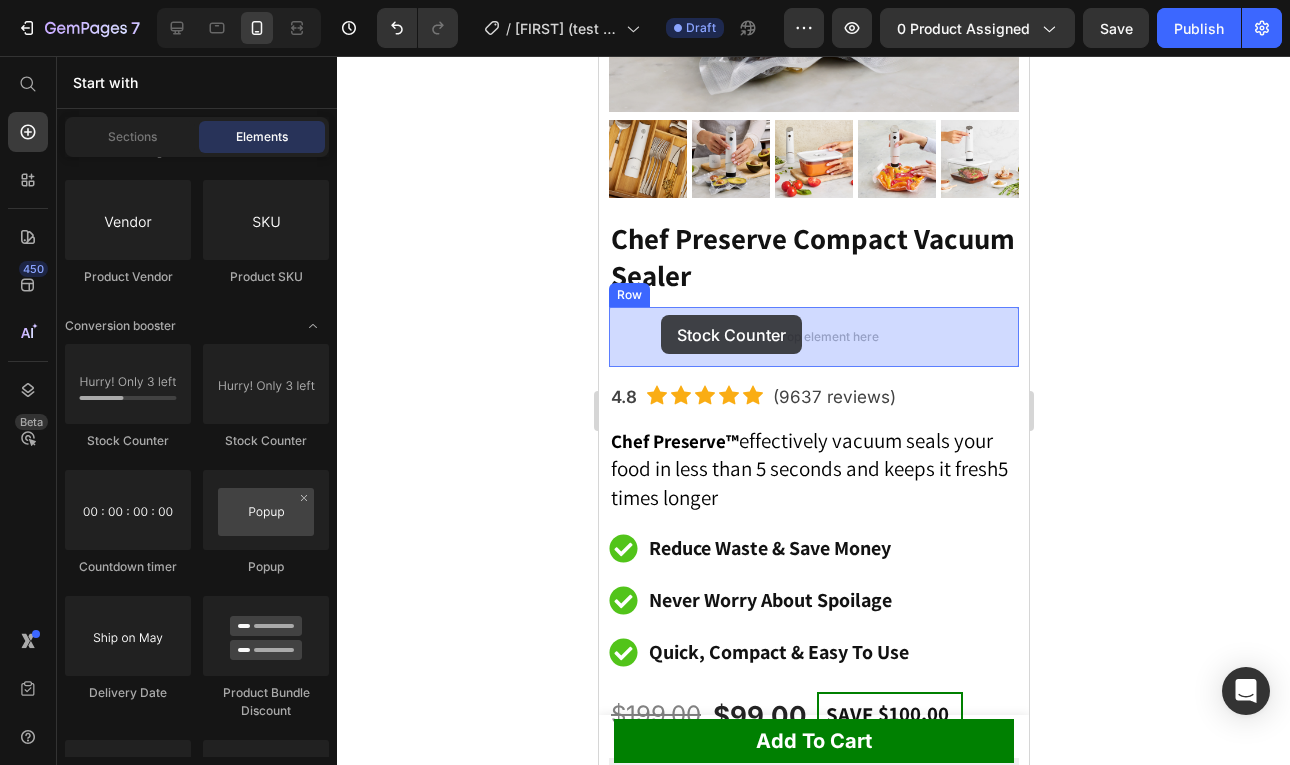 drag, startPoint x: 712, startPoint y: 450, endPoint x: 660, endPoint y: 315, distance: 144.6686 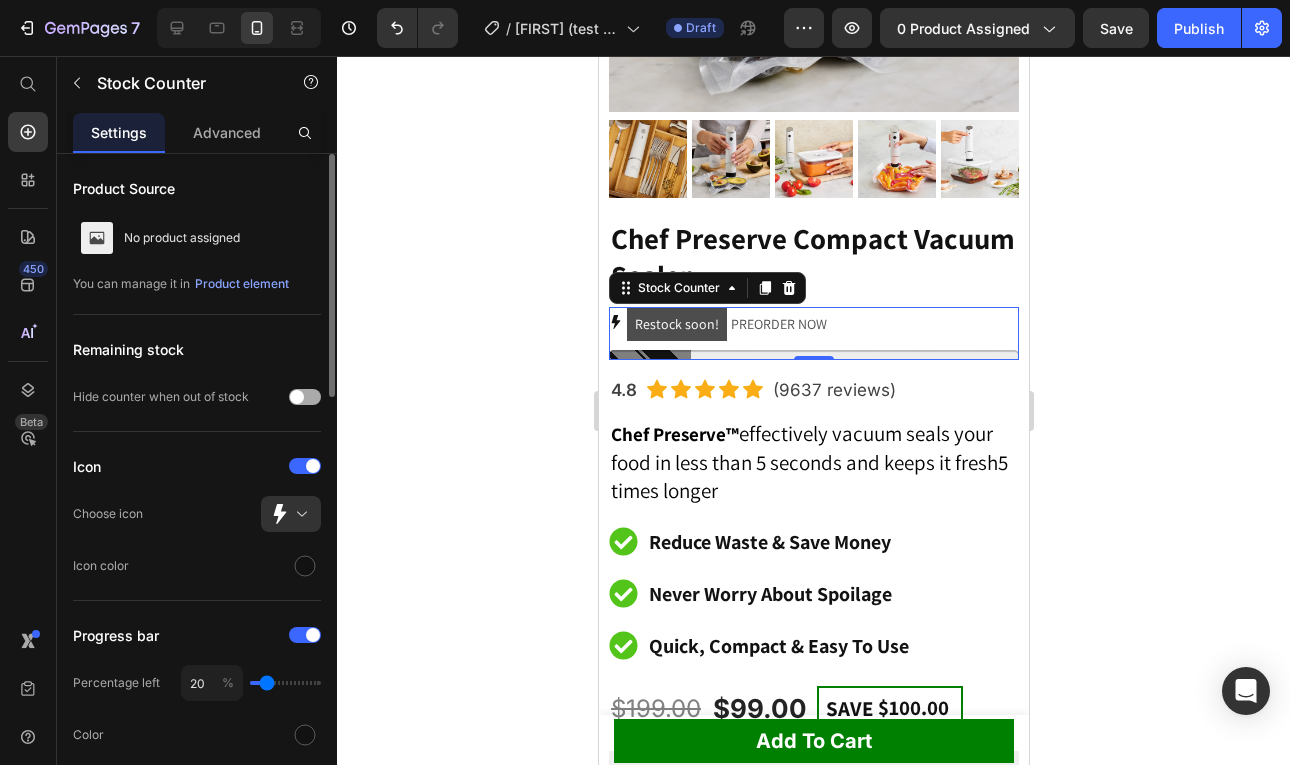 click at bounding box center (297, 397) 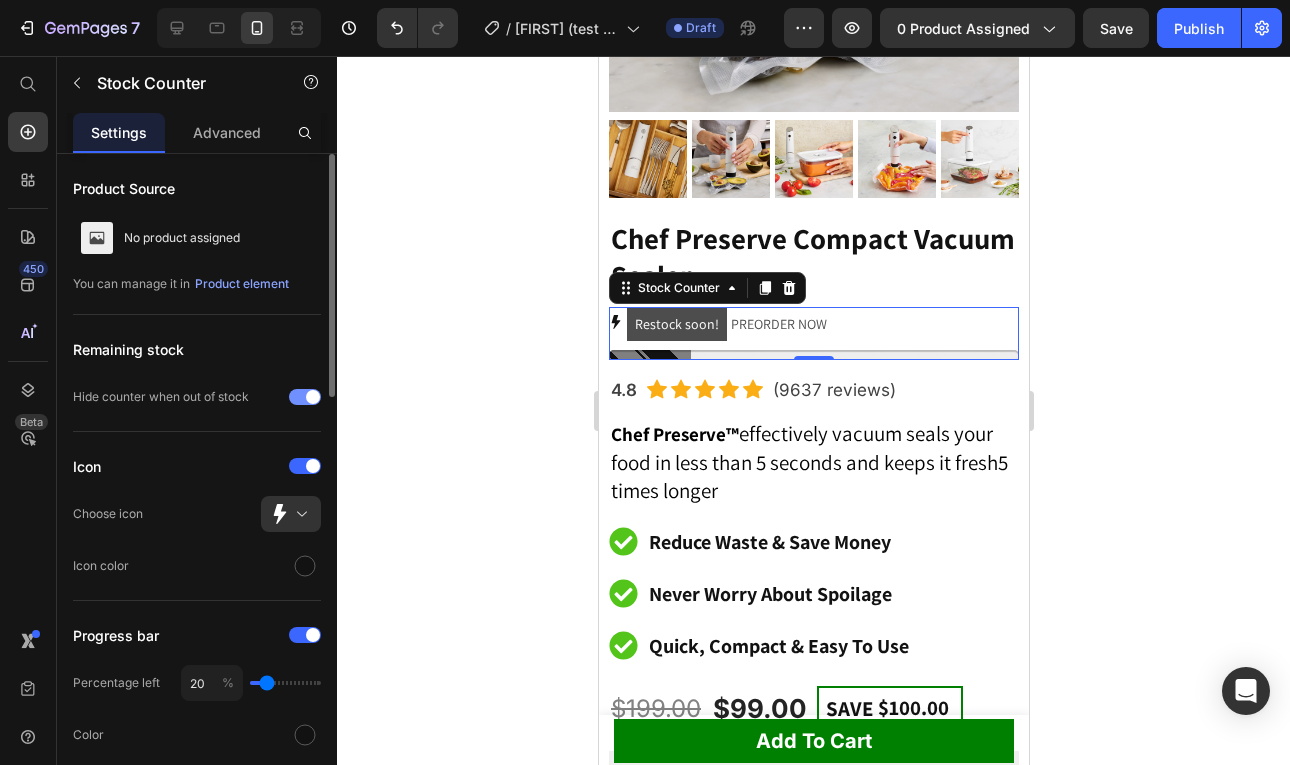 click at bounding box center [305, 397] 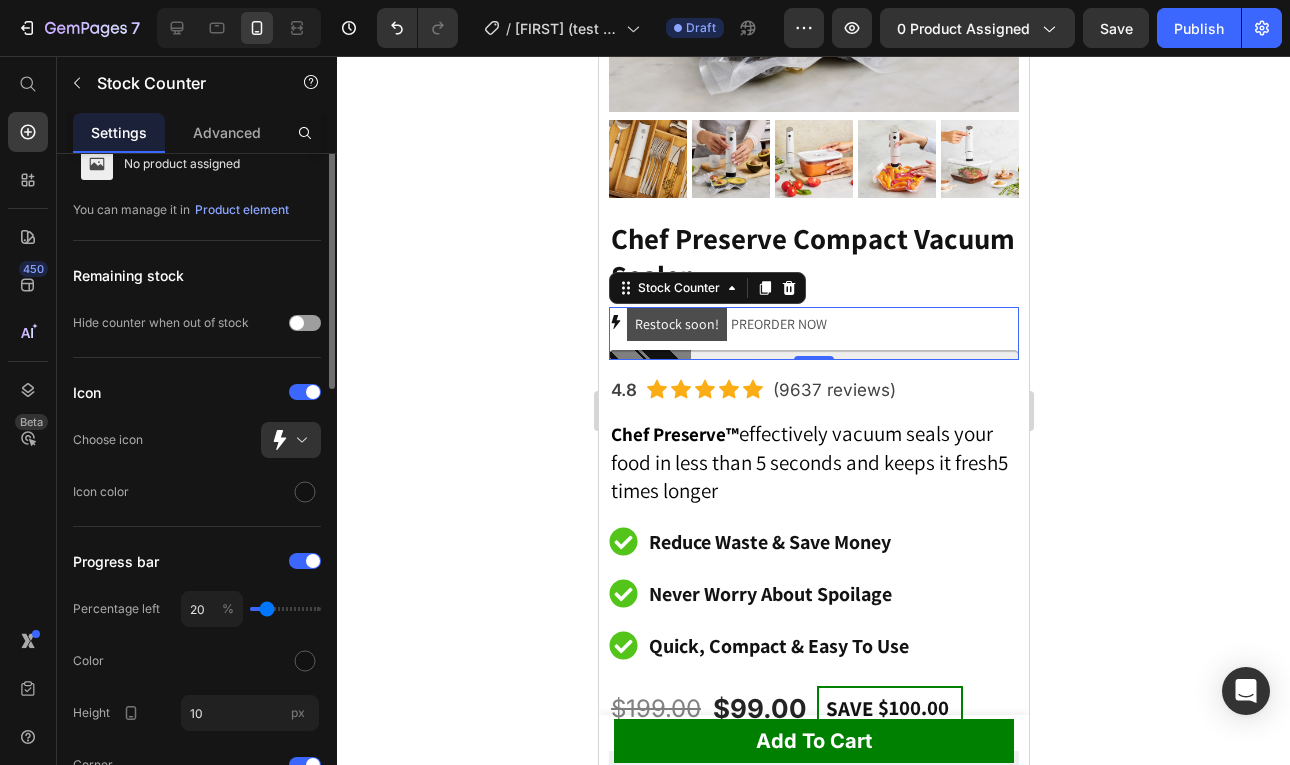 scroll, scrollTop: 97, scrollLeft: 0, axis: vertical 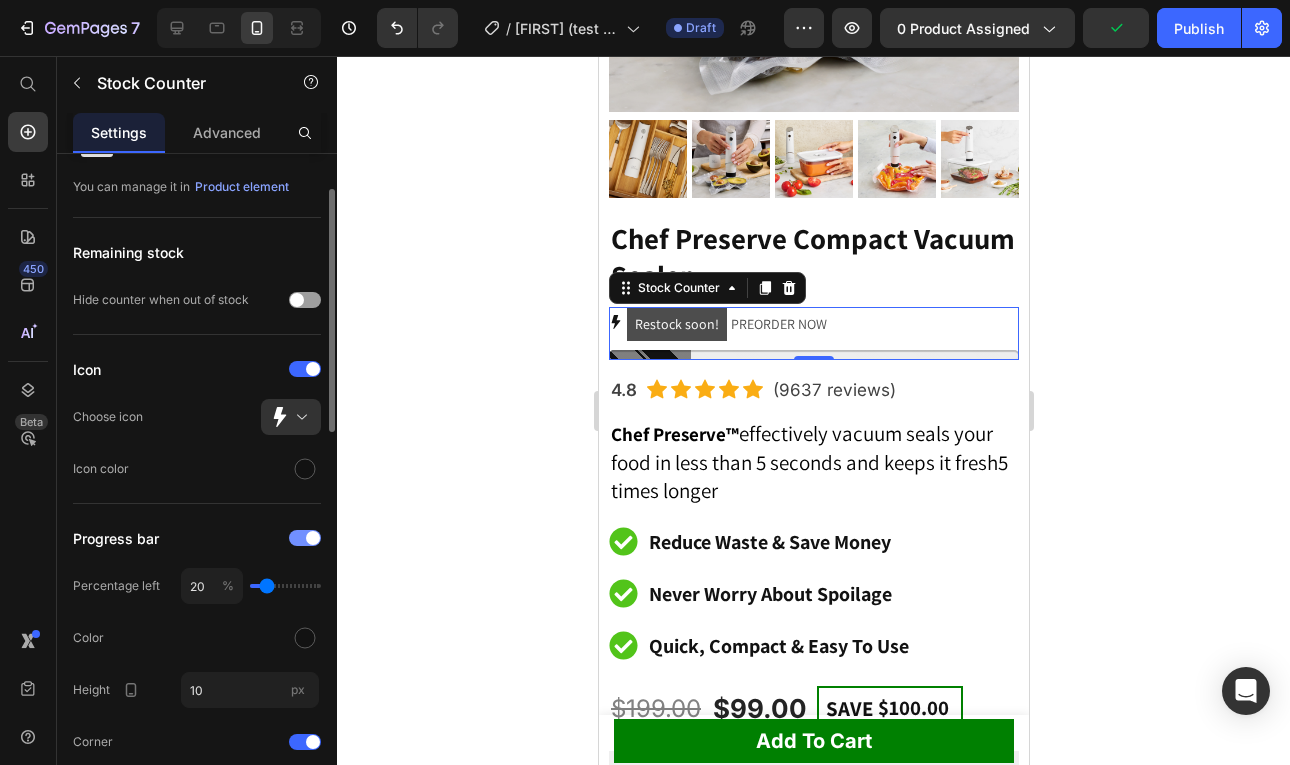 click at bounding box center [313, 538] 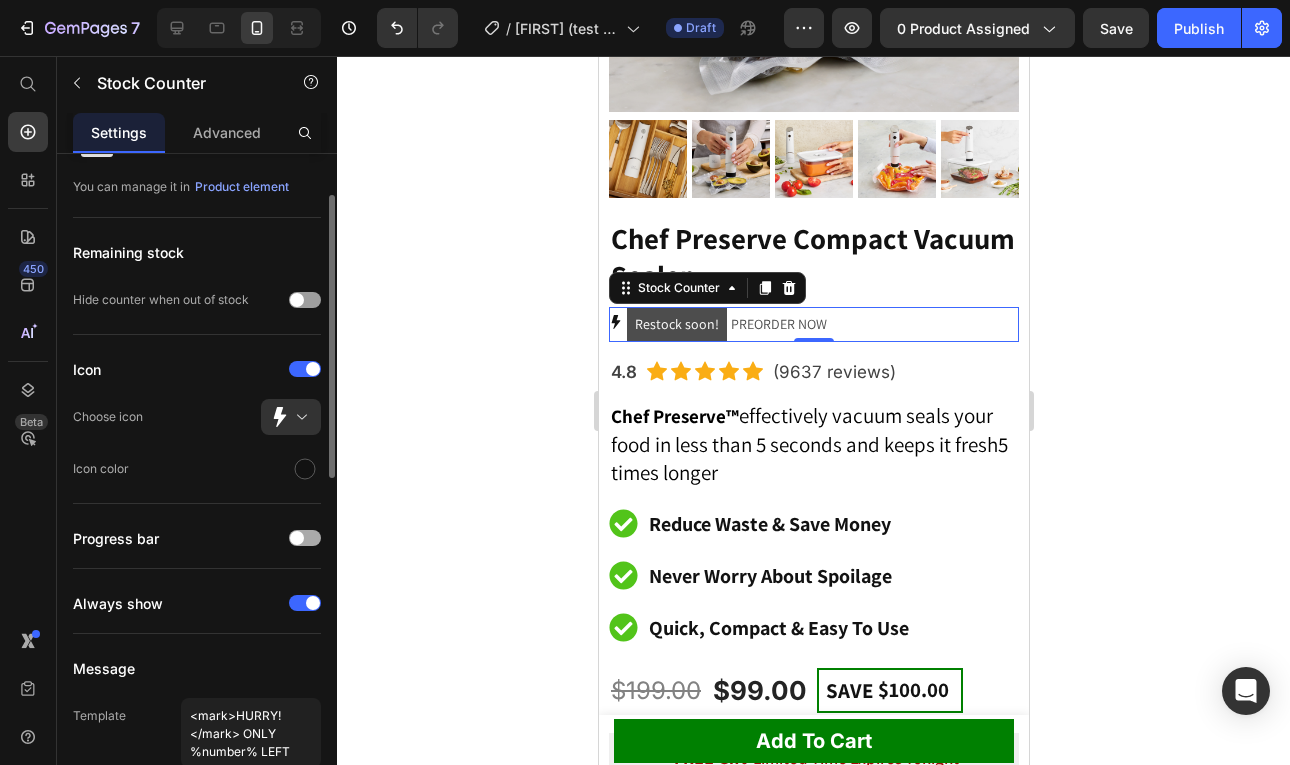 click at bounding box center (305, 538) 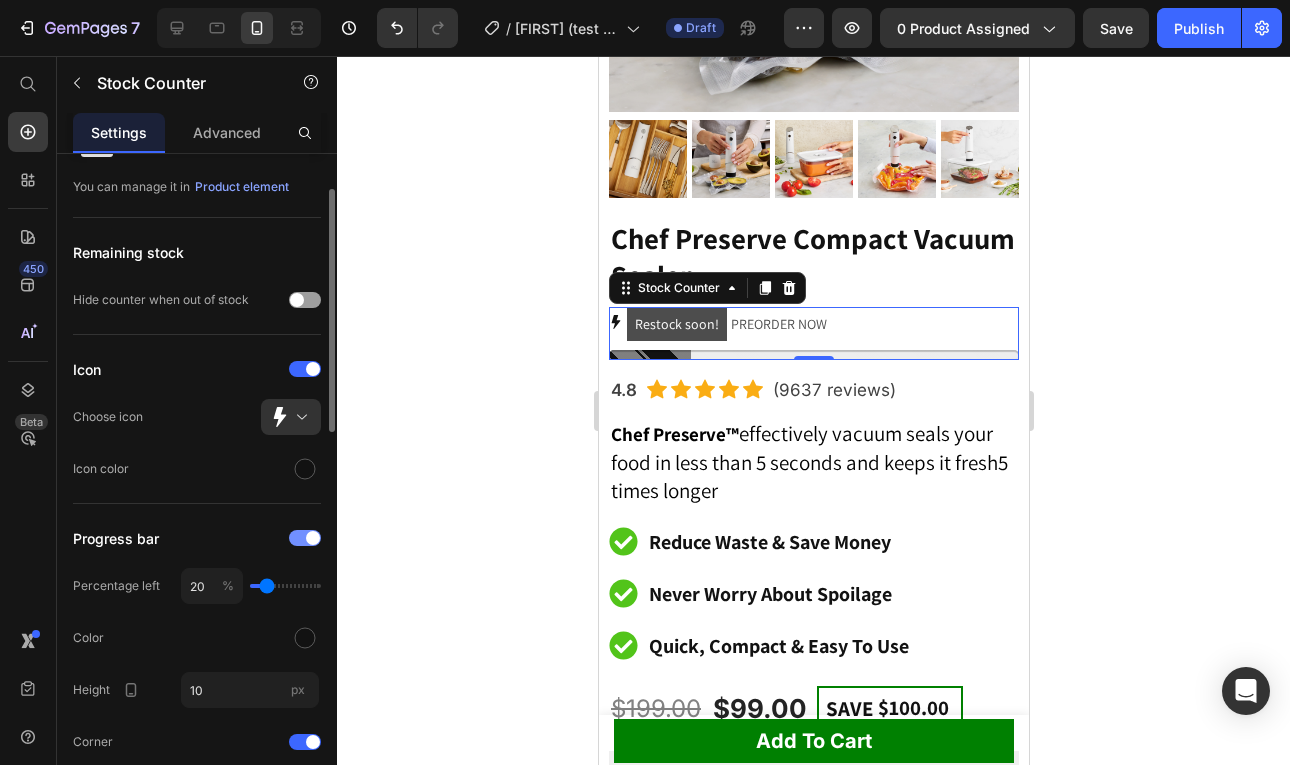 click at bounding box center (313, 538) 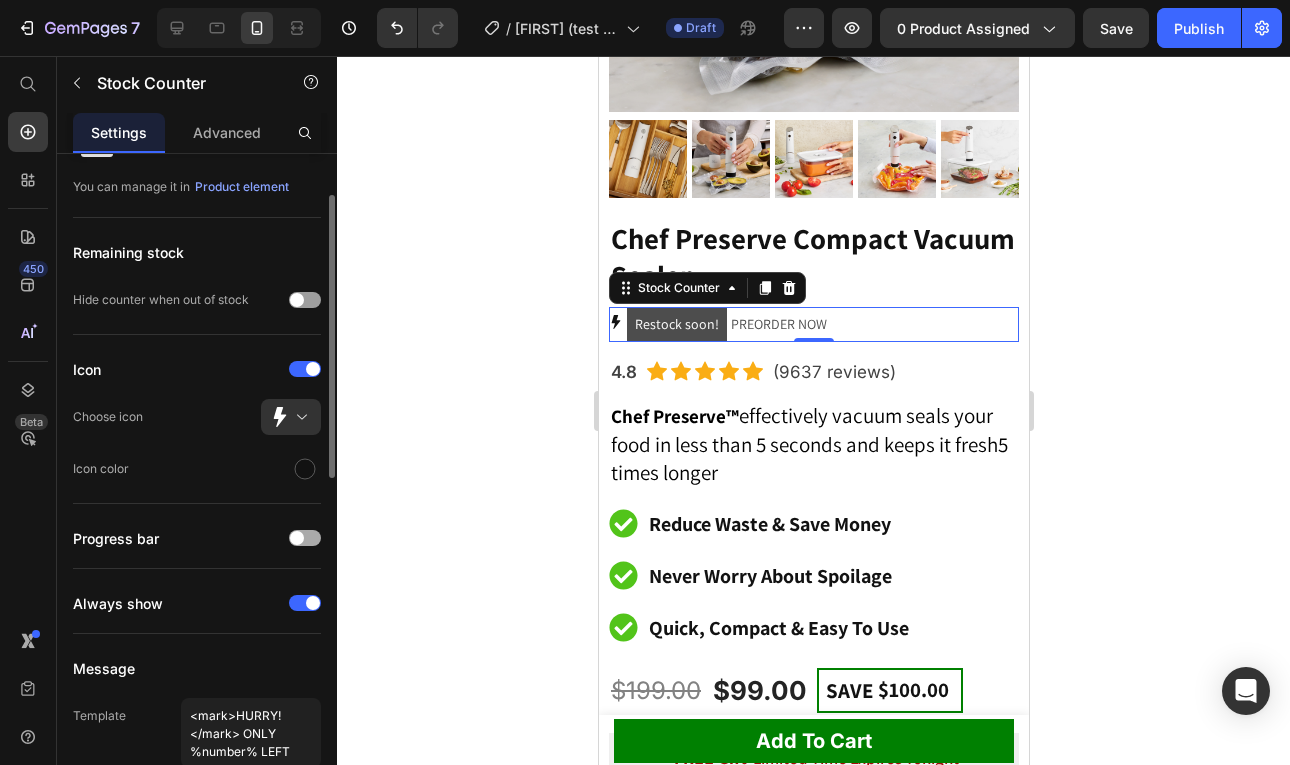 click at bounding box center (305, 538) 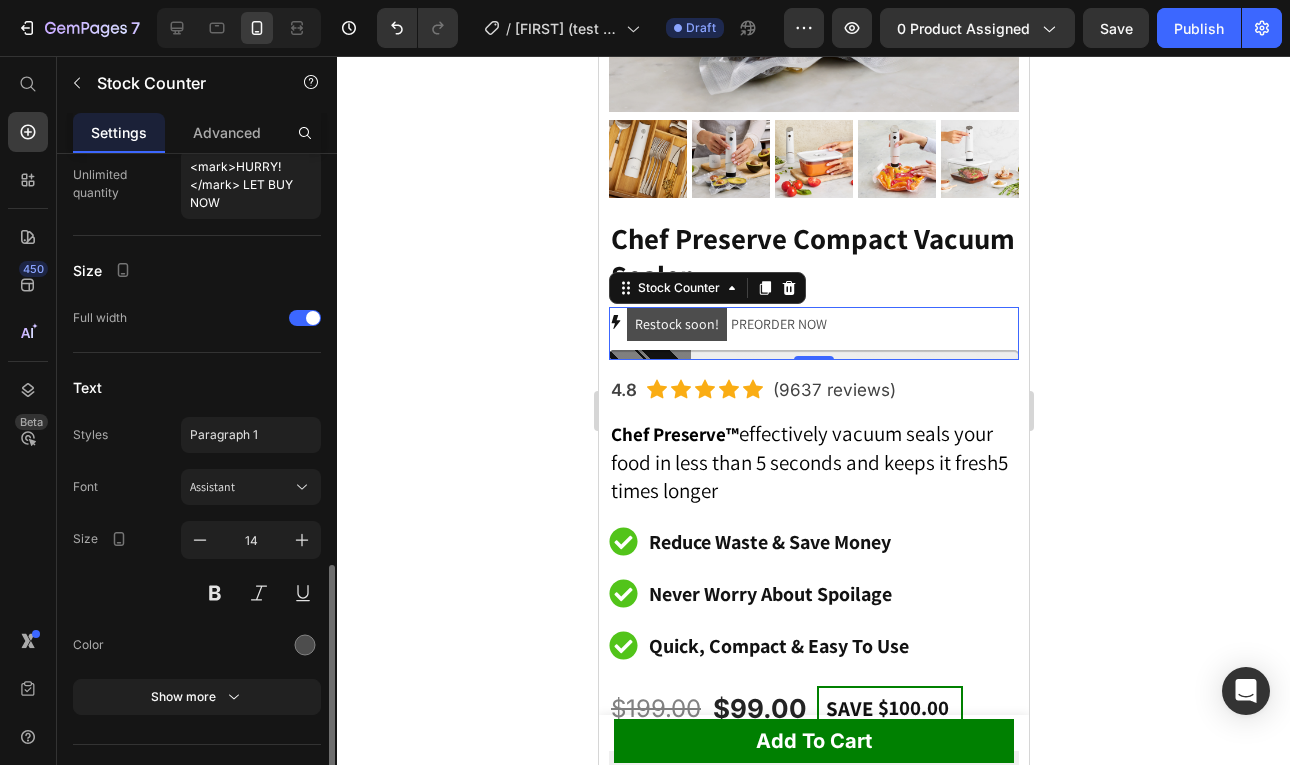 scroll, scrollTop: 1167, scrollLeft: 0, axis: vertical 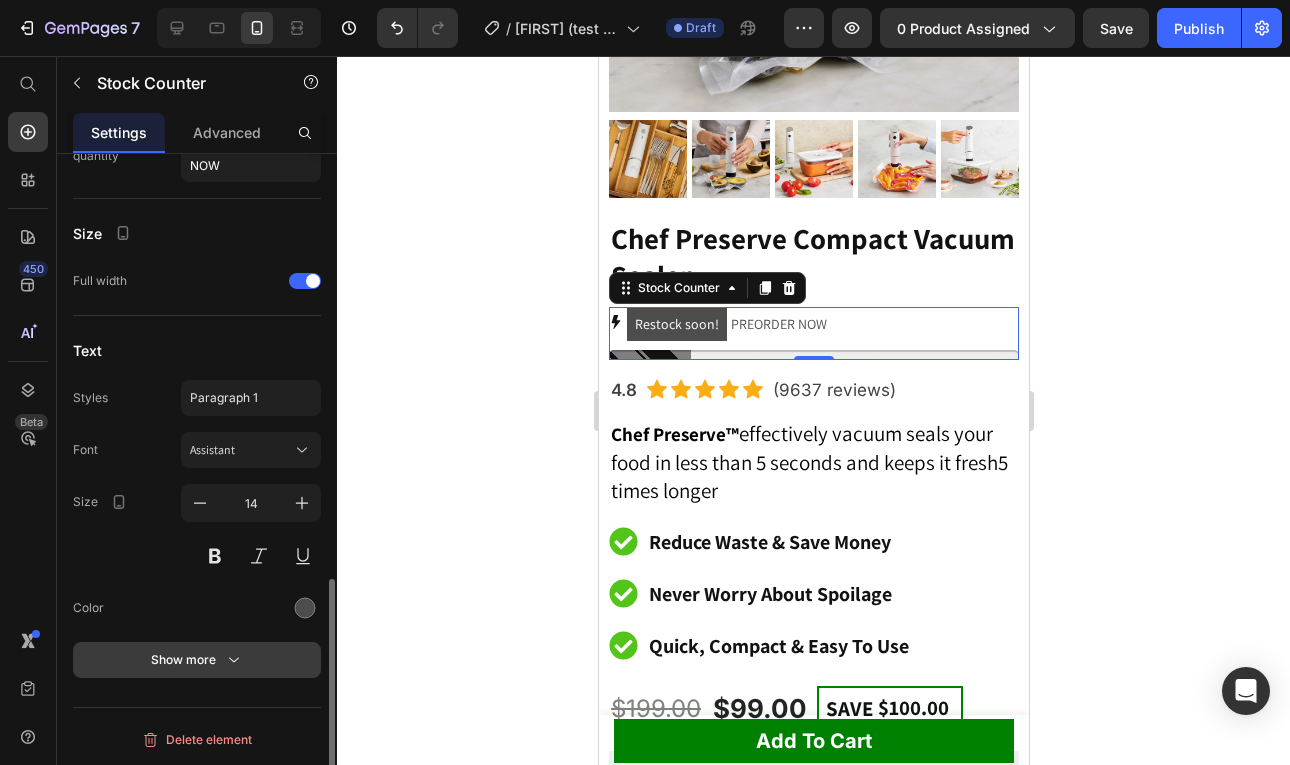 click on "Show more" at bounding box center [197, 660] 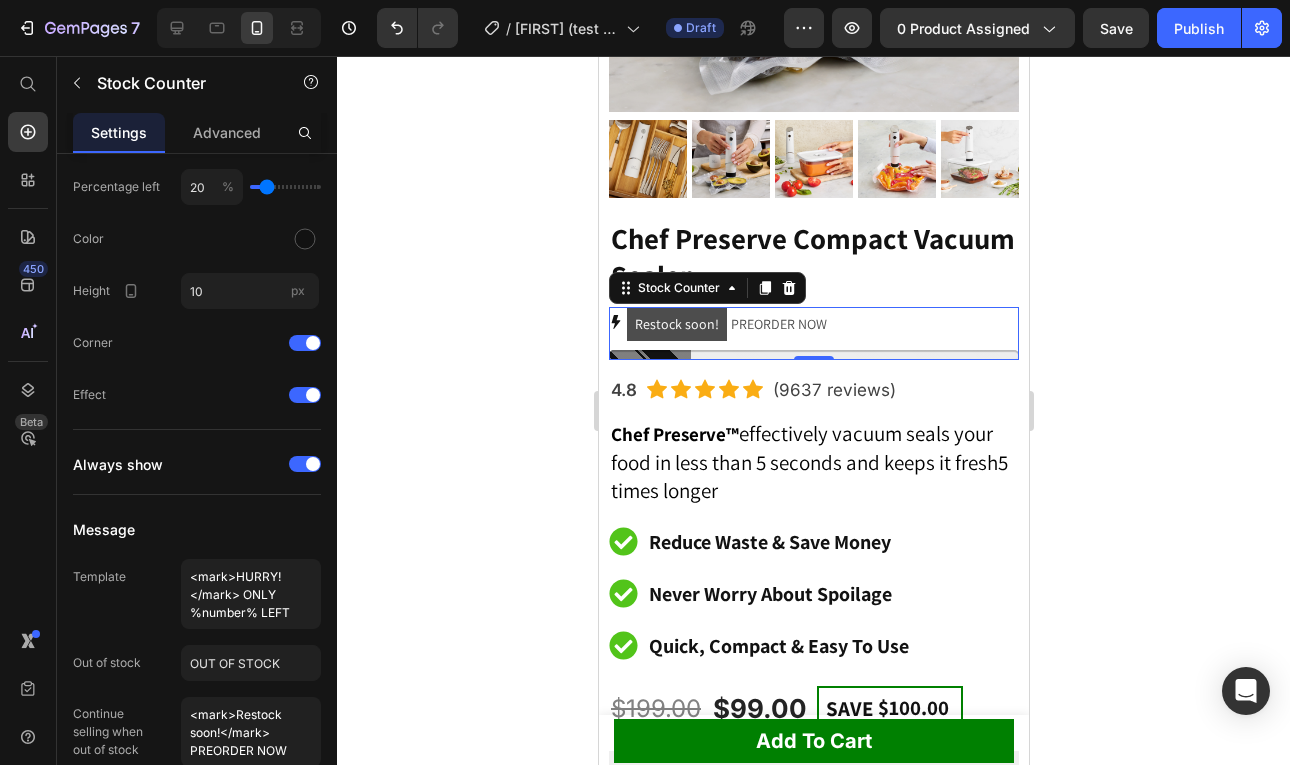 scroll, scrollTop: 0, scrollLeft: 0, axis: both 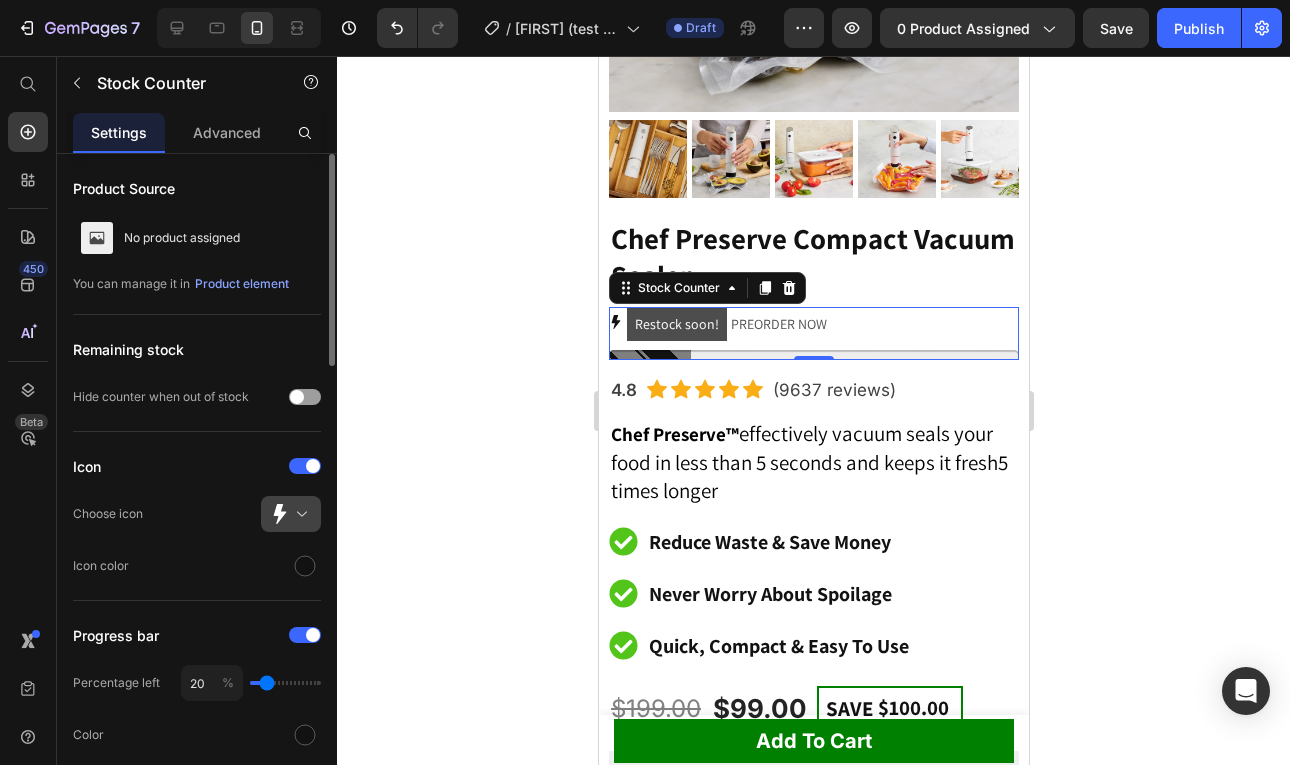 click at bounding box center [299, 514] 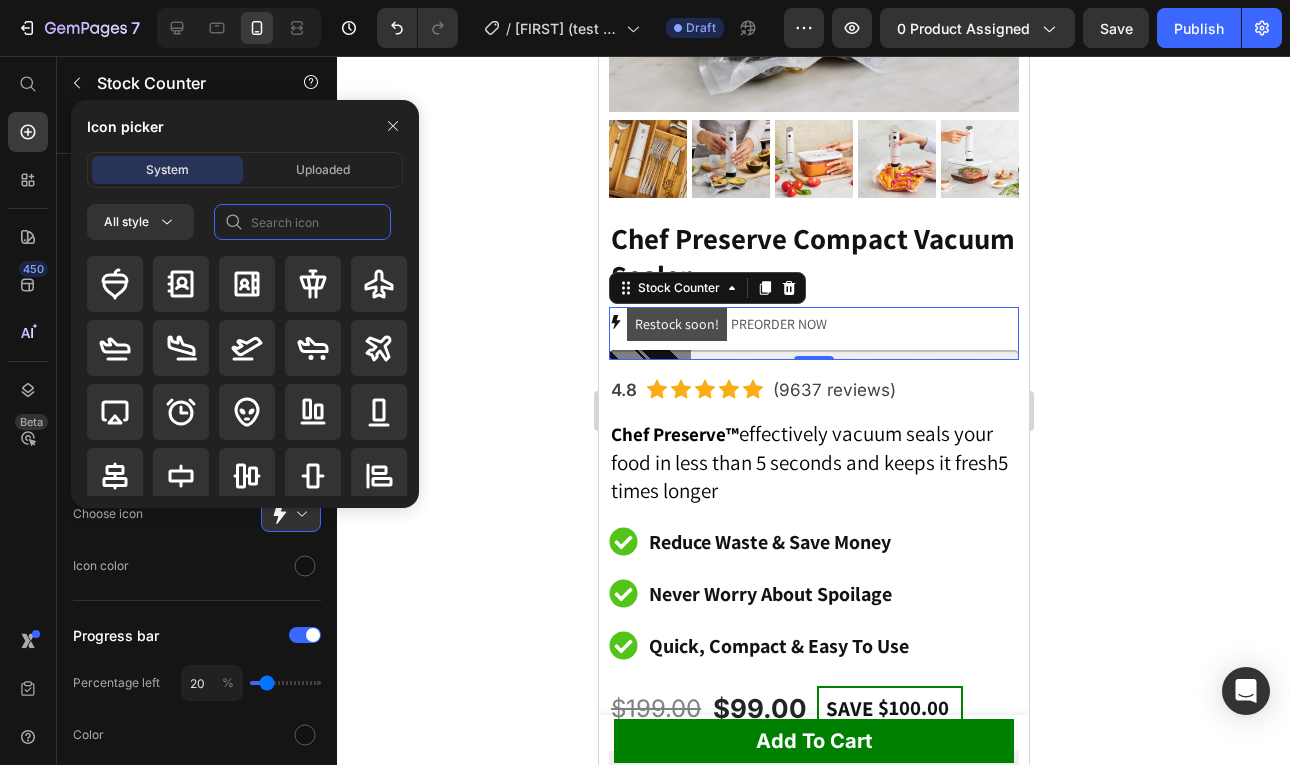 click 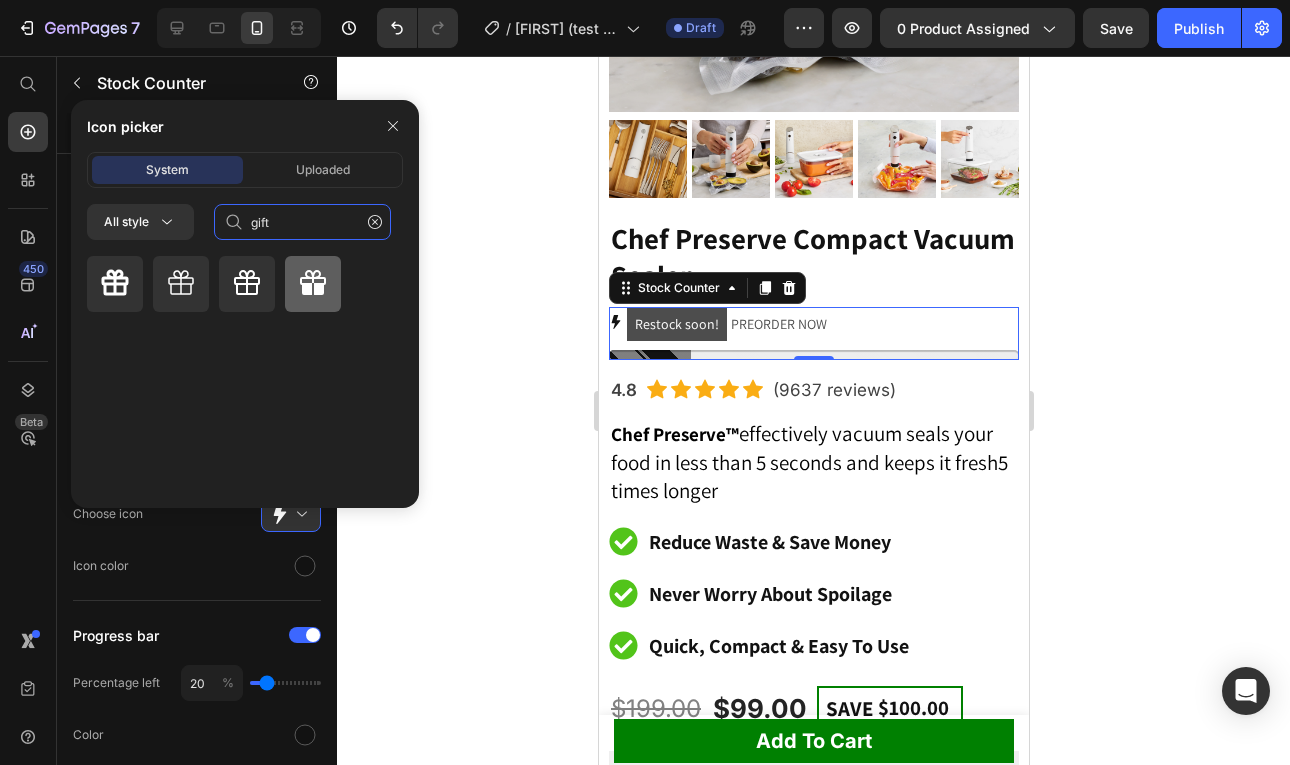 type on "gift" 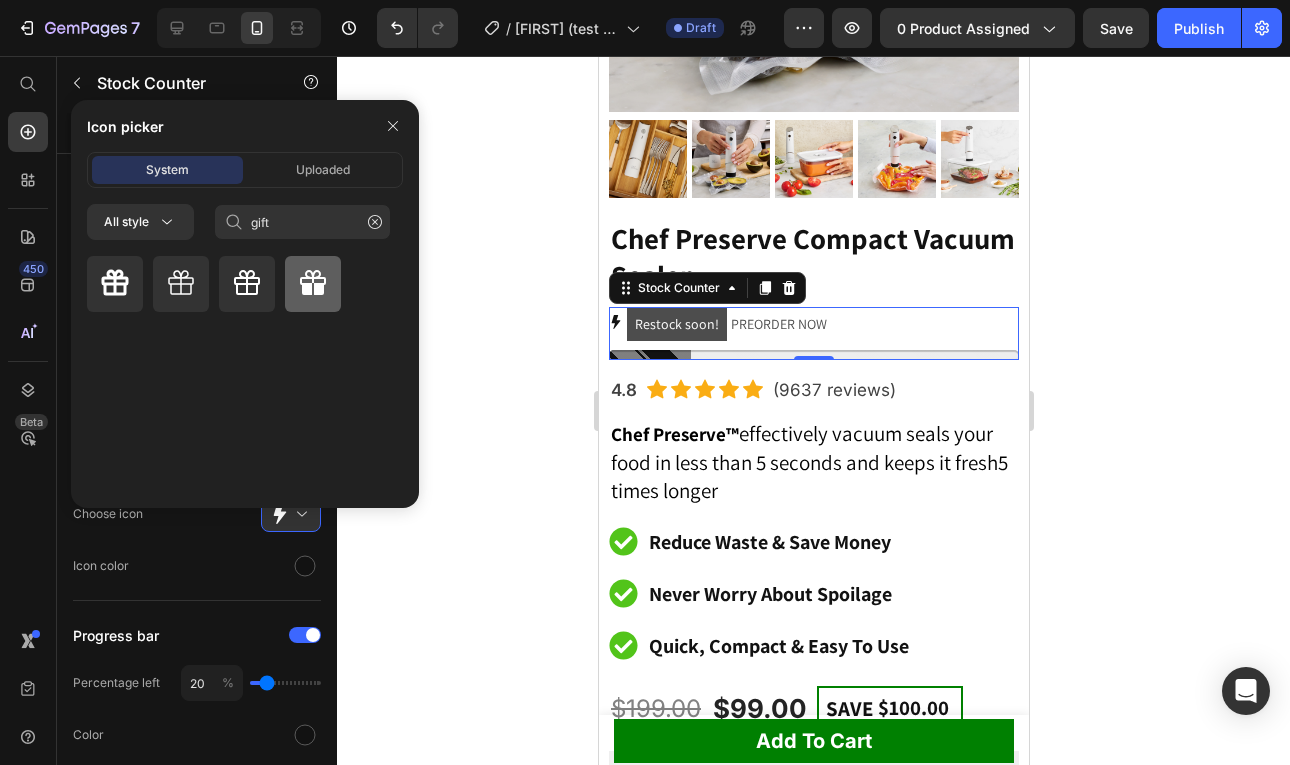 click 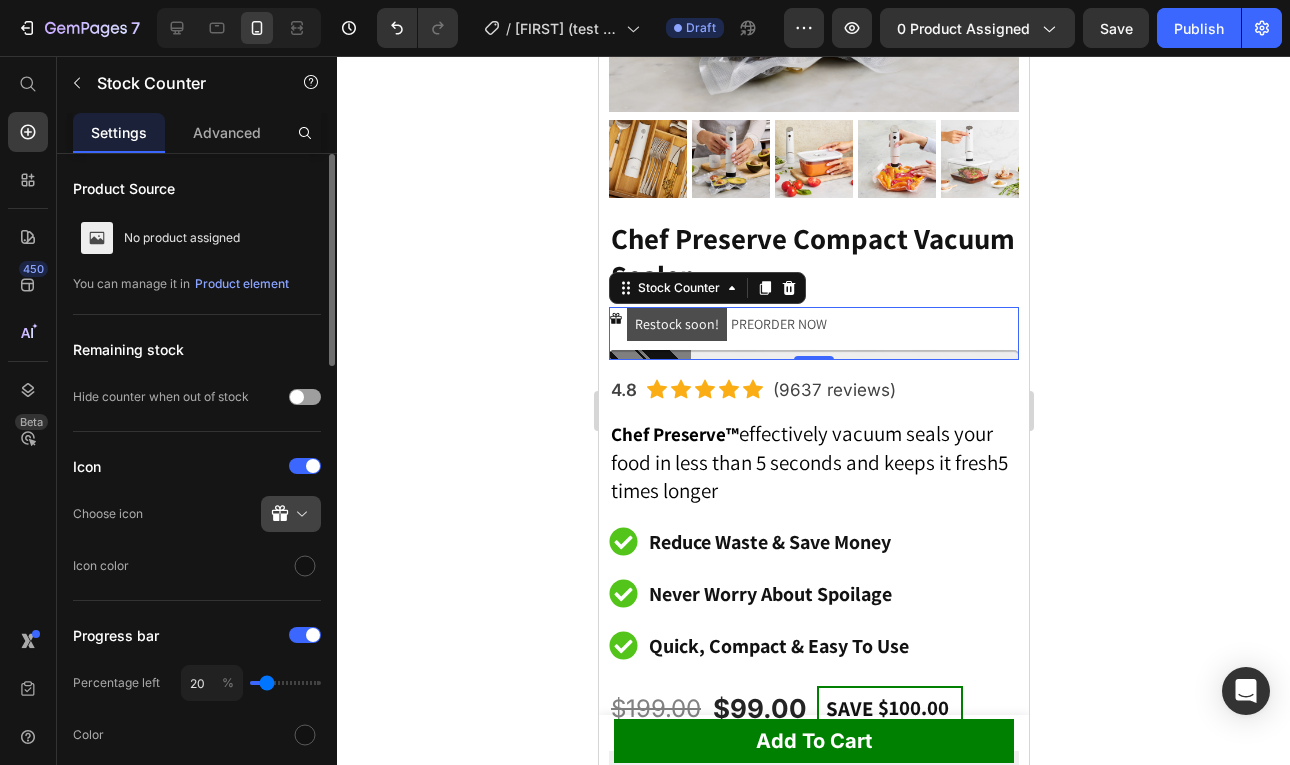 click at bounding box center [299, 514] 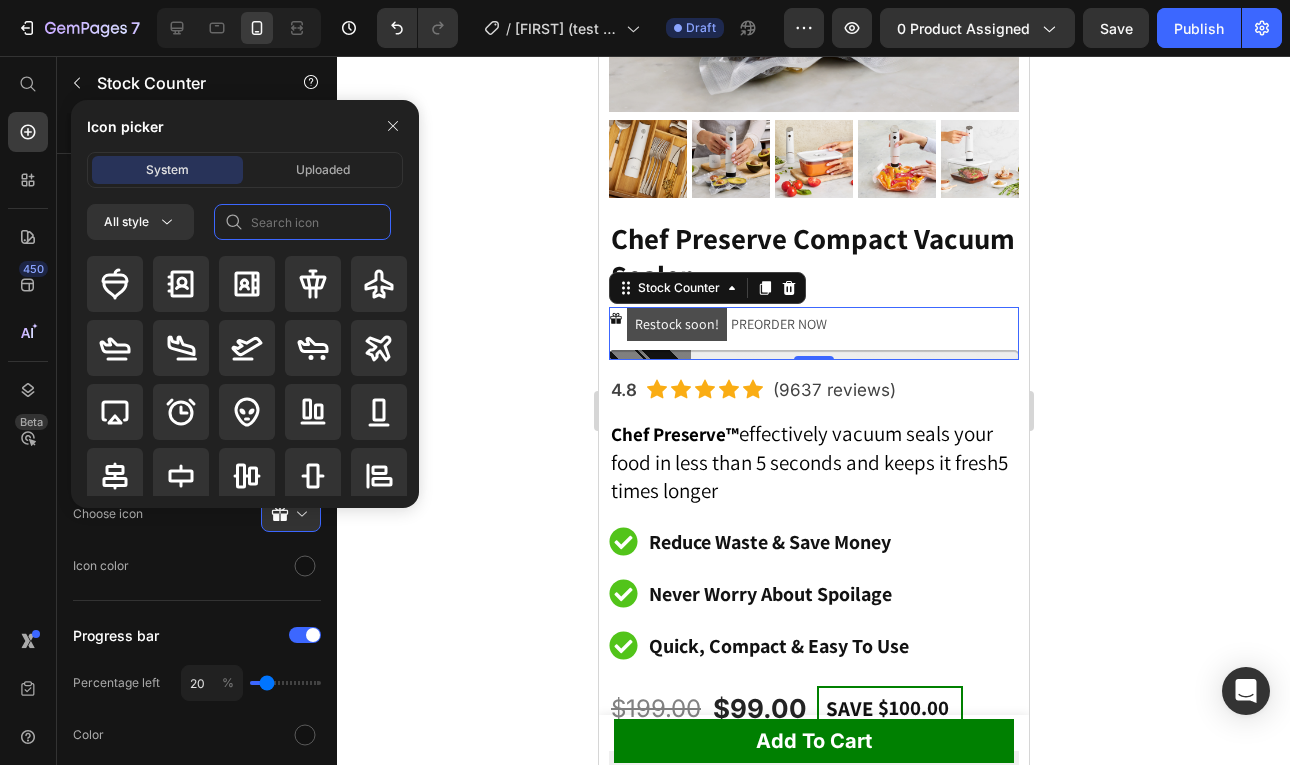 click 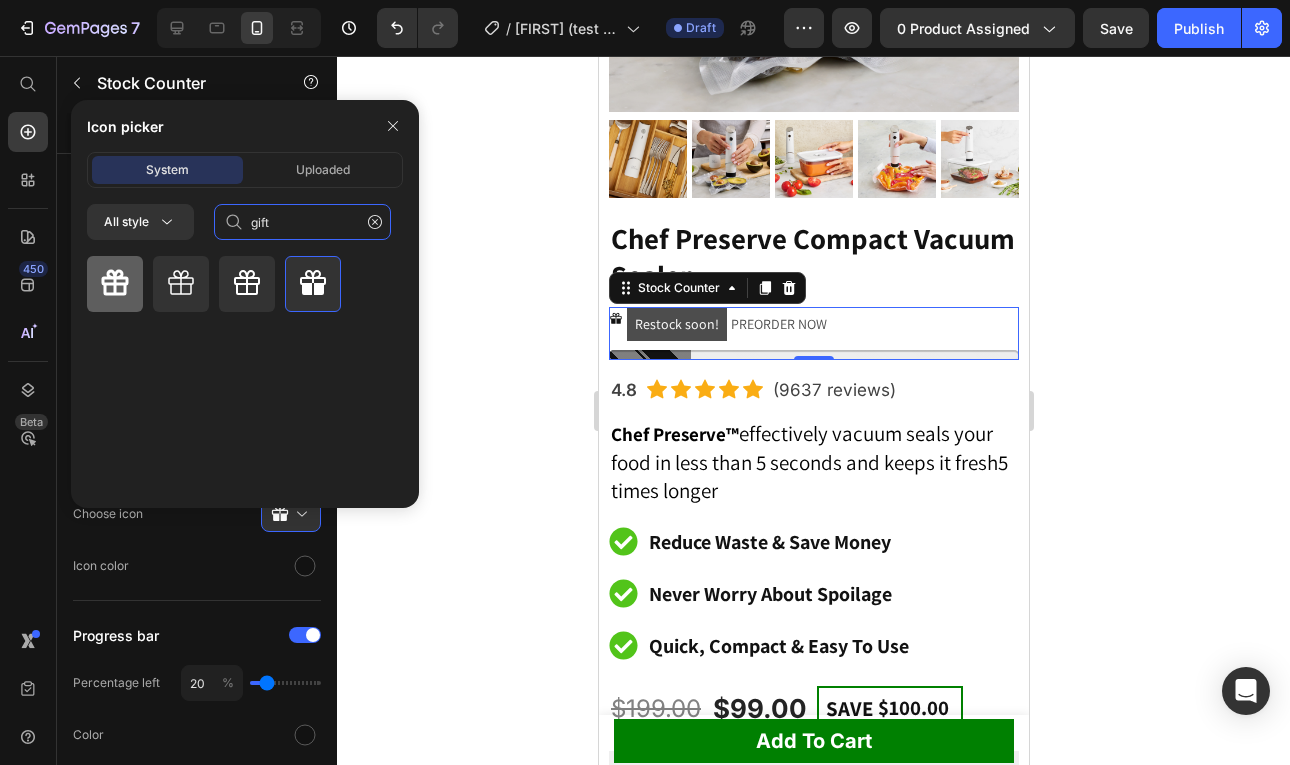 type on "gift" 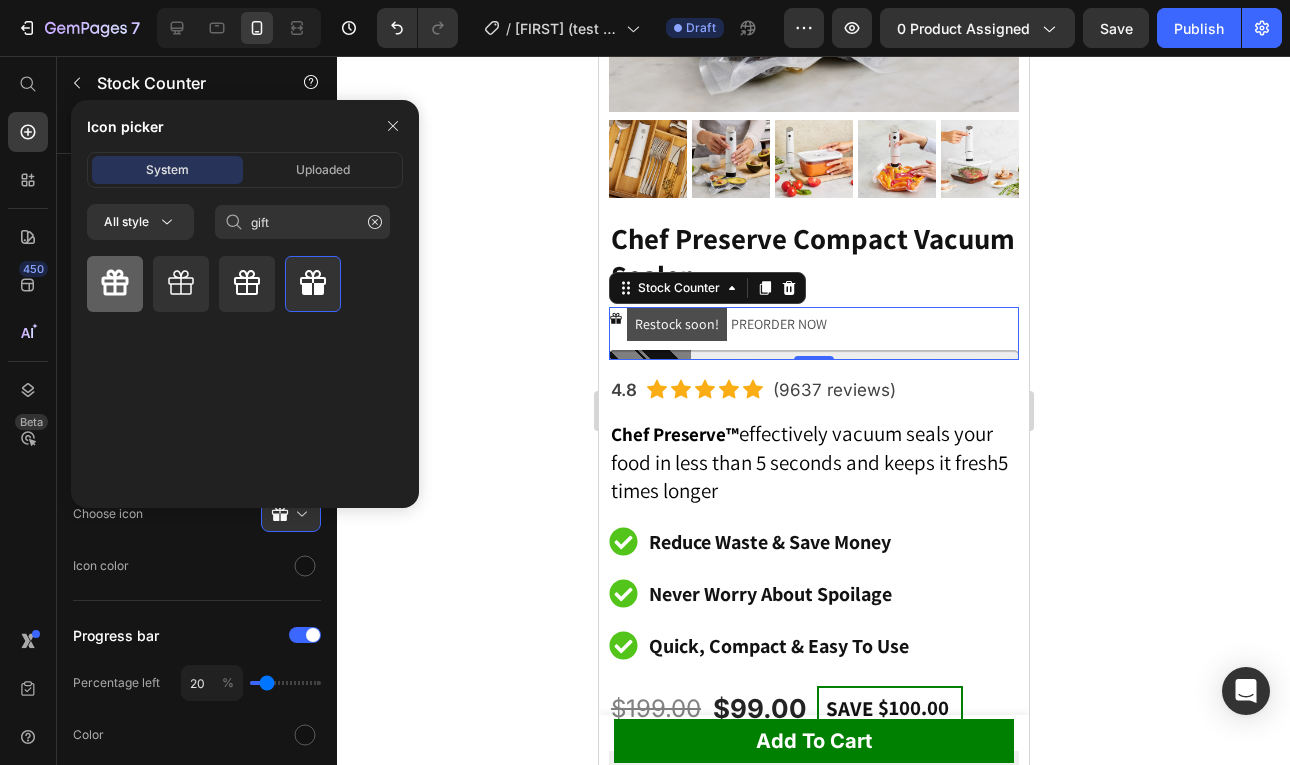 click 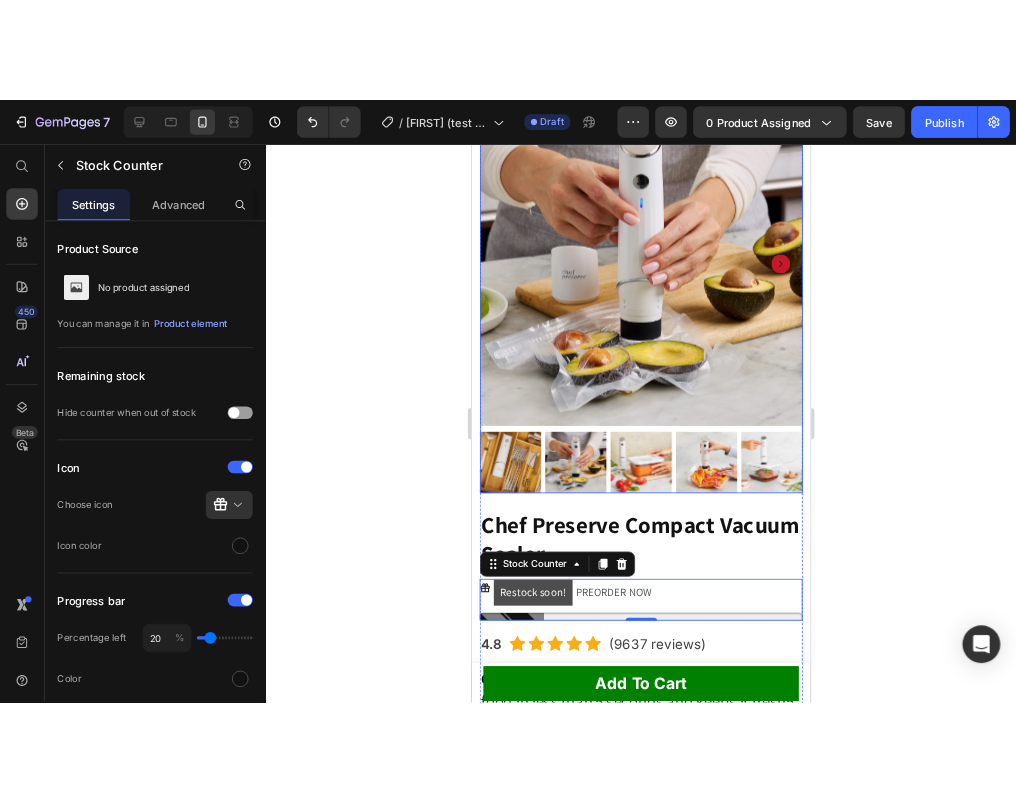scroll, scrollTop: 352, scrollLeft: 0, axis: vertical 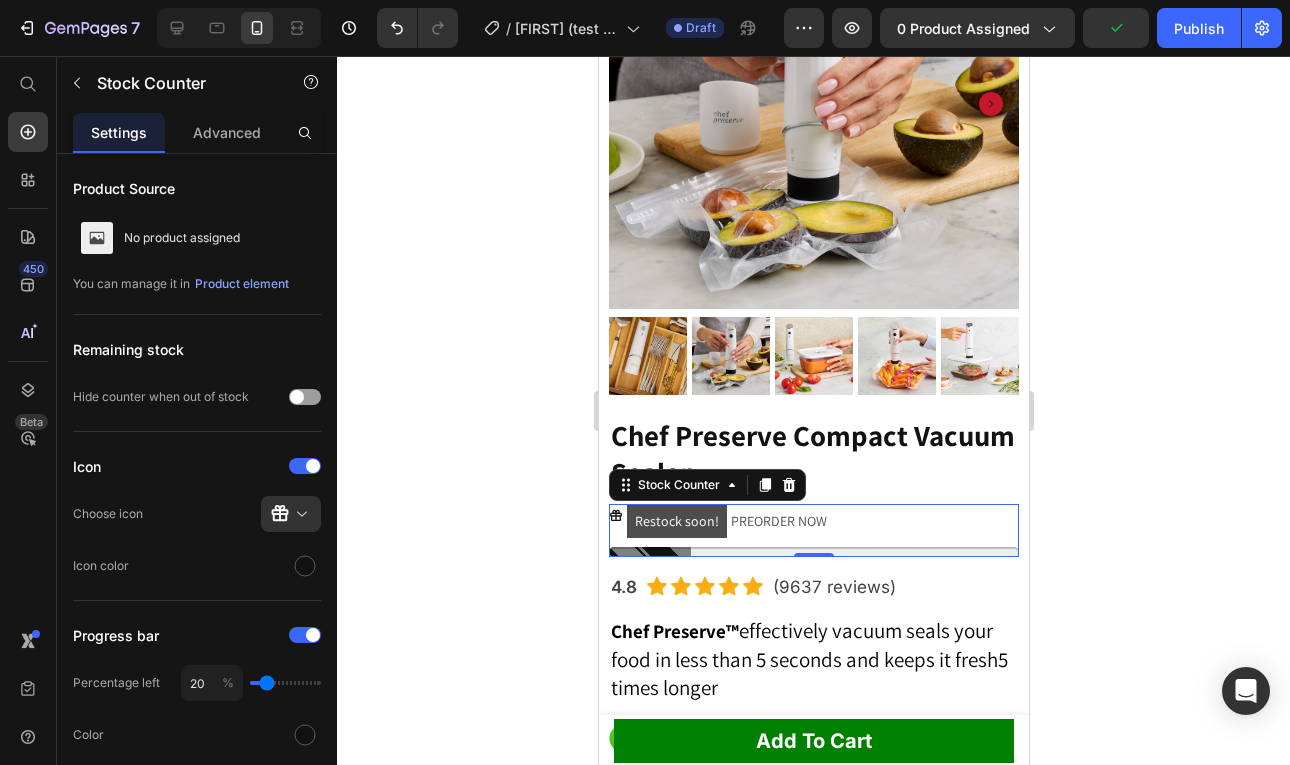 click 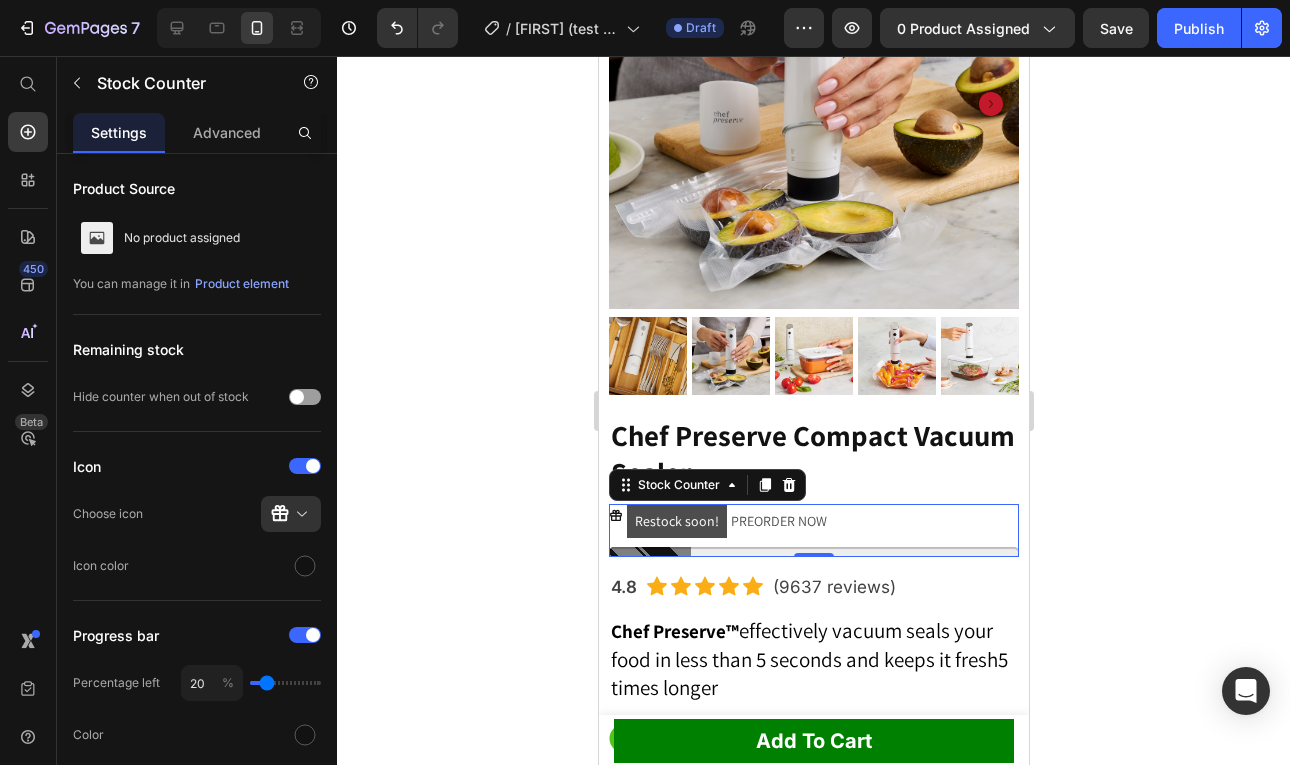 click 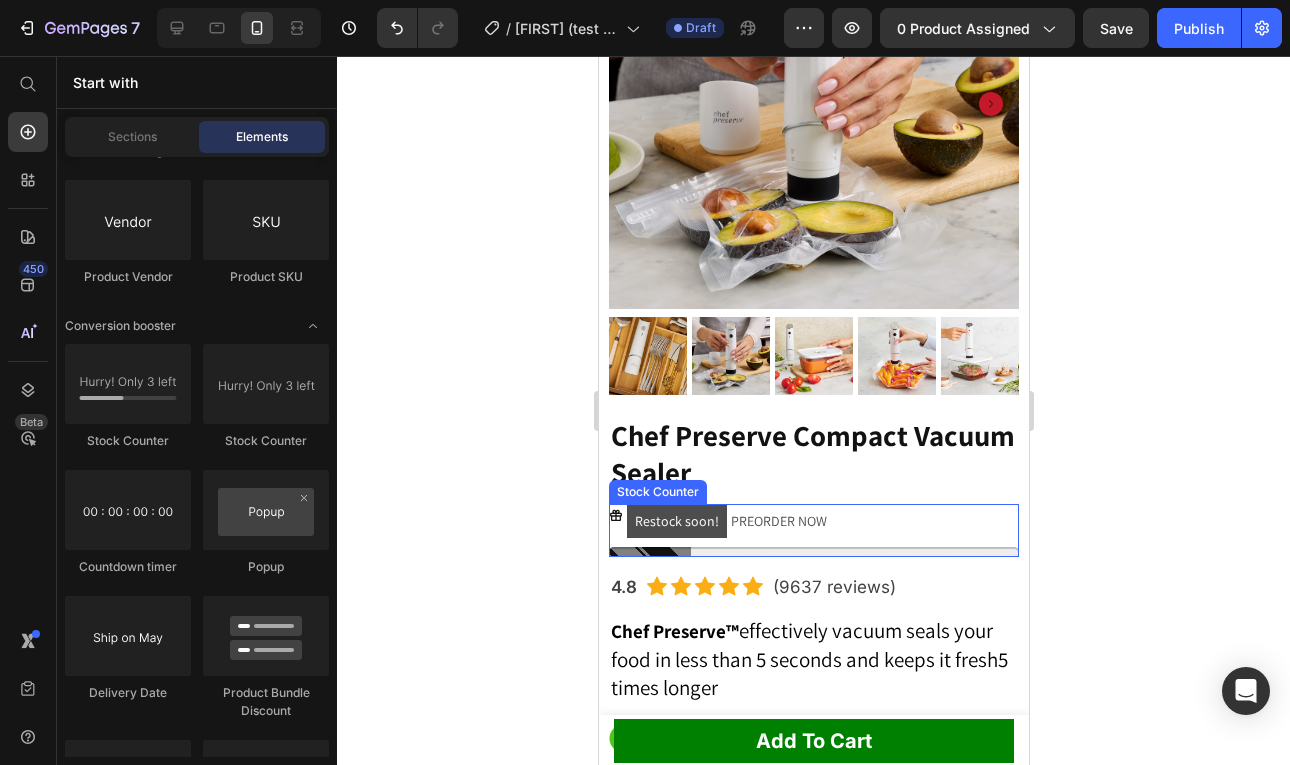 click on "Restock soon!  PREORDER NOW" at bounding box center (726, 521) 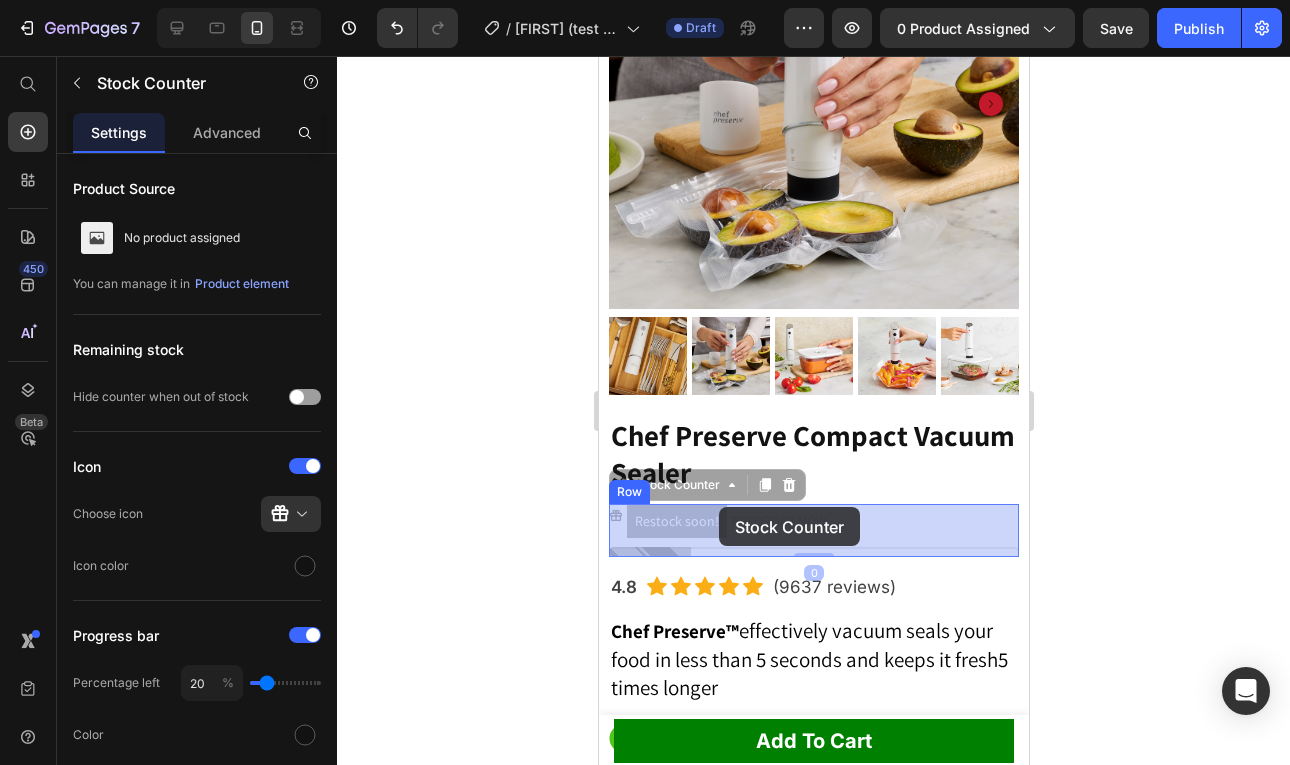 drag, startPoint x: 623, startPoint y: 483, endPoint x: 718, endPoint y: 507, distance: 97.984695 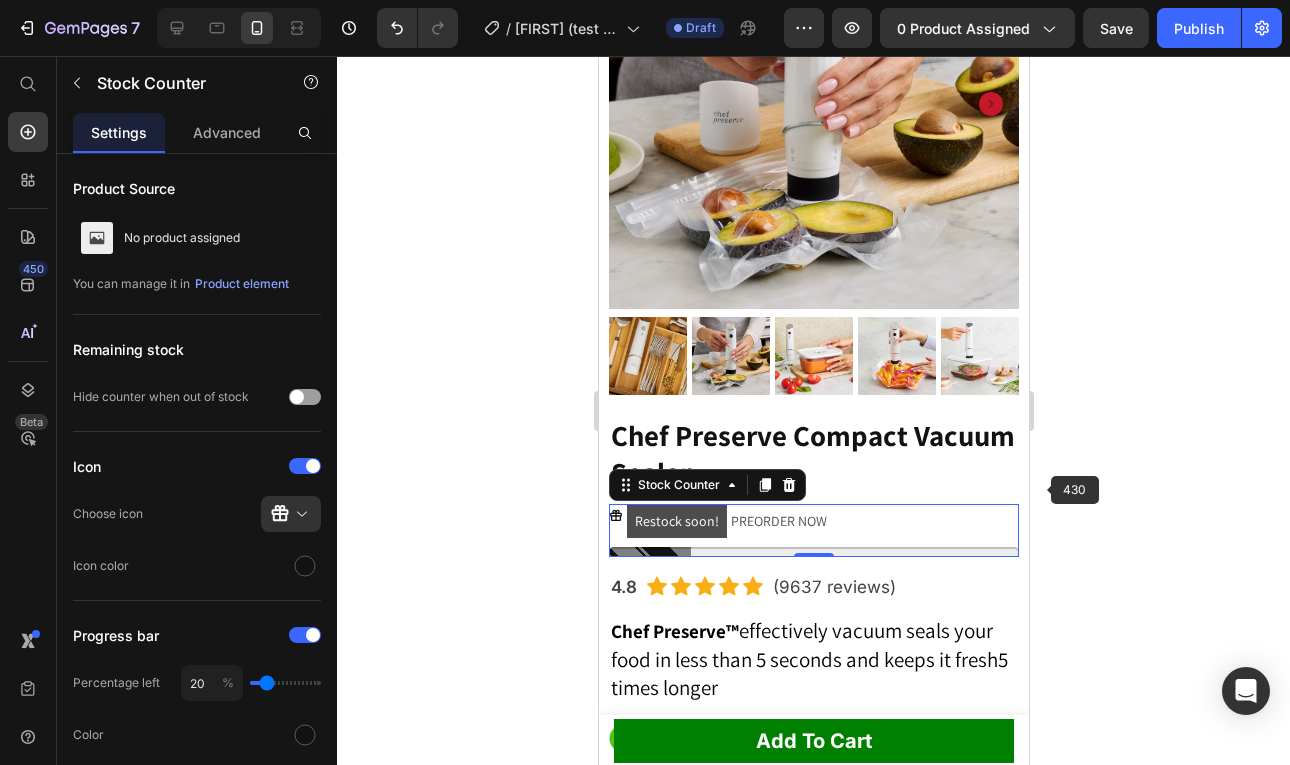 click 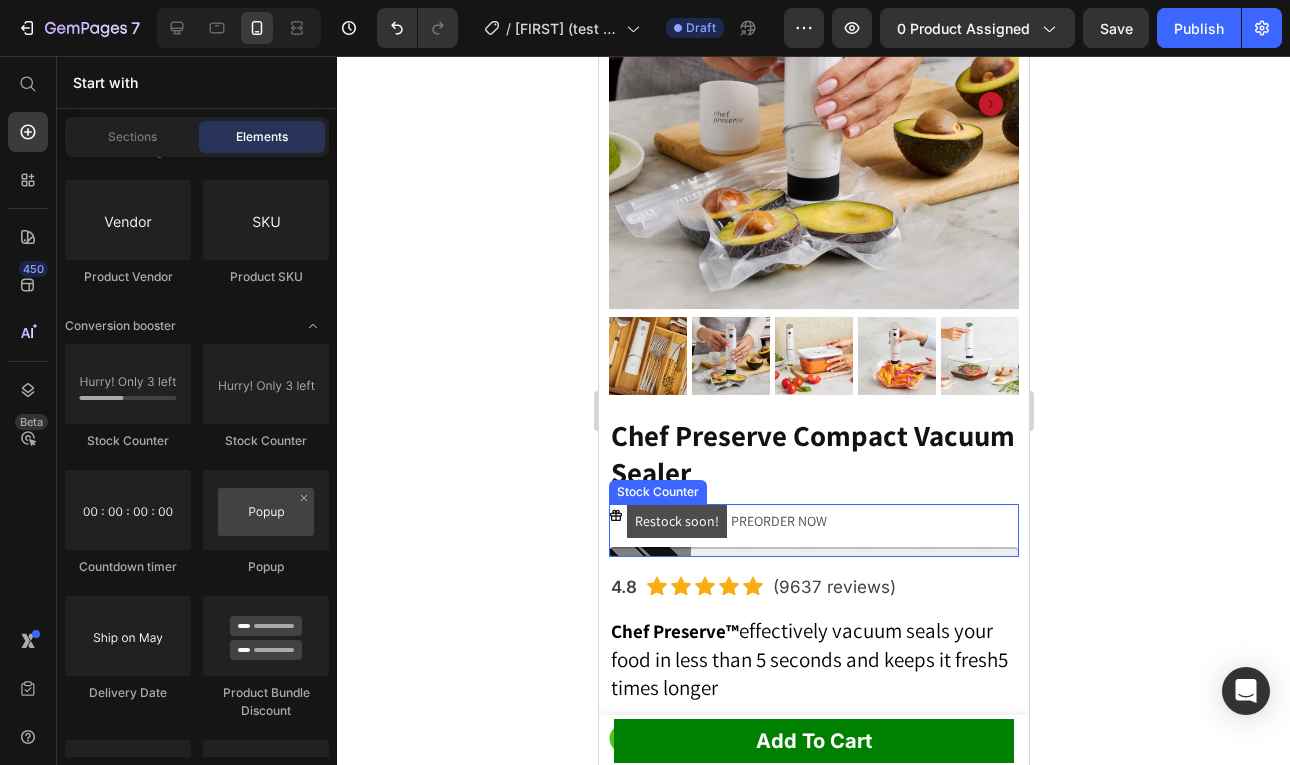 click on "Restock soon!" at bounding box center (676, 521) 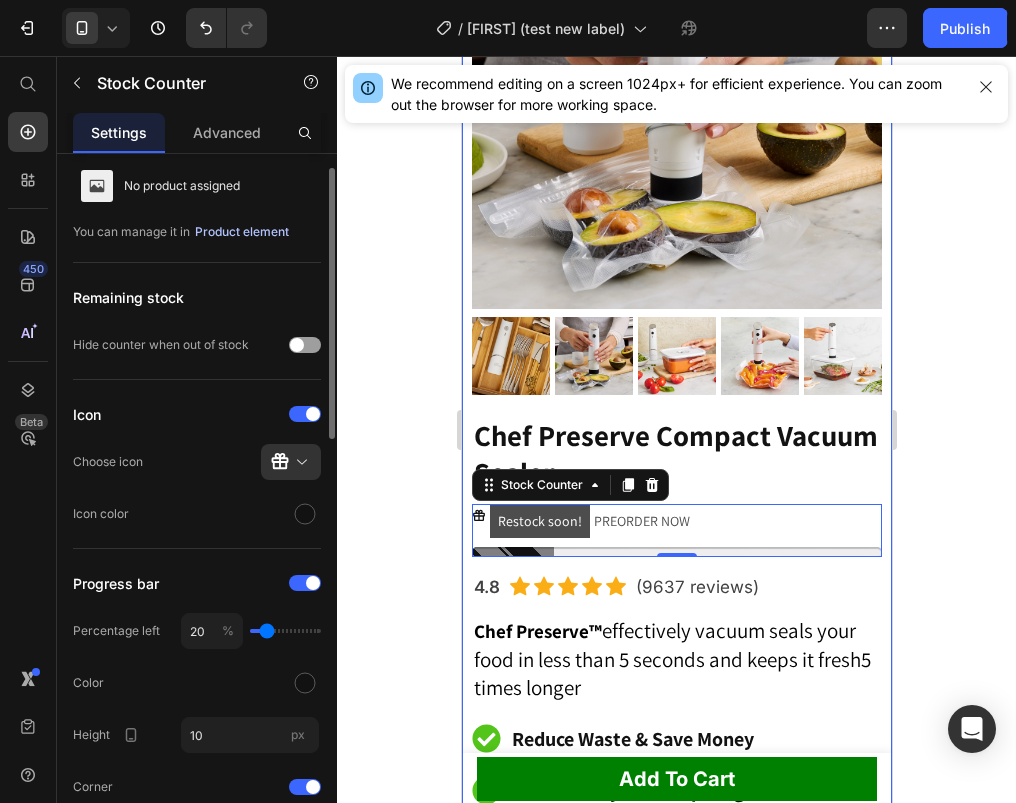 scroll, scrollTop: 89, scrollLeft: 0, axis: vertical 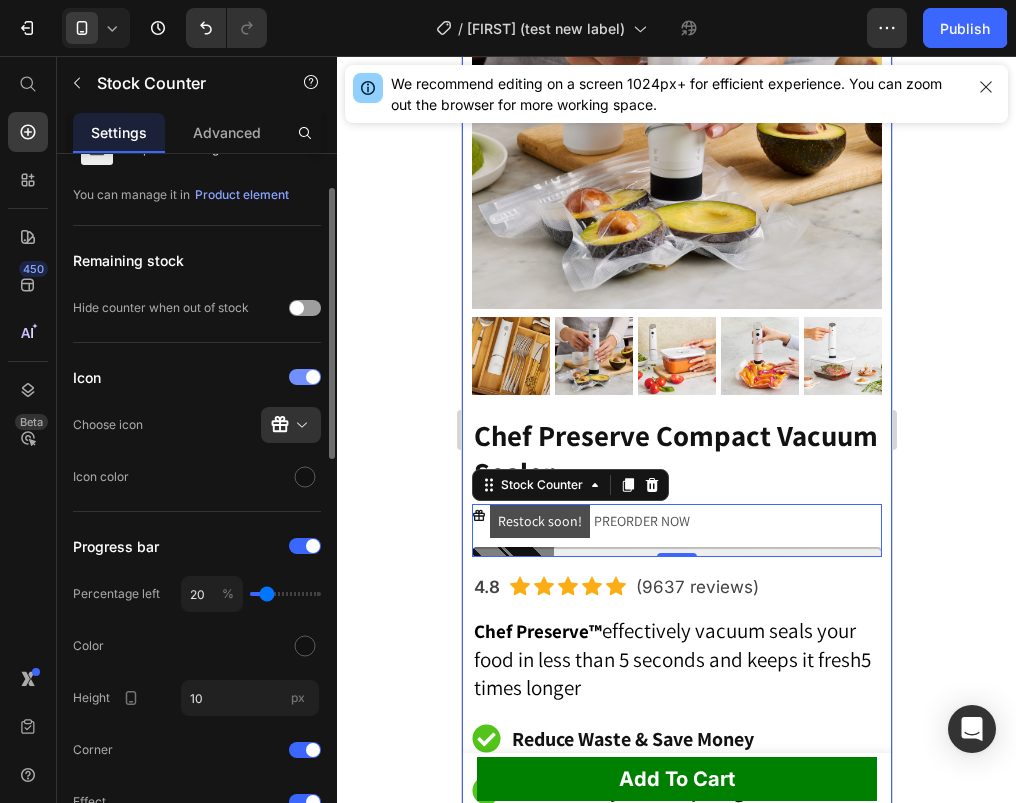 click at bounding box center [305, 377] 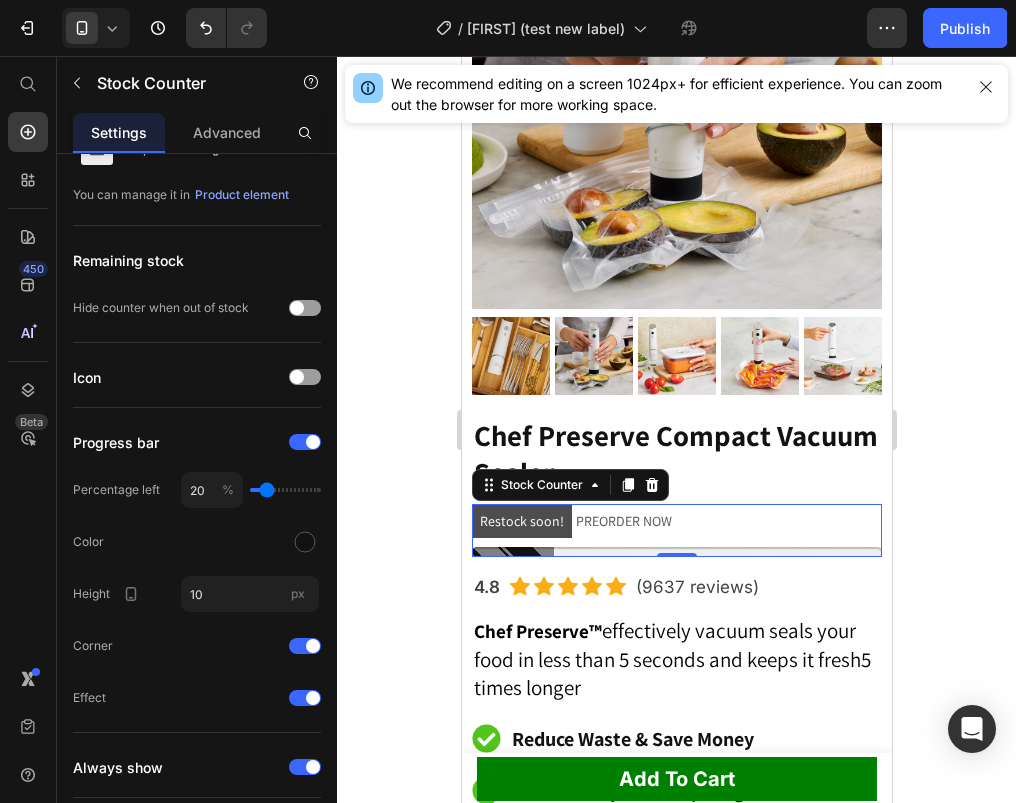 click on "Restock soon!" at bounding box center (521, 521) 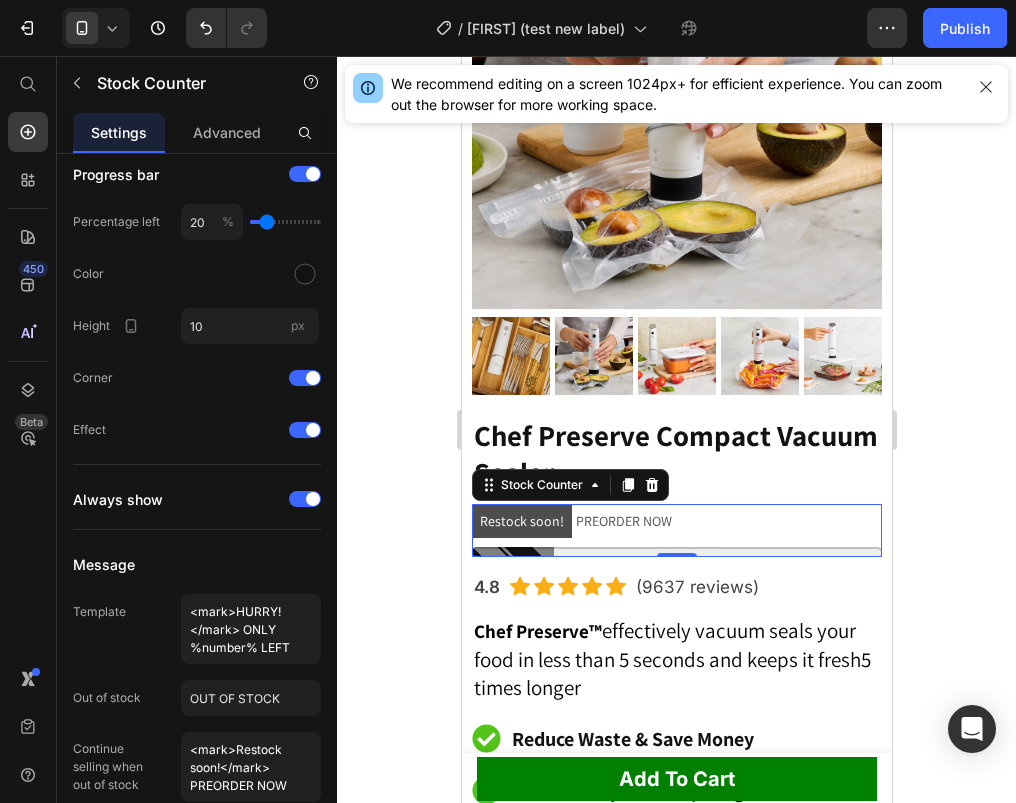 scroll, scrollTop: 0, scrollLeft: 0, axis: both 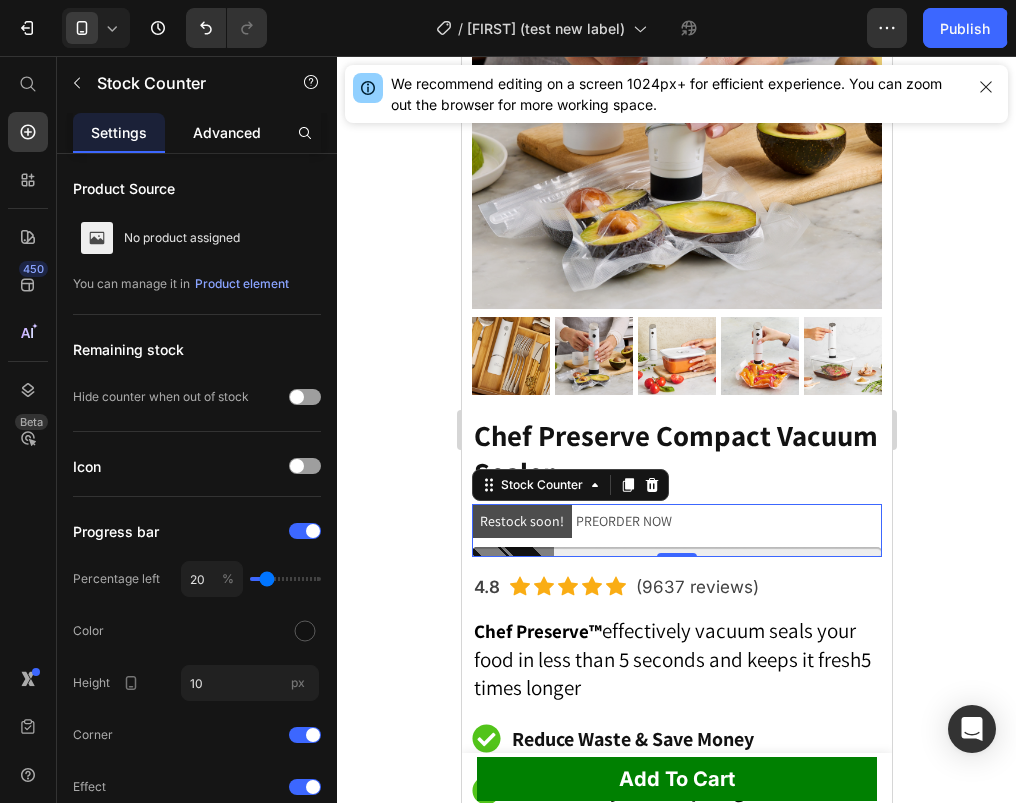 click on "Advanced" at bounding box center [227, 132] 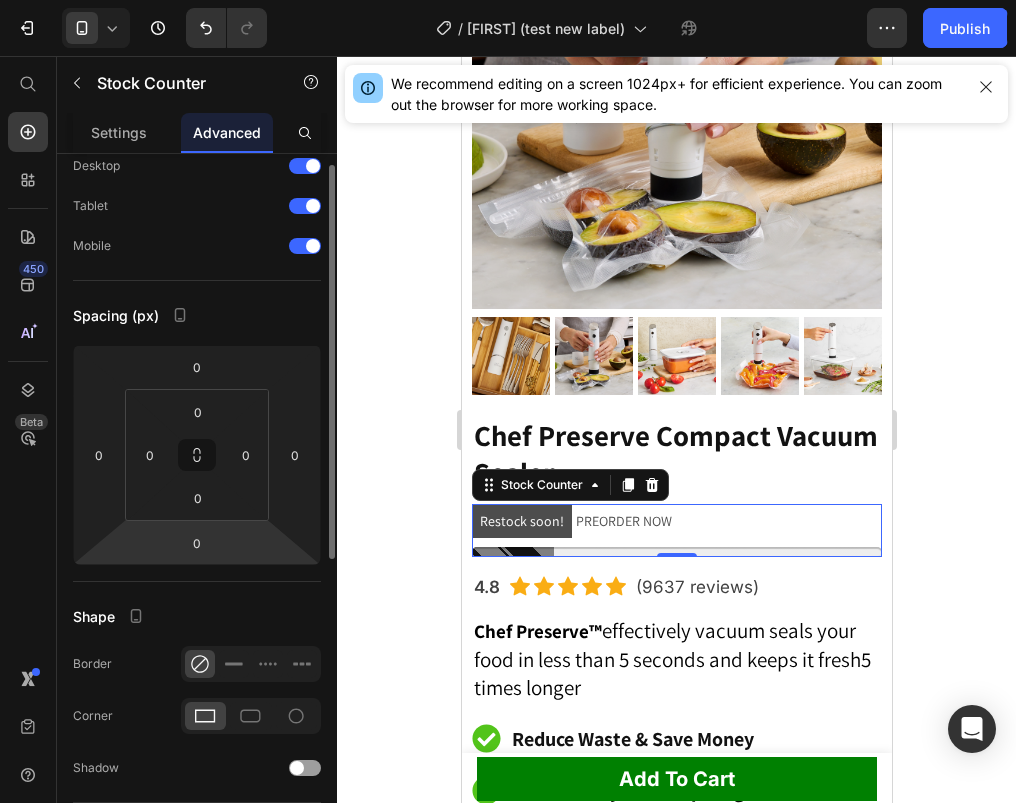 scroll, scrollTop: 0, scrollLeft: 0, axis: both 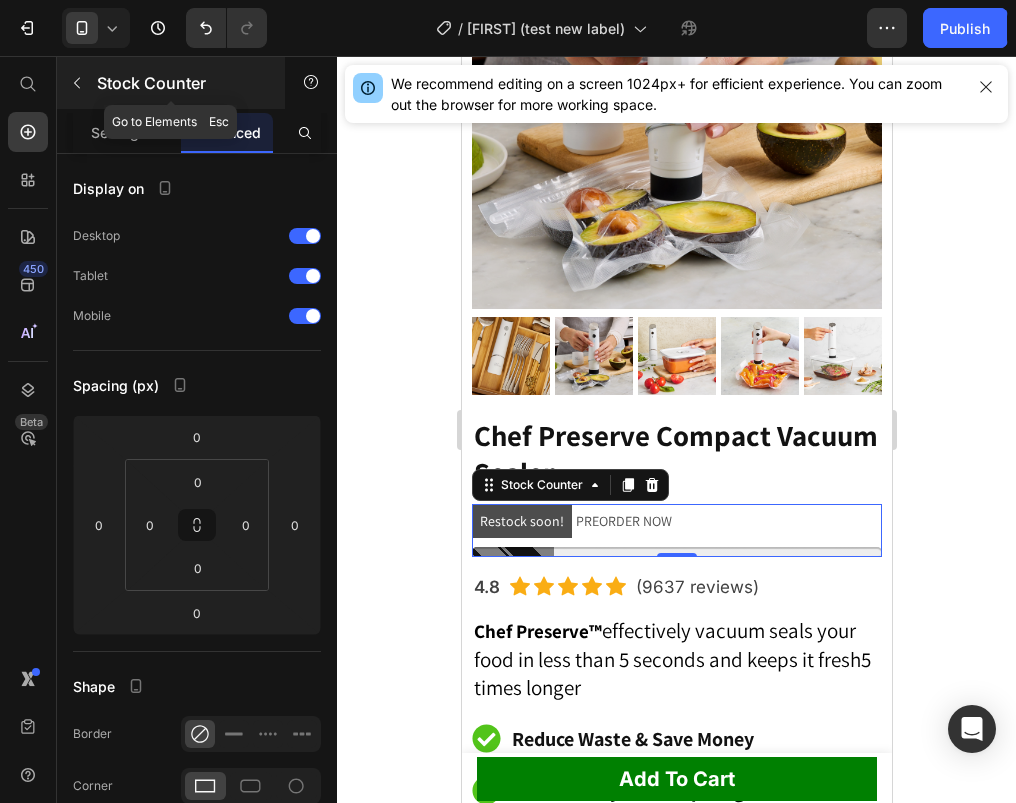 click at bounding box center (77, 83) 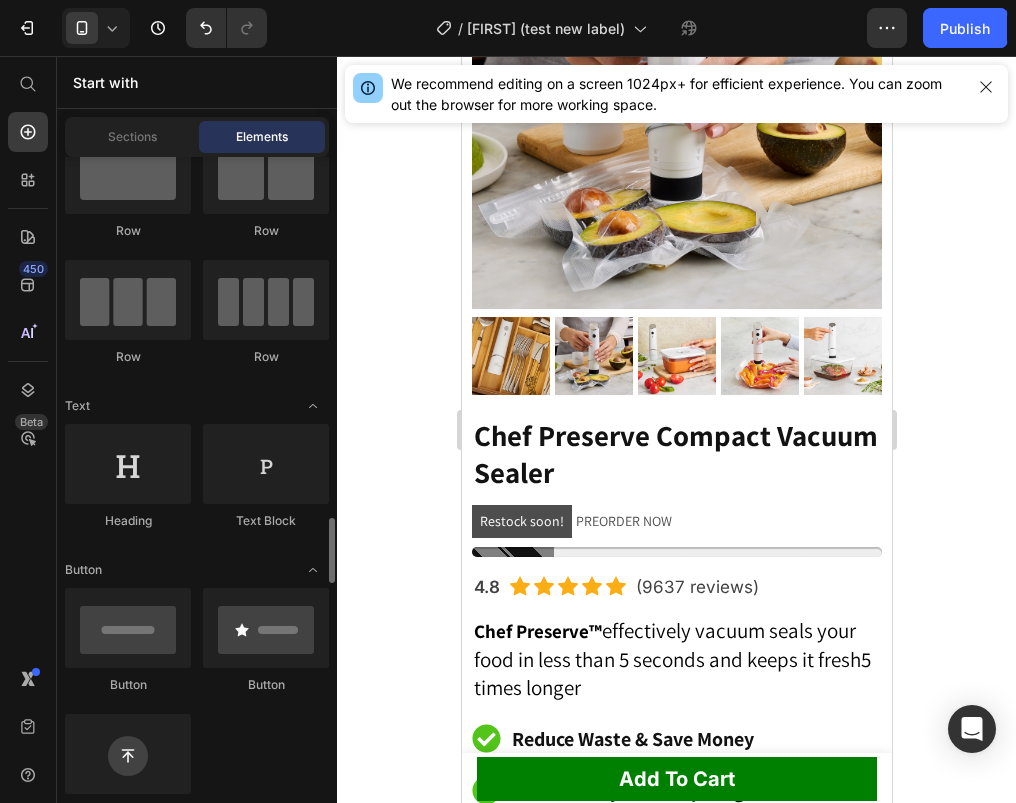scroll, scrollTop: 0, scrollLeft: 0, axis: both 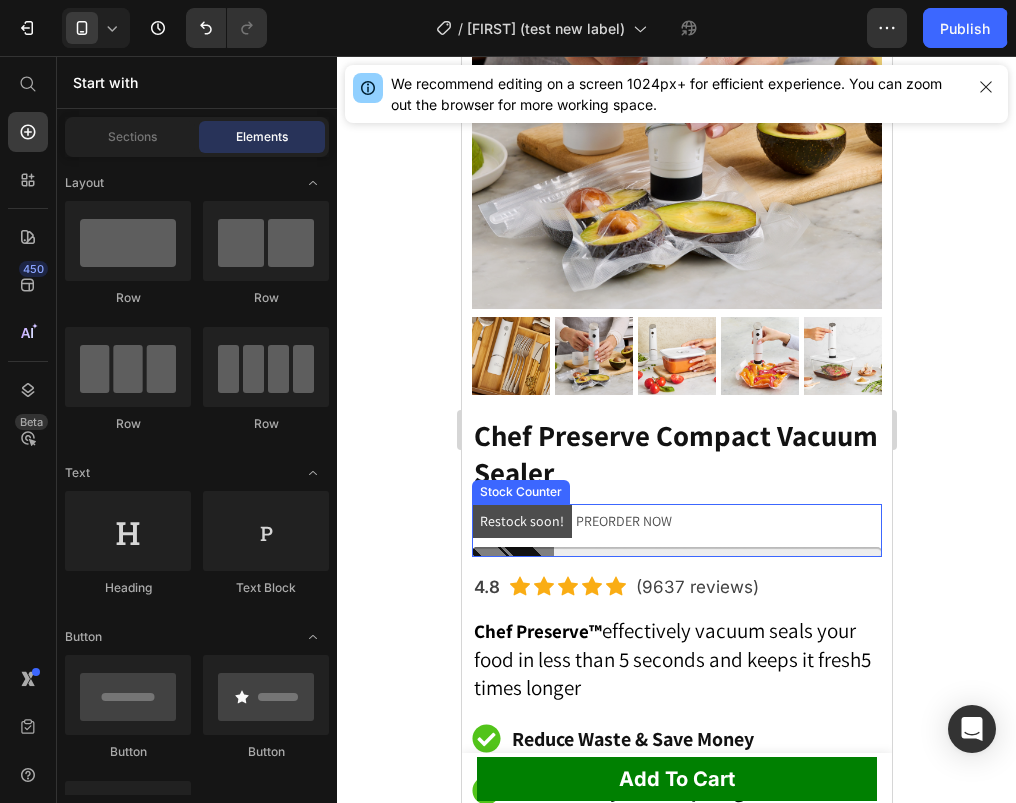 click on "Restock soon!  PREORDER NOW" at bounding box center [676, 530] 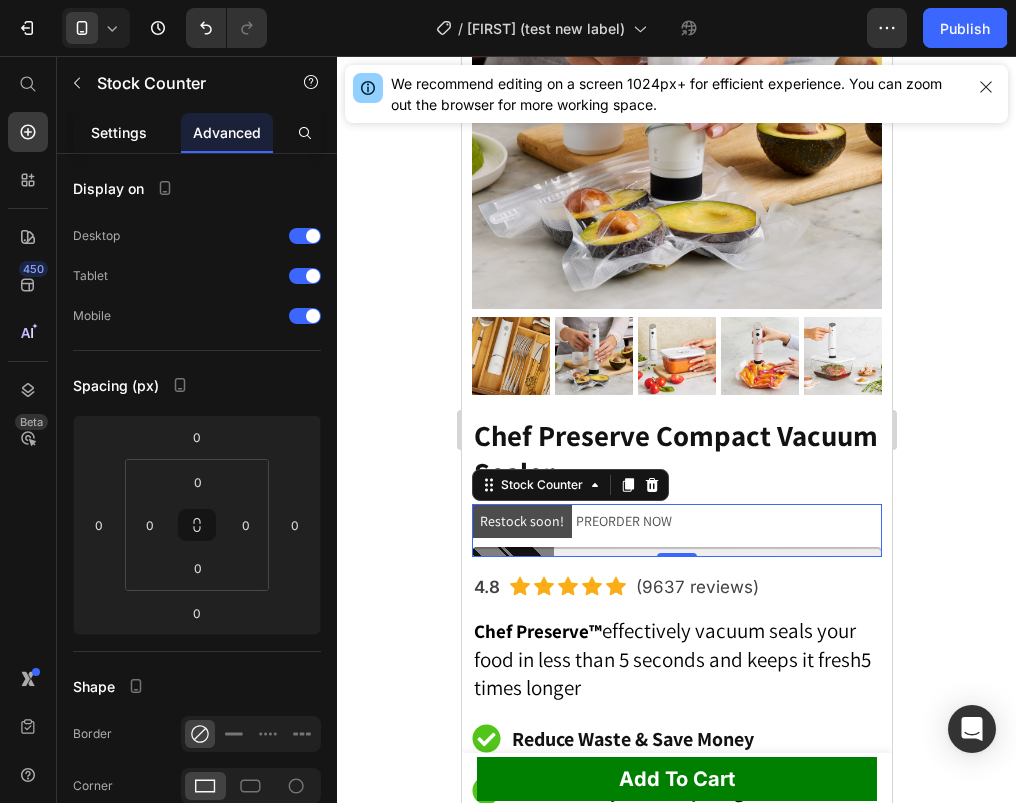 click on "Settings" at bounding box center (119, 132) 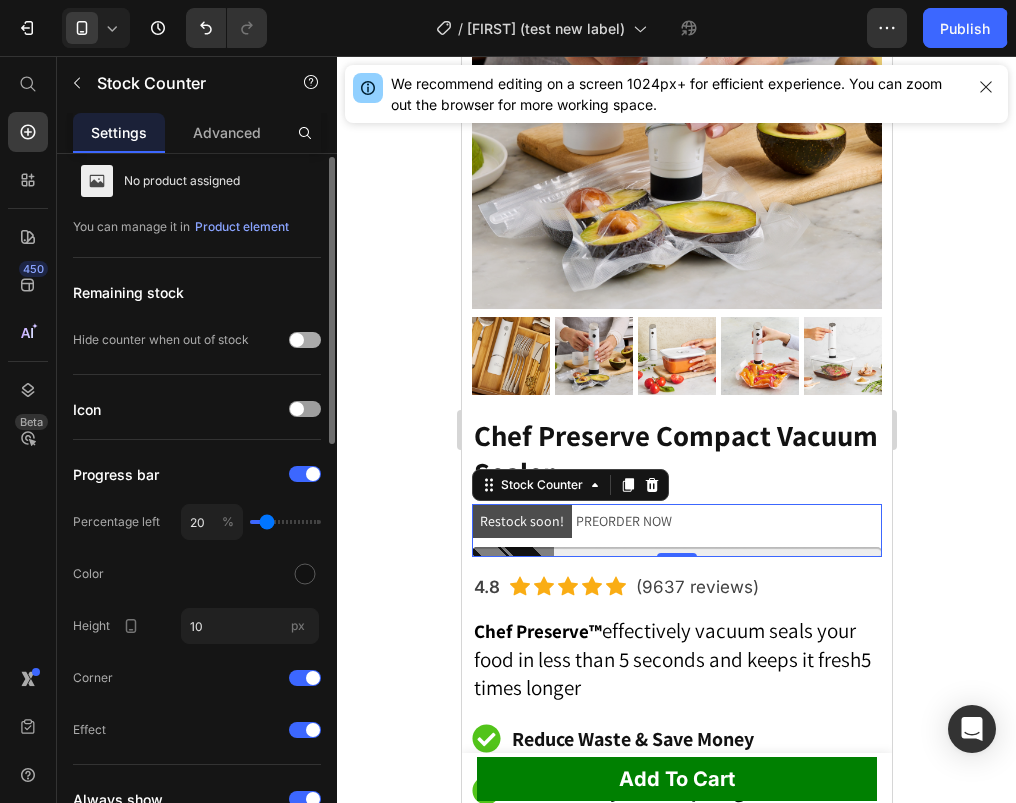 scroll, scrollTop: 69, scrollLeft: 0, axis: vertical 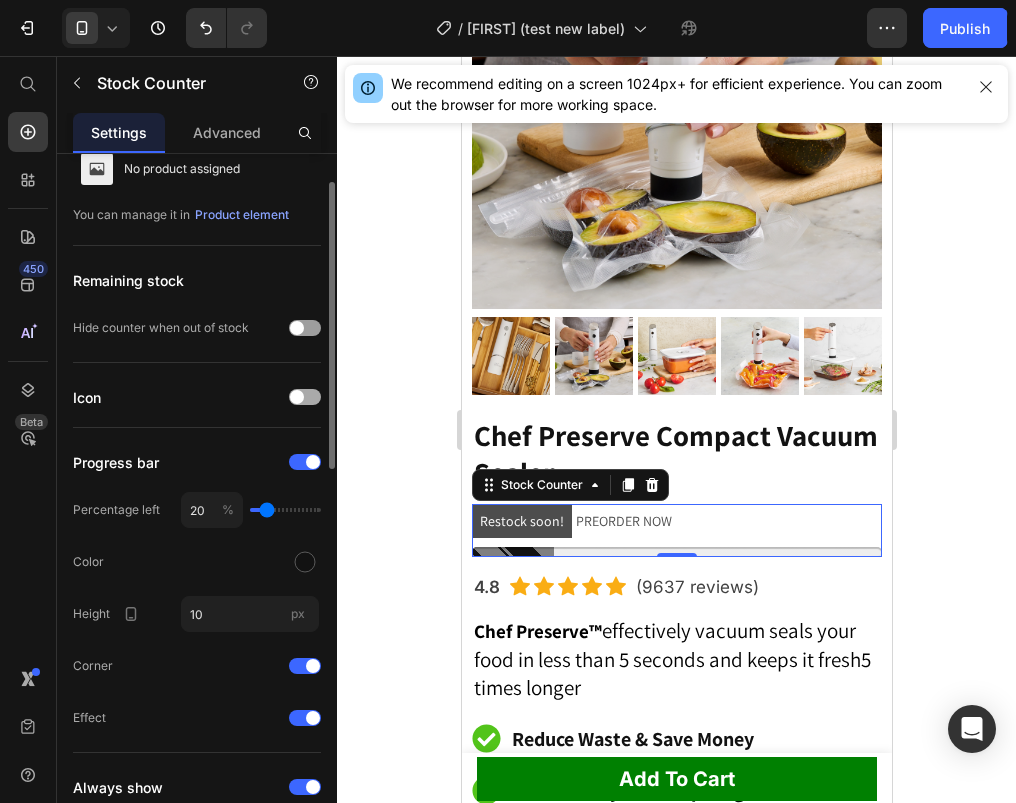 click at bounding box center (297, 397) 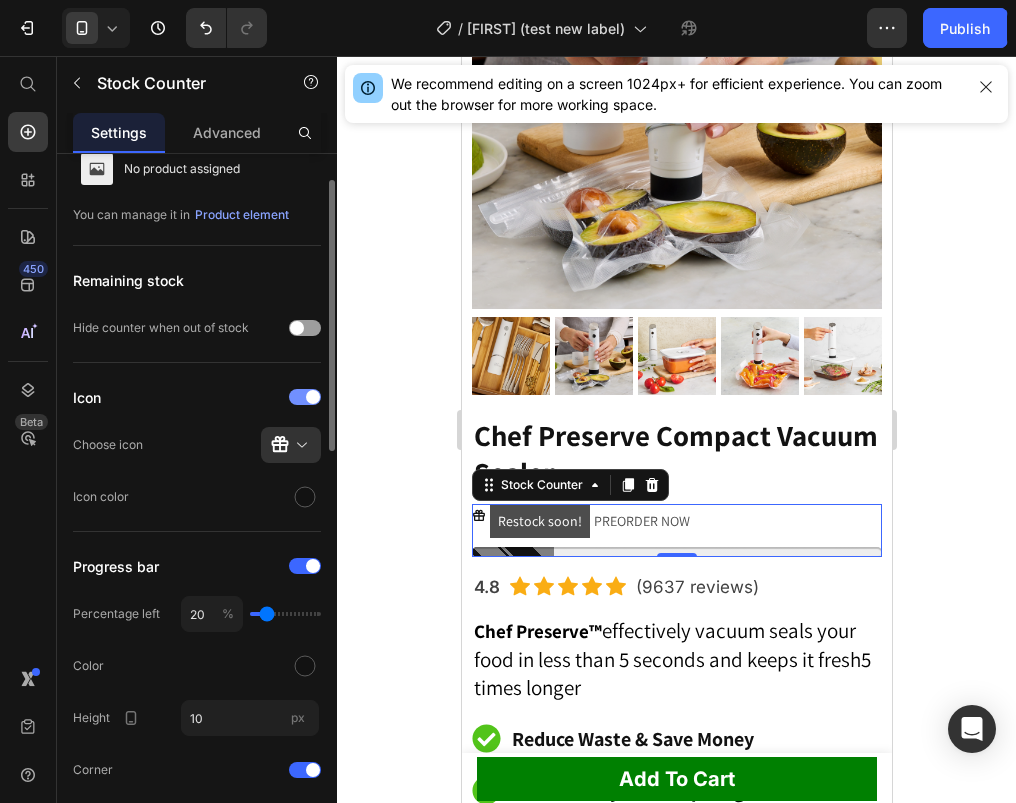 click at bounding box center (305, 397) 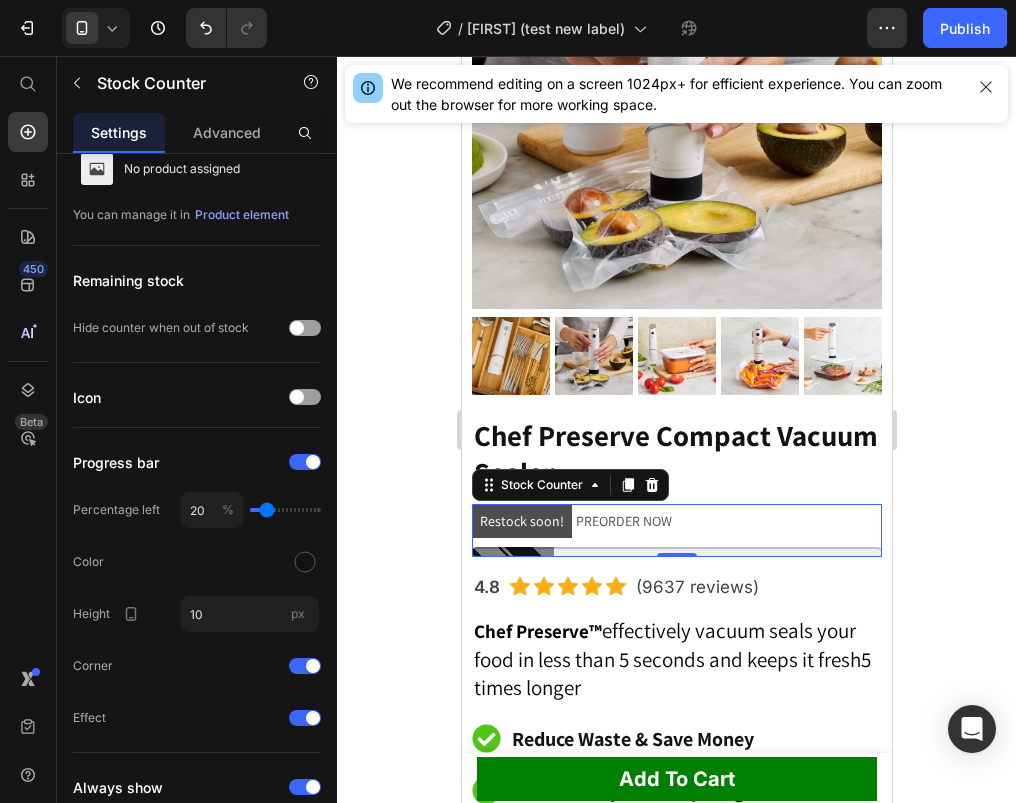 click on "Restock soon!" at bounding box center [521, 521] 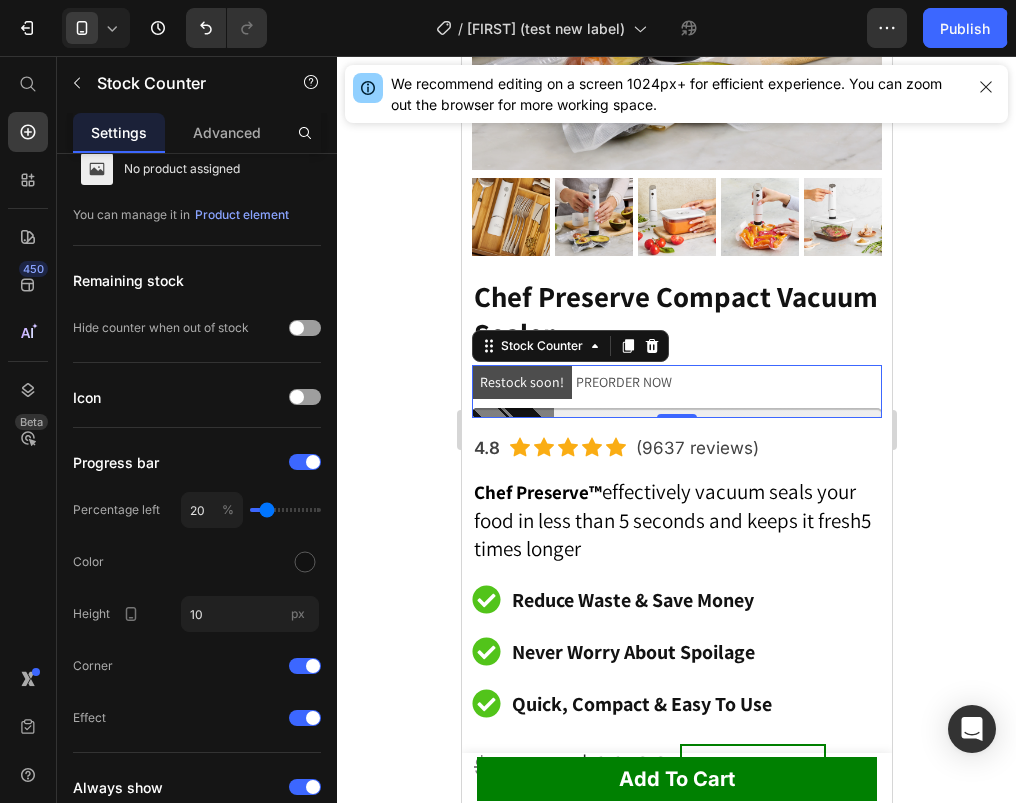 scroll, scrollTop: 498, scrollLeft: 0, axis: vertical 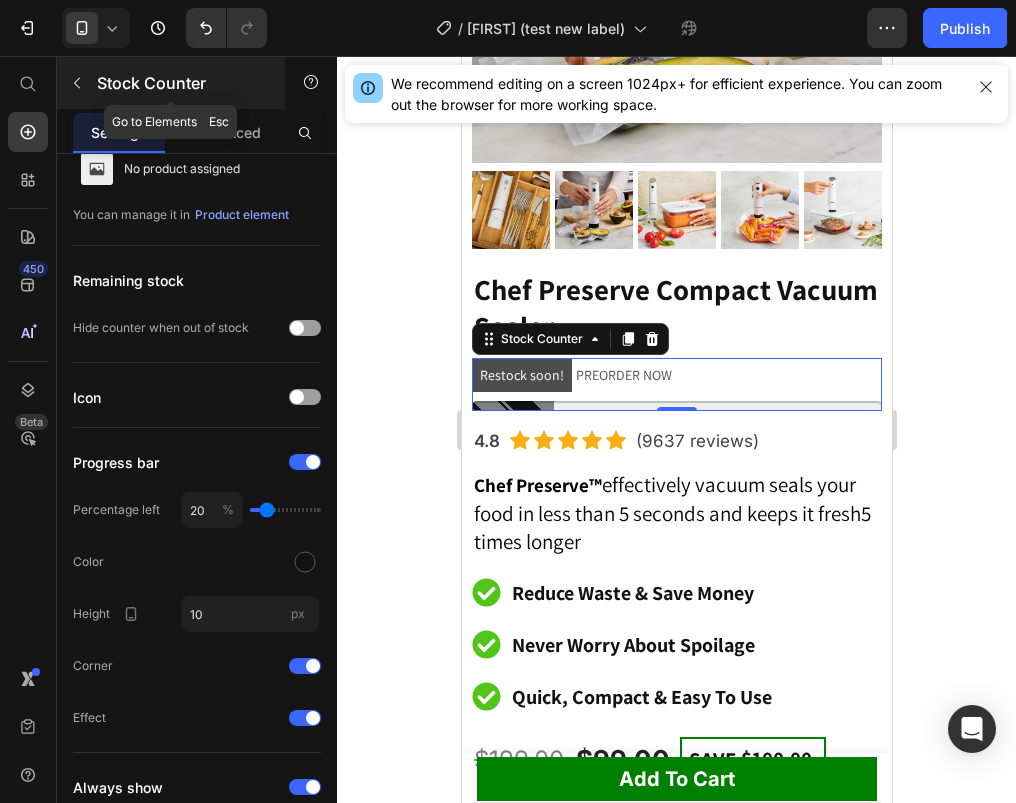 click on "Stock Counter" at bounding box center (182, 83) 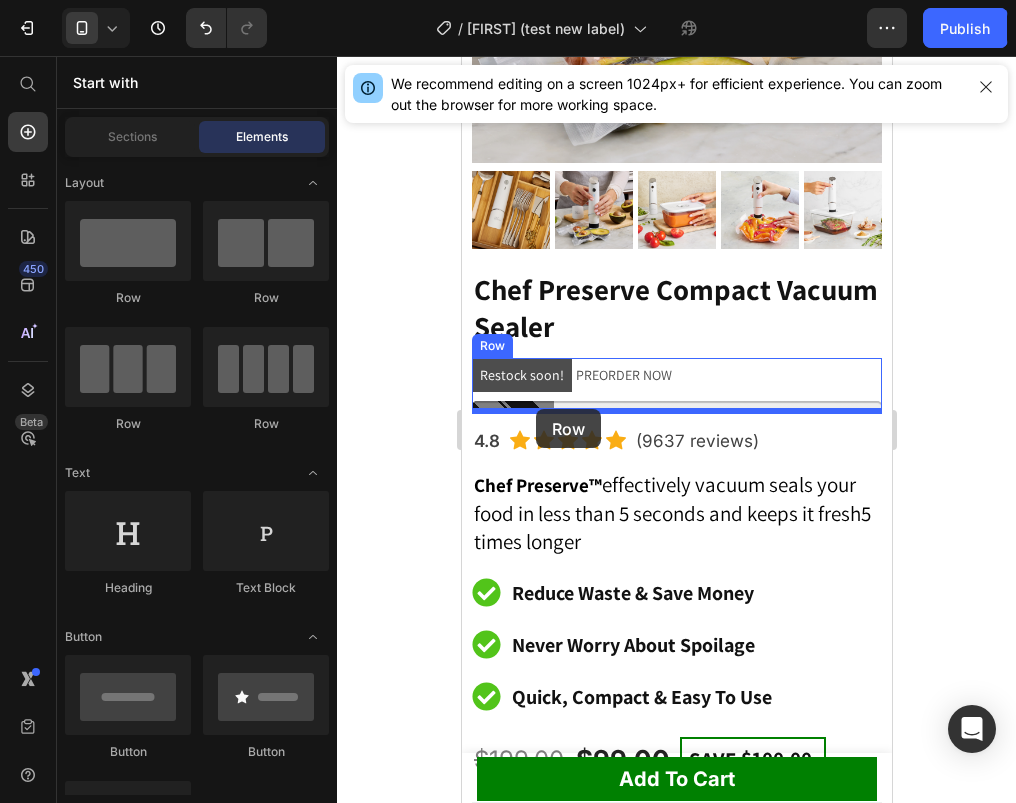 drag, startPoint x: 588, startPoint y: 313, endPoint x: 535, endPoint y: 409, distance: 109.65856 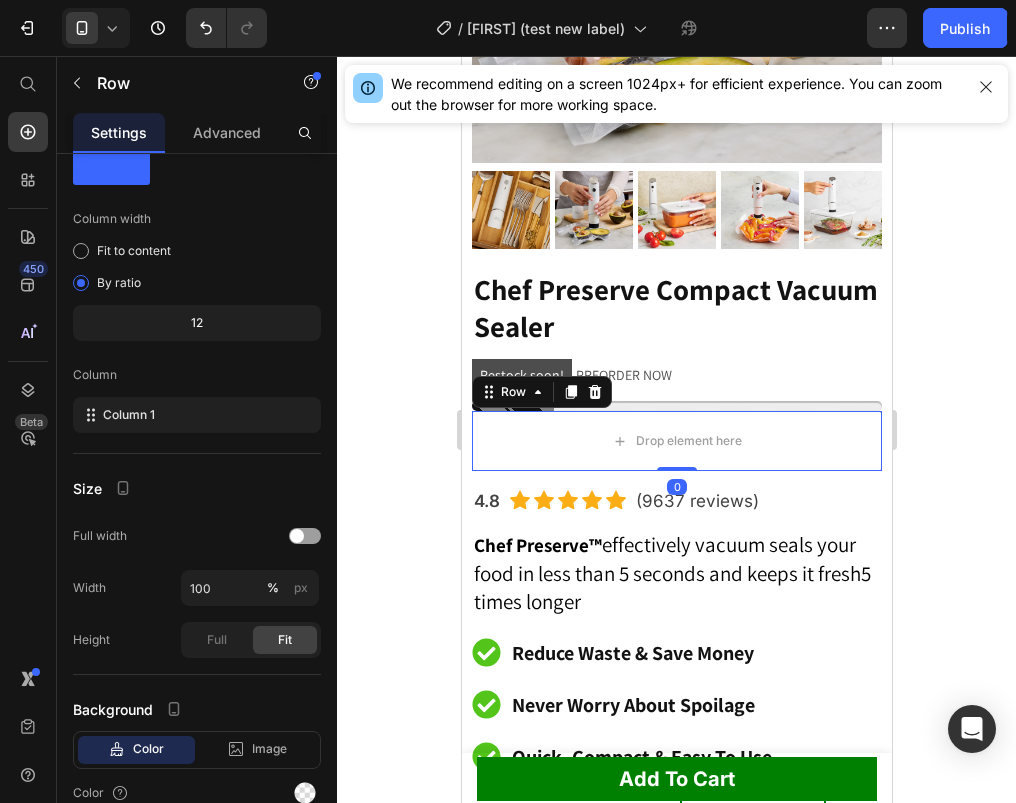 scroll, scrollTop: 0, scrollLeft: 0, axis: both 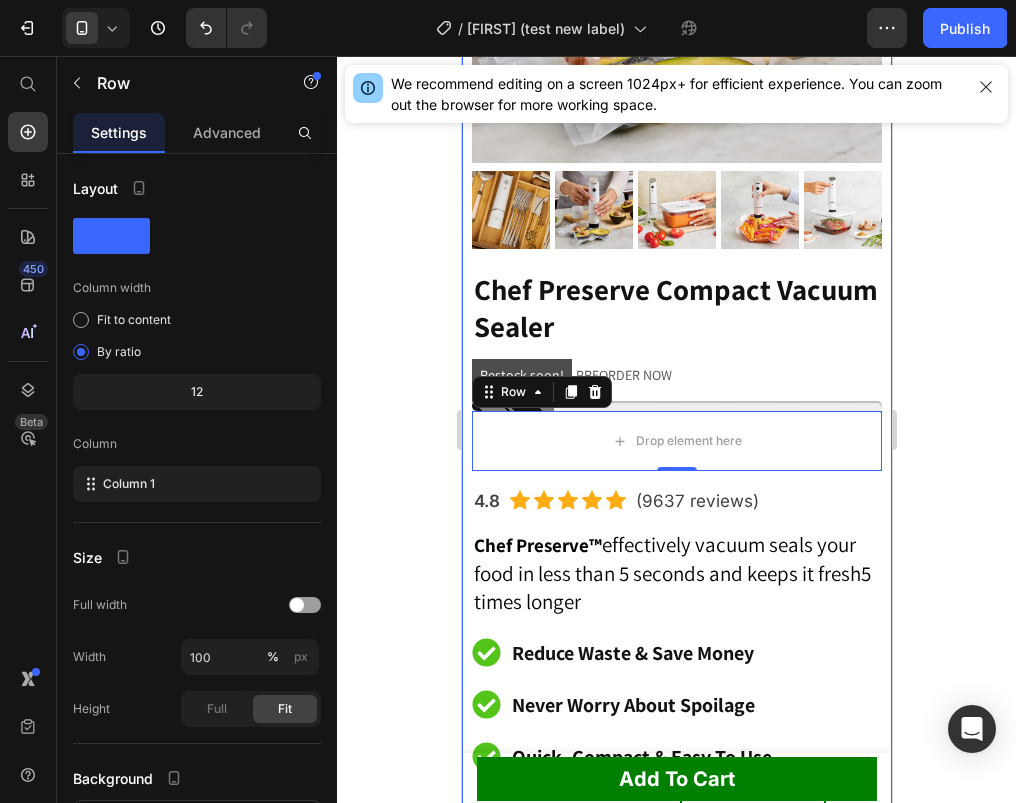 click 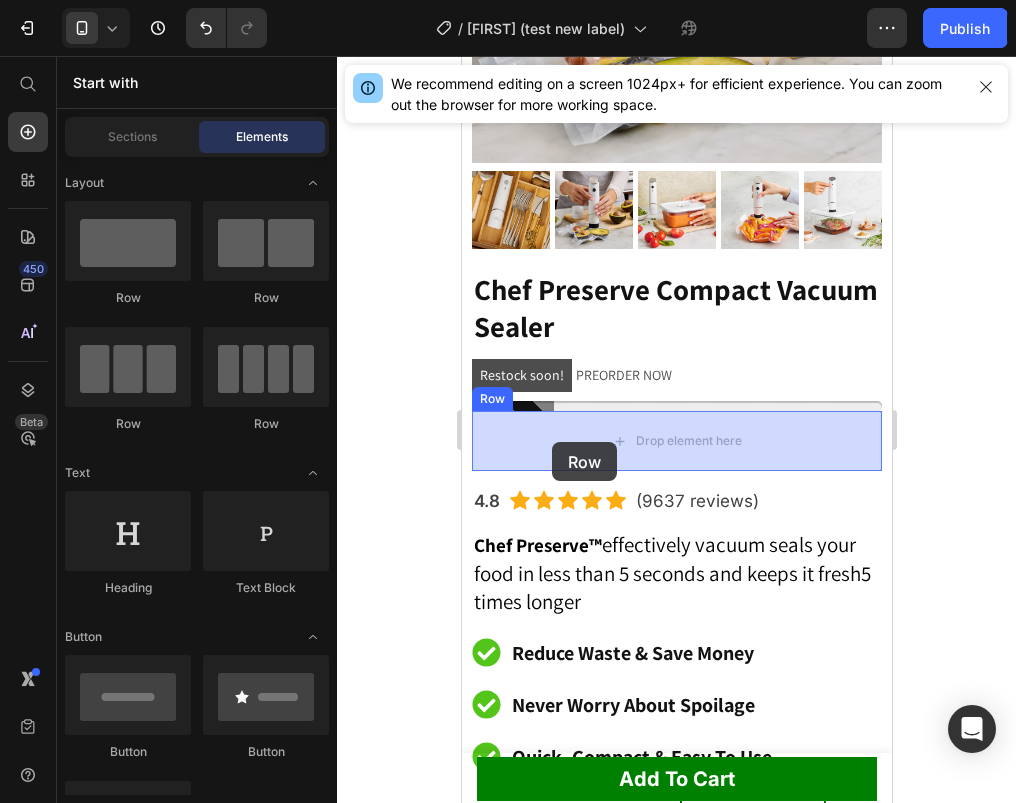 drag, startPoint x: 703, startPoint y: 297, endPoint x: 550, endPoint y: 442, distance: 210.79373 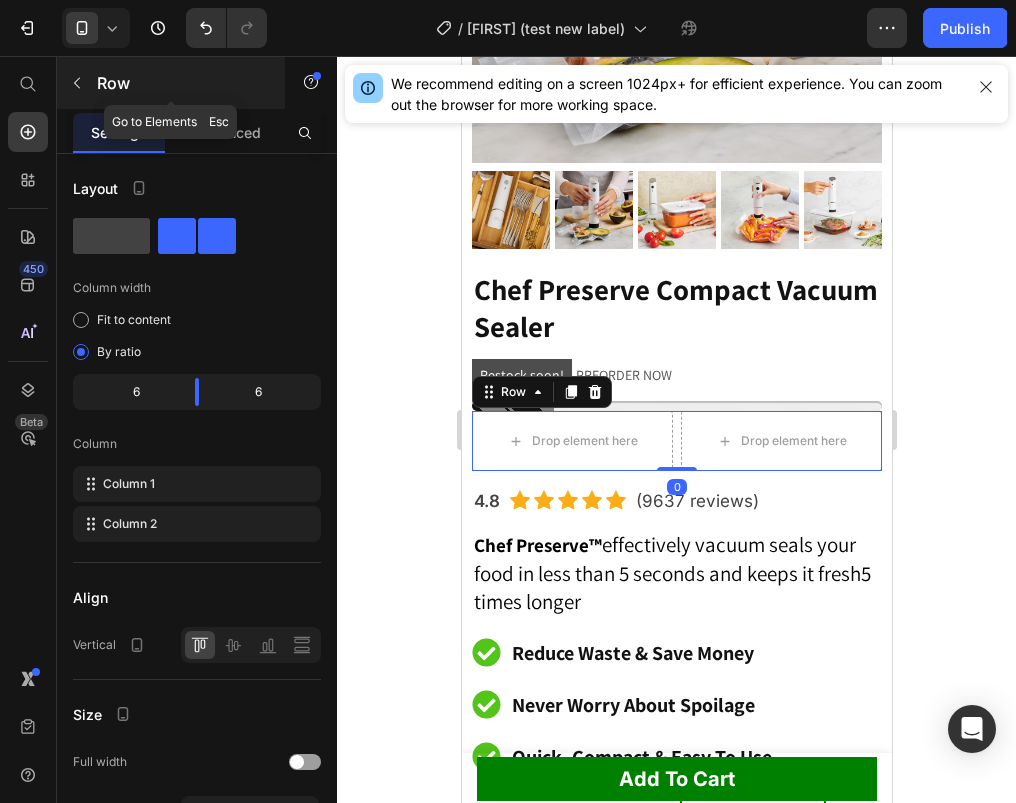 click 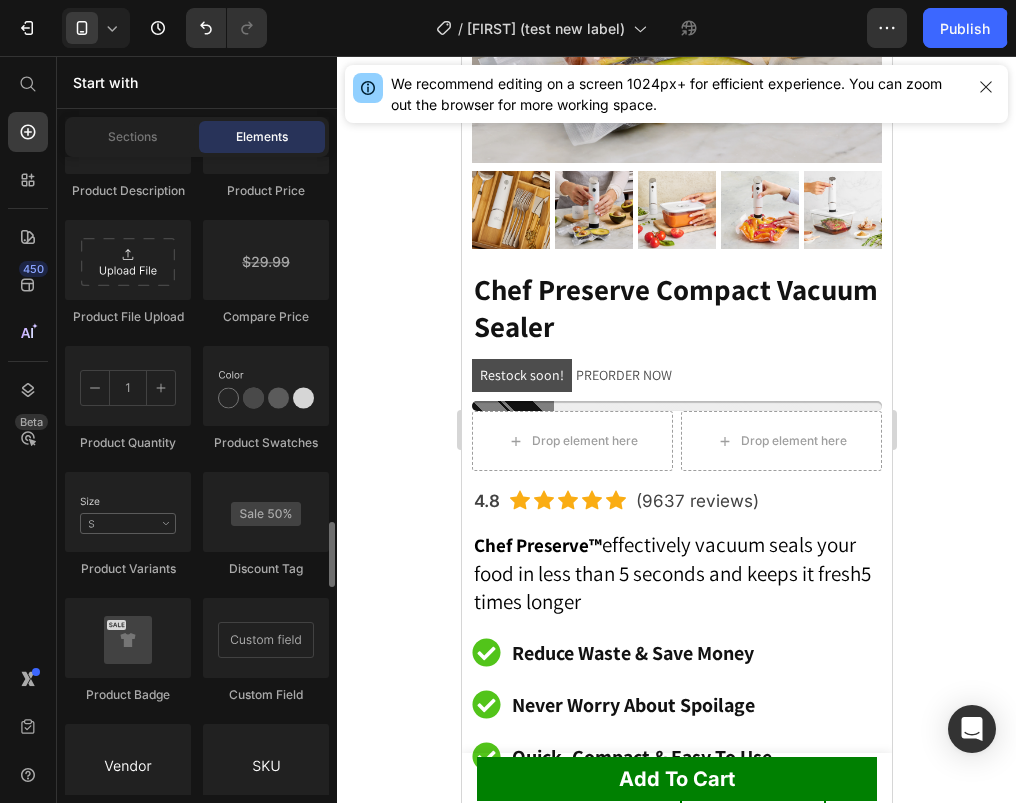 scroll, scrollTop: 3558, scrollLeft: 0, axis: vertical 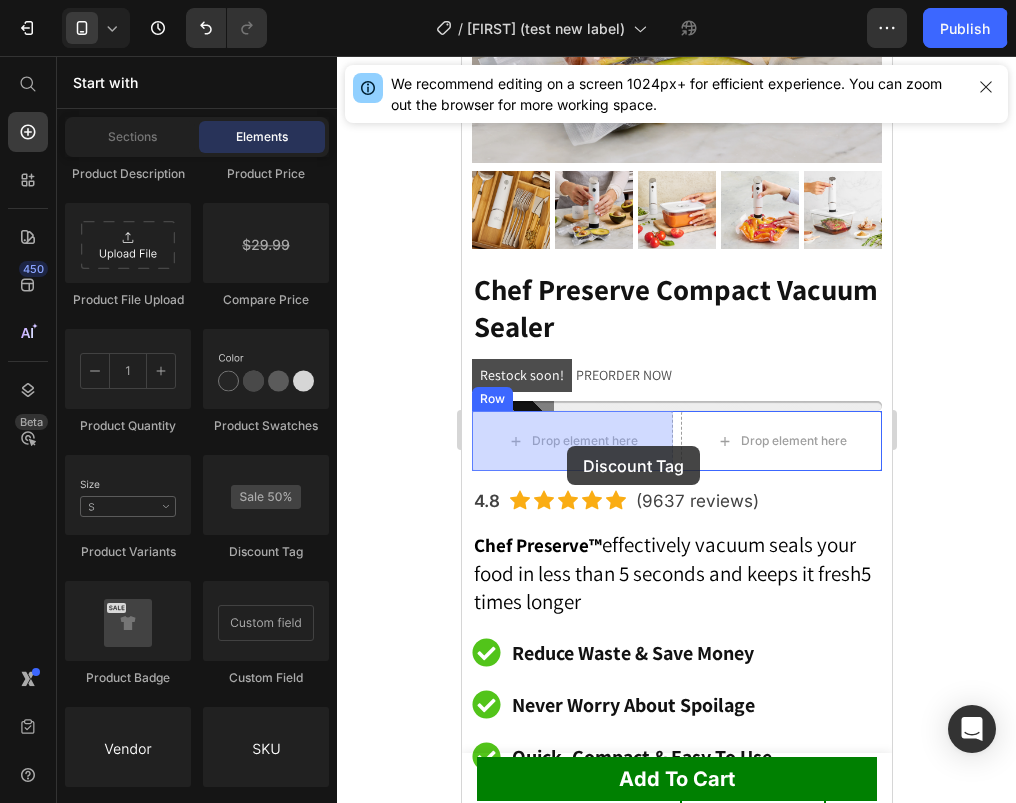 drag, startPoint x: 738, startPoint y: 562, endPoint x: 564, endPoint y: 440, distance: 212.50882 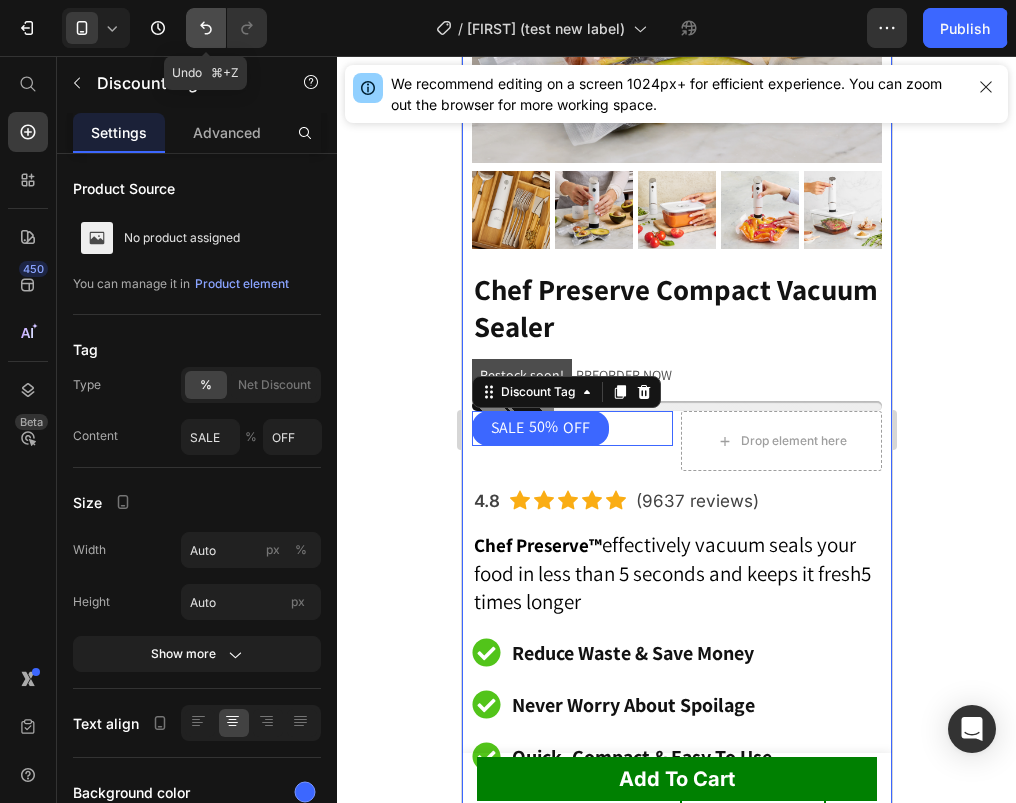 click 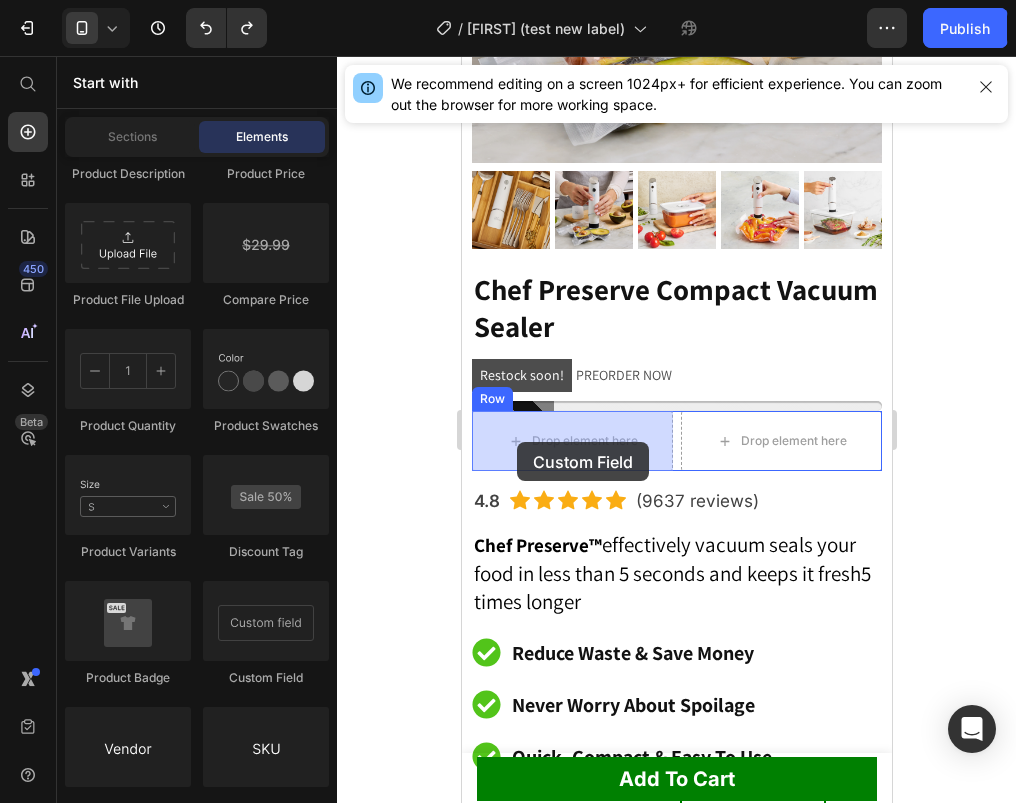drag, startPoint x: 738, startPoint y: 688, endPoint x: 516, endPoint y: 442, distance: 331.36084 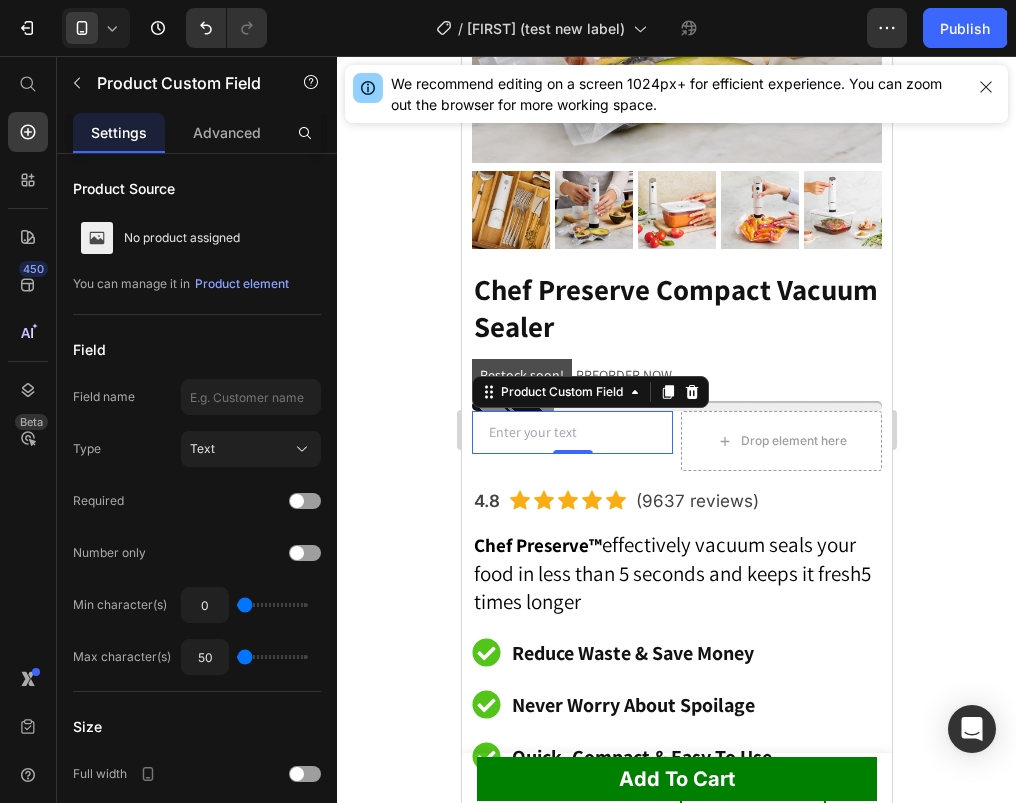 click at bounding box center [571, 432] 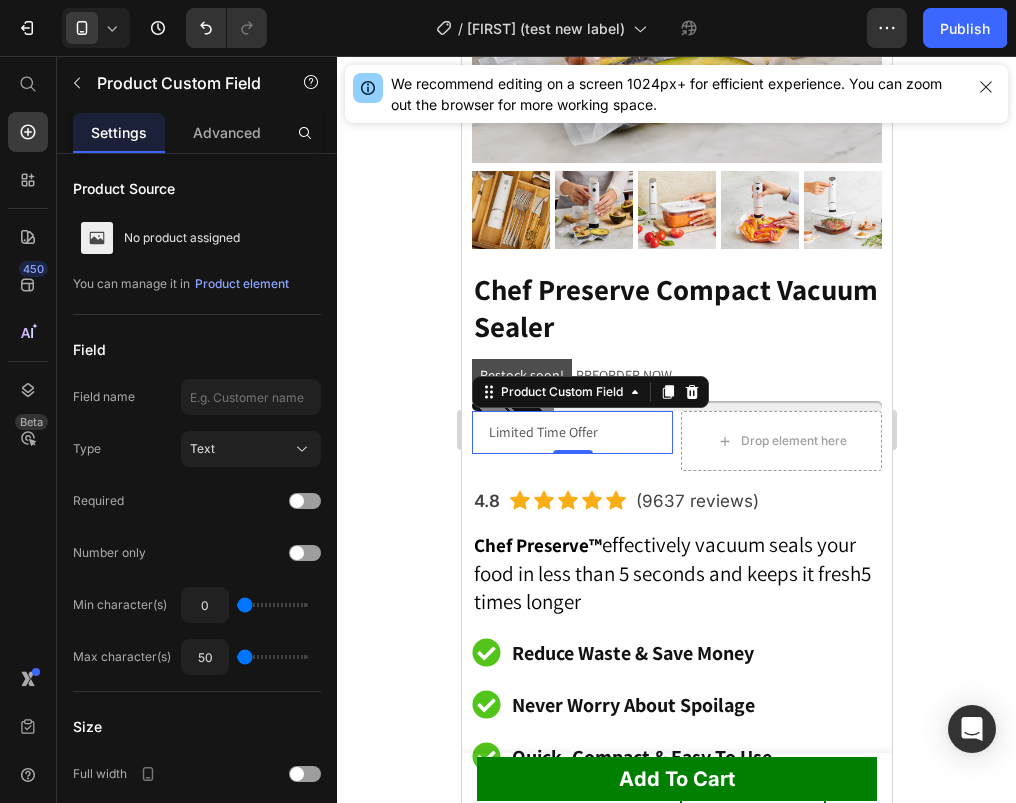 click on "Limited Time Offer" at bounding box center [571, 432] 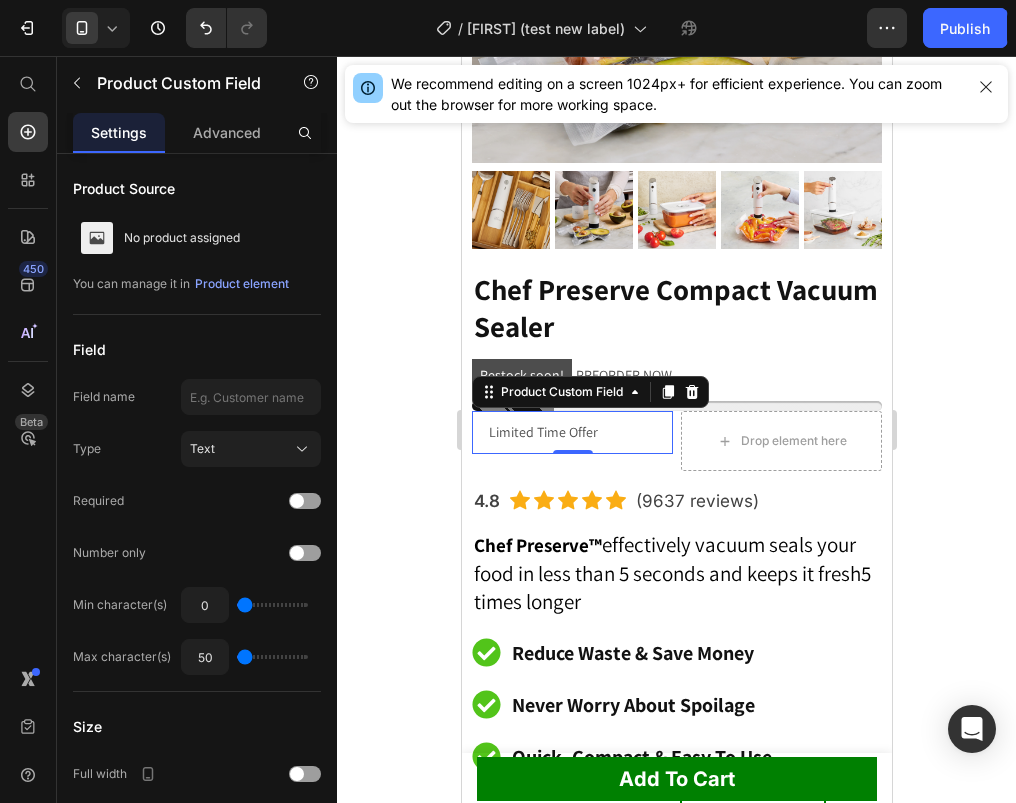 click on "Limited Time Offer" at bounding box center [571, 432] 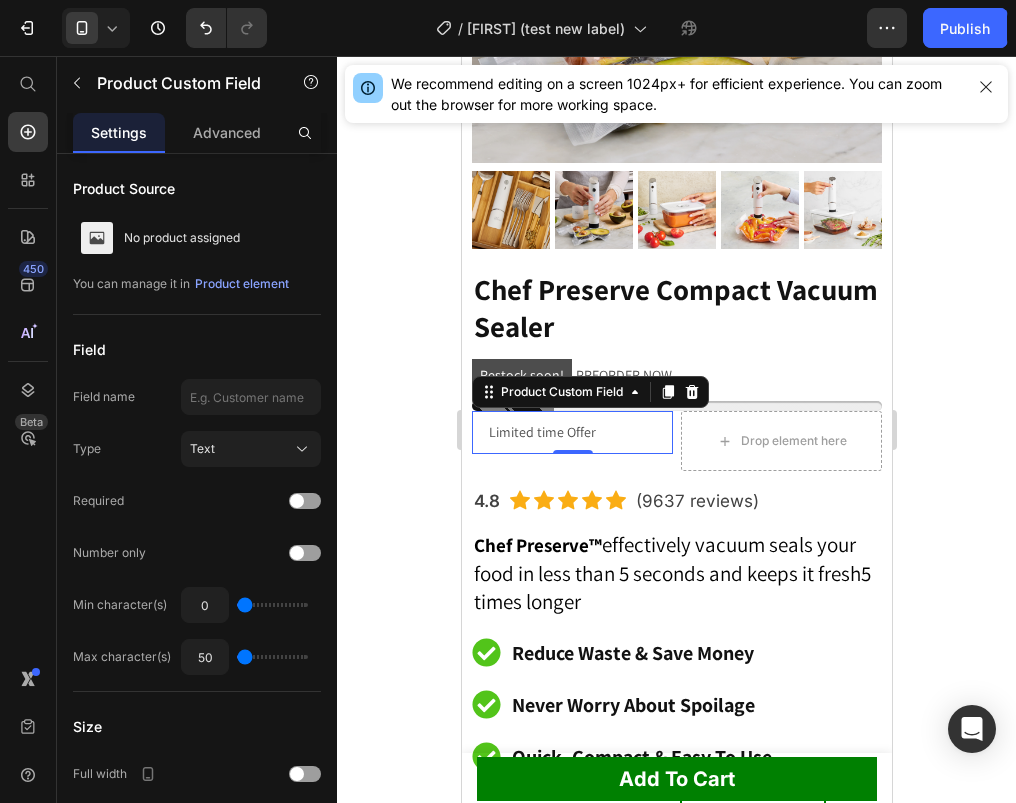 click on "Limited time Offer" at bounding box center (571, 432) 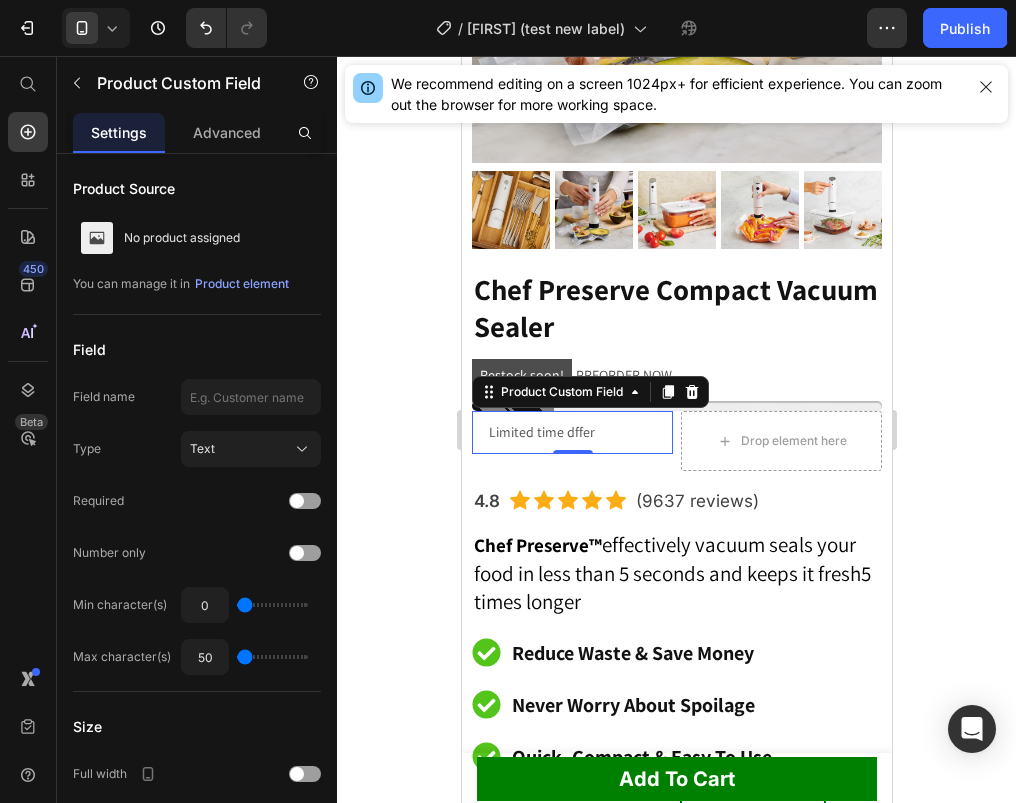 click on "Limited time dffer" at bounding box center (571, 432) 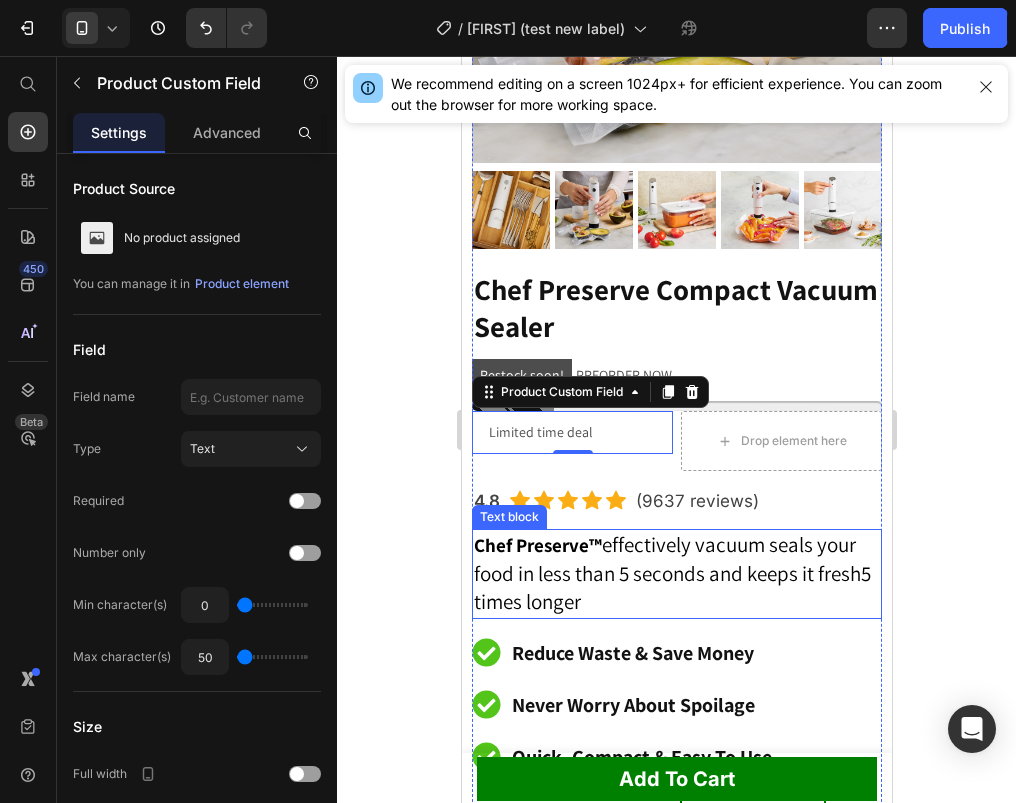 type on "Limited time deal" 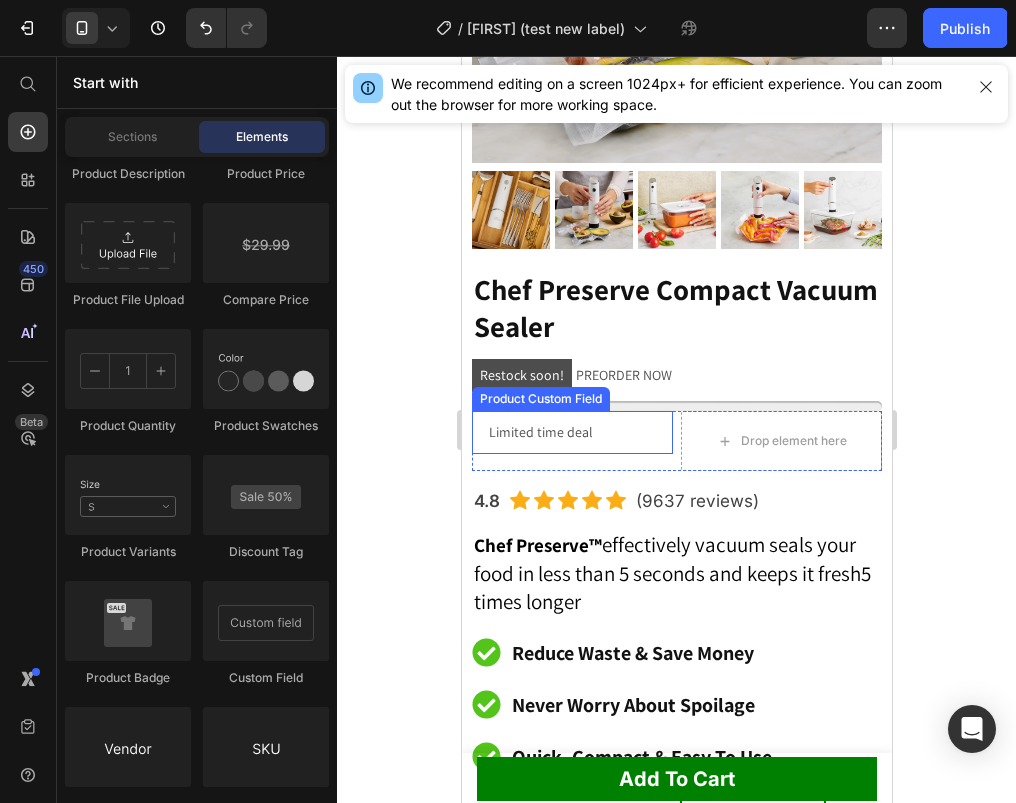 click on "Limited time deal" at bounding box center [571, 432] 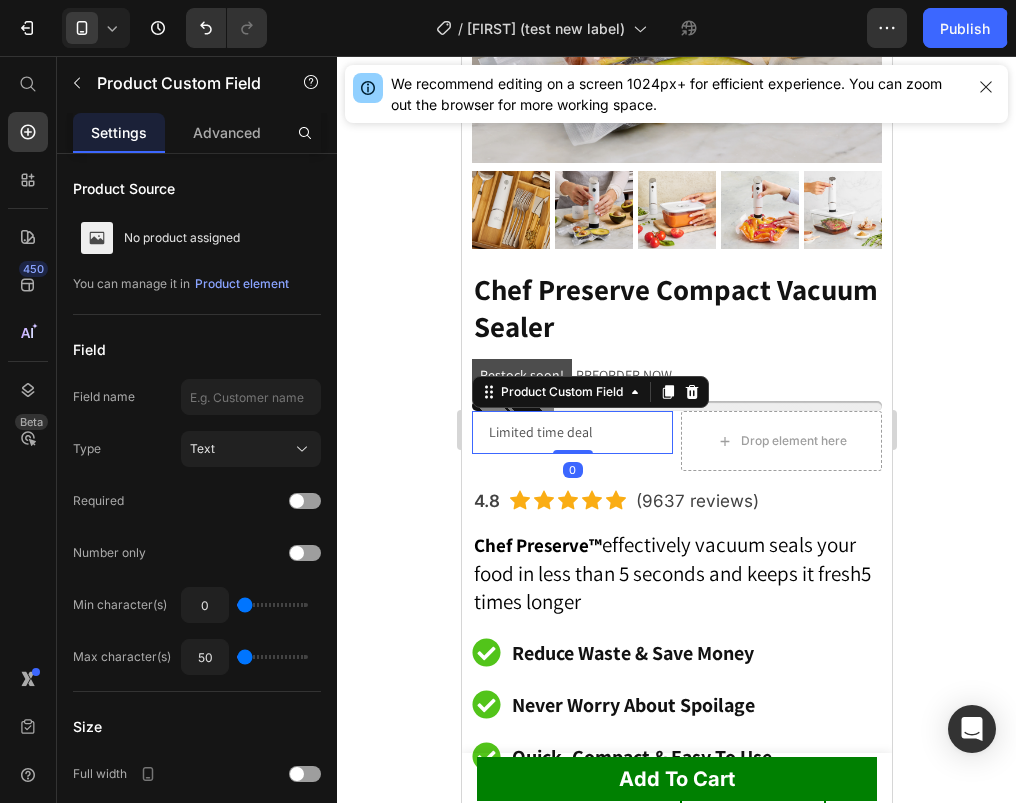 click on "Limited time deal" at bounding box center (571, 432) 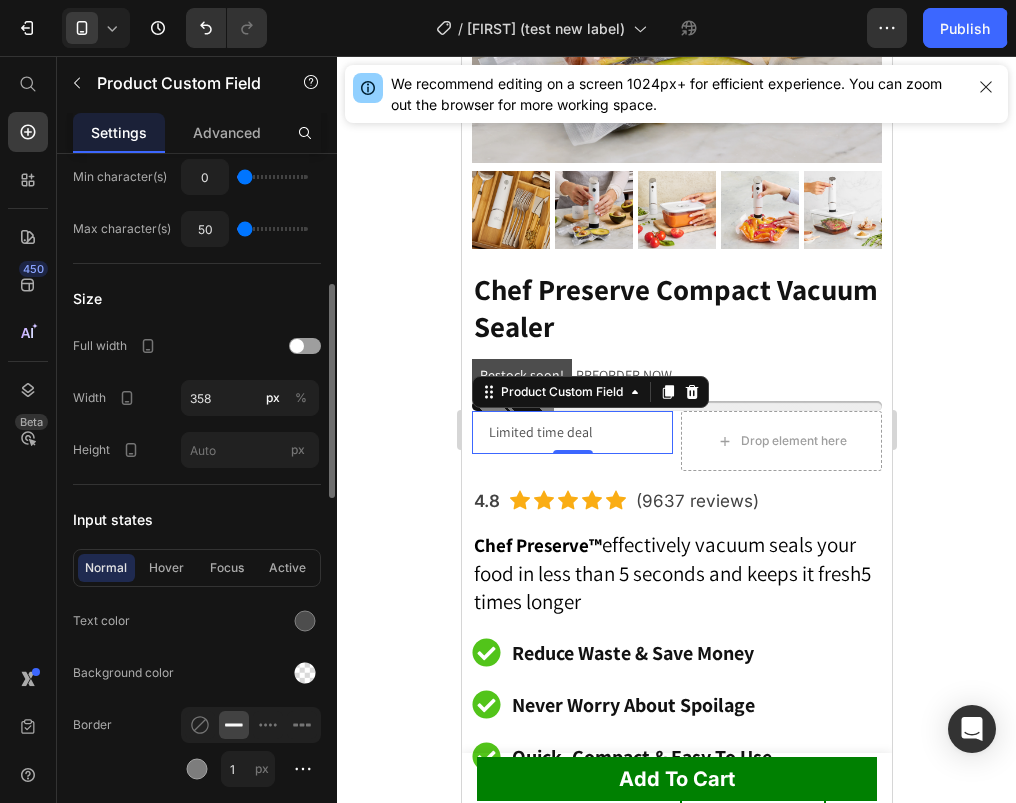 scroll, scrollTop: 599, scrollLeft: 0, axis: vertical 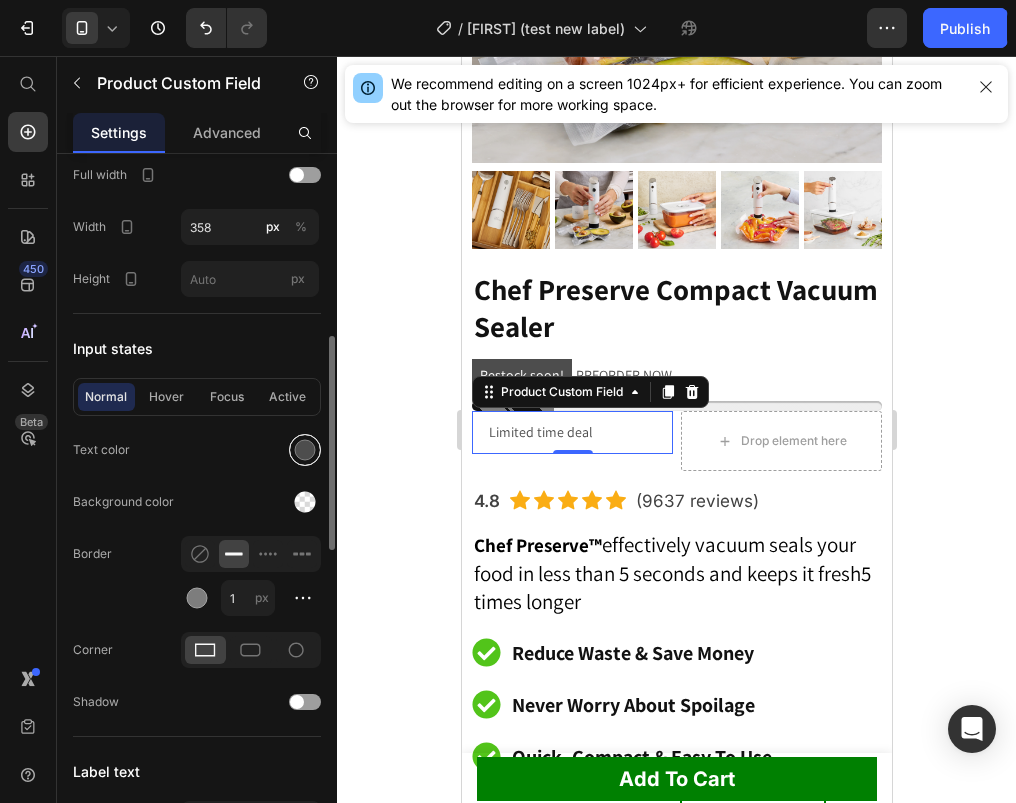 click at bounding box center (305, 450) 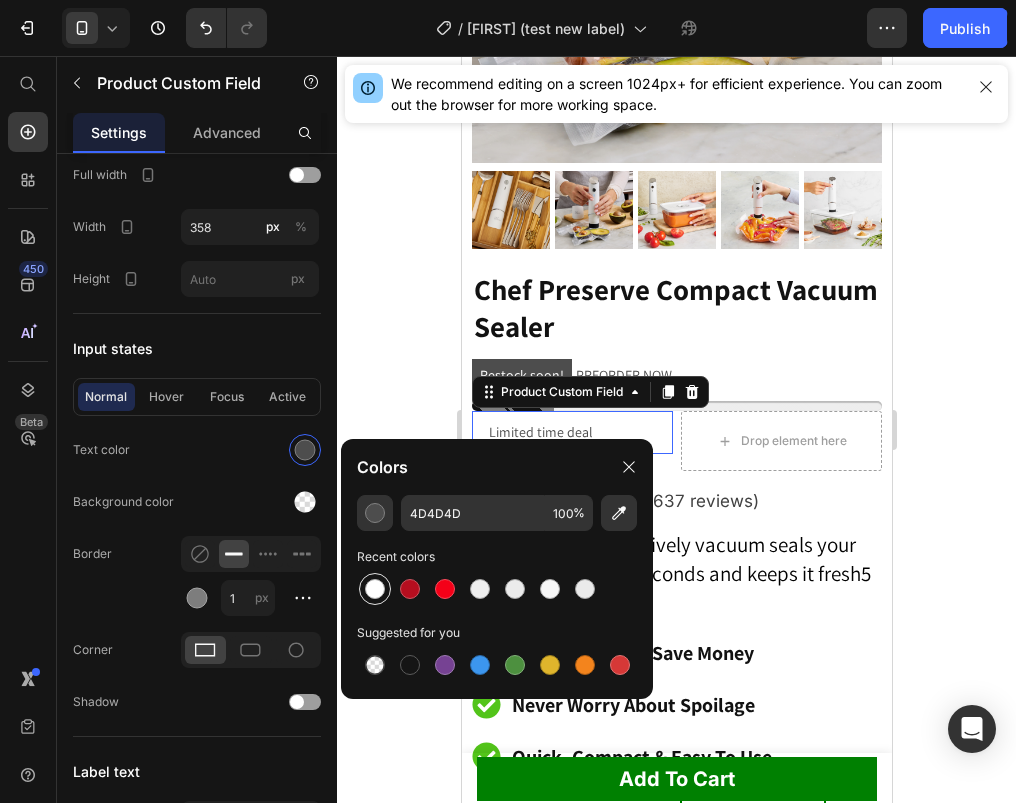 click at bounding box center [375, 589] 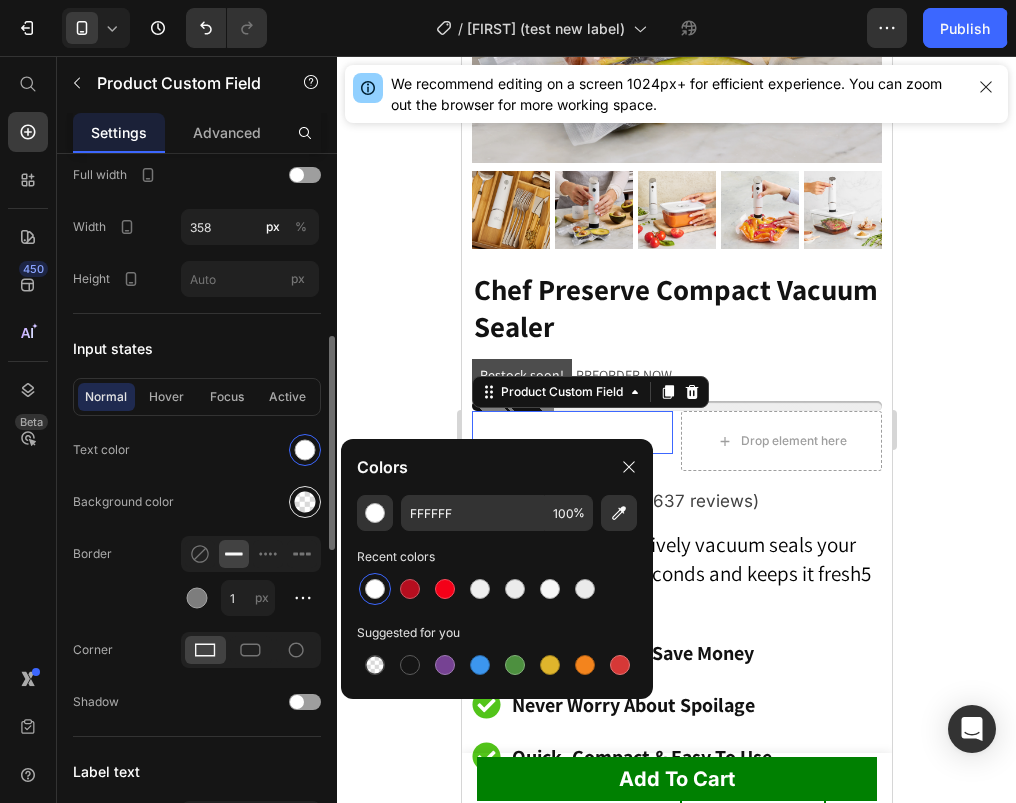 click at bounding box center [305, 502] 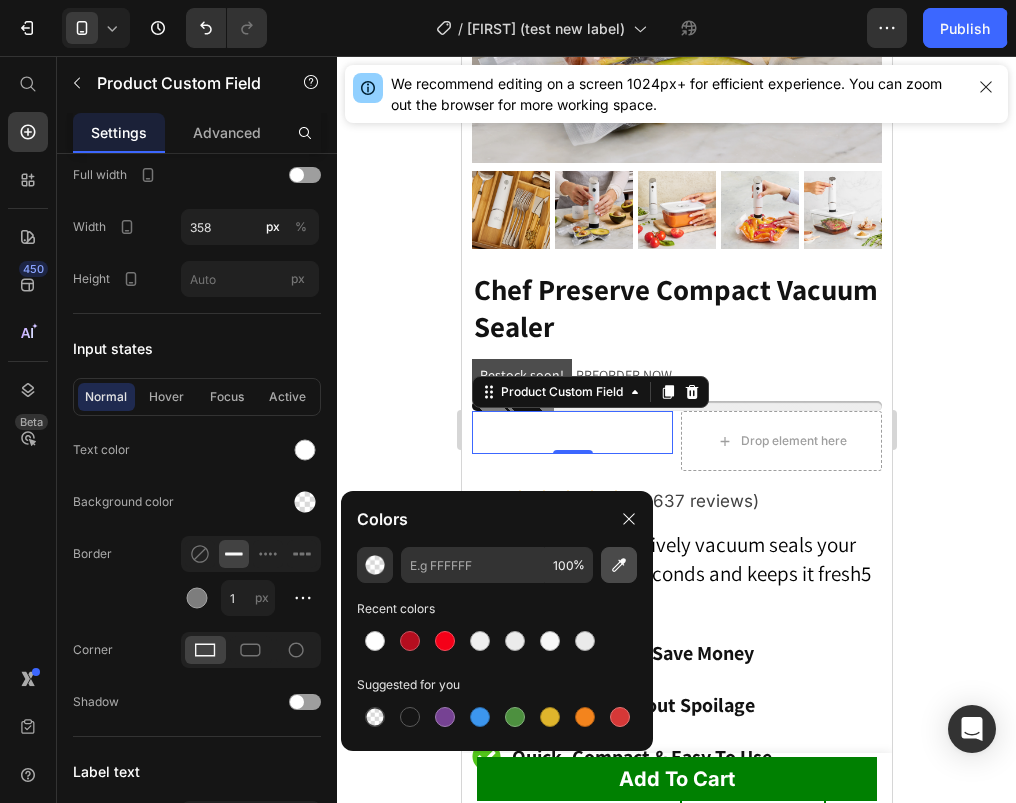 click 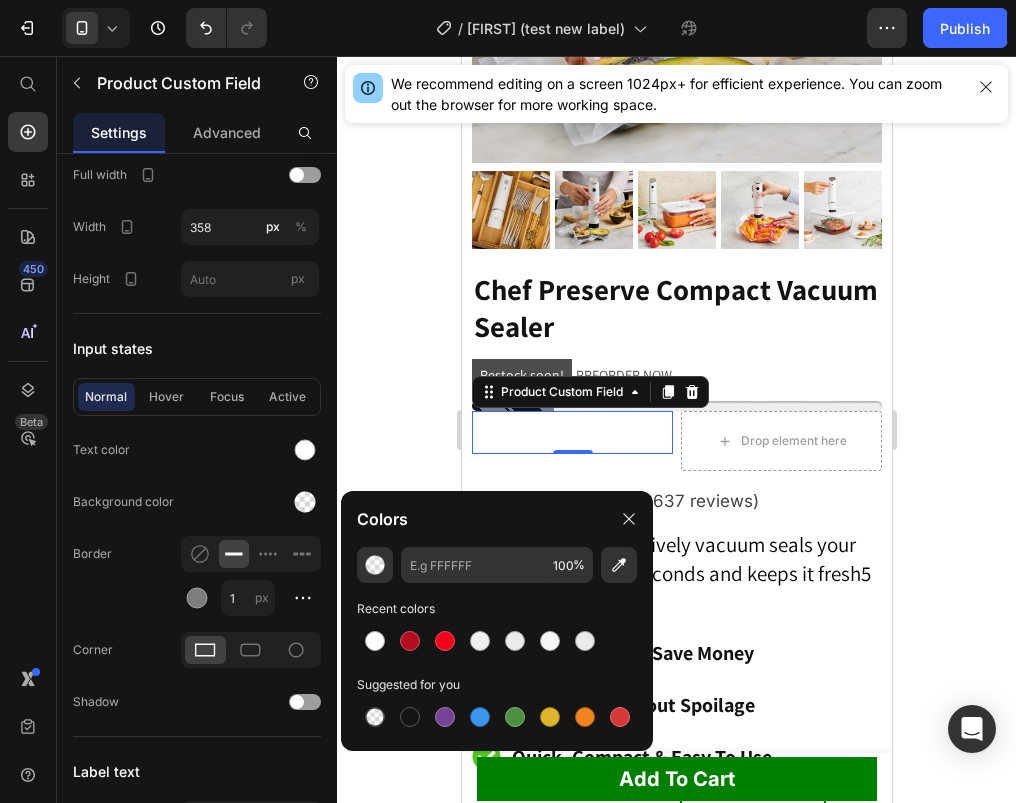 type on "A82714" 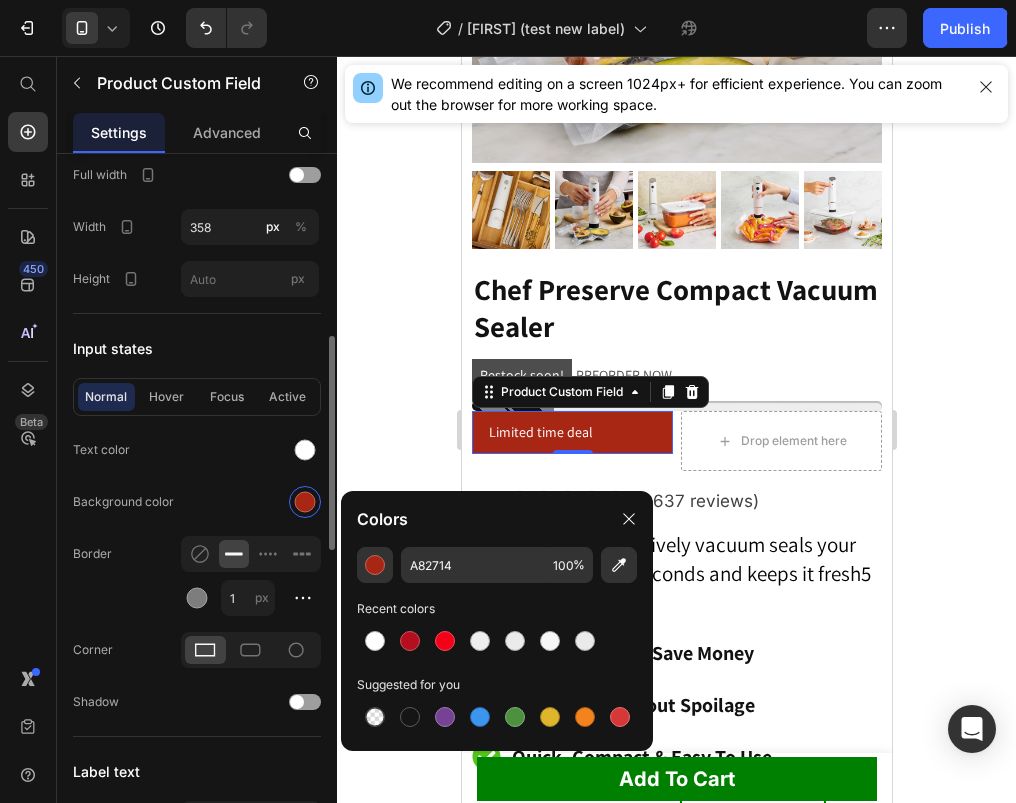 click on "Border 1 px" 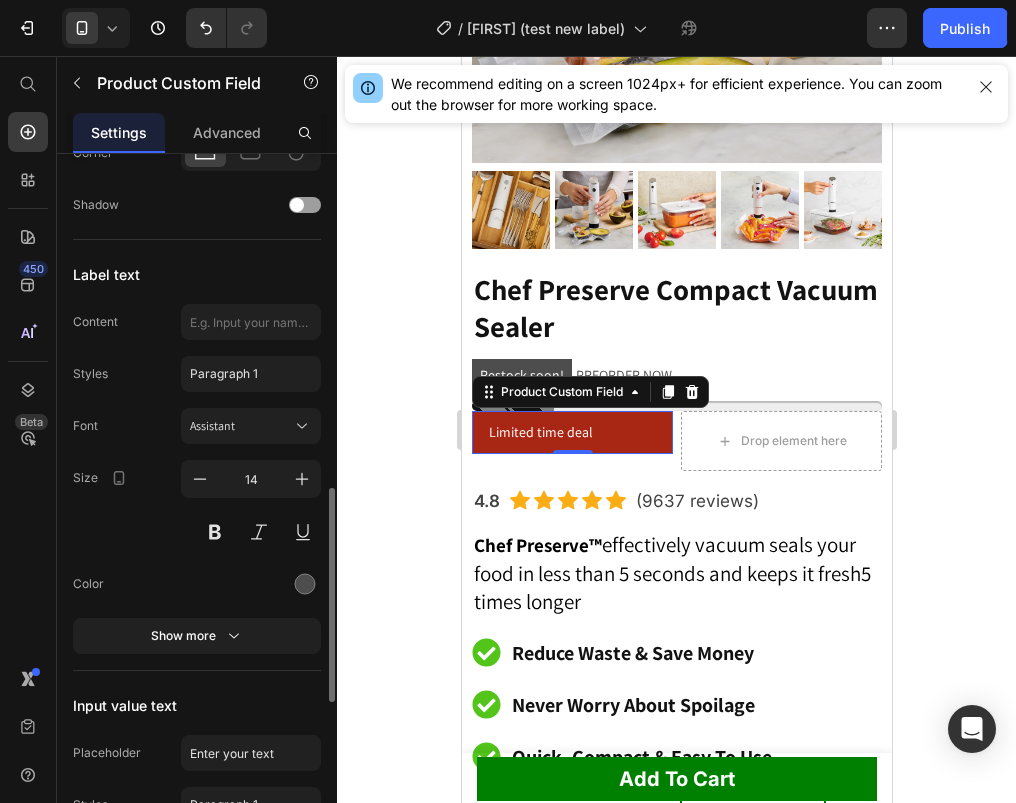 scroll, scrollTop: 1099, scrollLeft: 0, axis: vertical 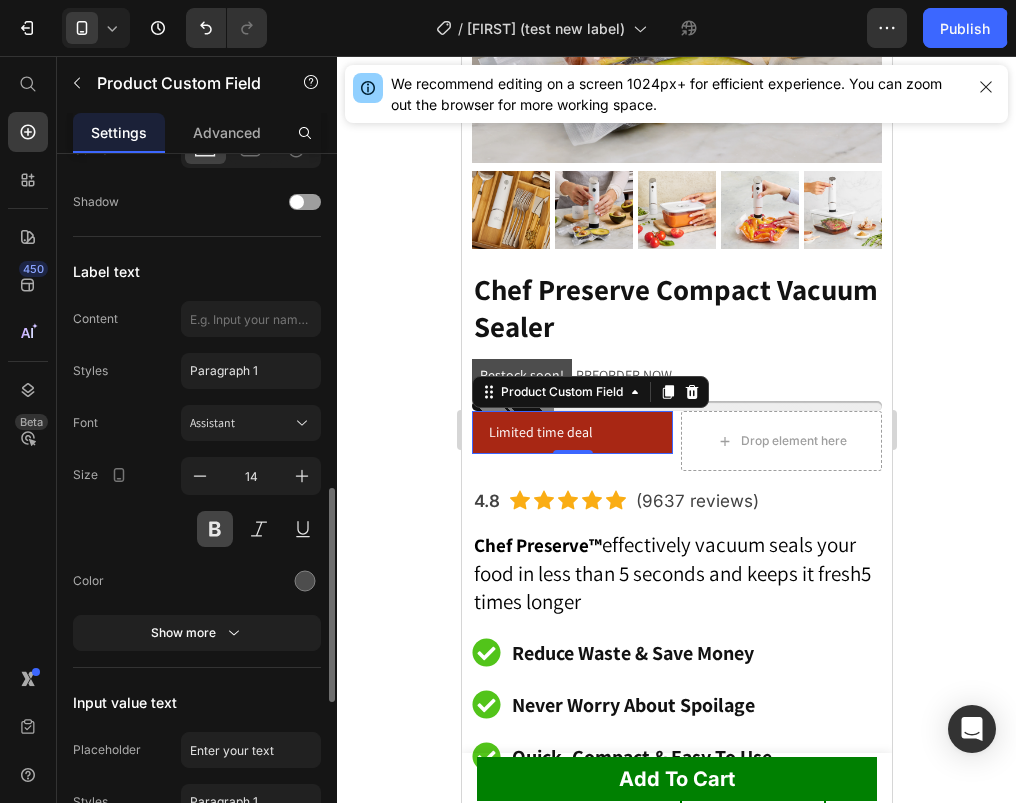 click at bounding box center [215, 529] 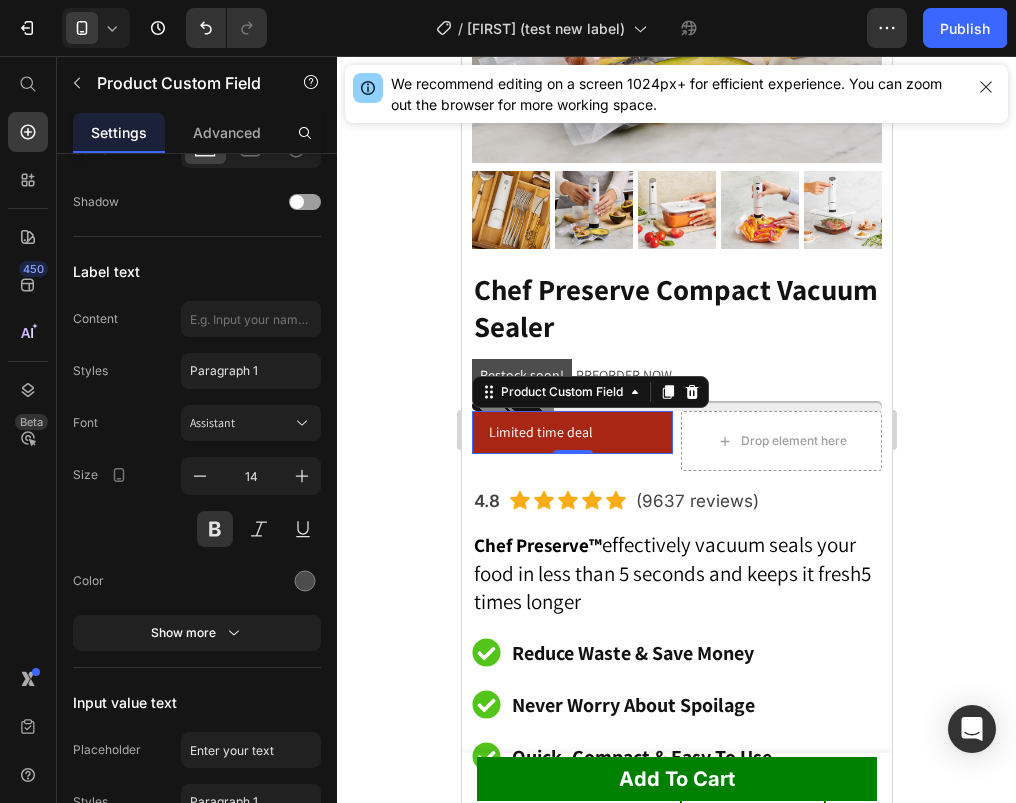 click on "Limited time deal" at bounding box center (571, 432) 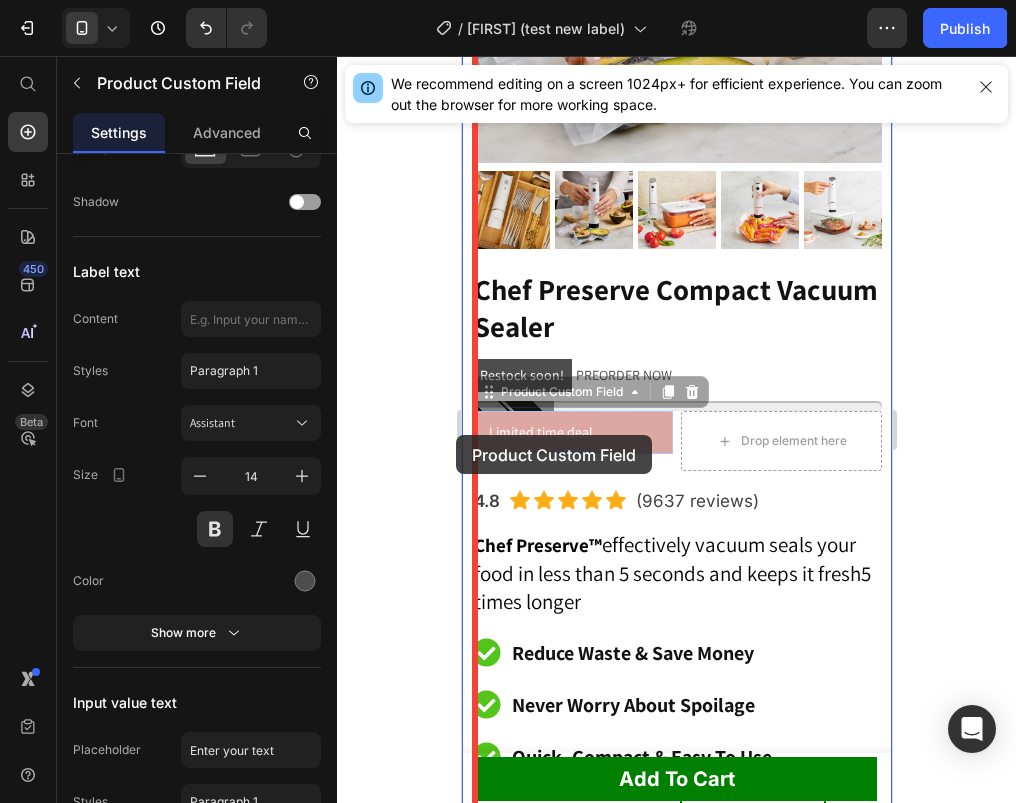 drag, startPoint x: 616, startPoint y: 435, endPoint x: 455, endPoint y: 435, distance: 161 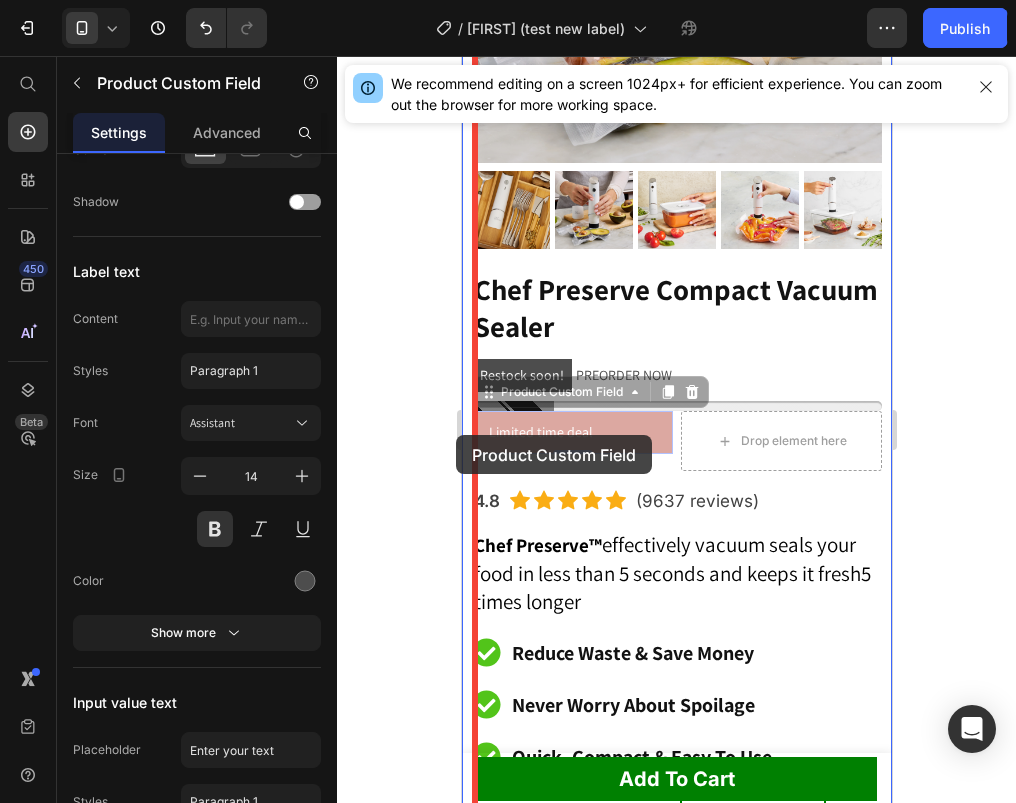 click on "iPhone 15 Pro Max  ( 430 px) iPhone 13 Mini iPhone 13 Pro iPhone 11 Pro Max iPhone 15 Pro Max Pixel 7 Galaxy S8+ Galaxy S20 Ultra iPad Mini iPad Air iPad Pro Header Add To Cart (P) Cart Button Product Sticky Image Image Row Row Section 2 51% OFF Sale Heading 00 Hours 44 Minutes 45 Seconds CountDown Timer Row 51% OFF Timer
Product Images Chef Preserve Compact Vacuum Sealer Heading
Restock soon!  PREORDER NOW Stock Counter Limited time deal Product Custom Field   0 Limited time deal Product Custom Field   0
Drop element here Row Row Row 4.8 Text block                Icon                Icon                Icon                Icon                Icon Icon List Hoz (9637 reviews) Text block Row Chef Preserve™  effectively vacuum seals your food in less than 5 seconds and keeps it fresh  5 times longer Text block Reduce Waste & Save Money Never Worry About Spoilage Quick, Compact & Easy To Use Item list $199.00 Price $99.00 (P) Price SAVE $100.00 Row FREE" at bounding box center (676, 3673) 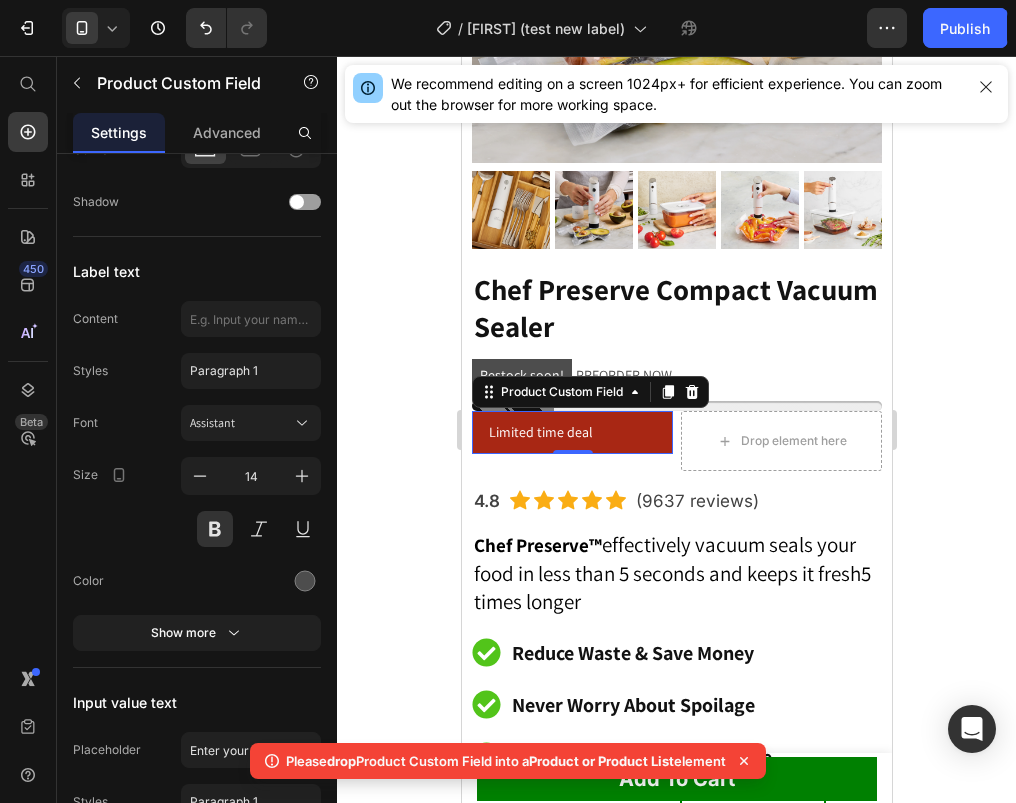 click on "Limited time deal" at bounding box center [571, 432] 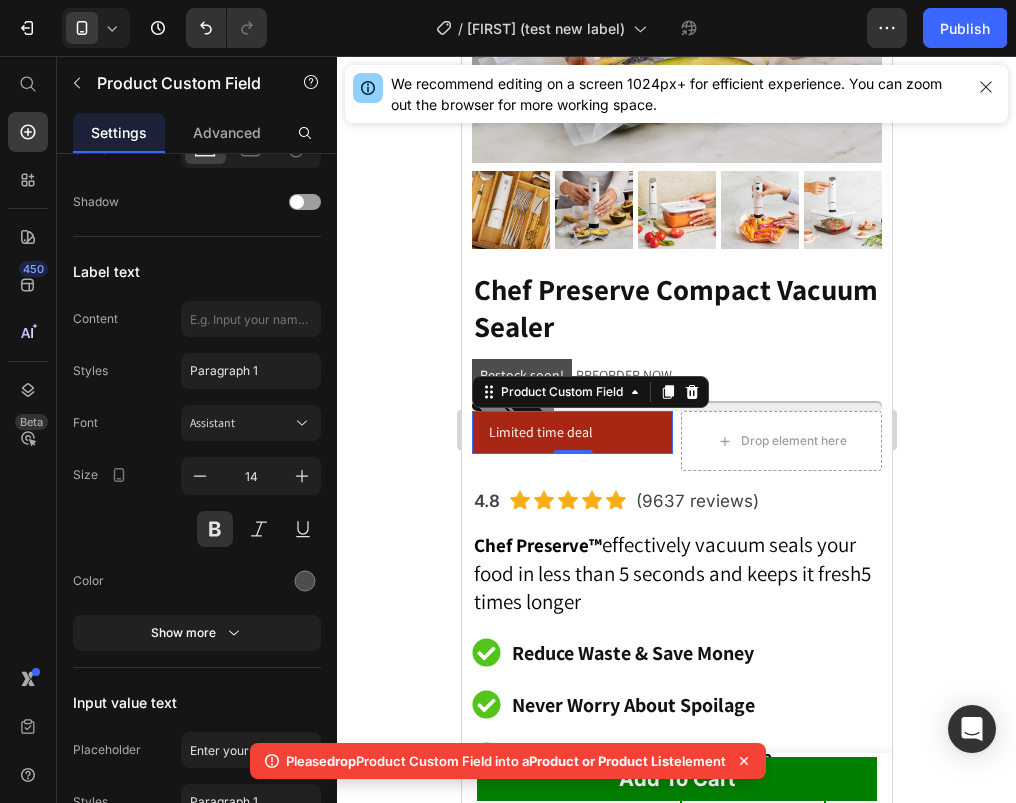 click on "Limited time deal" at bounding box center (571, 432) 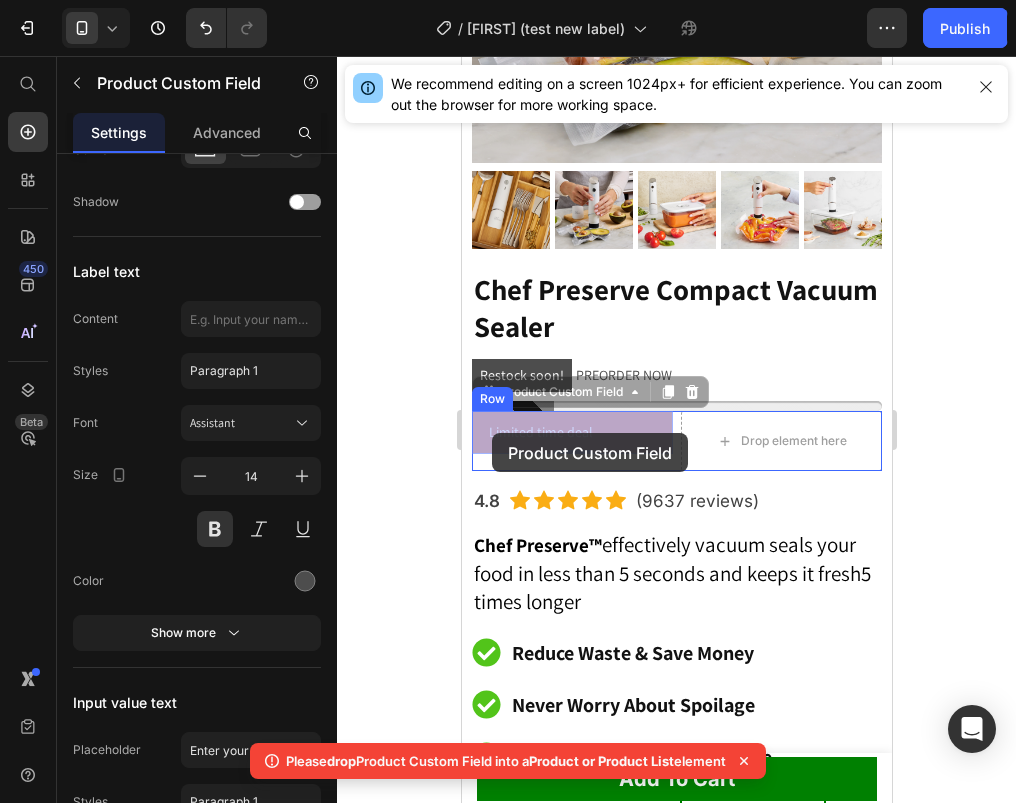 drag, startPoint x: 608, startPoint y: 427, endPoint x: 491, endPoint y: 433, distance: 117.15375 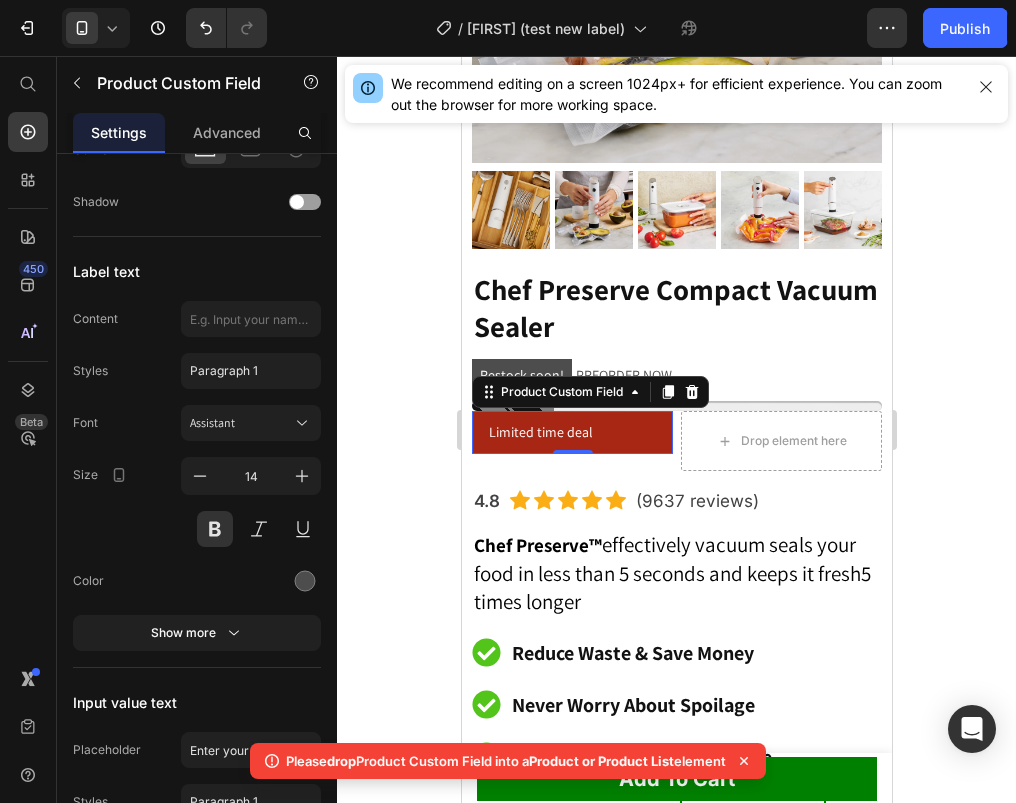 click on "Limited time deal" at bounding box center [571, 432] 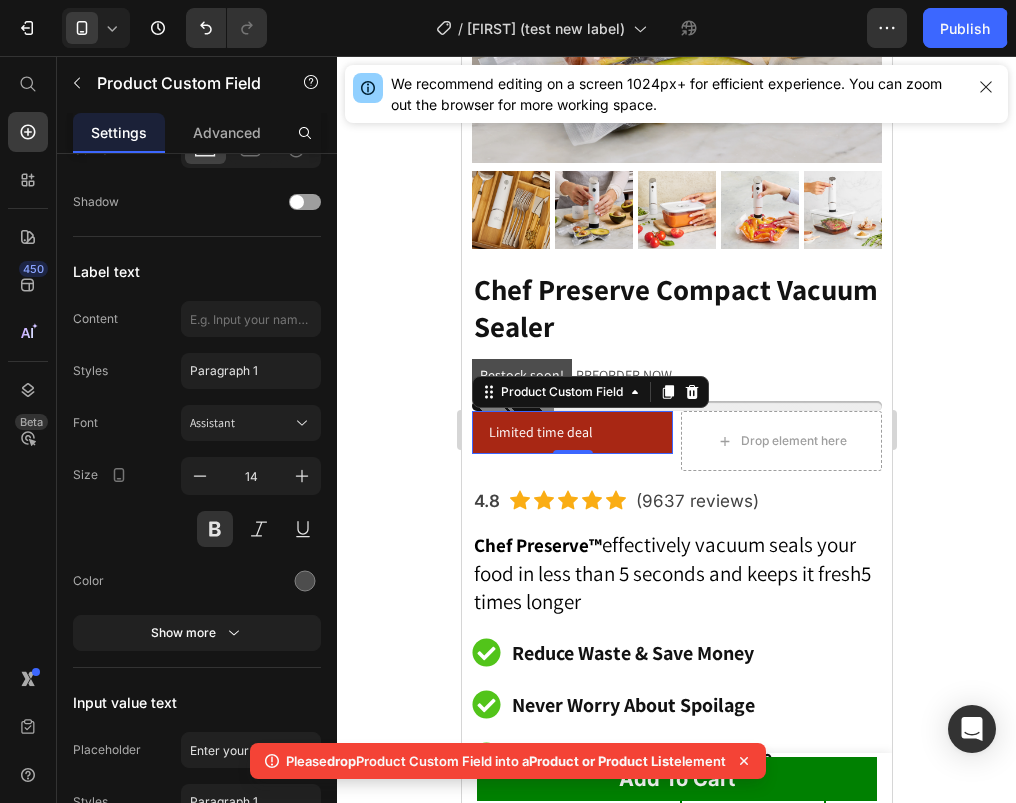 click on "Limited time deal" at bounding box center (571, 432) 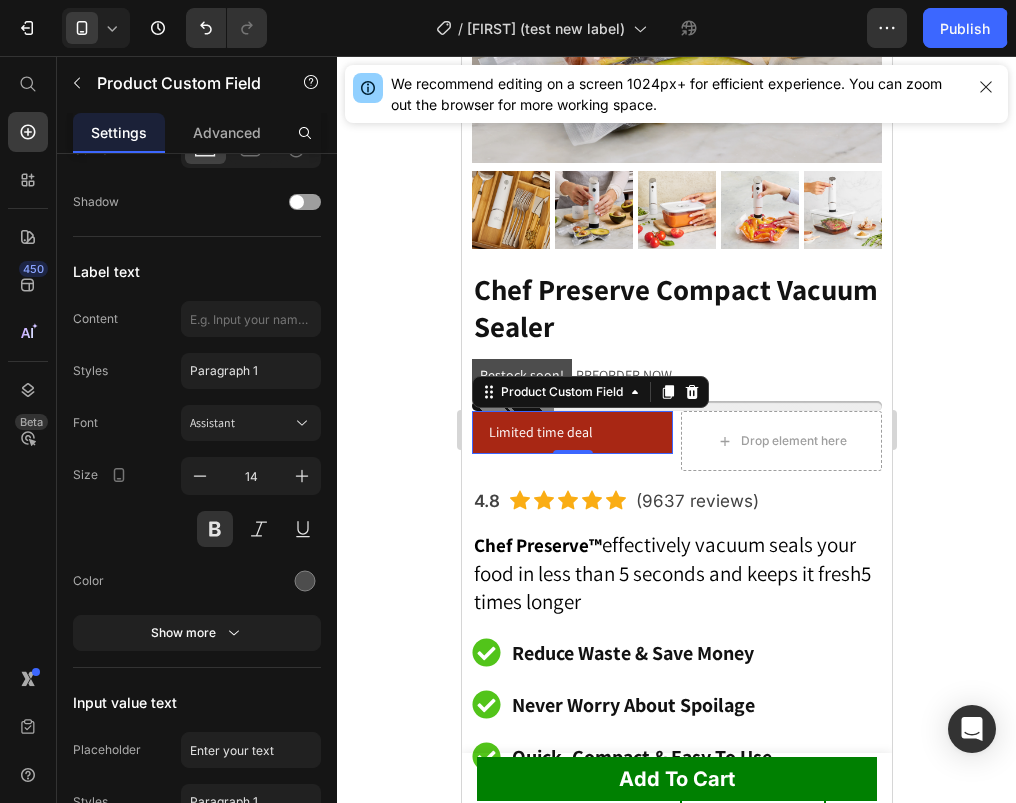 click on "Limited time deal" at bounding box center (571, 432) 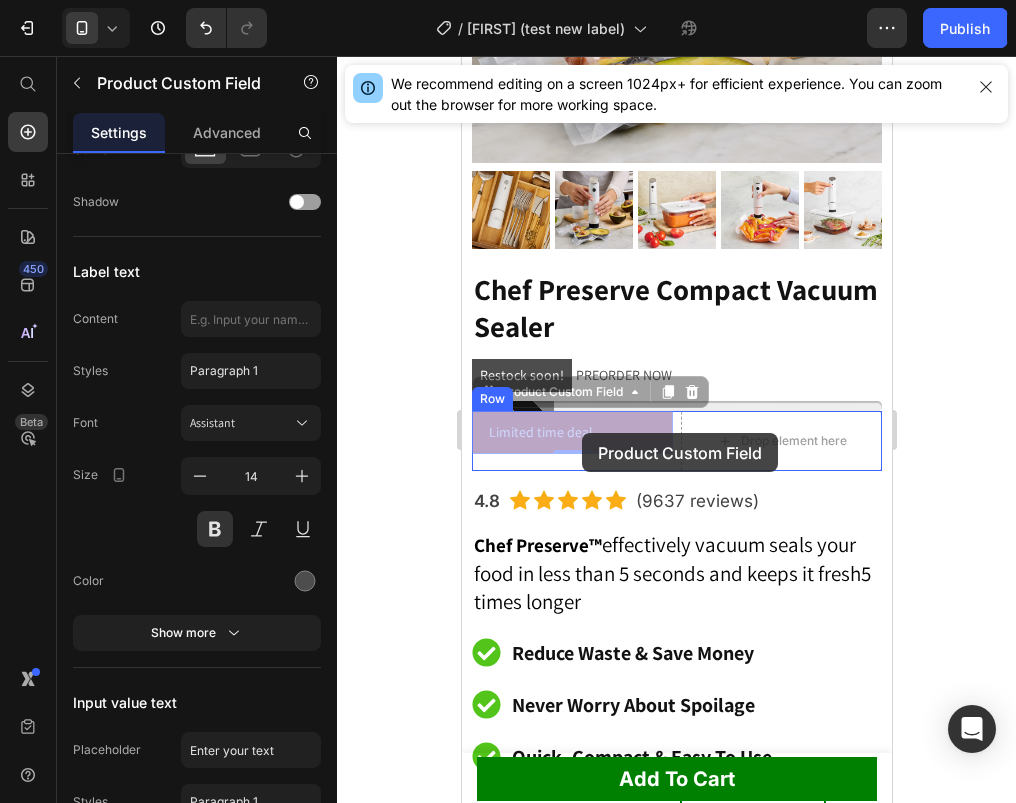 drag, startPoint x: 491, startPoint y: 434, endPoint x: 581, endPoint y: 432, distance: 90.02222 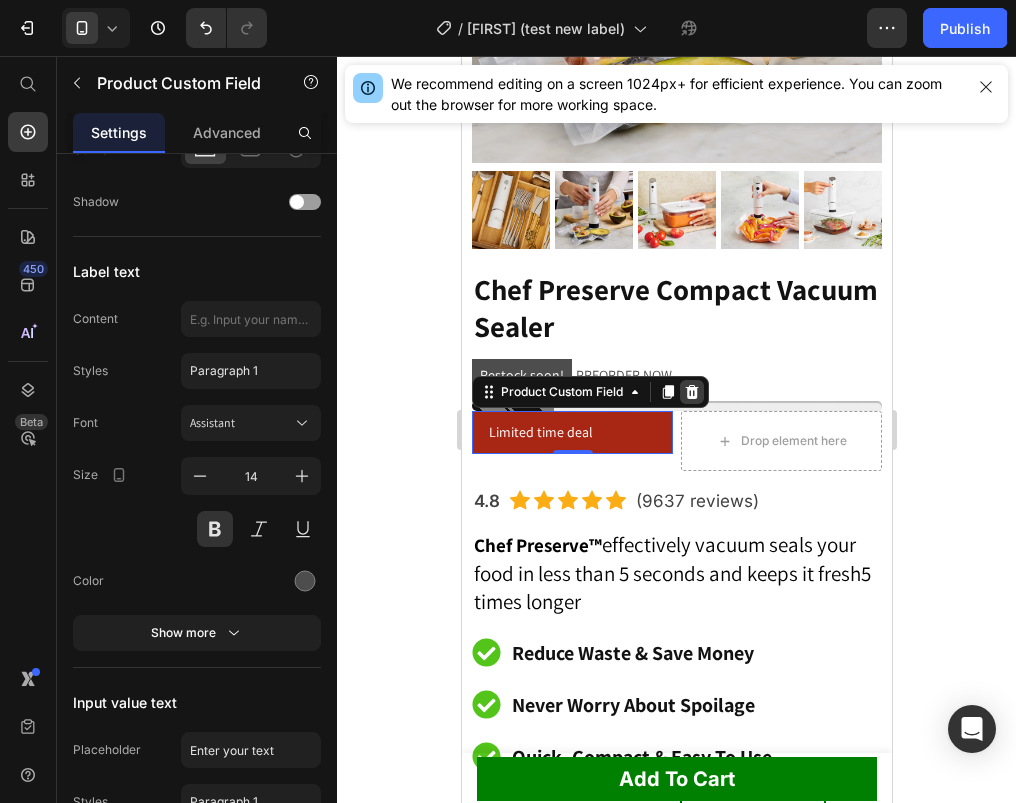 click 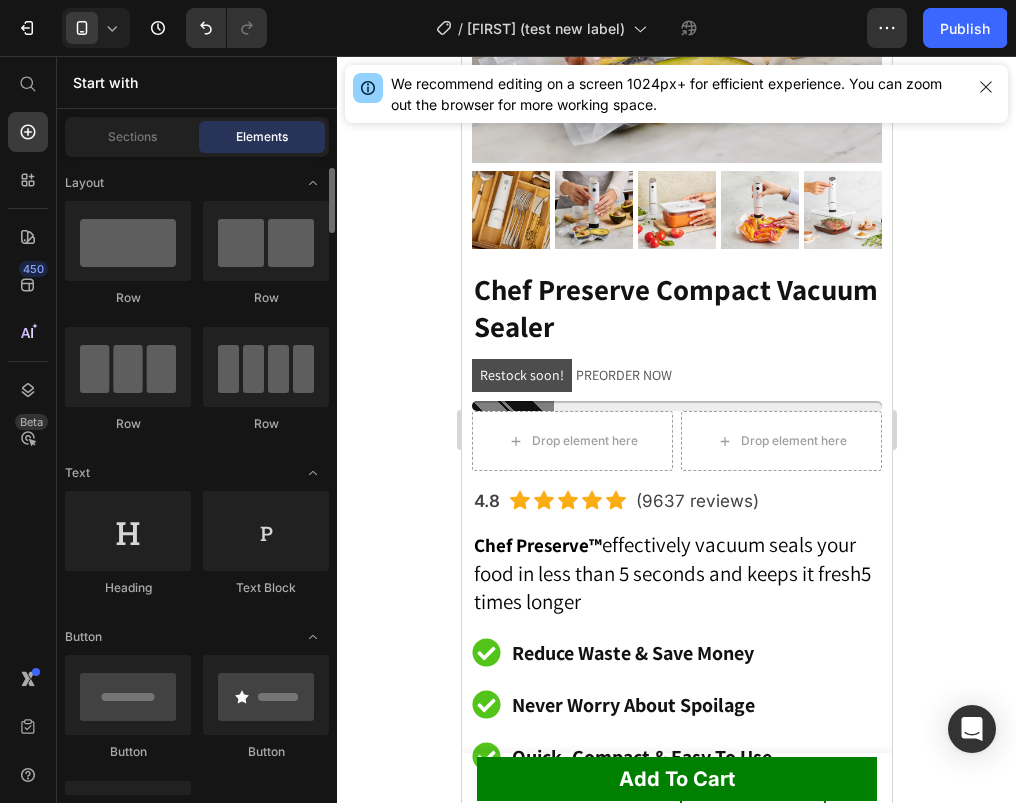 scroll, scrollTop: 20, scrollLeft: 0, axis: vertical 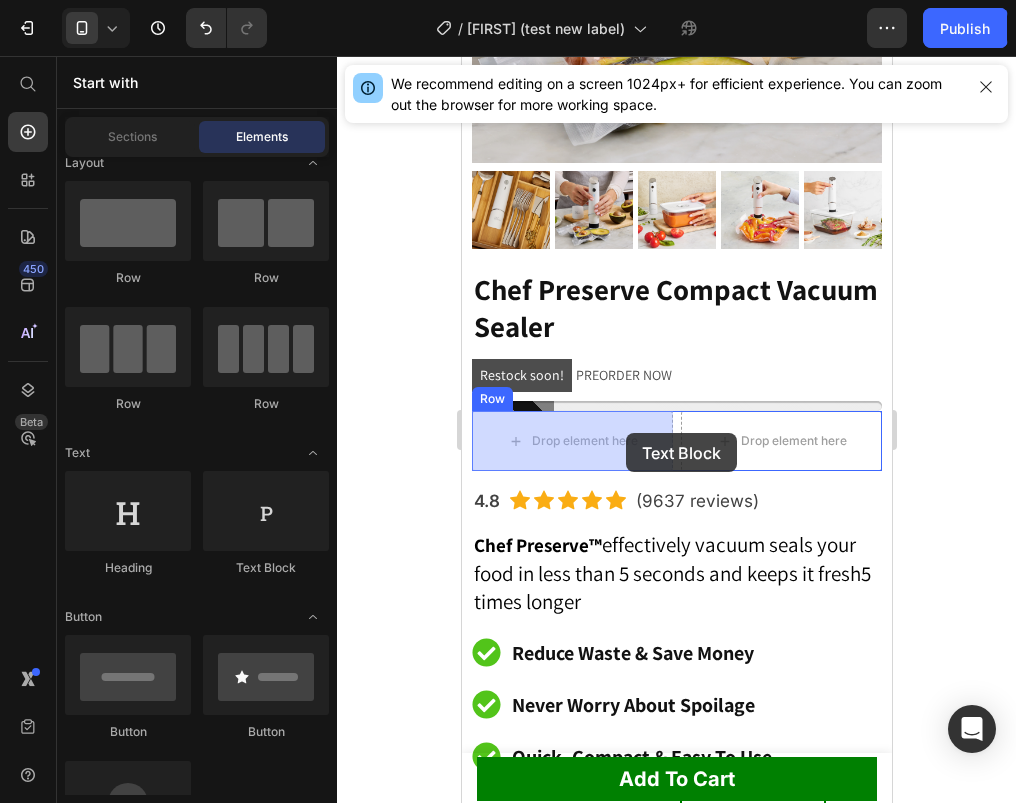 drag, startPoint x: 748, startPoint y: 589, endPoint x: 620, endPoint y: 436, distance: 199.48183 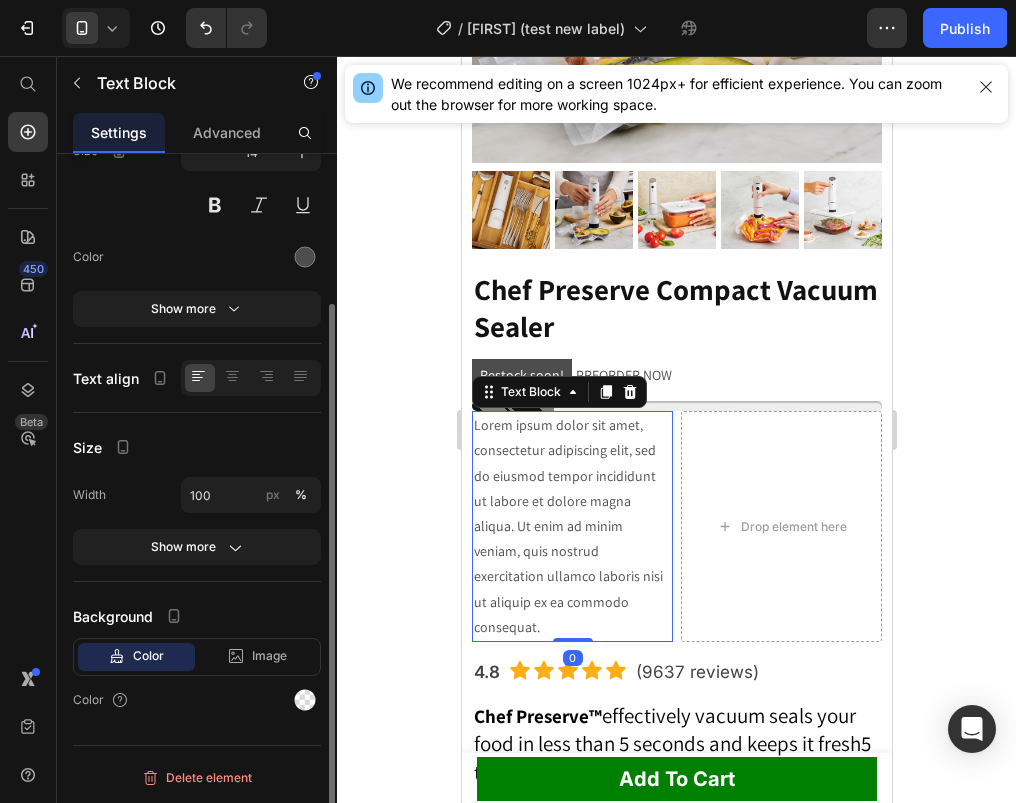 scroll, scrollTop: 0, scrollLeft: 0, axis: both 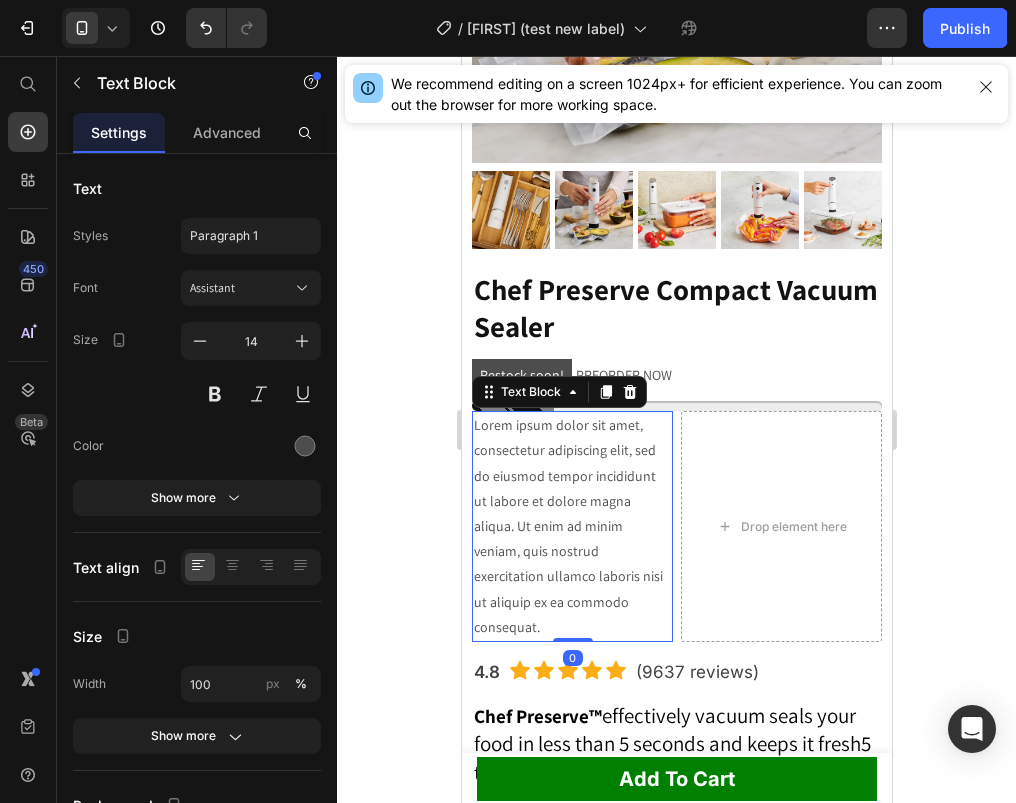 click on "Lorem ipsum dolor sit amet, consectetur adipiscing elit, sed do eiusmod tempor incididunt ut labore et dolore magna aliqua. Ut enim ad minim veniam, quis nostrud exercitation ullamco laboris nisi ut aliquip ex ea commodo consequat." at bounding box center (571, 526) 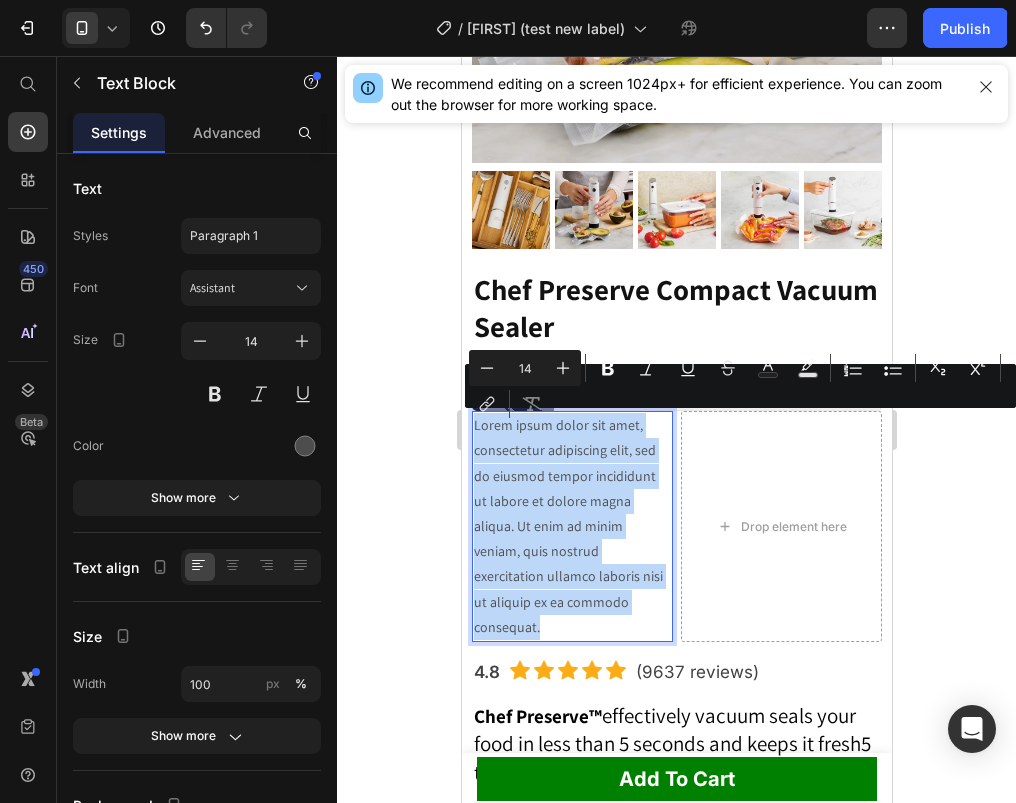 drag, startPoint x: 616, startPoint y: 604, endPoint x: 475, endPoint y: 430, distance: 223.95758 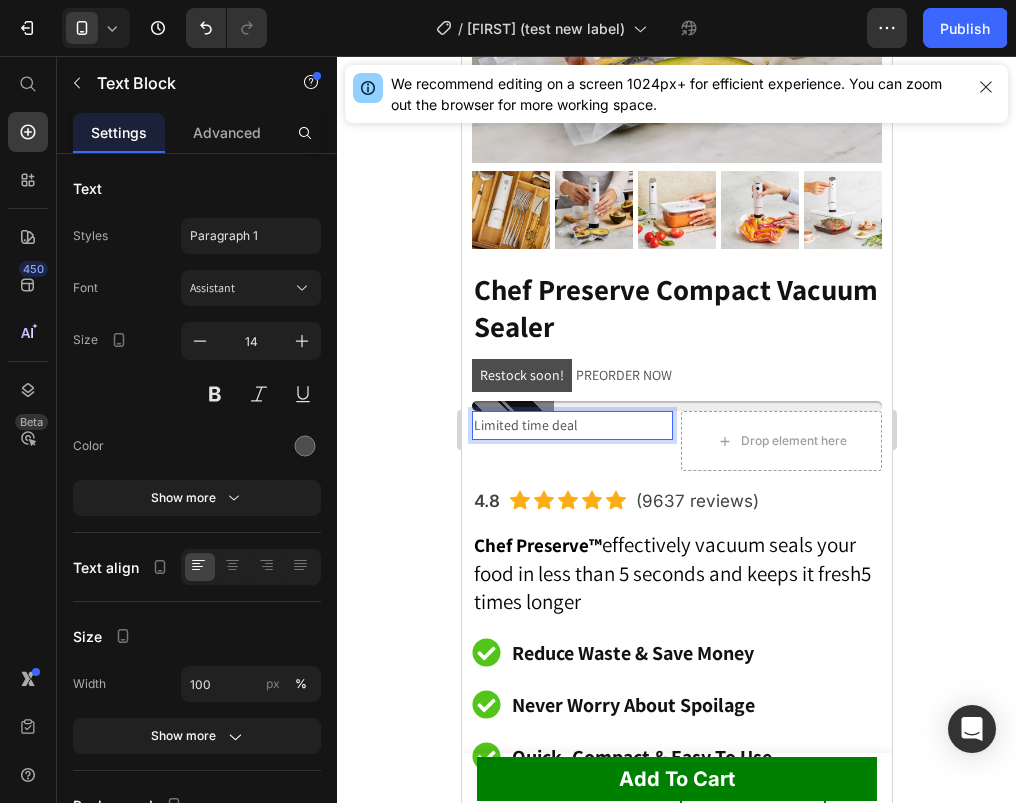 click 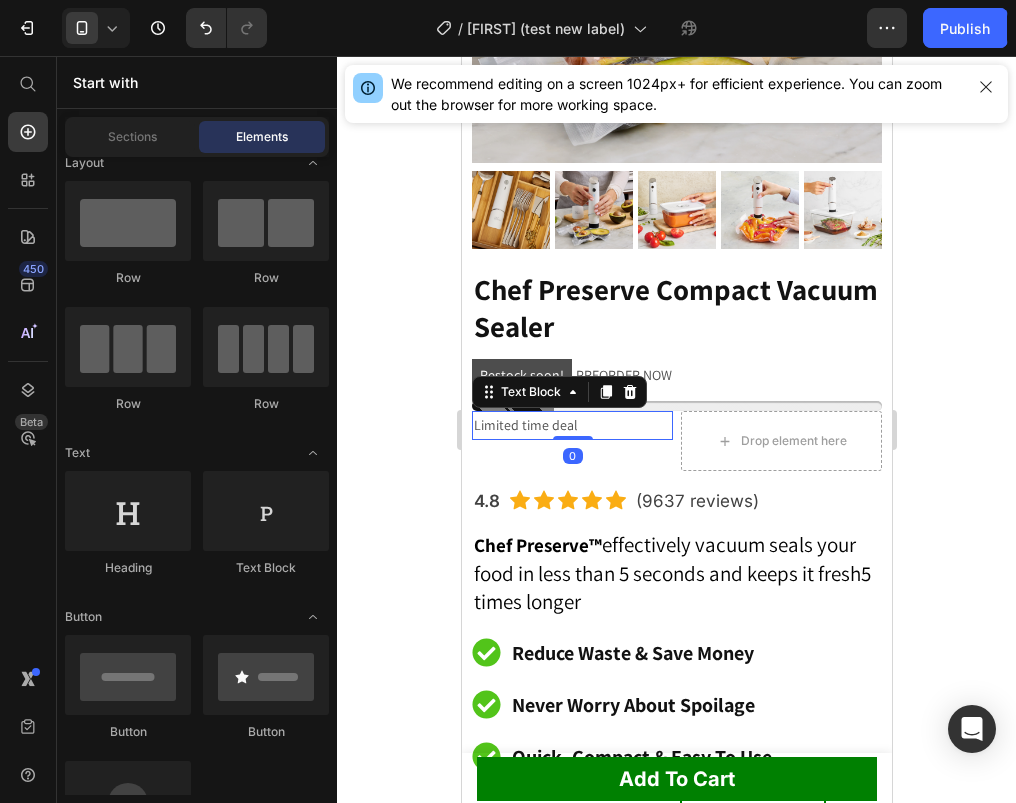 click on "Limited time deal" at bounding box center [571, 425] 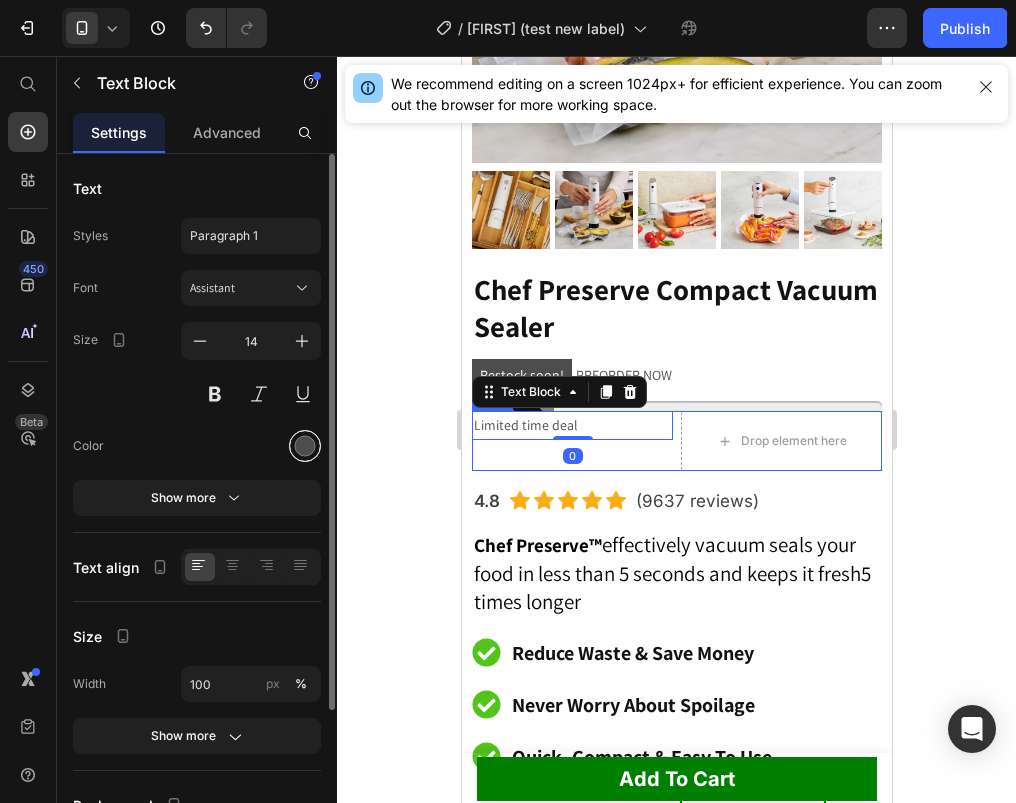 click at bounding box center [305, 446] 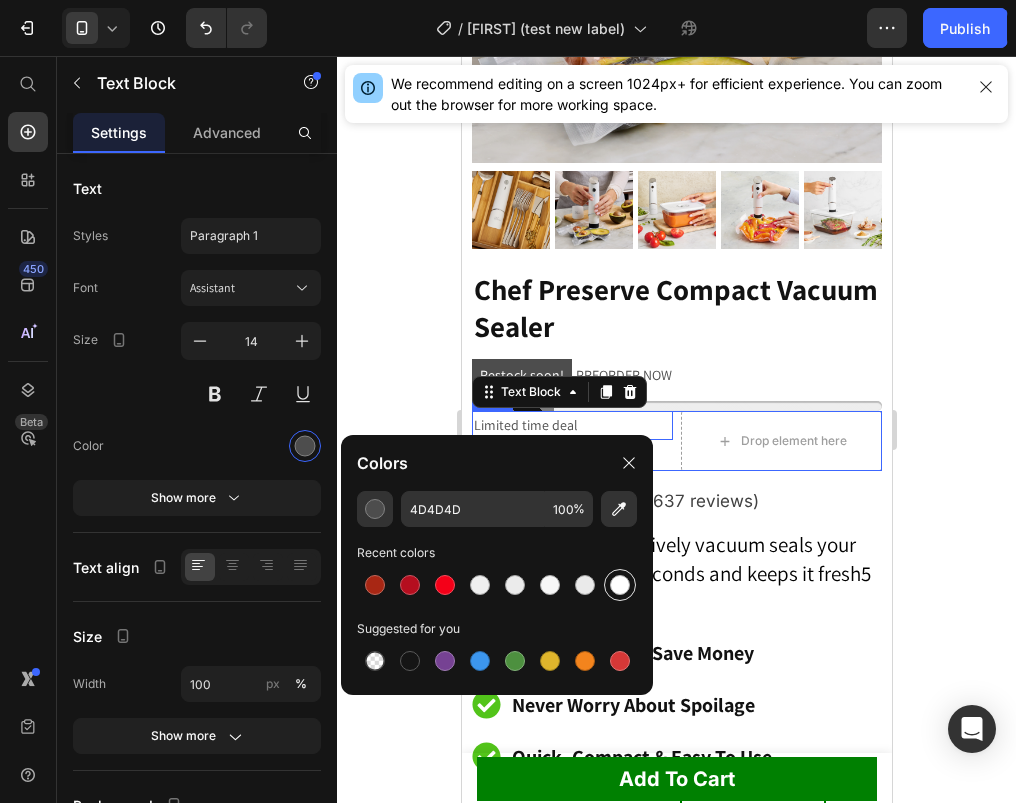 click at bounding box center (620, 585) 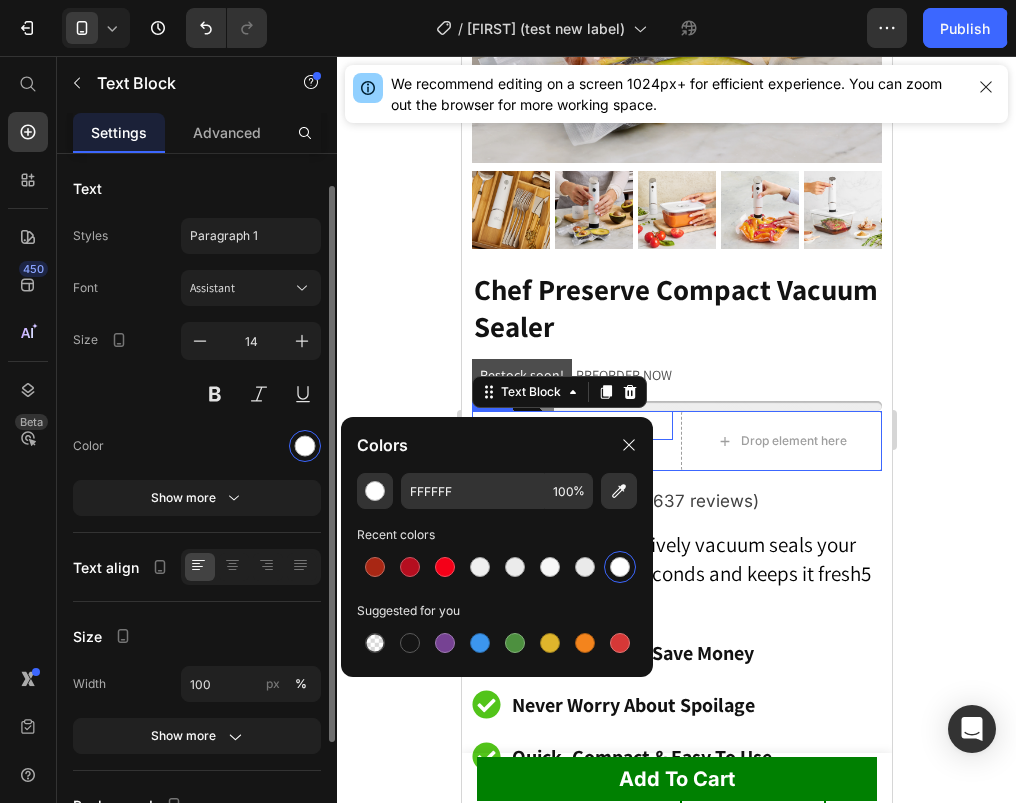 scroll, scrollTop: 189, scrollLeft: 0, axis: vertical 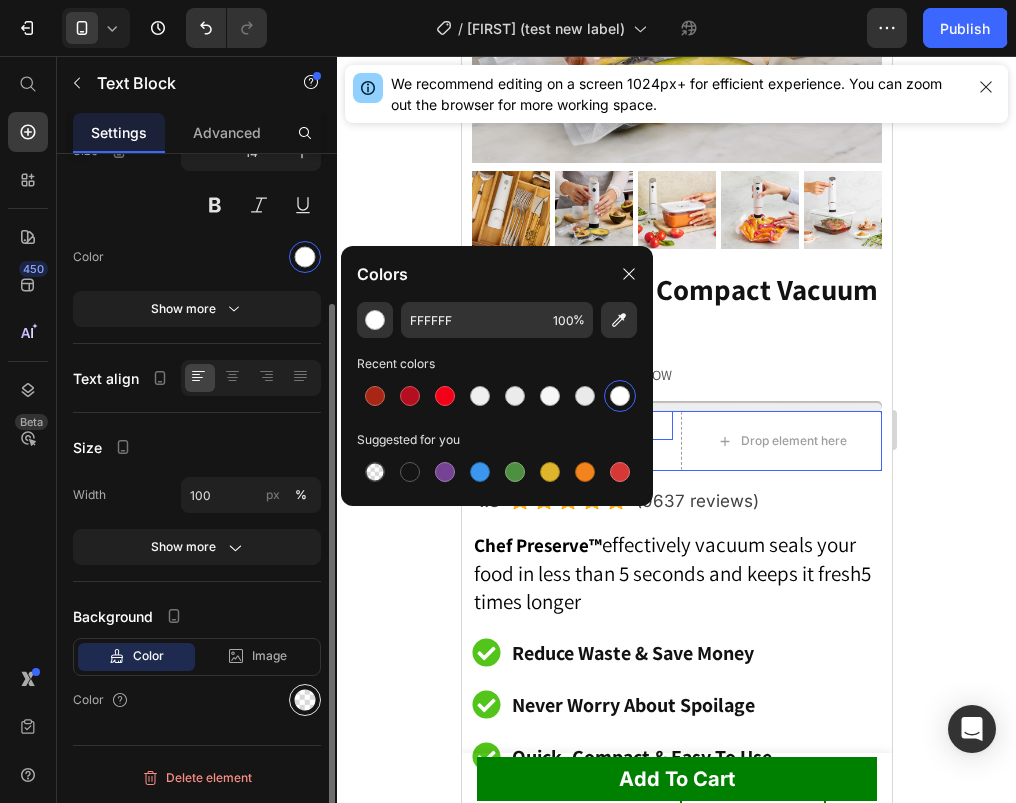 click at bounding box center [305, 700] 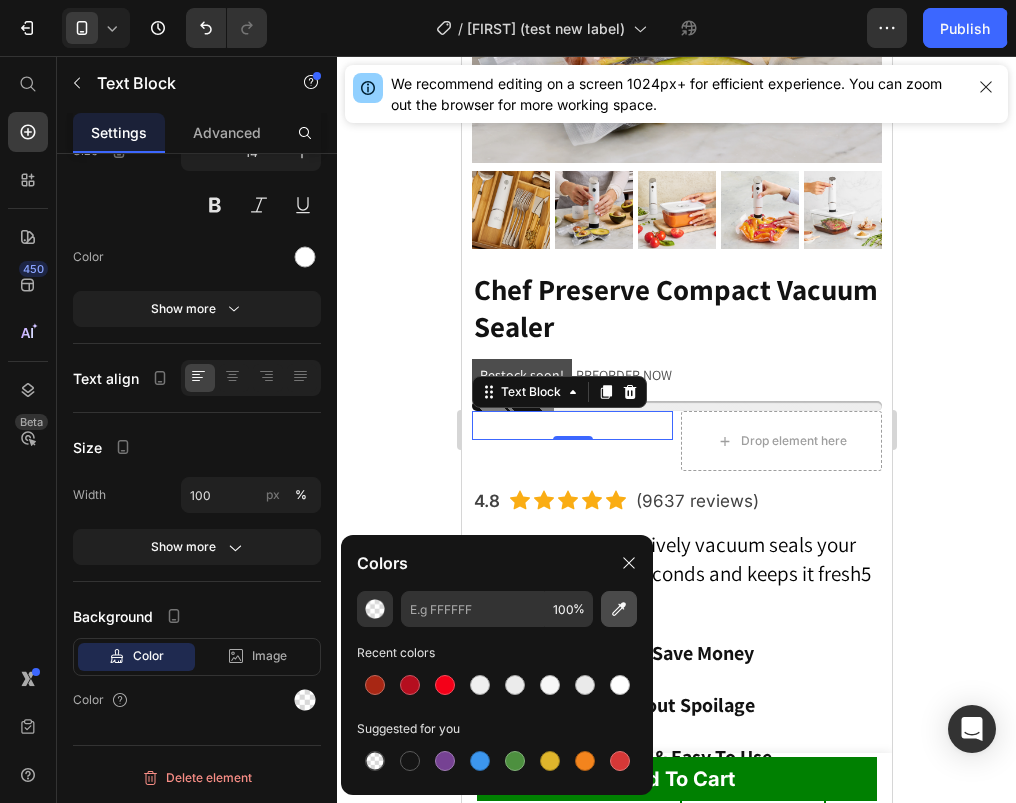 click 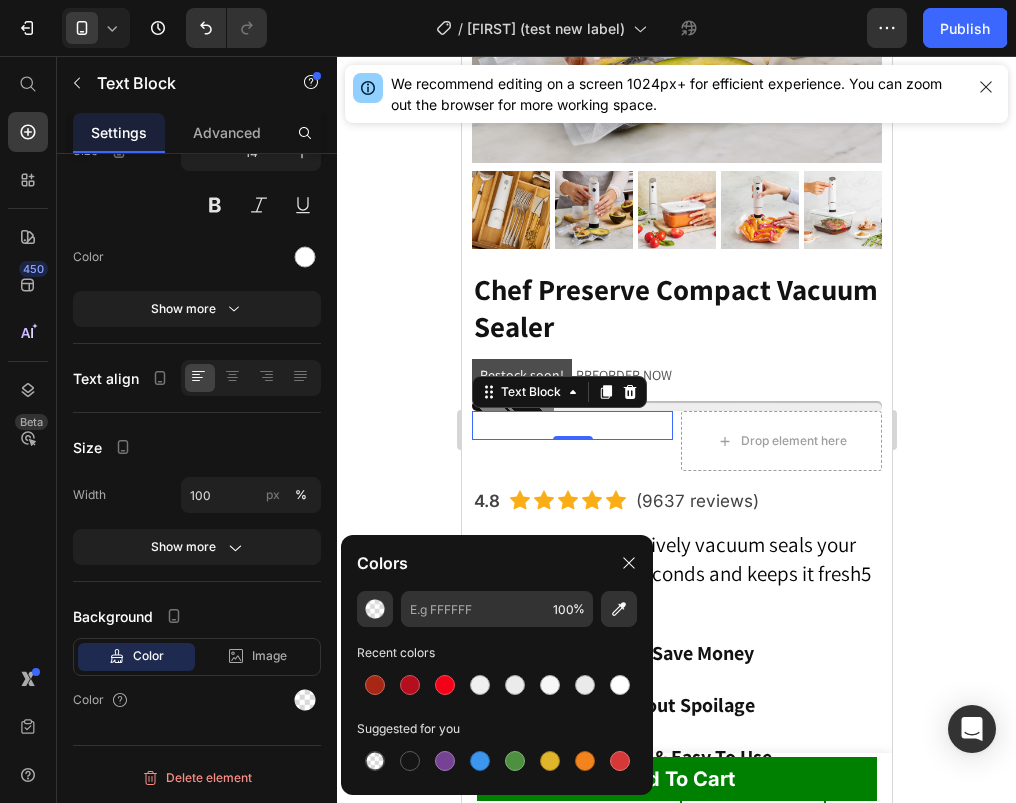 type on "AB2813" 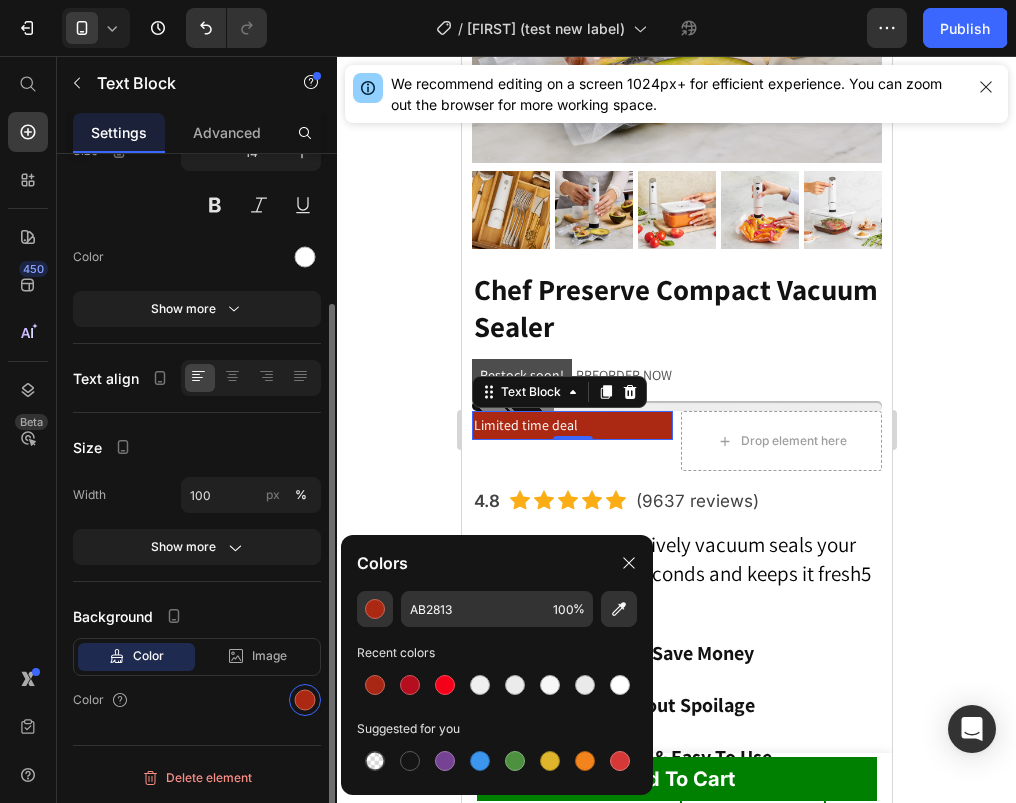click on "Text Styles Paragraph 1 Font Assistant Size 14 Color Show more Text align Size Width 100 px % Show more Background Color Image Video  Color" at bounding box center [197, 363] 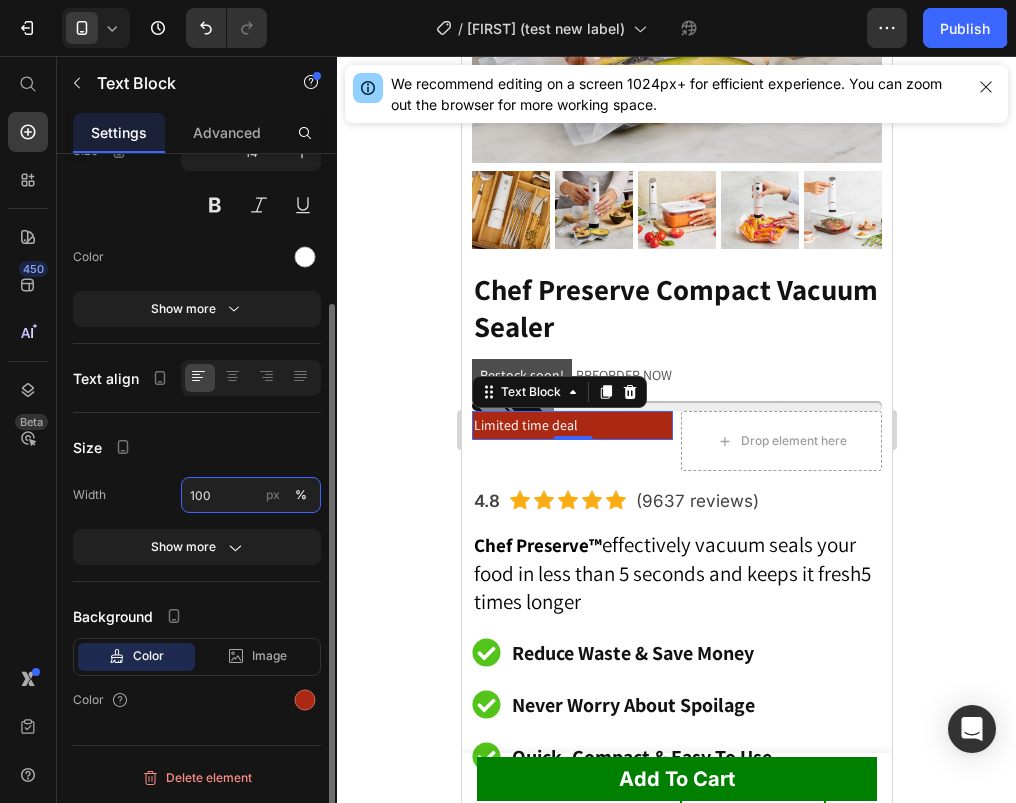 drag, startPoint x: 231, startPoint y: 502, endPoint x: 226, endPoint y: 493, distance: 10.29563 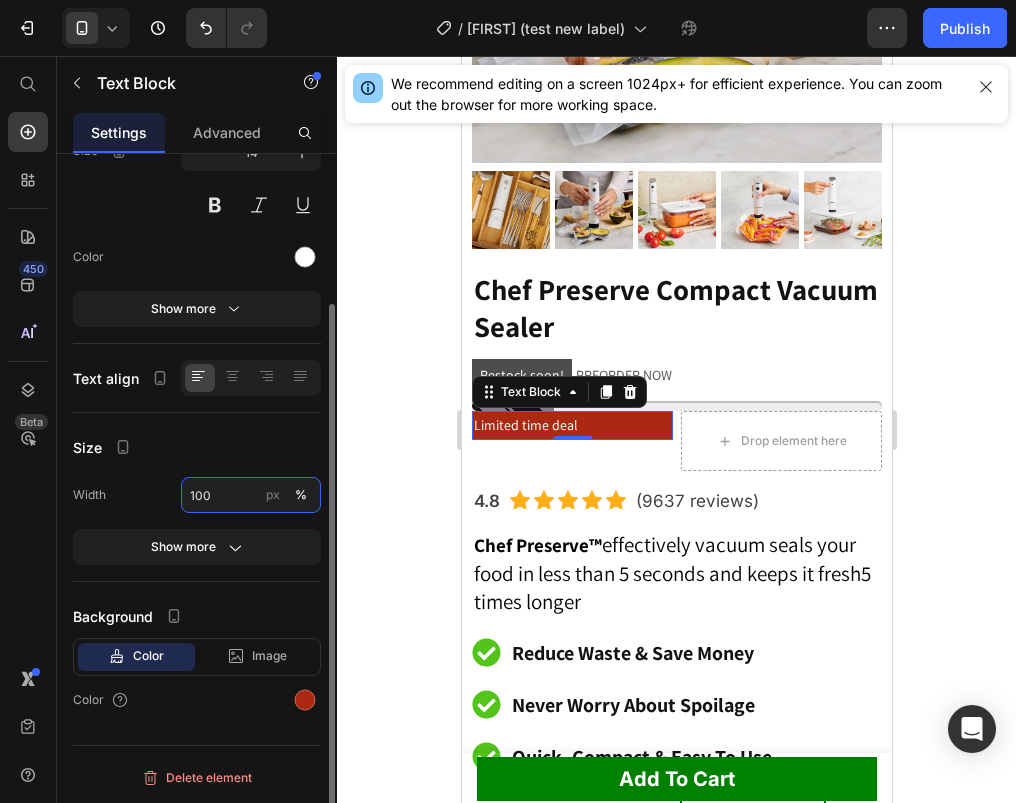 click on "100" at bounding box center [251, 495] 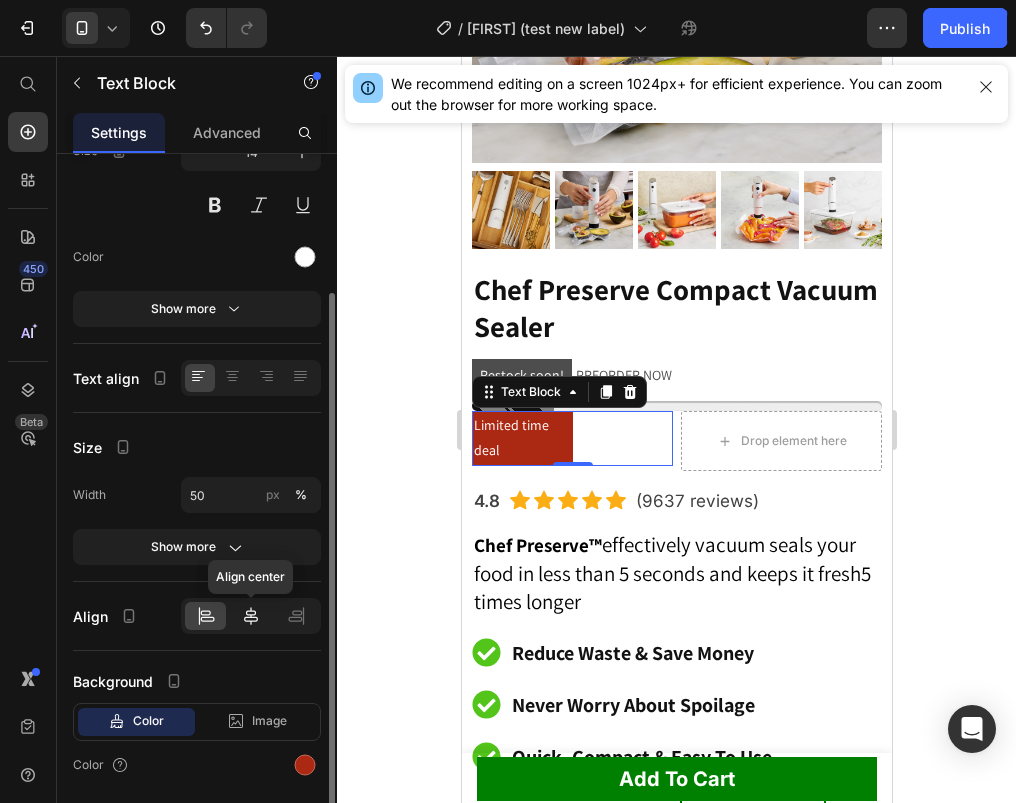 click 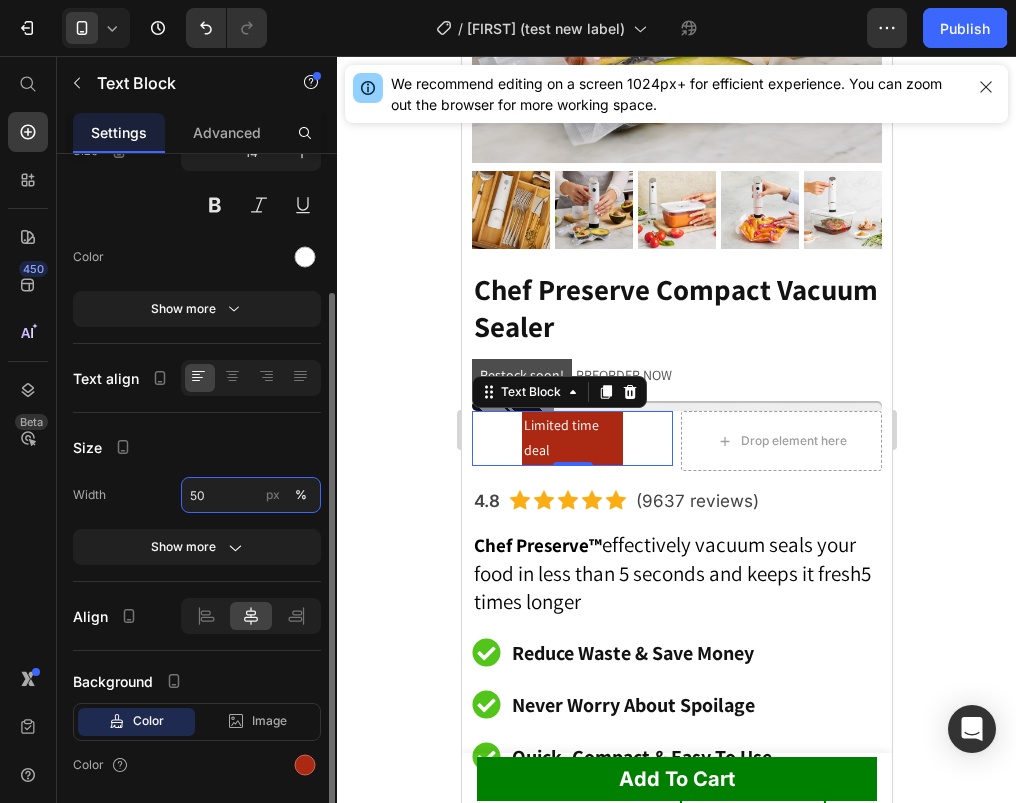 click on "50" at bounding box center [251, 495] 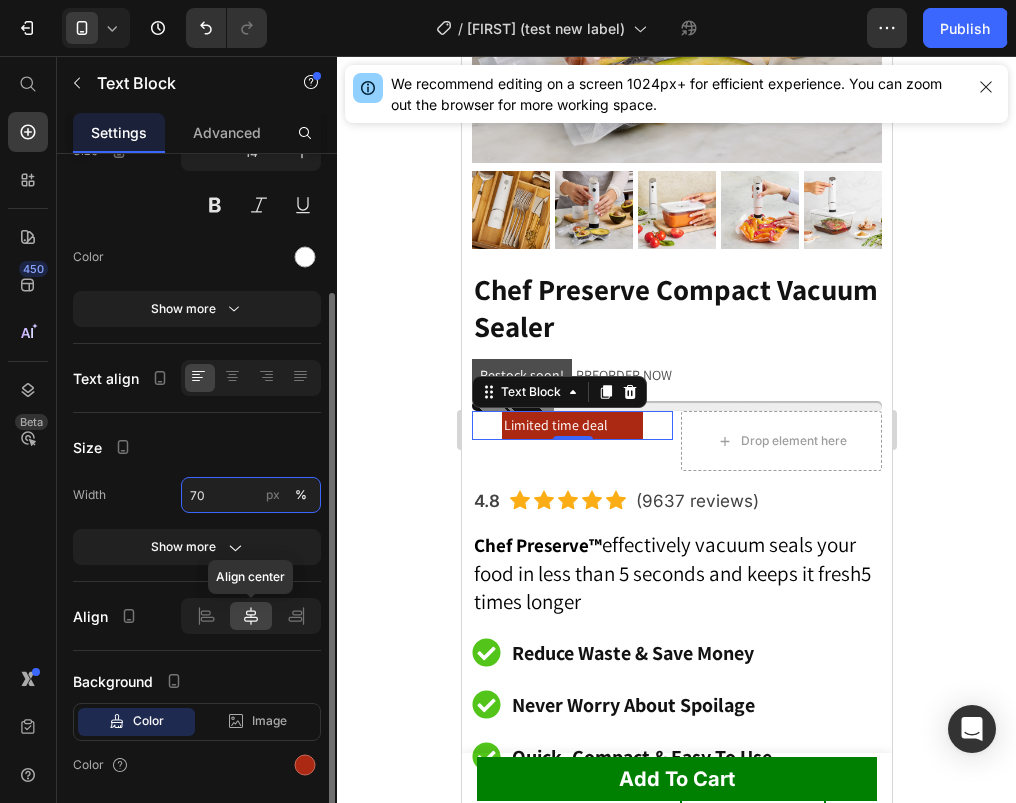 type on "70" 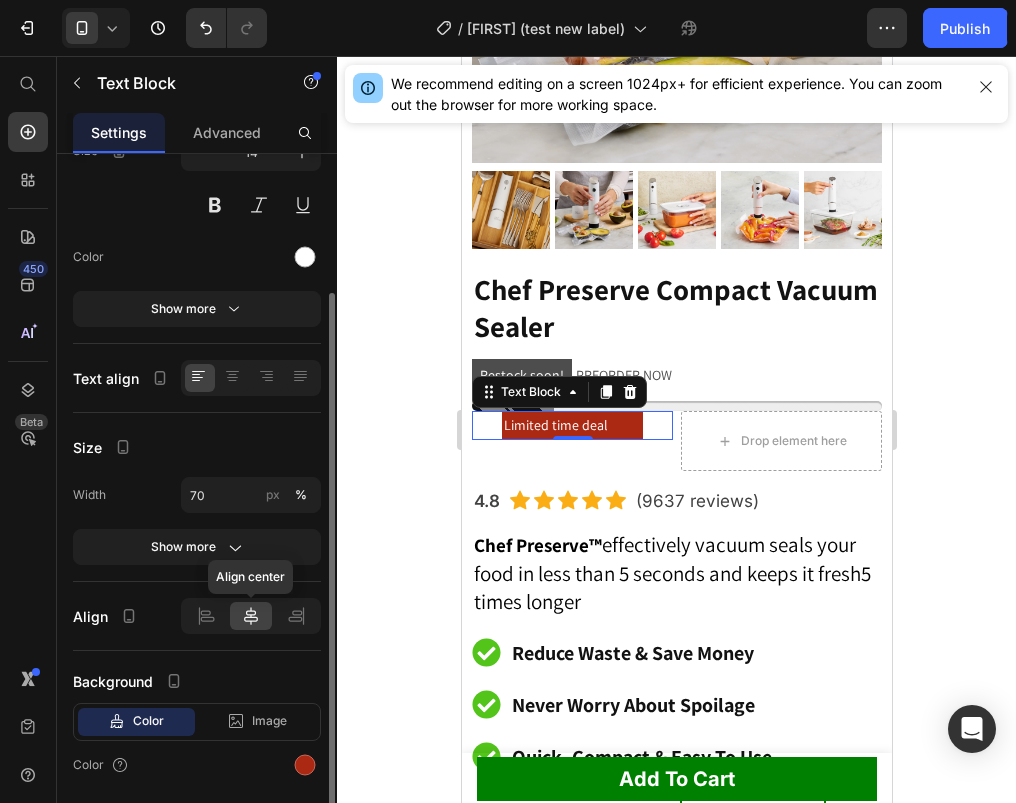 click 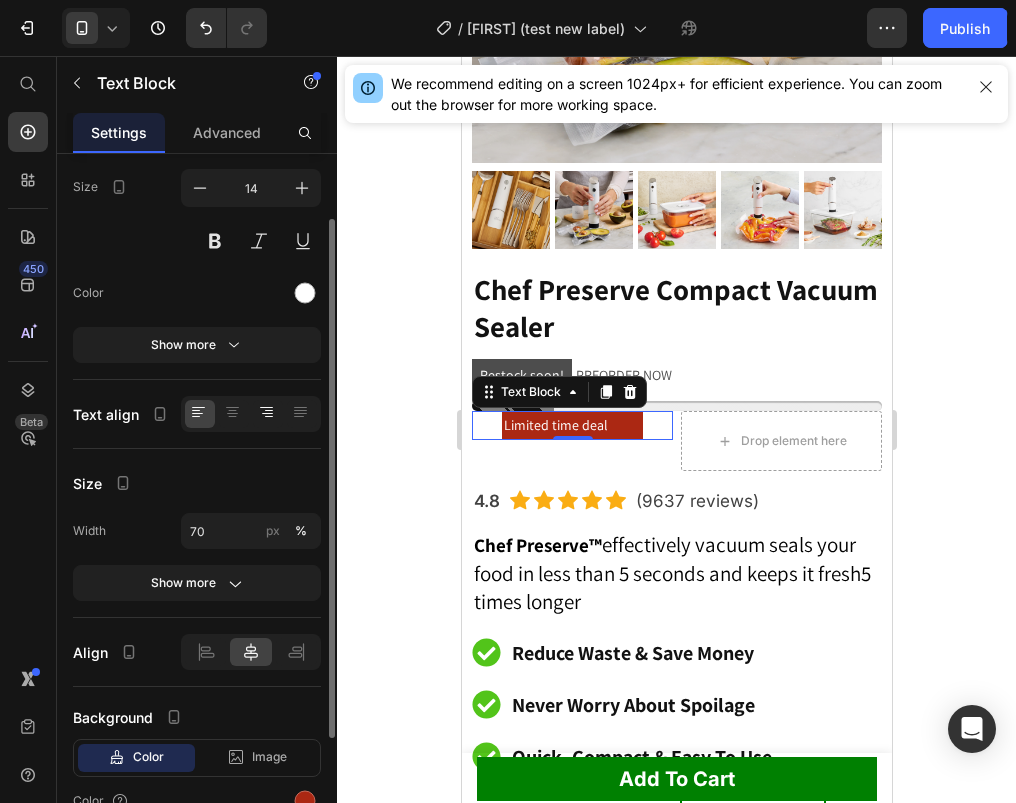 scroll, scrollTop: 126, scrollLeft: 0, axis: vertical 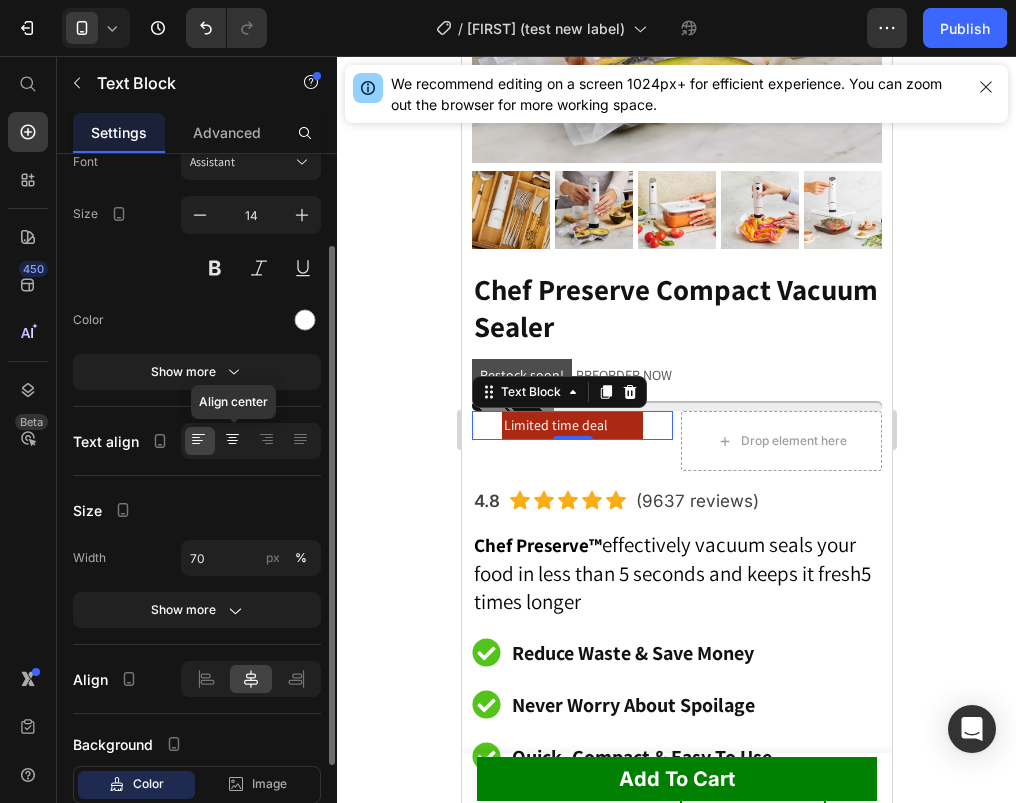 click 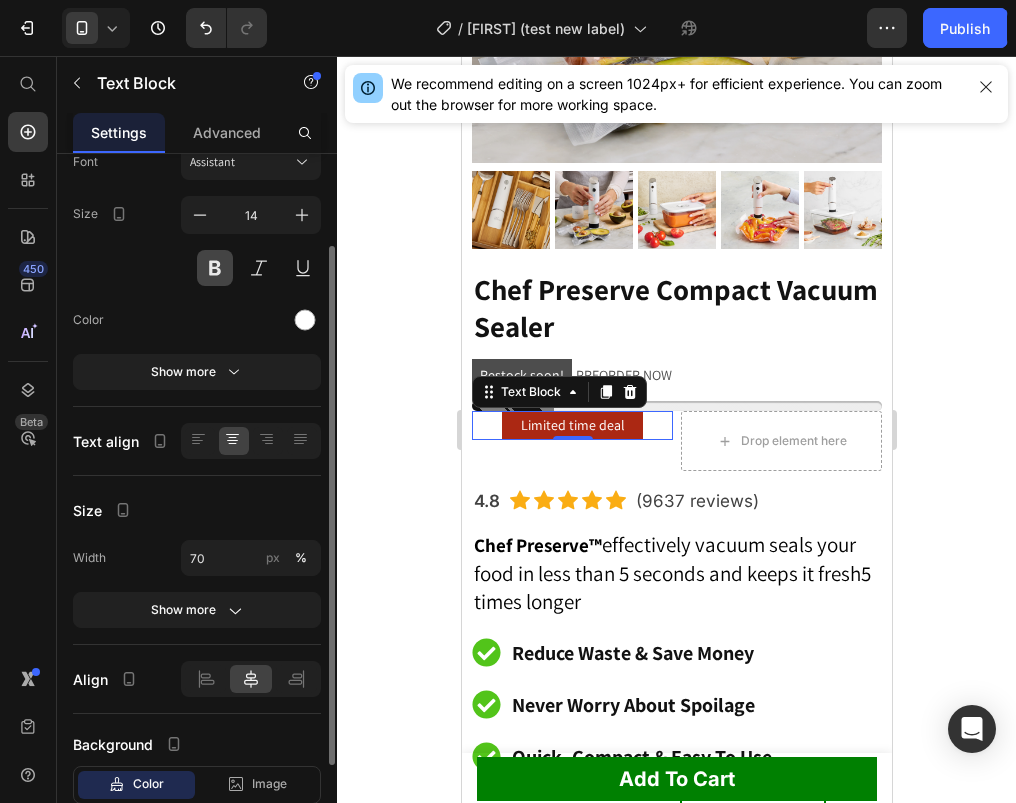 click at bounding box center [215, 268] 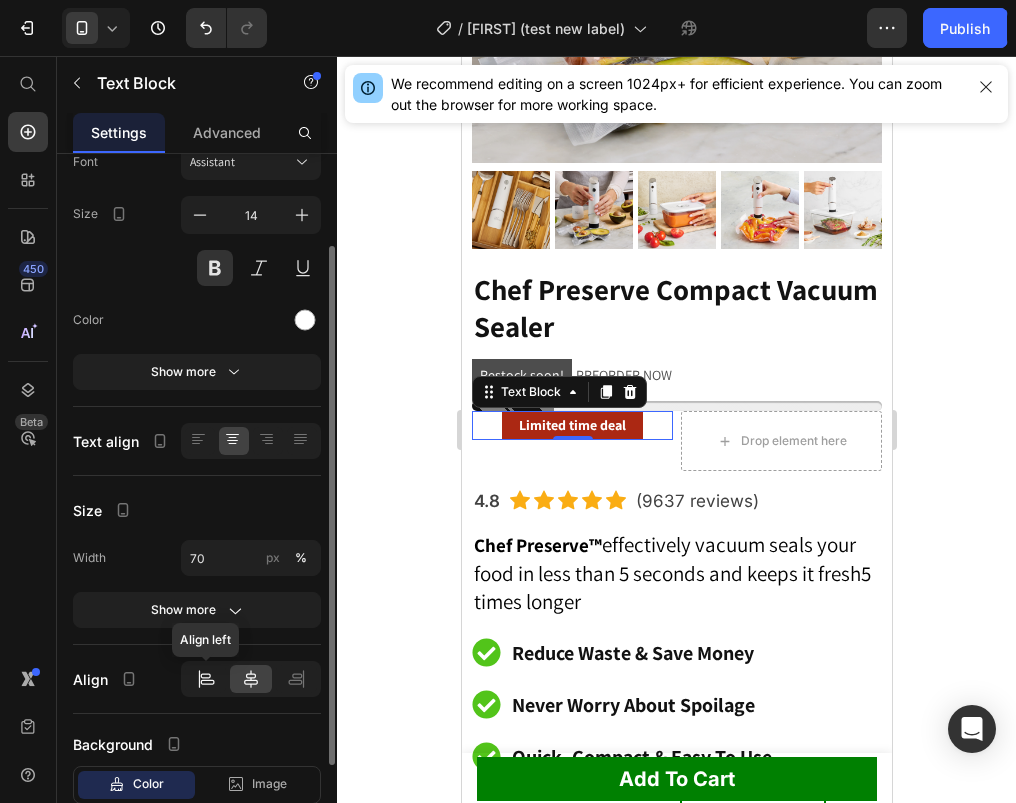 click 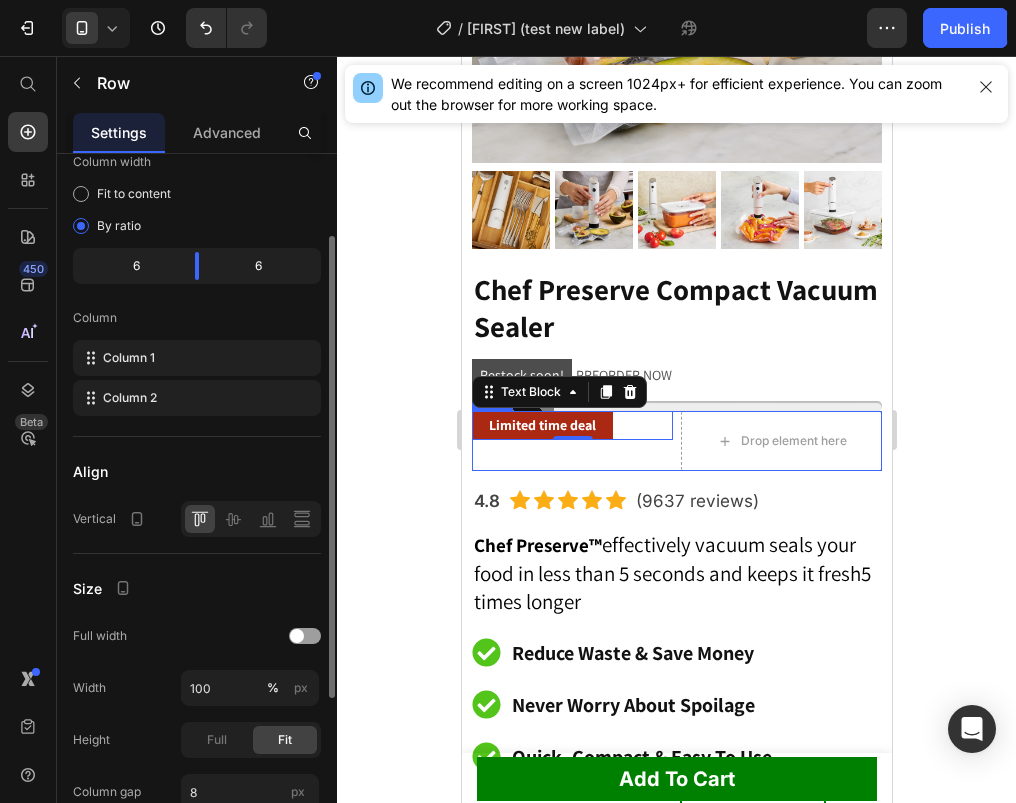 click on "Limited time deal Text Block   0" at bounding box center (571, 441) 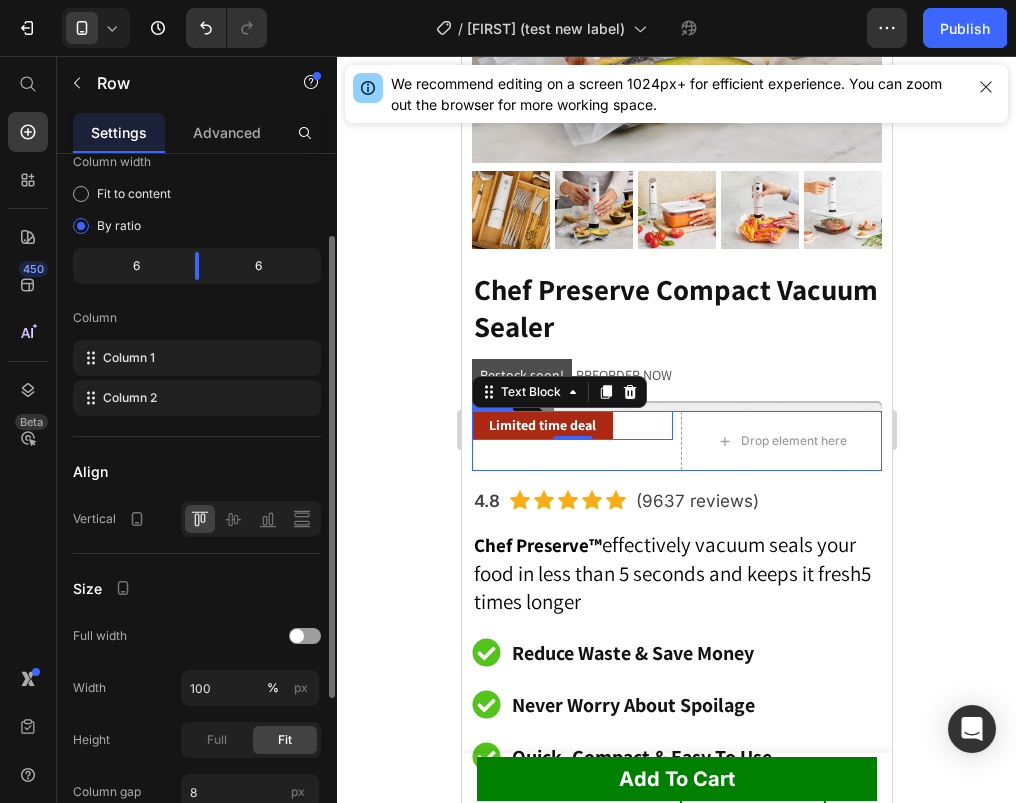 scroll, scrollTop: 0, scrollLeft: 0, axis: both 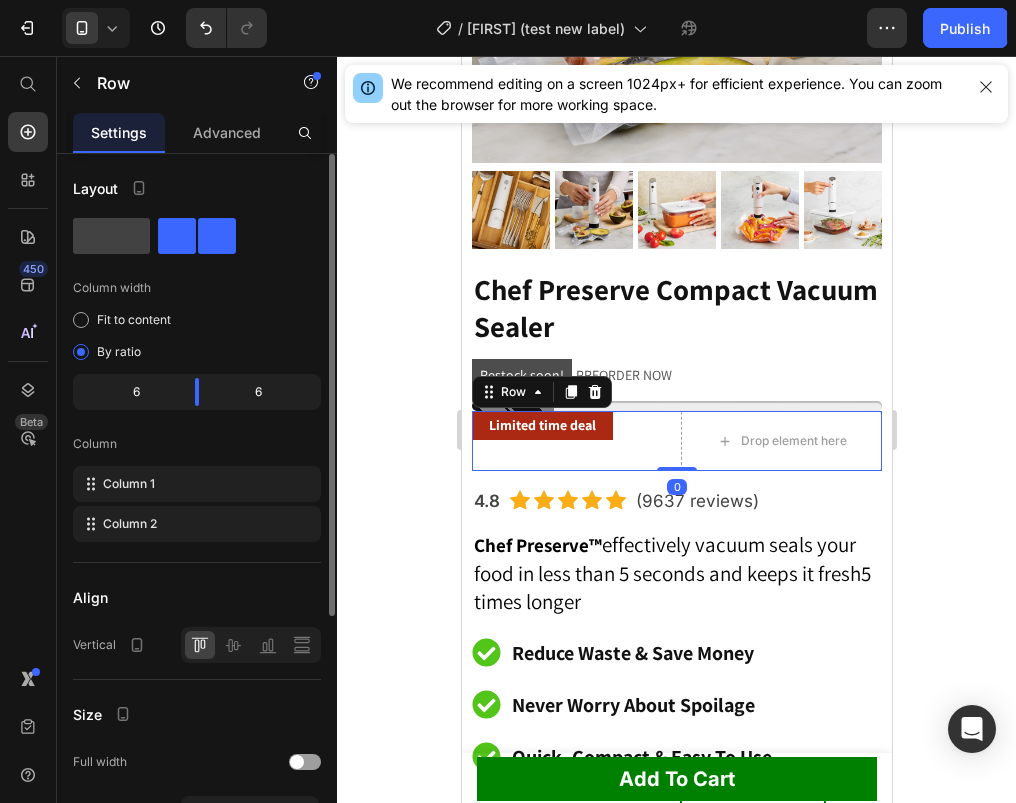 click 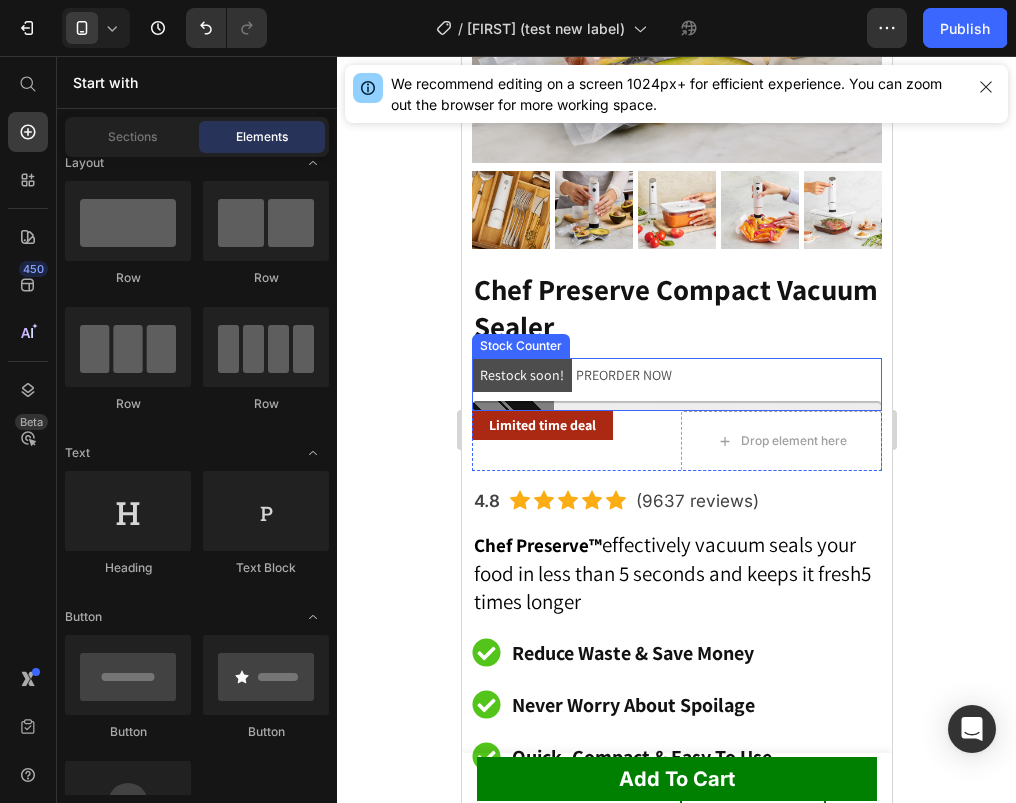 click on "Restock soon!  PREORDER NOW" at bounding box center (676, 384) 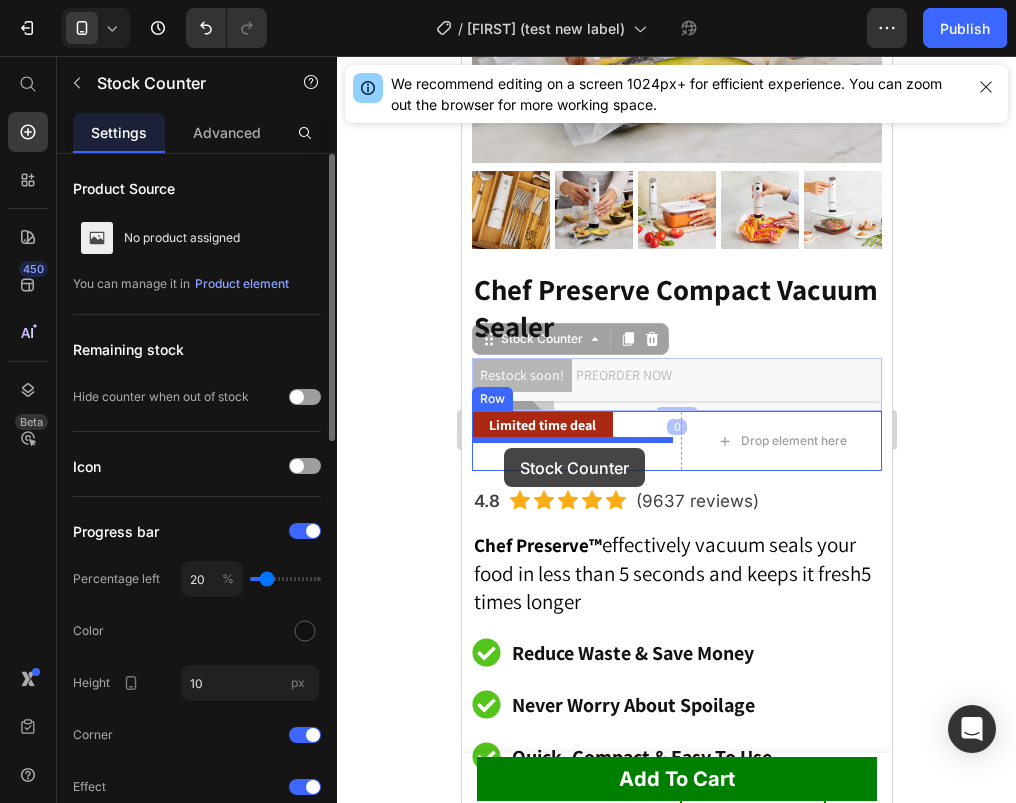 drag, startPoint x: 488, startPoint y: 339, endPoint x: 503, endPoint y: 448, distance: 110.02727 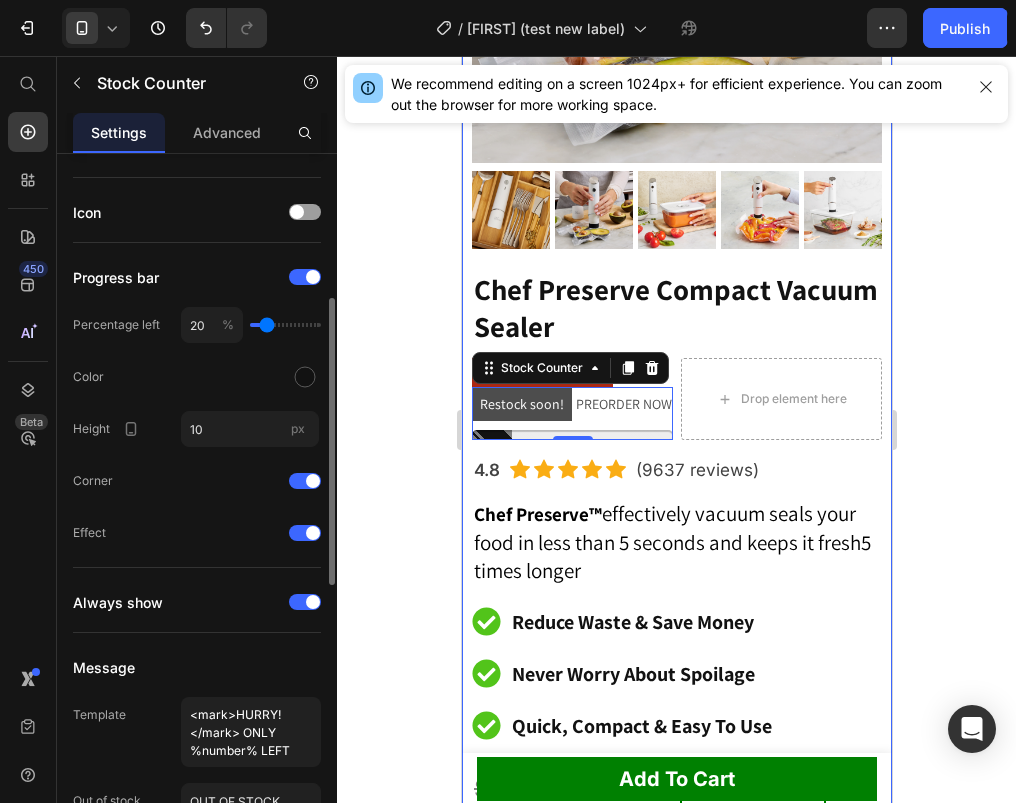 scroll, scrollTop: 352, scrollLeft: 0, axis: vertical 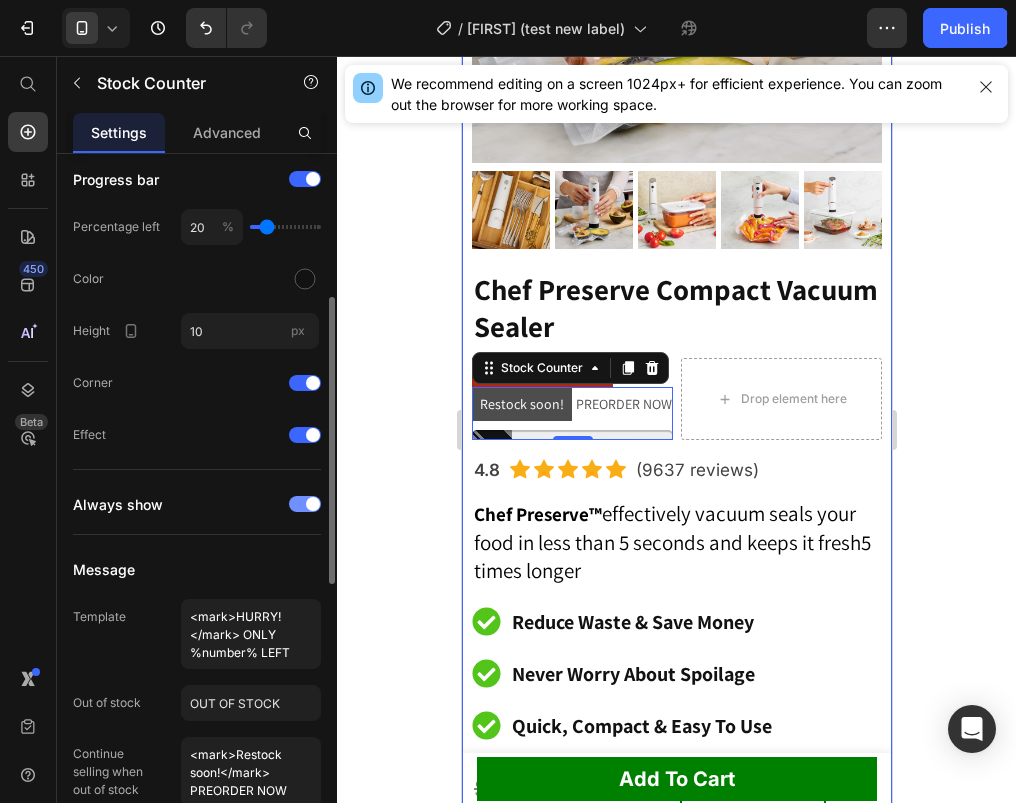 click at bounding box center (313, 504) 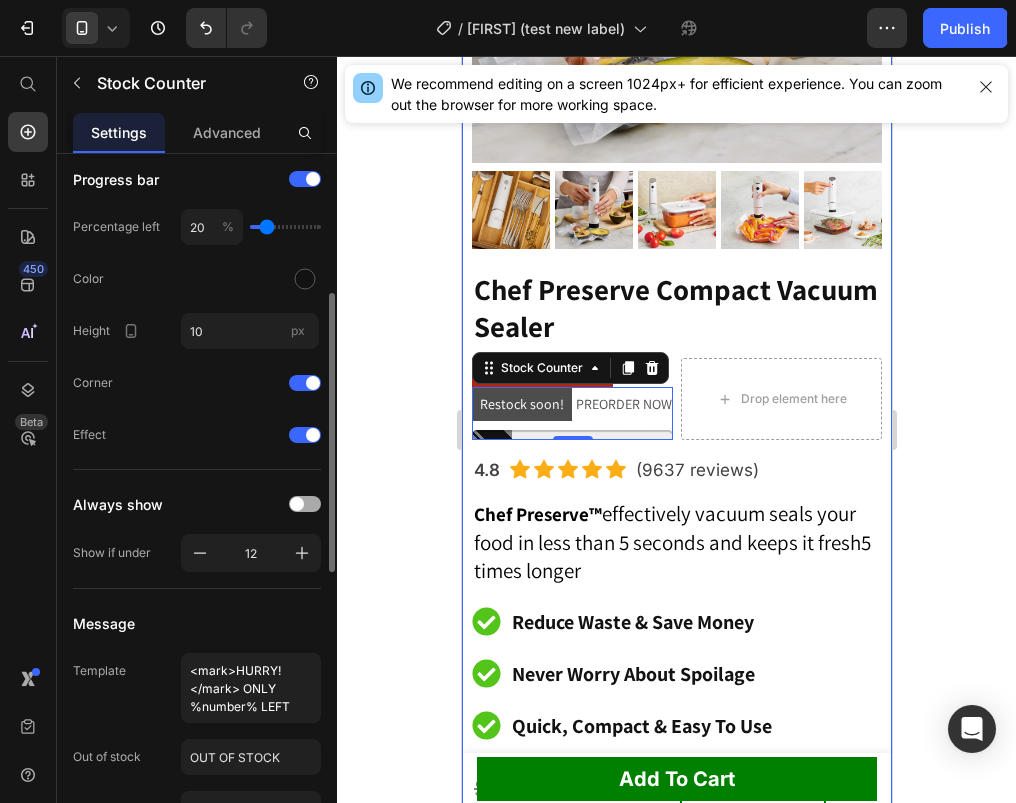 click at bounding box center (305, 504) 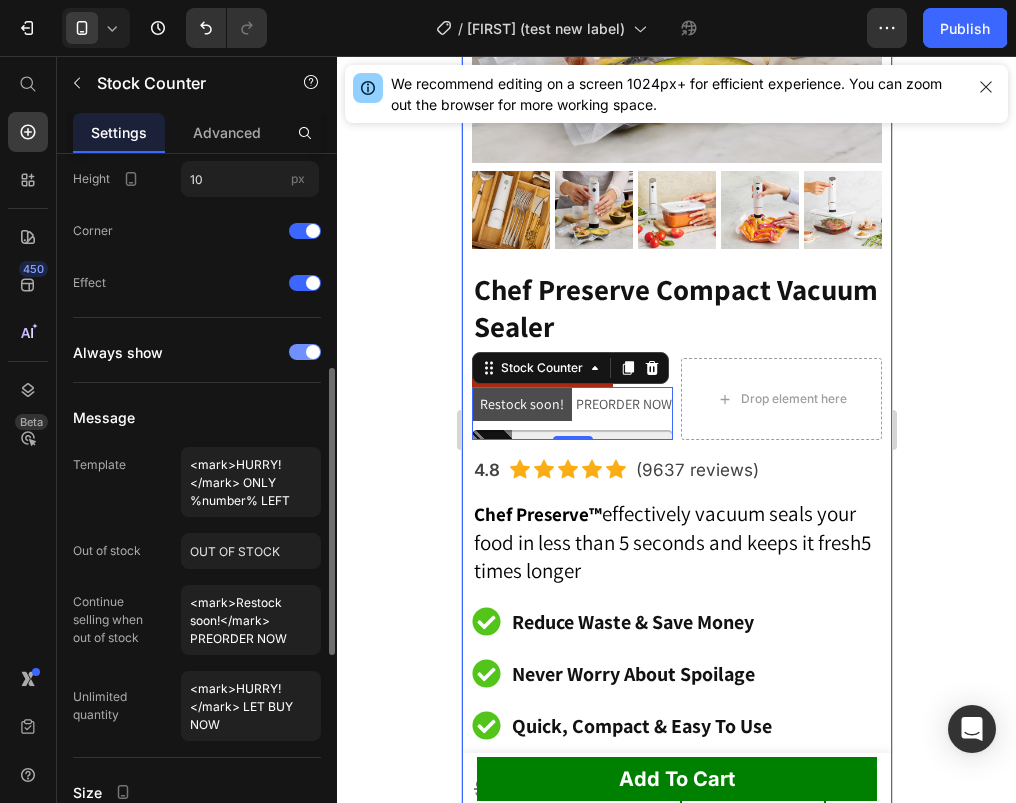 scroll, scrollTop: 510, scrollLeft: 0, axis: vertical 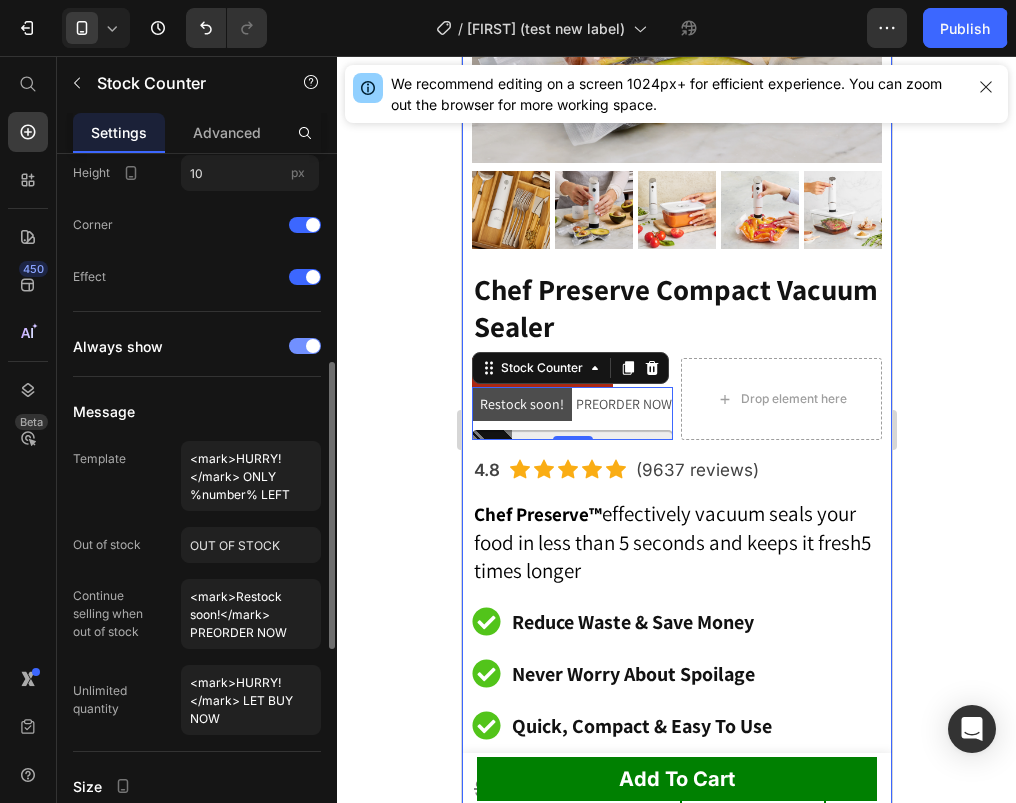 click on "Always show" 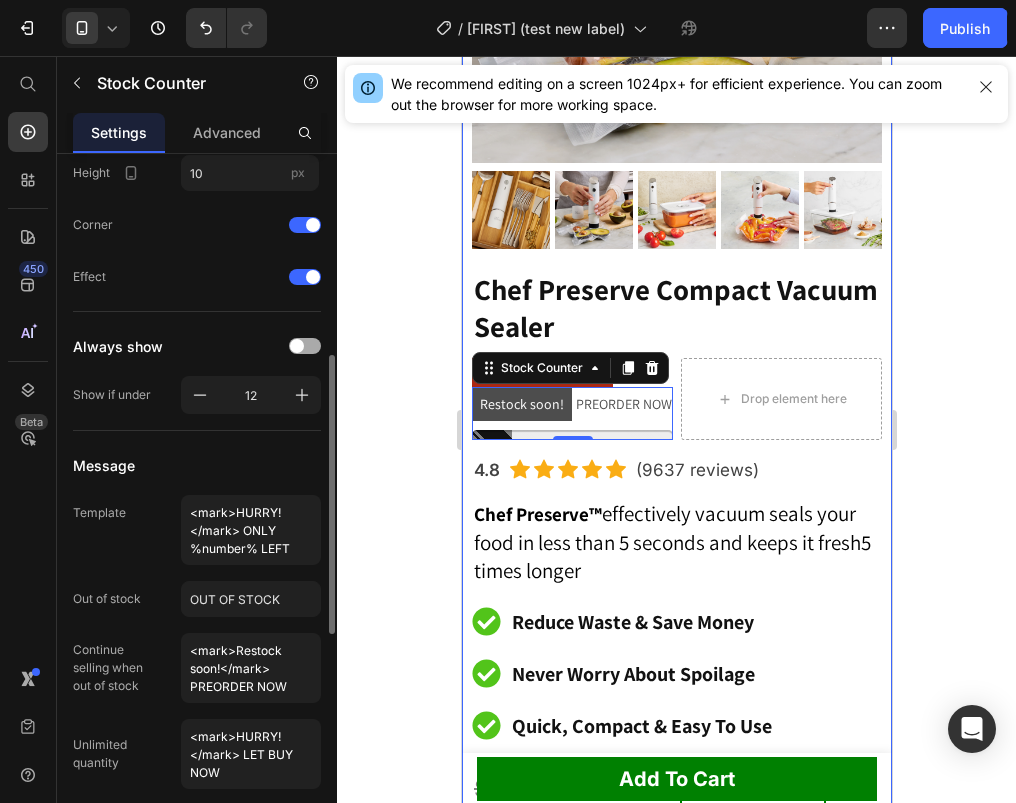 click at bounding box center (297, 346) 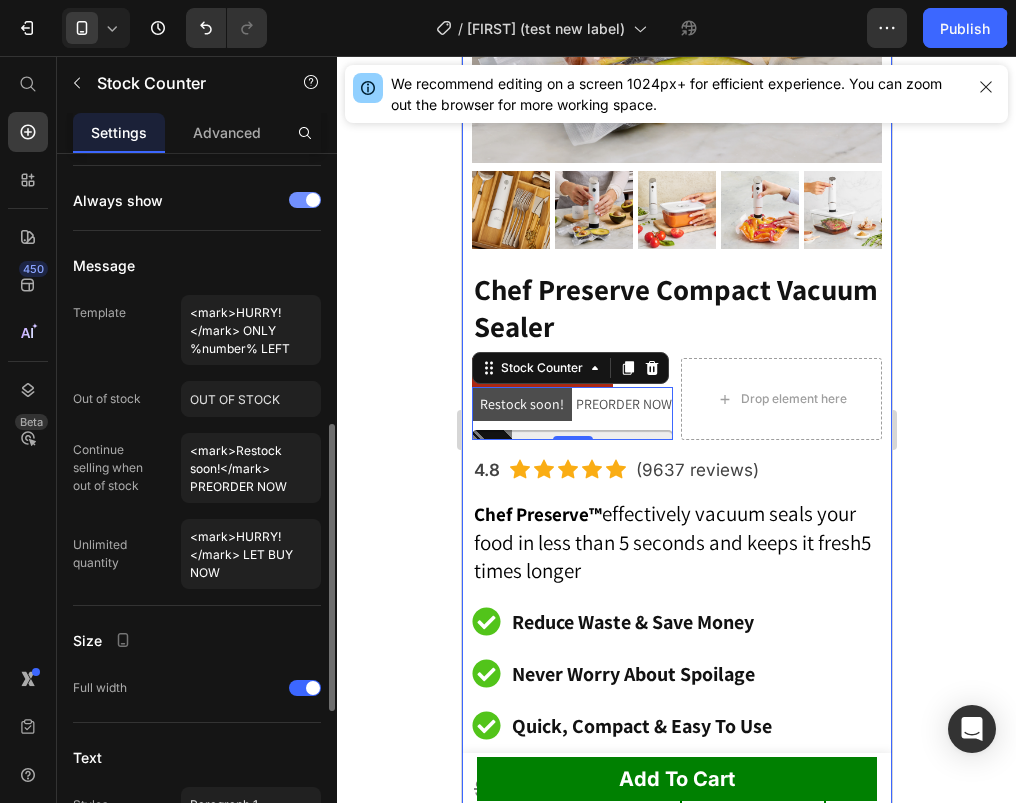 scroll, scrollTop: 673, scrollLeft: 0, axis: vertical 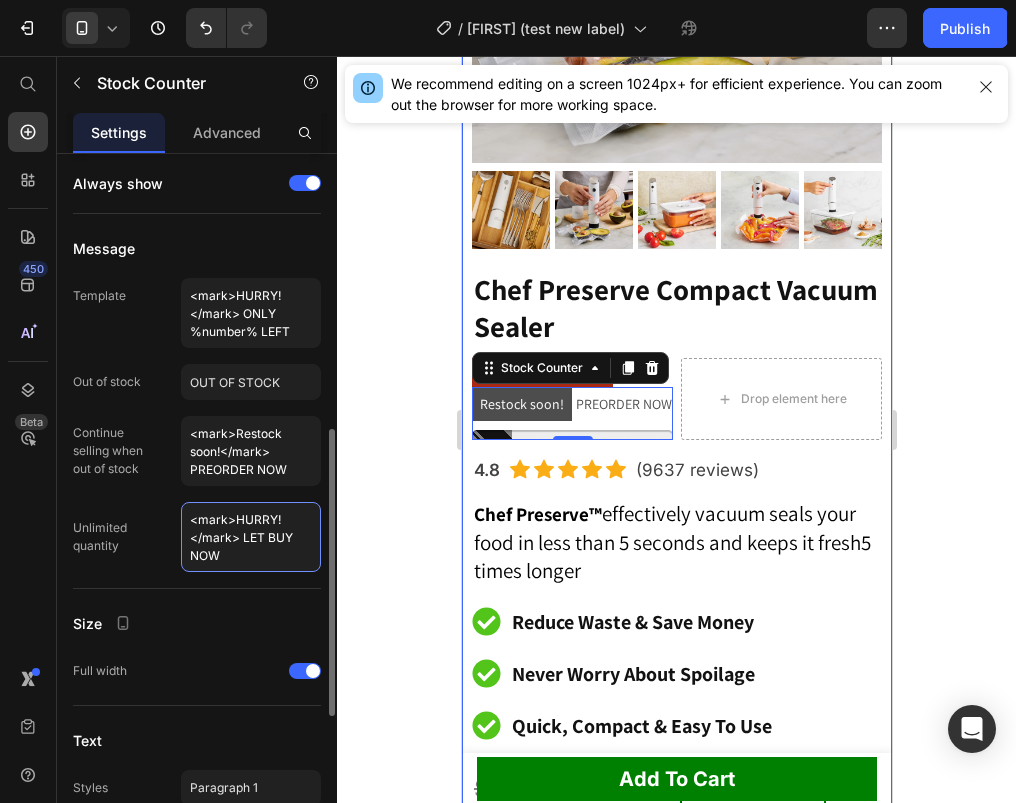 drag, startPoint x: 243, startPoint y: 565, endPoint x: 192, endPoint y: 498, distance: 84.20214 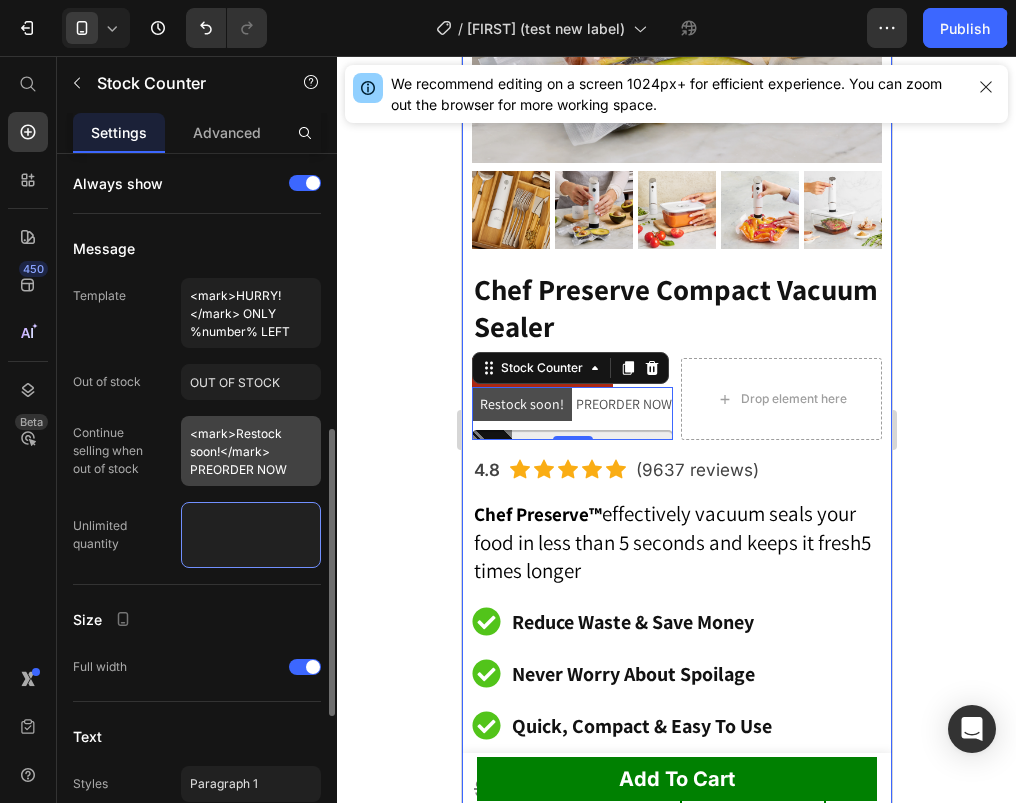 type 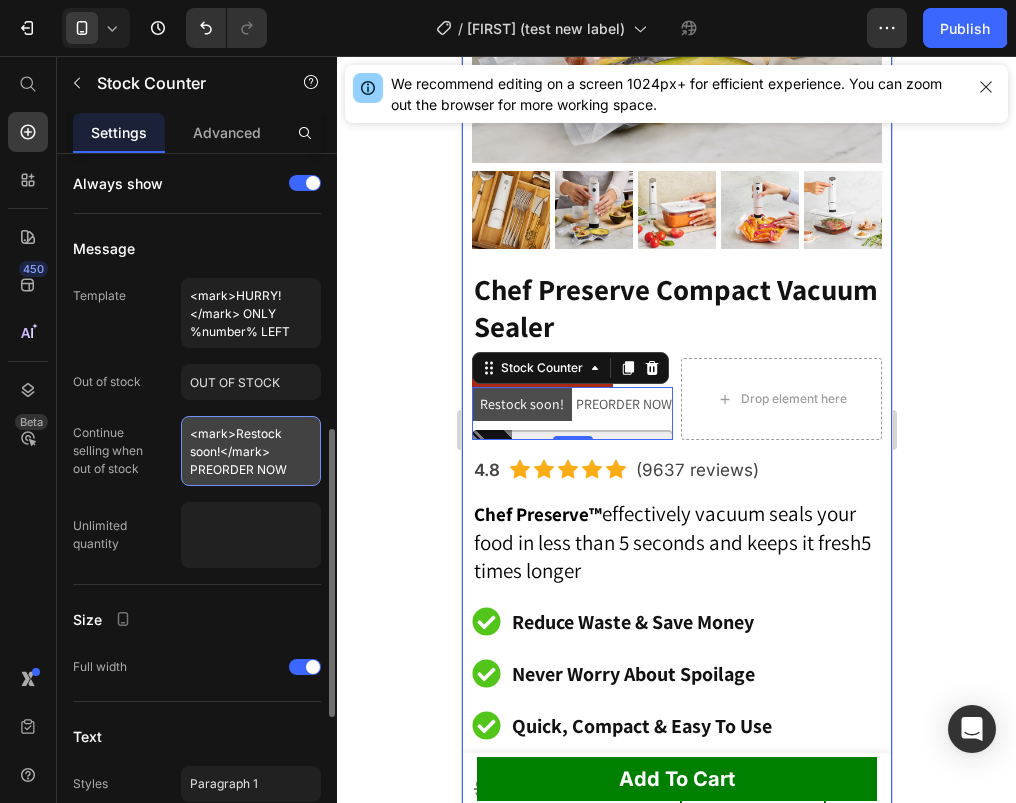 drag, startPoint x: 303, startPoint y: 478, endPoint x: 183, endPoint y: 433, distance: 128.16005 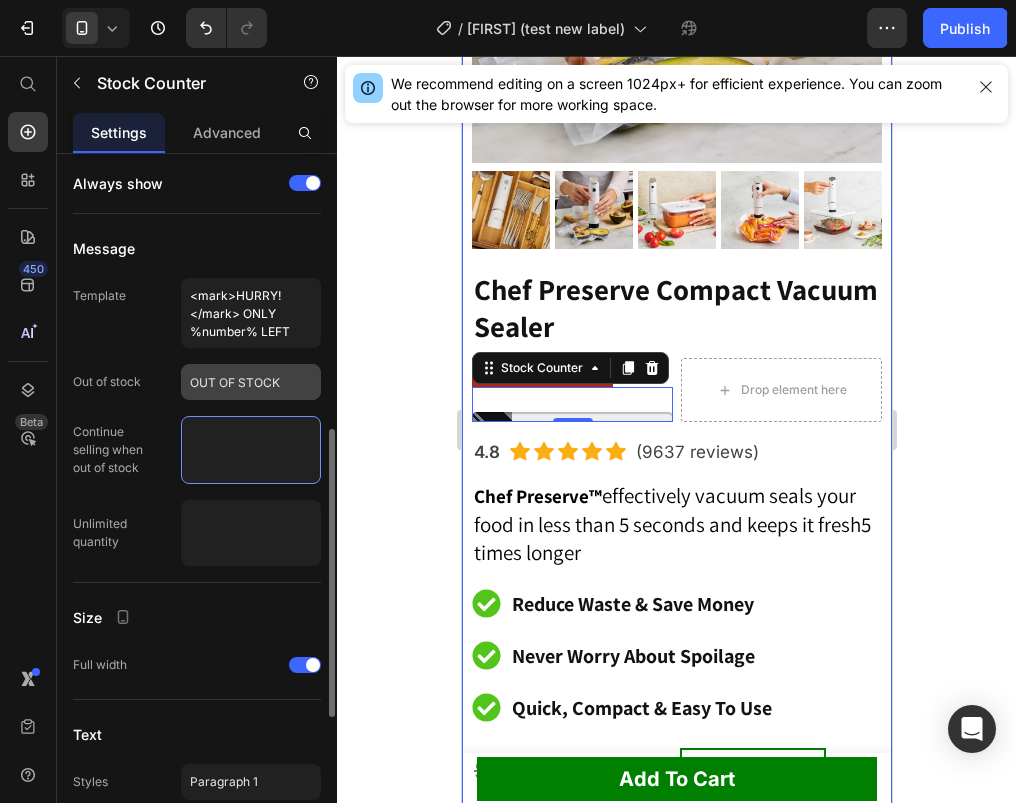 type 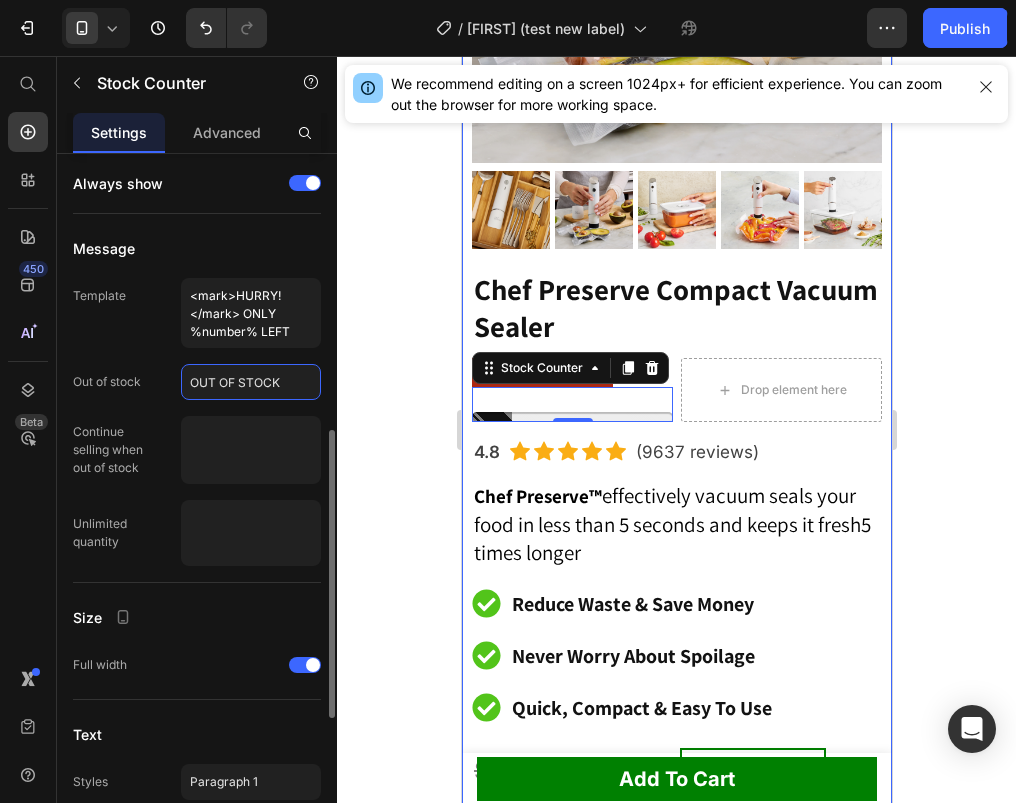 drag, startPoint x: 295, startPoint y: 384, endPoint x: 158, endPoint y: 381, distance: 137.03284 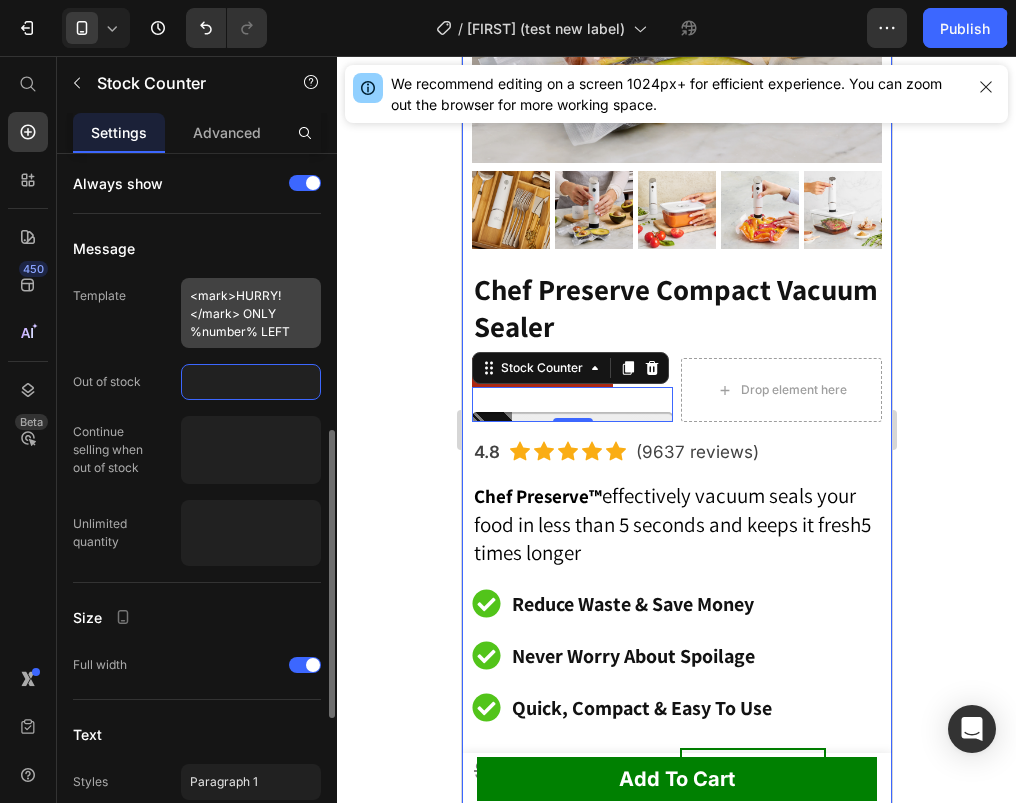 type 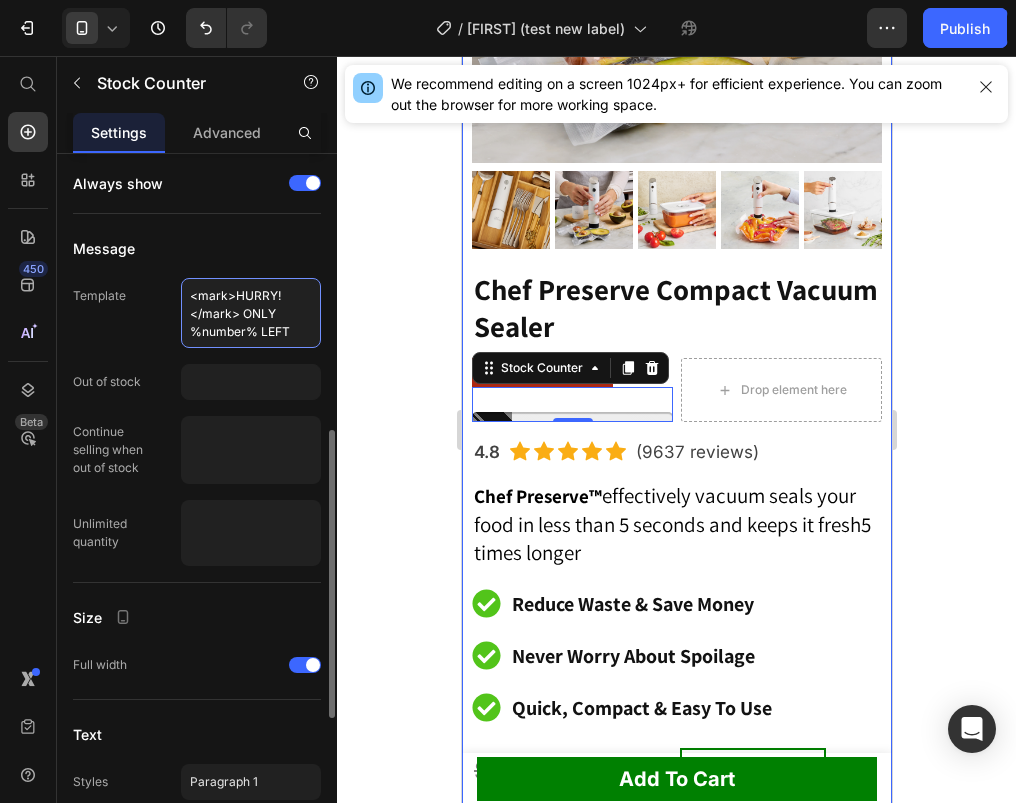 drag, startPoint x: 304, startPoint y: 329, endPoint x: 160, endPoint y: 300, distance: 146.89111 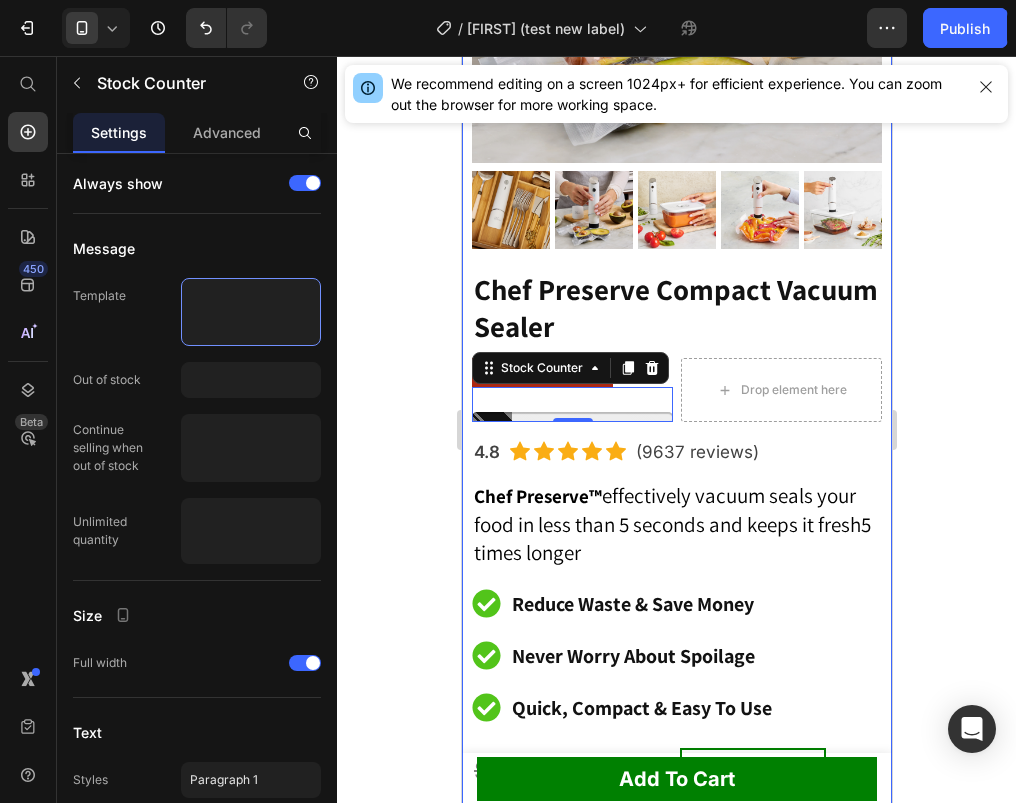 type 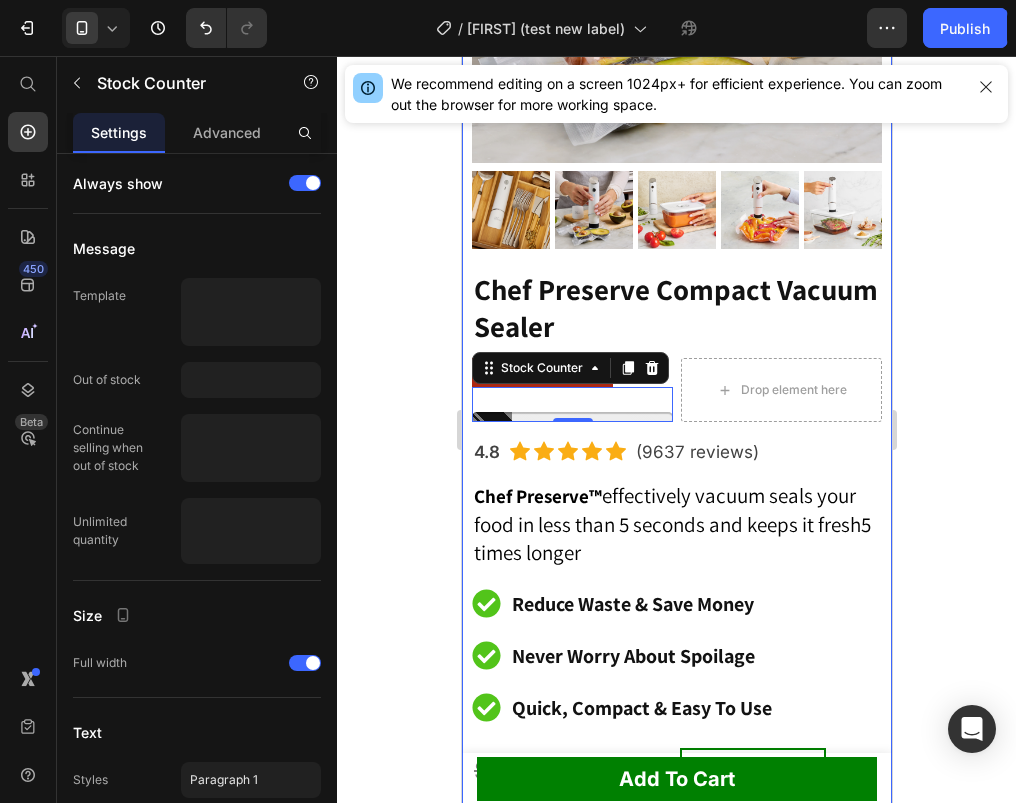 click 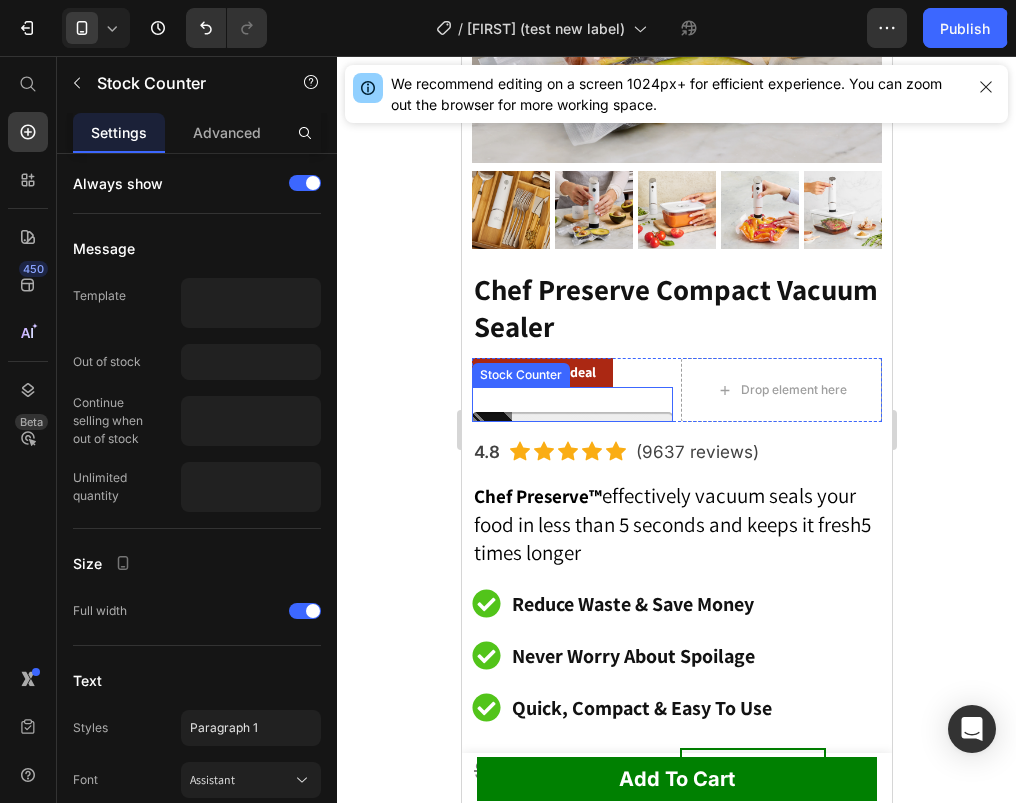 click at bounding box center (571, 404) 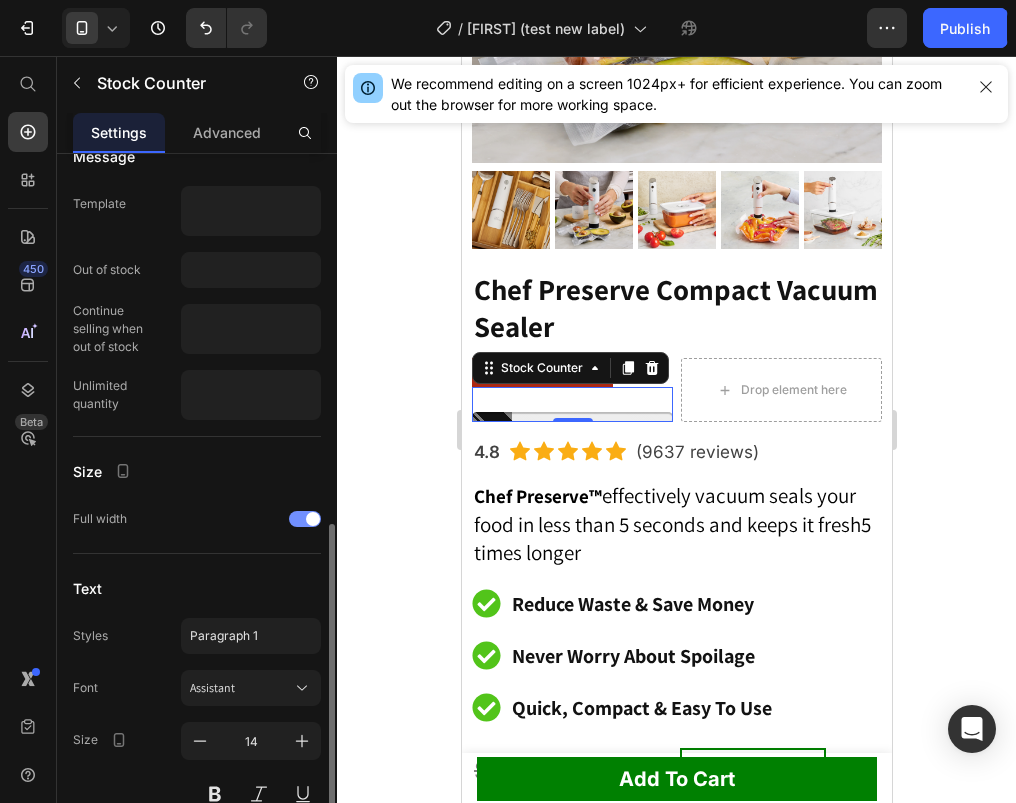 scroll, scrollTop: 965, scrollLeft: 0, axis: vertical 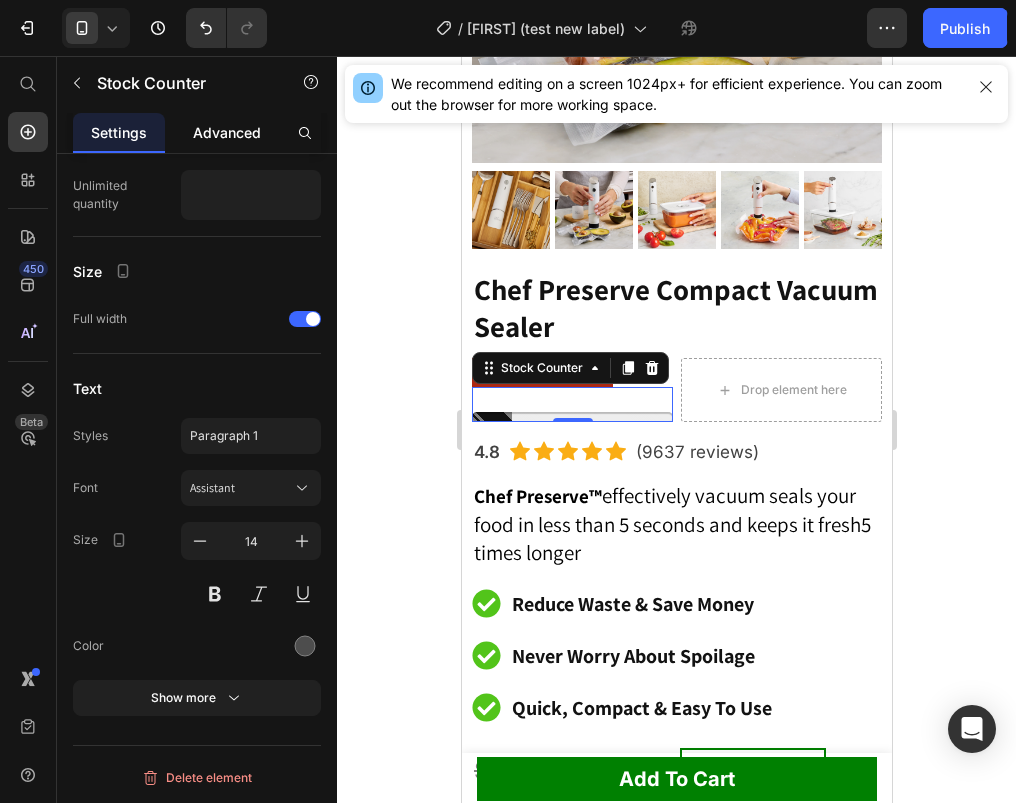 click on "Advanced" 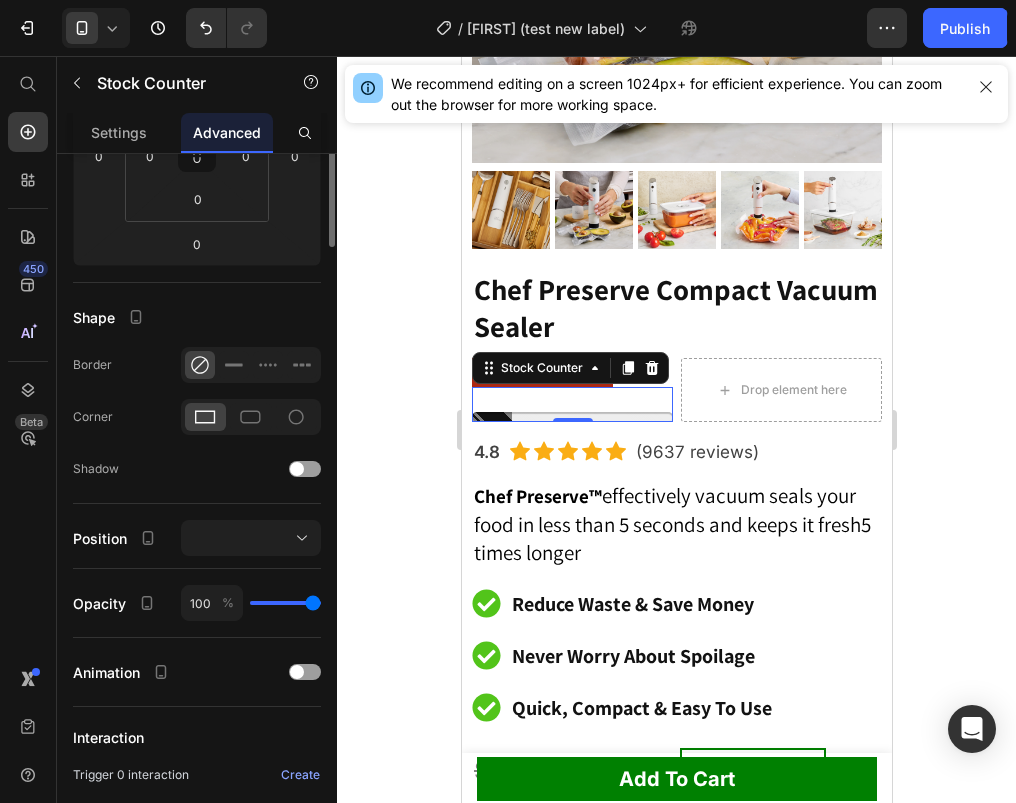 scroll, scrollTop: 559, scrollLeft: 0, axis: vertical 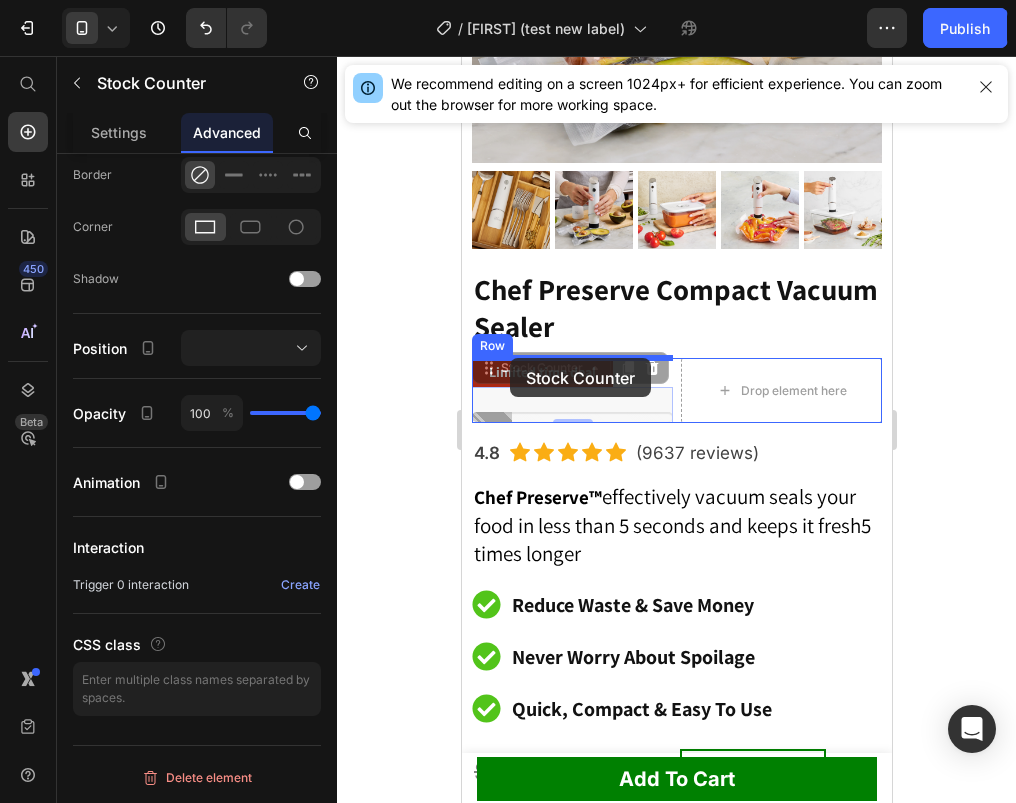 drag, startPoint x: 491, startPoint y: 369, endPoint x: 509, endPoint y: 358, distance: 21.095022 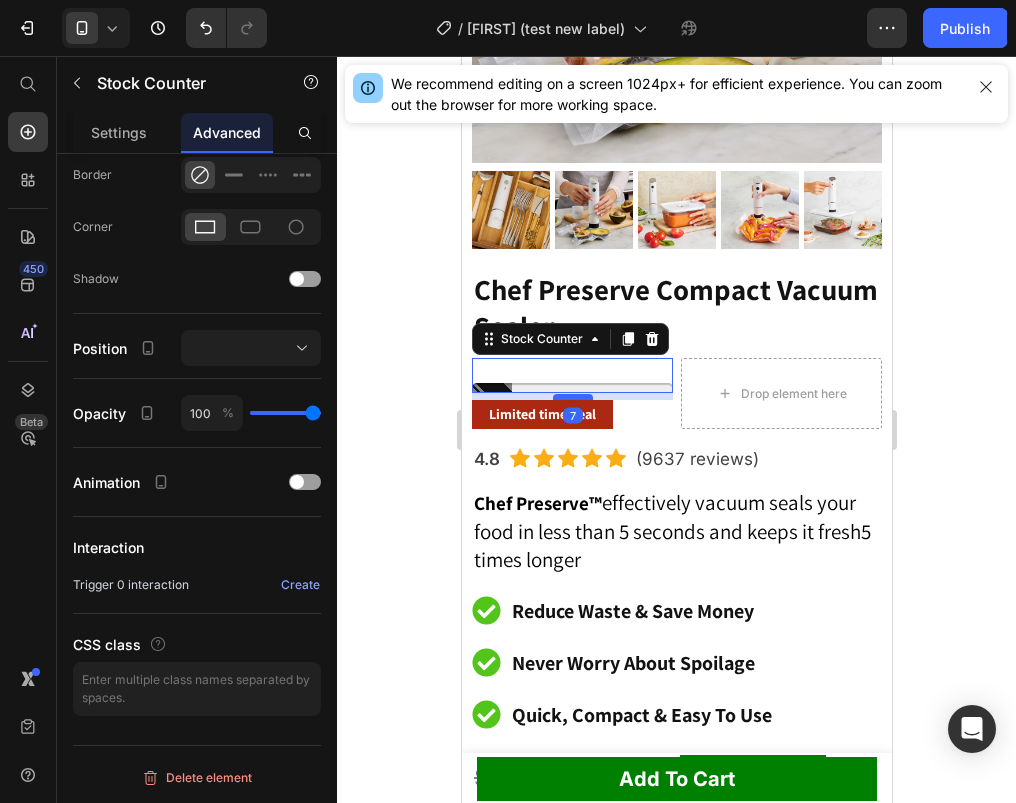 click at bounding box center (572, 397) 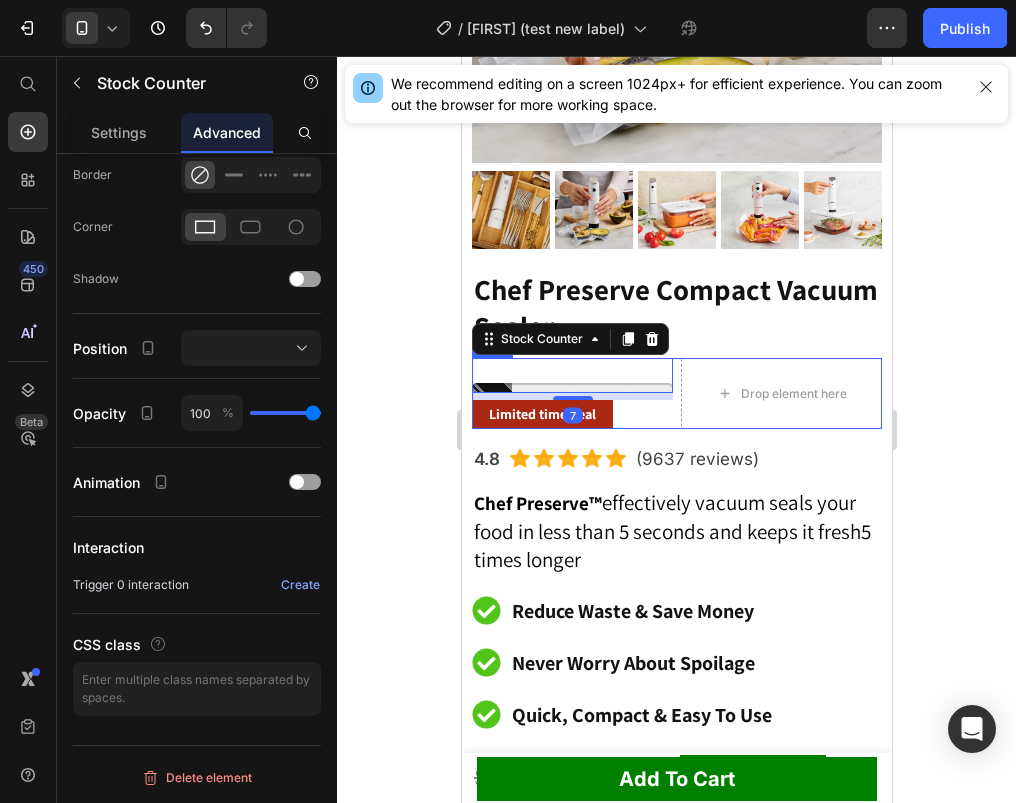 click 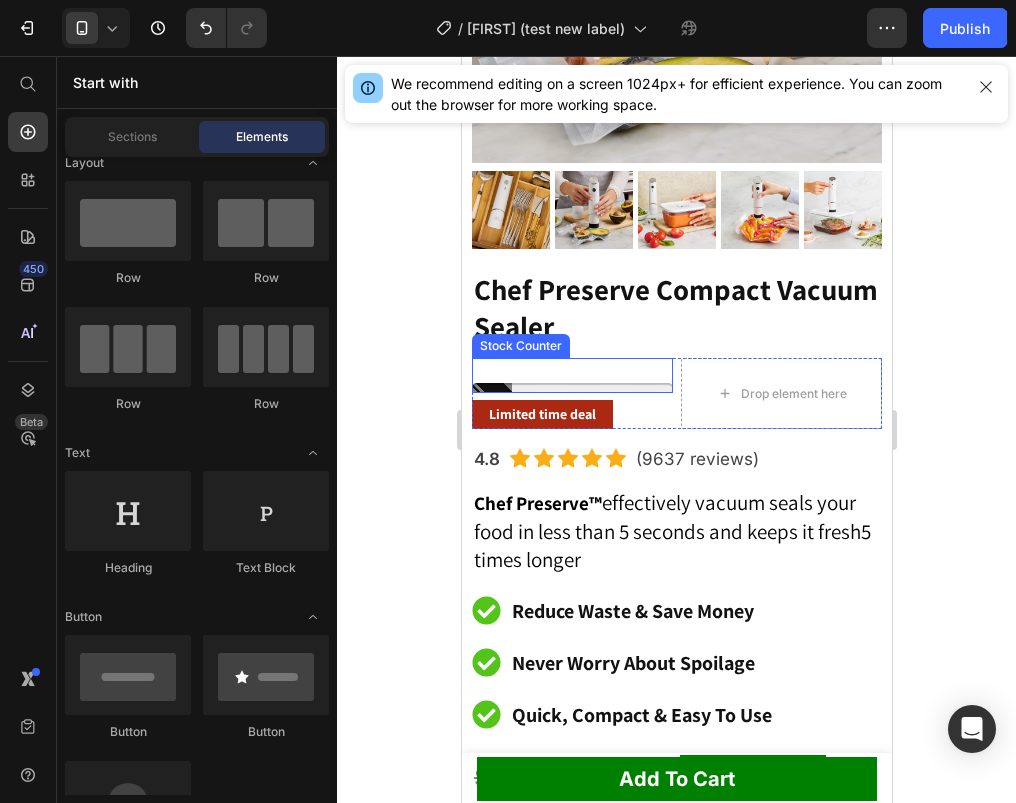 click at bounding box center [571, 388] 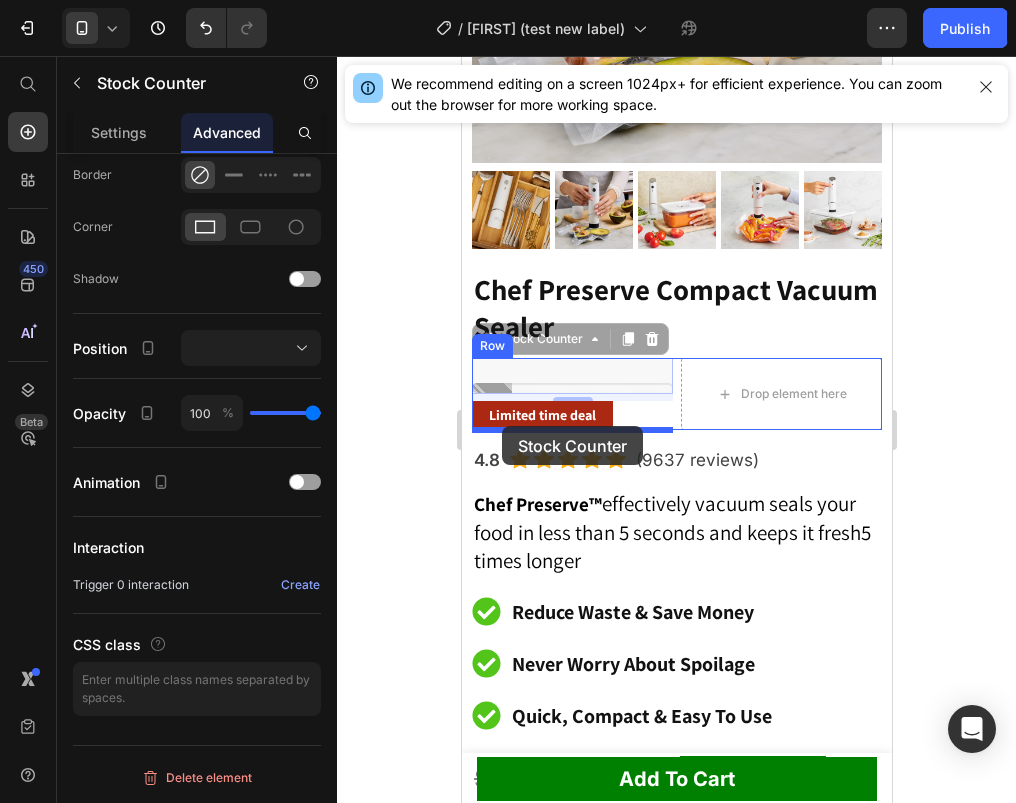 drag, startPoint x: 490, startPoint y: 333, endPoint x: 501, endPoint y: 426, distance: 93.64828 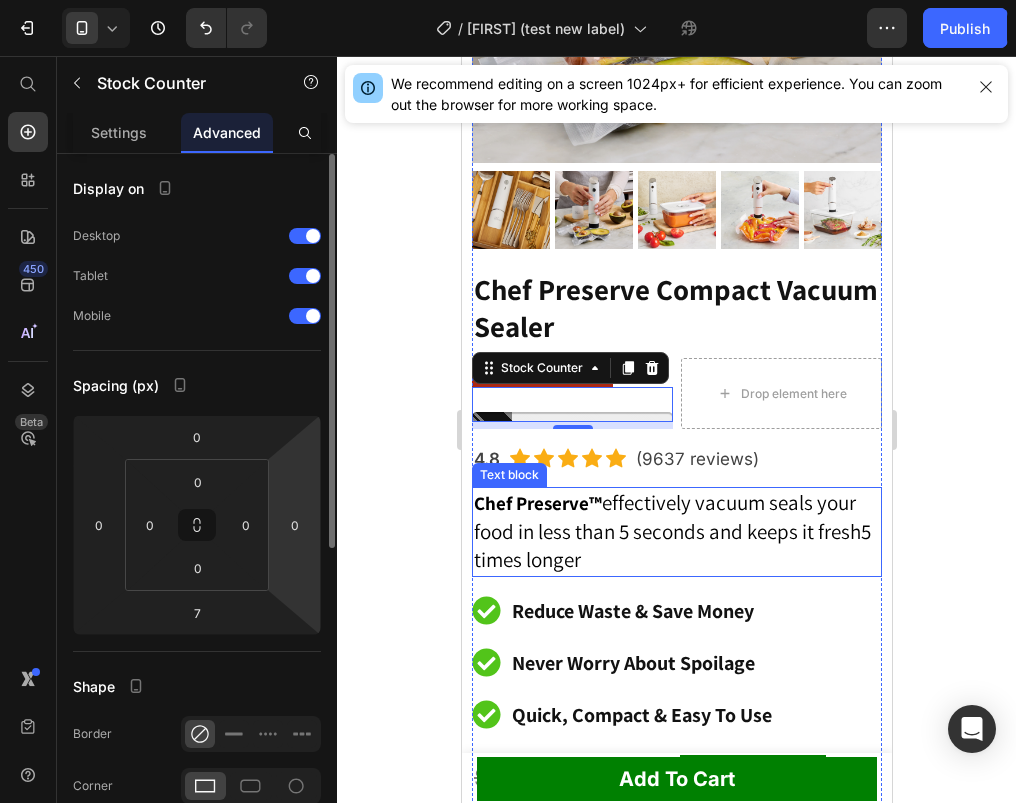 scroll, scrollTop: 0, scrollLeft: 0, axis: both 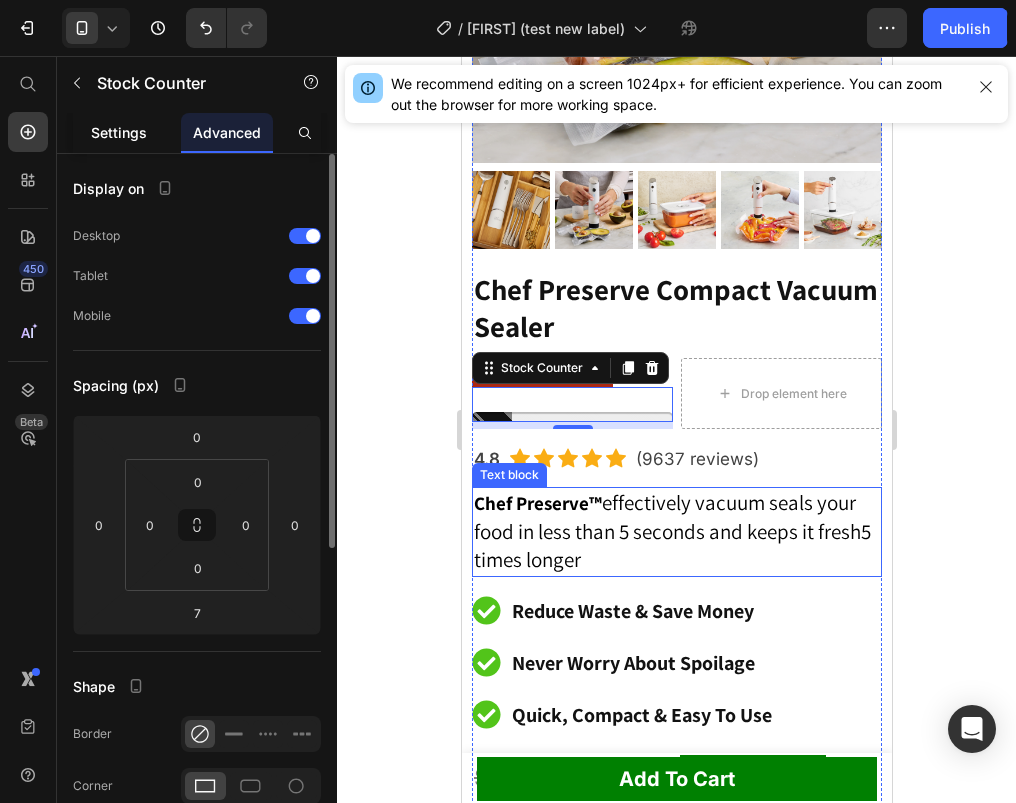 click on "Settings" at bounding box center [119, 132] 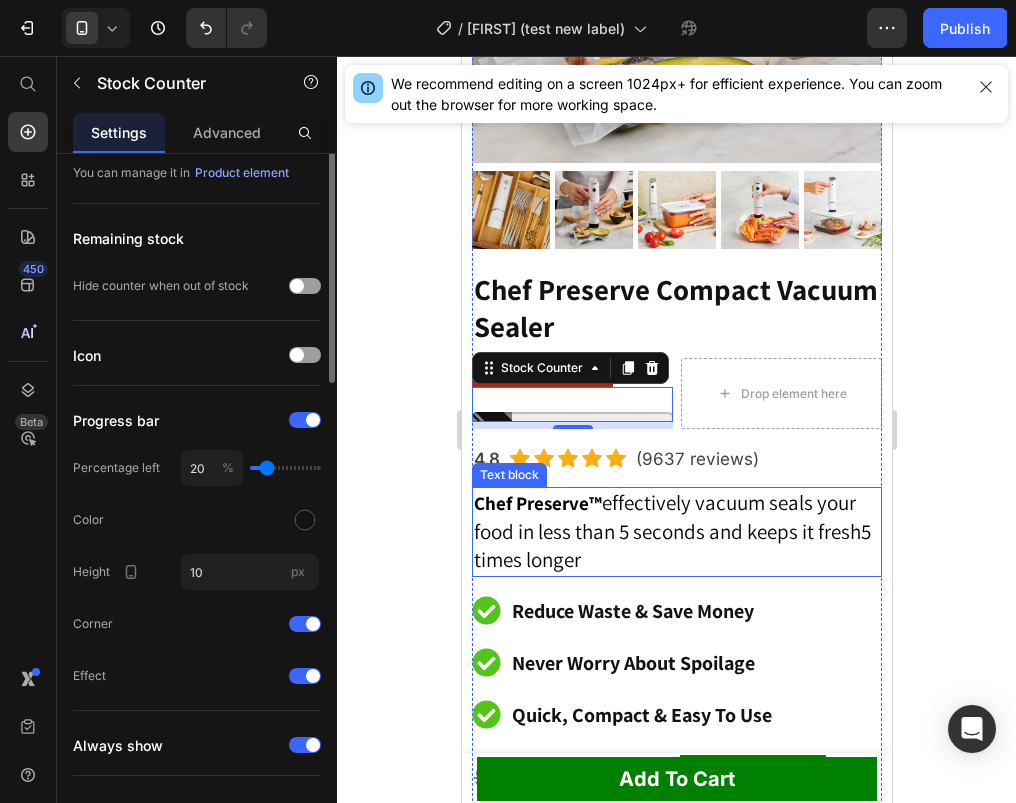 scroll, scrollTop: 164, scrollLeft: 0, axis: vertical 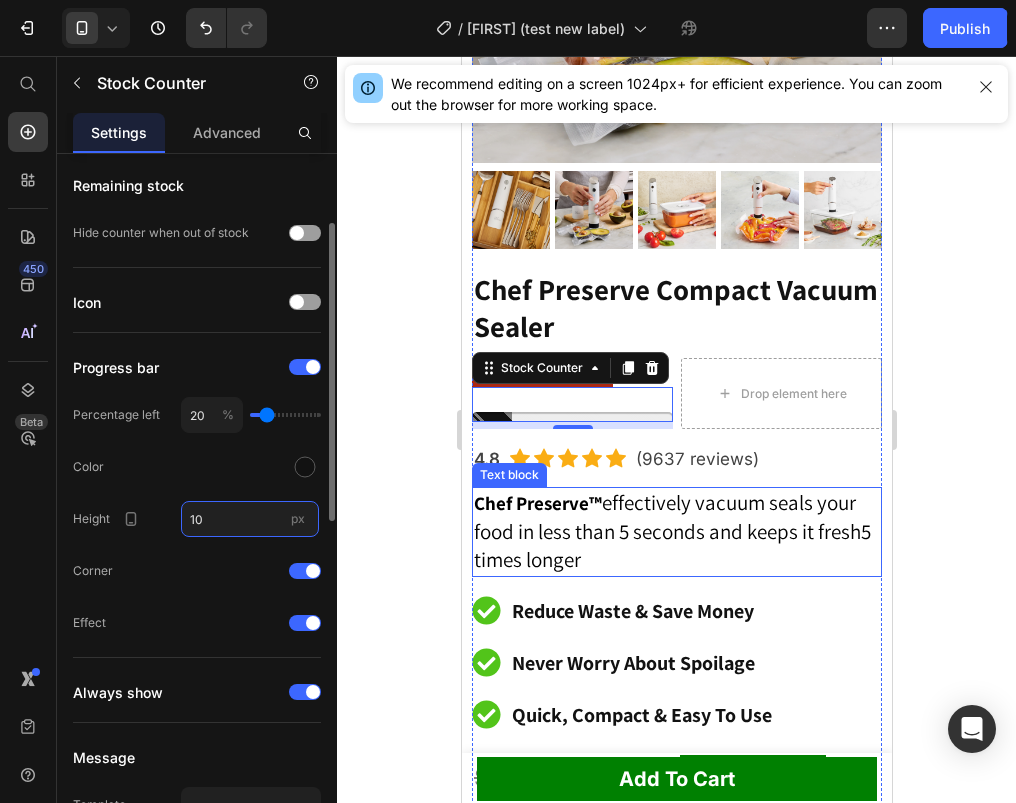 drag, startPoint x: 235, startPoint y: 513, endPoint x: 205, endPoint y: 514, distance: 30.016663 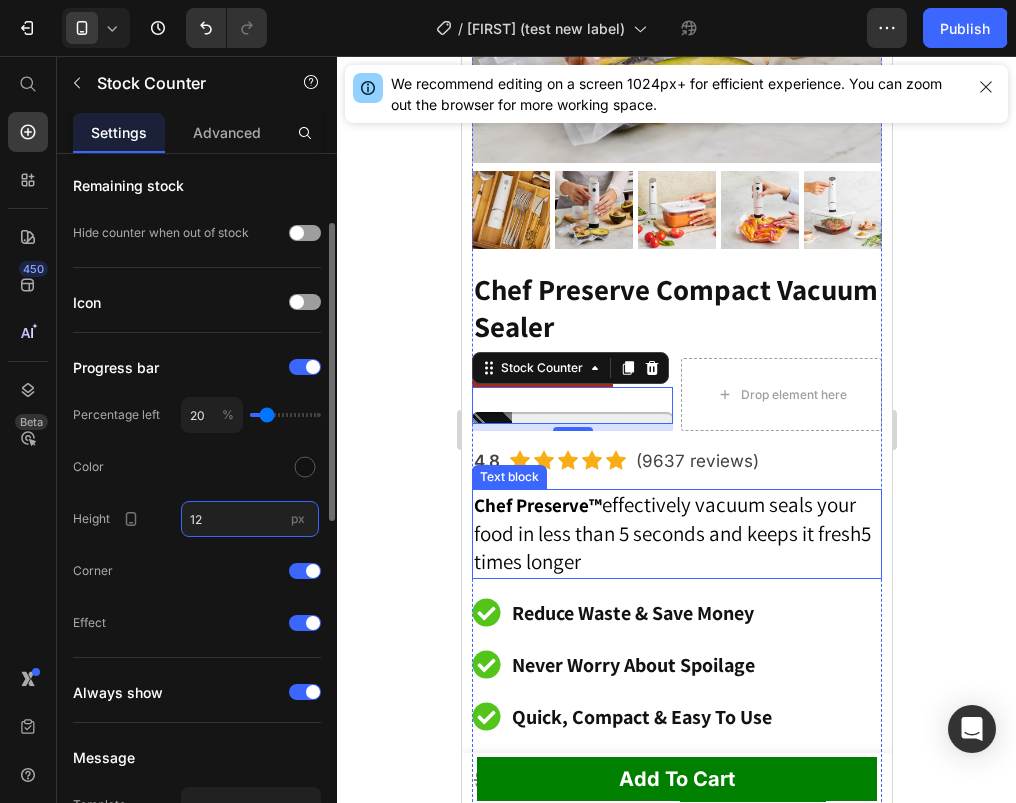 type on "10" 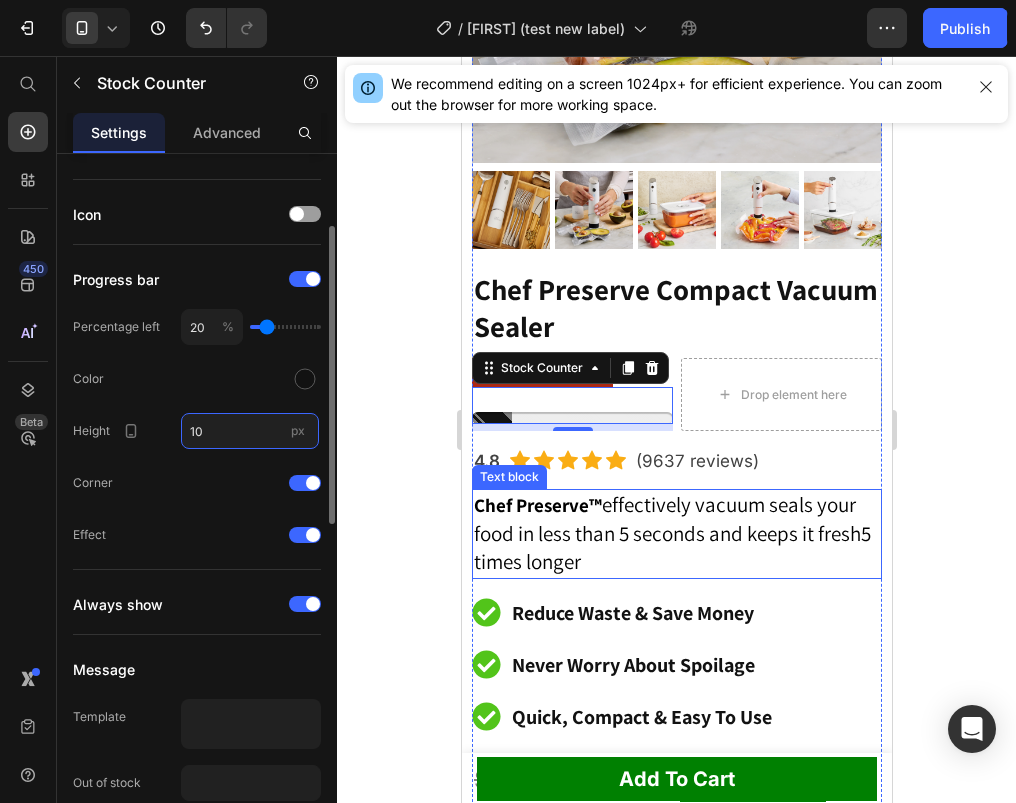 scroll, scrollTop: 228, scrollLeft: 0, axis: vertical 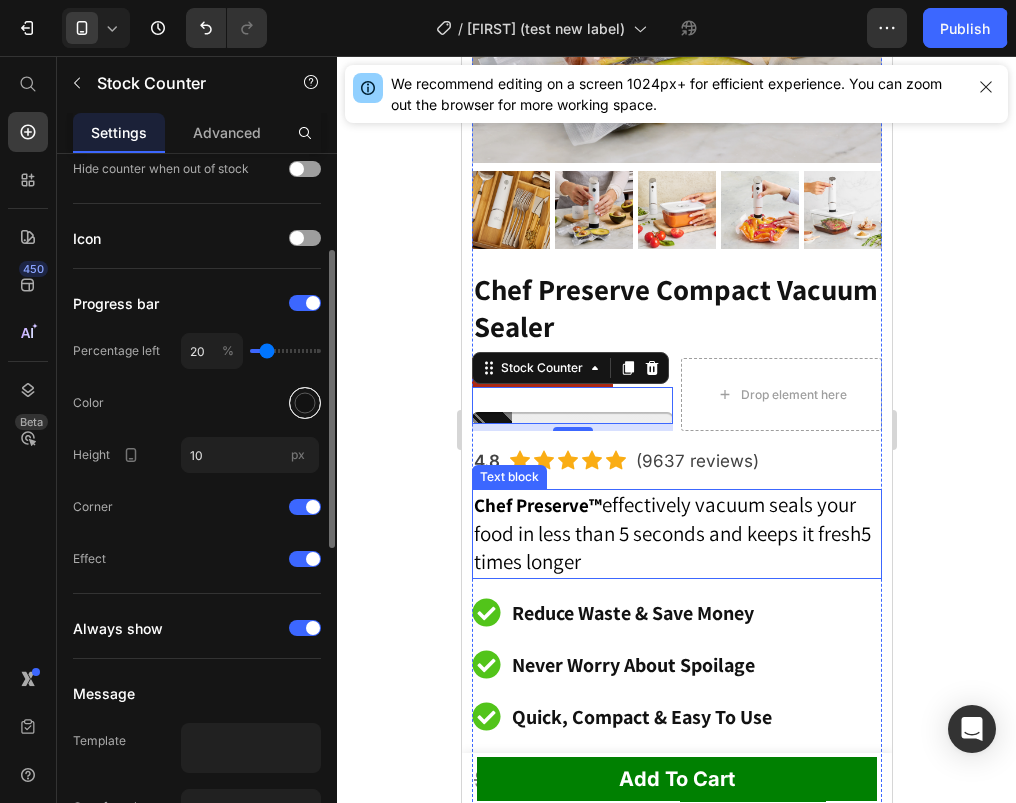 click at bounding box center (305, 403) 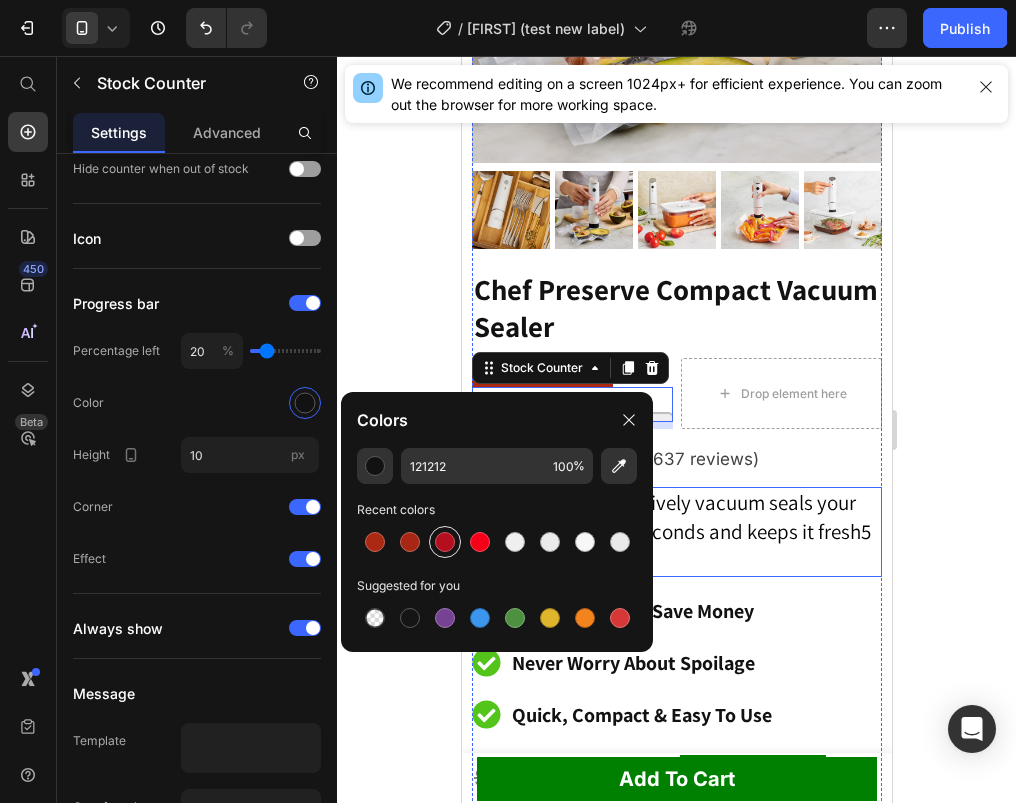 click at bounding box center [445, 542] 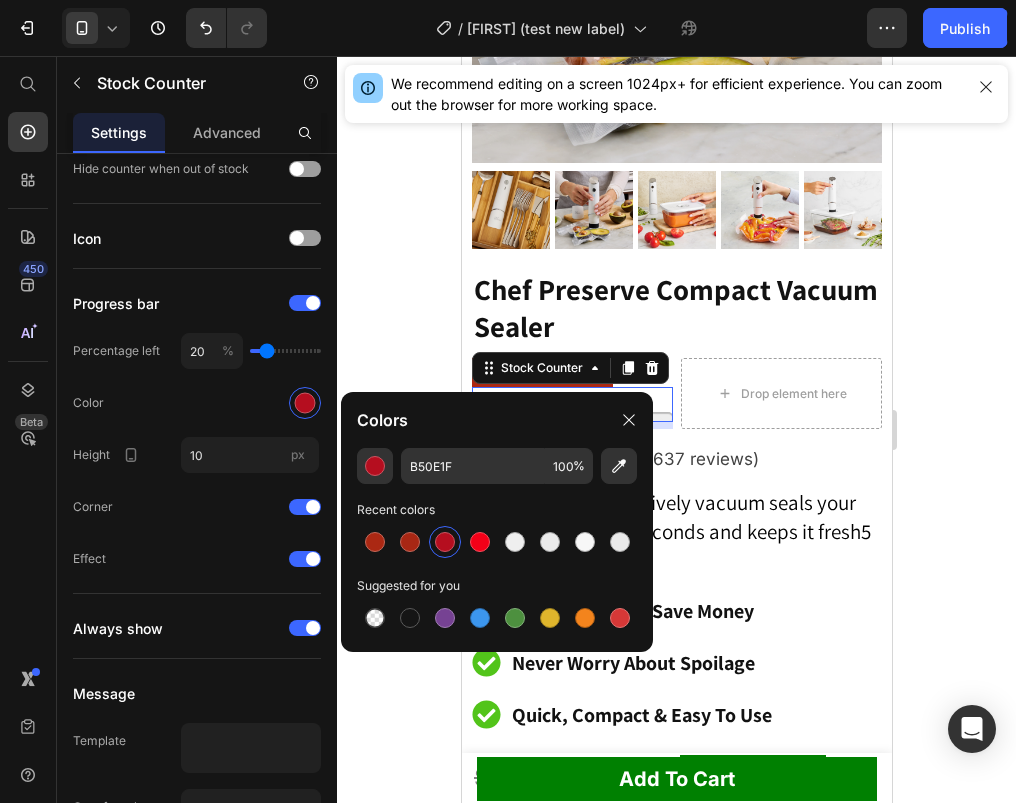 click 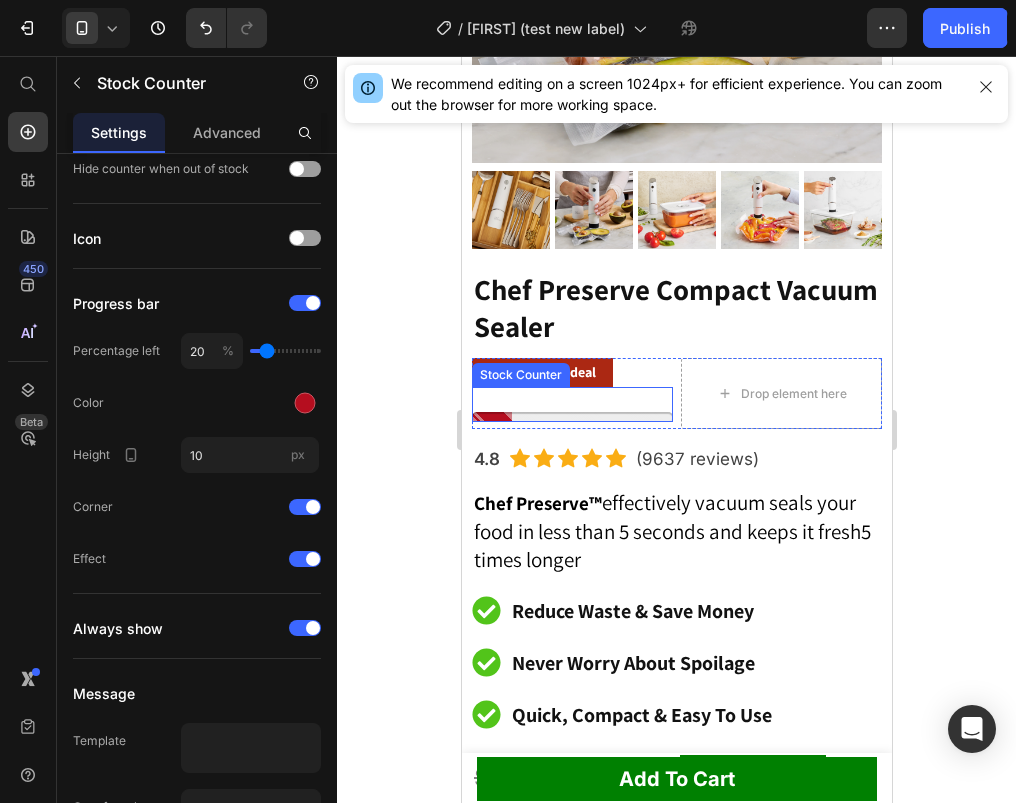 click at bounding box center [571, 417] 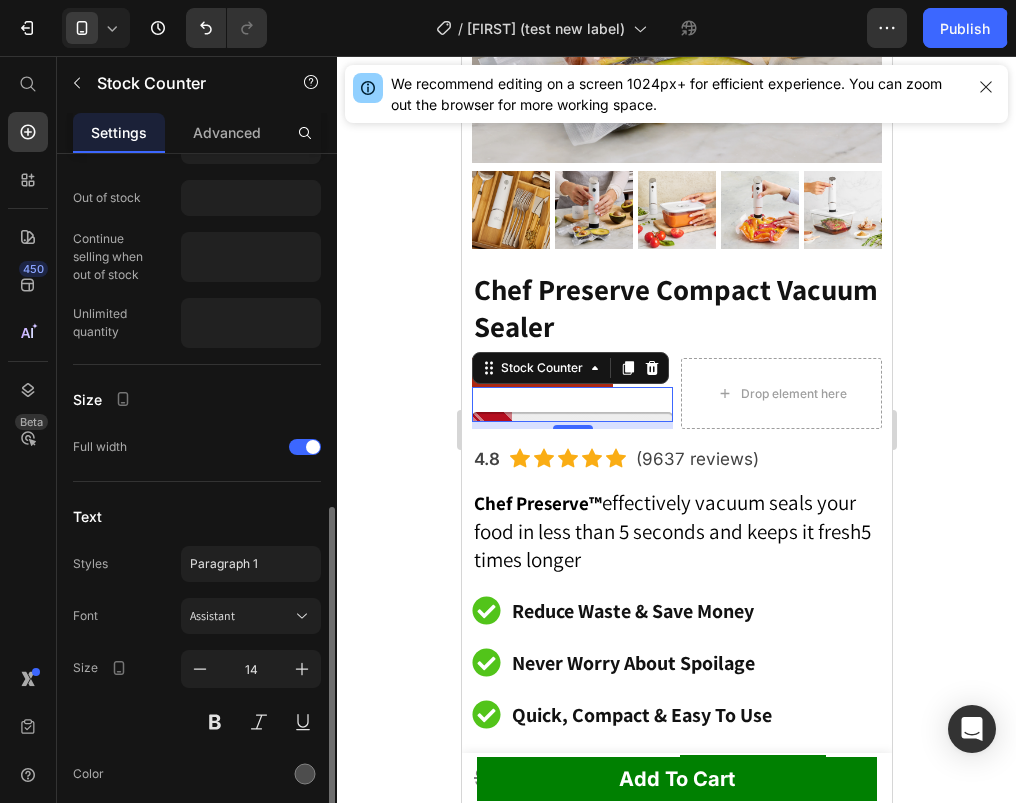 scroll, scrollTop: 848, scrollLeft: 0, axis: vertical 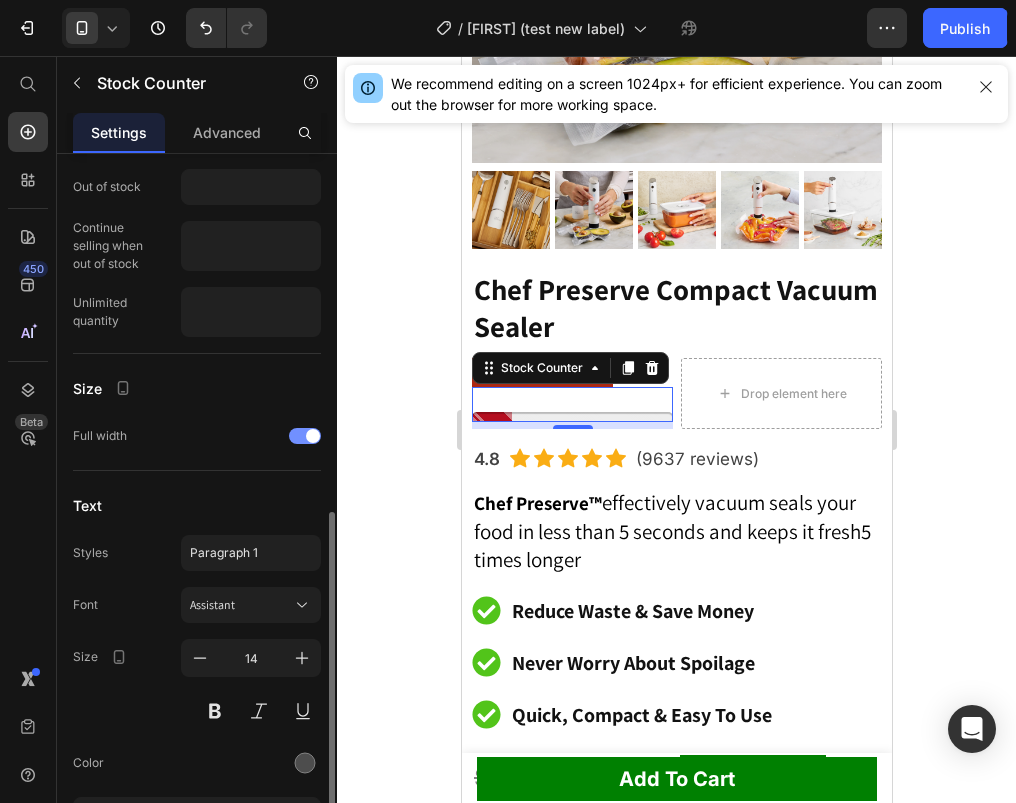 click at bounding box center [305, 436] 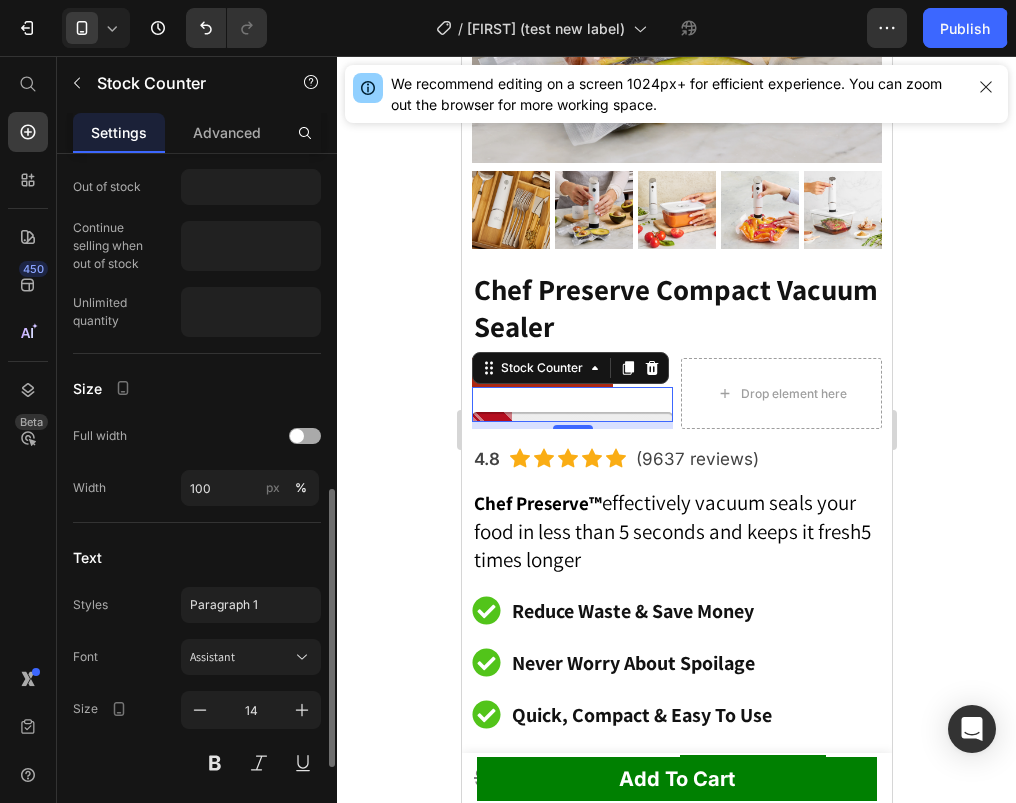 click at bounding box center (297, 436) 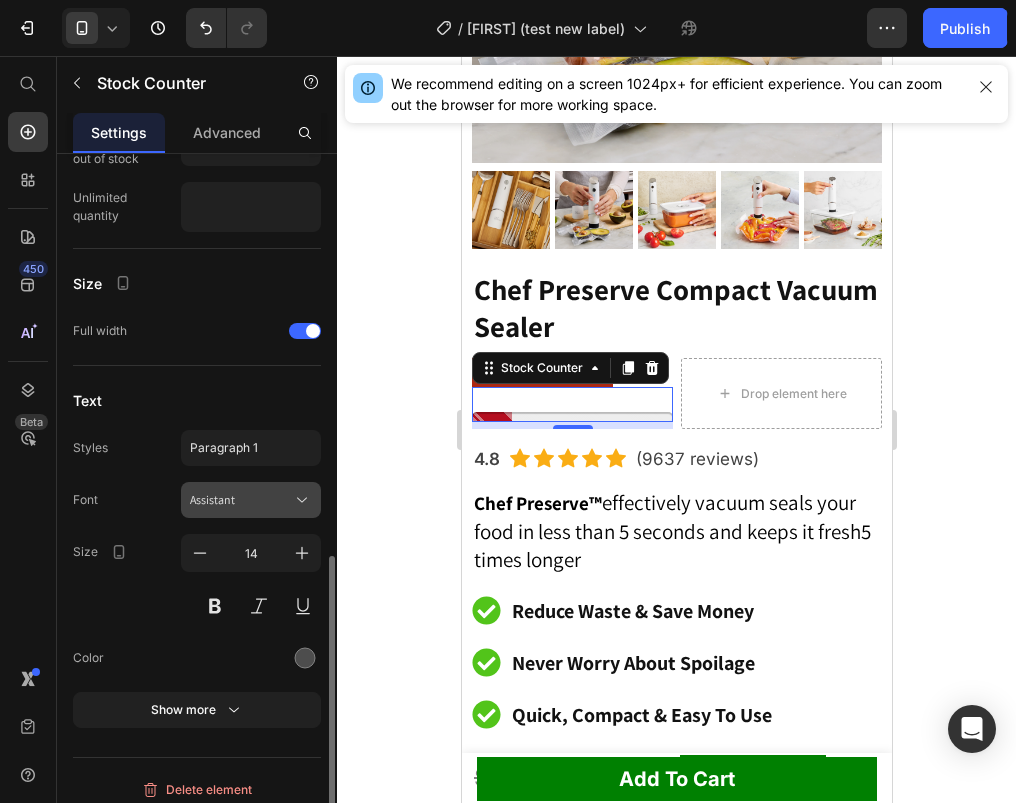 scroll, scrollTop: 965, scrollLeft: 0, axis: vertical 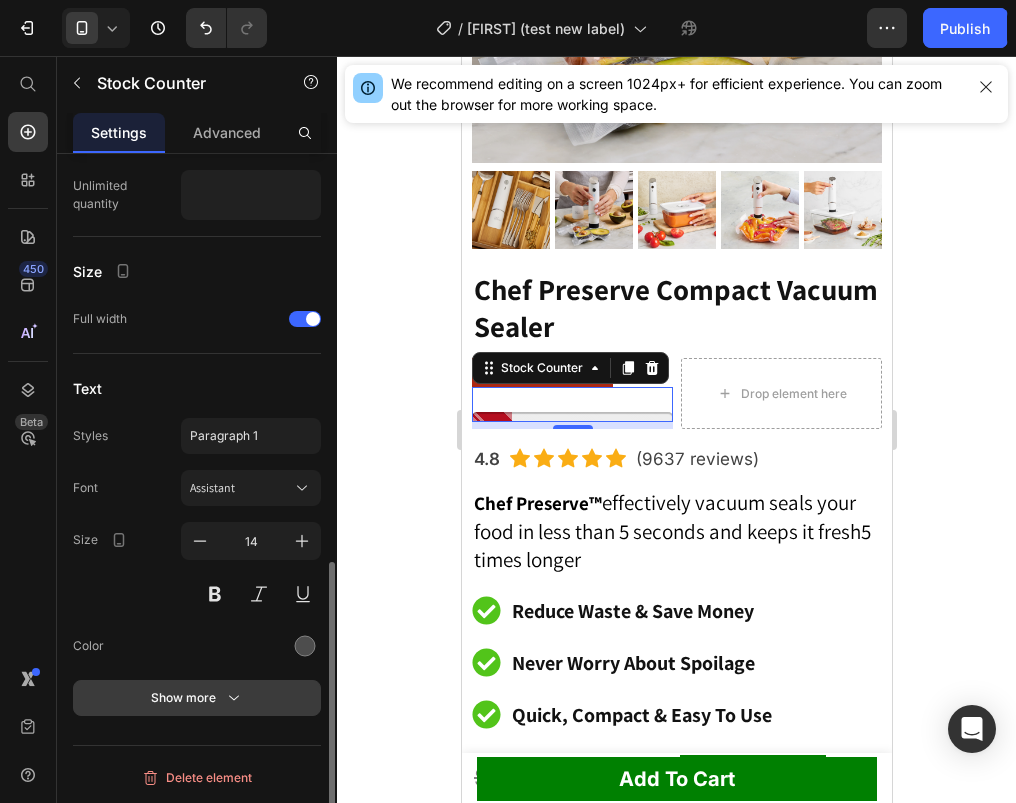 click 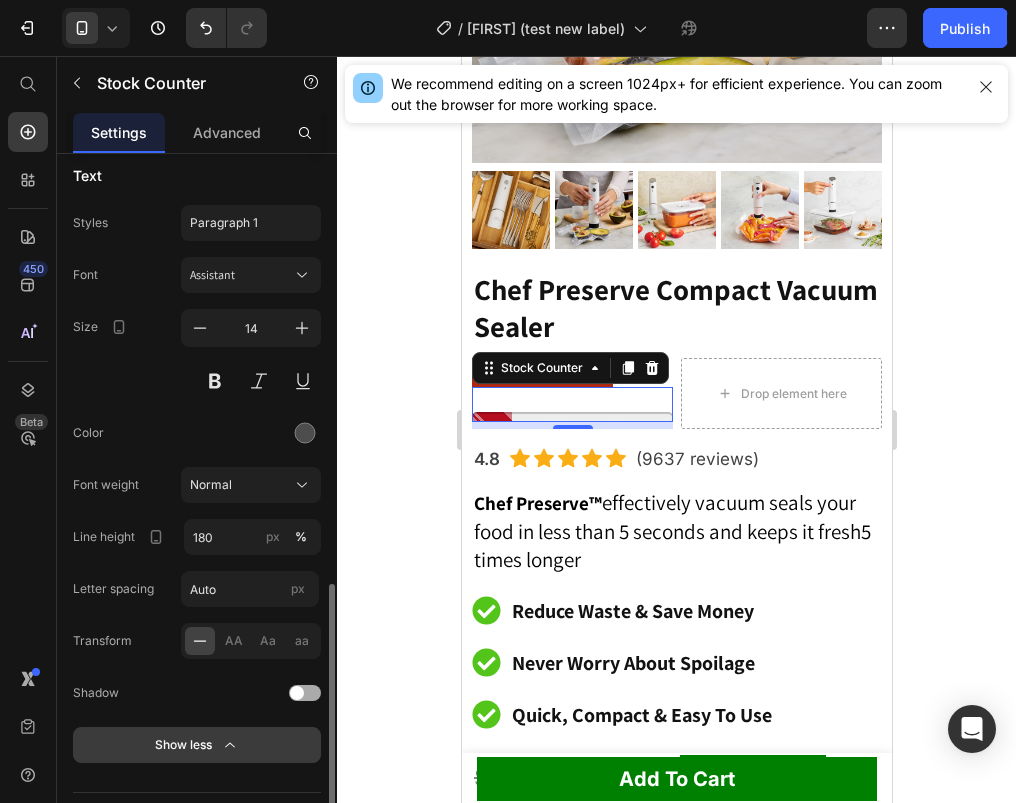 scroll, scrollTop: 1189, scrollLeft: 0, axis: vertical 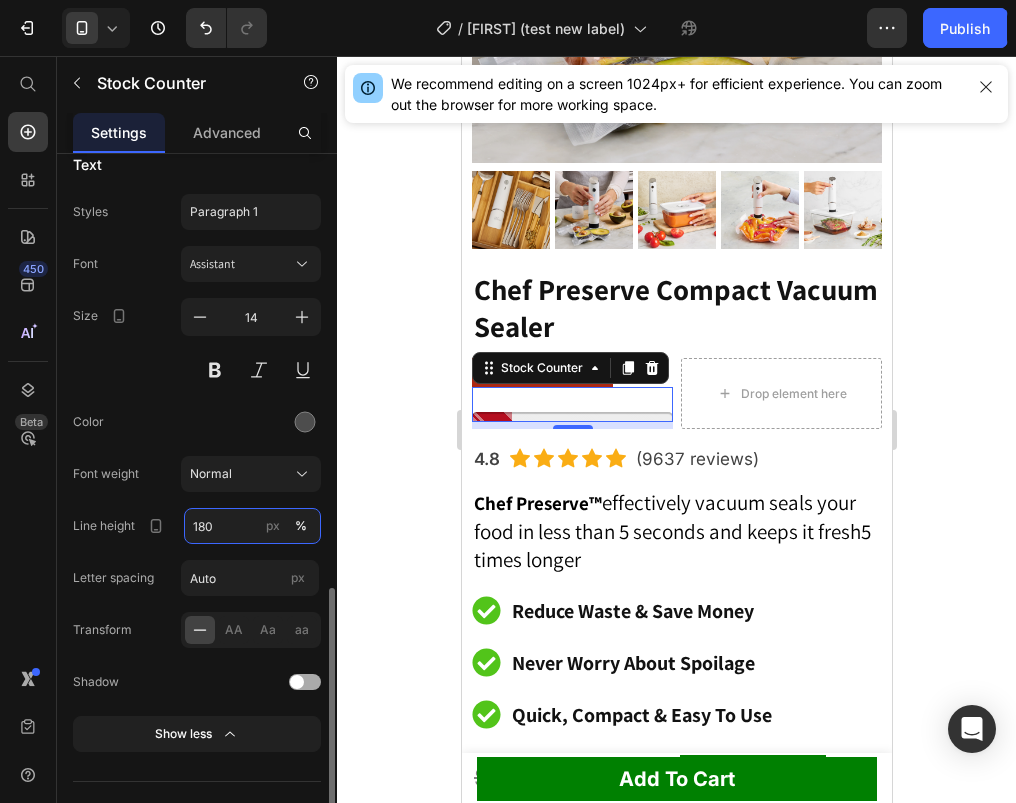 click on "180" at bounding box center (252, 526) 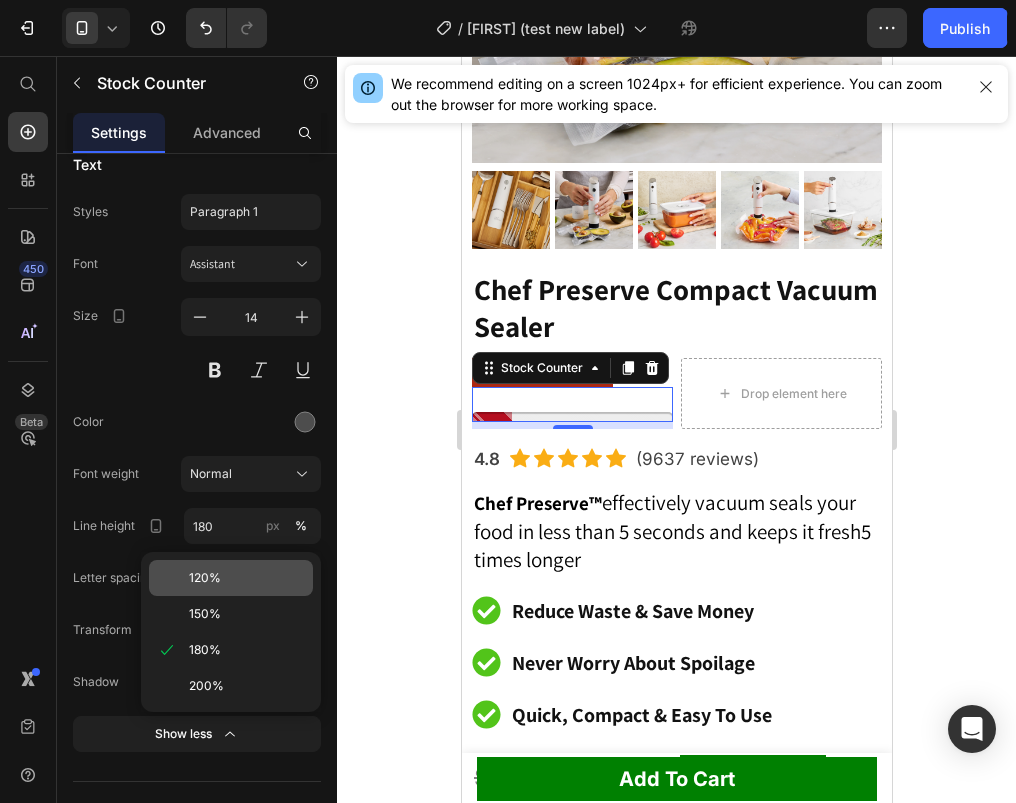 click on "120%" at bounding box center (247, 578) 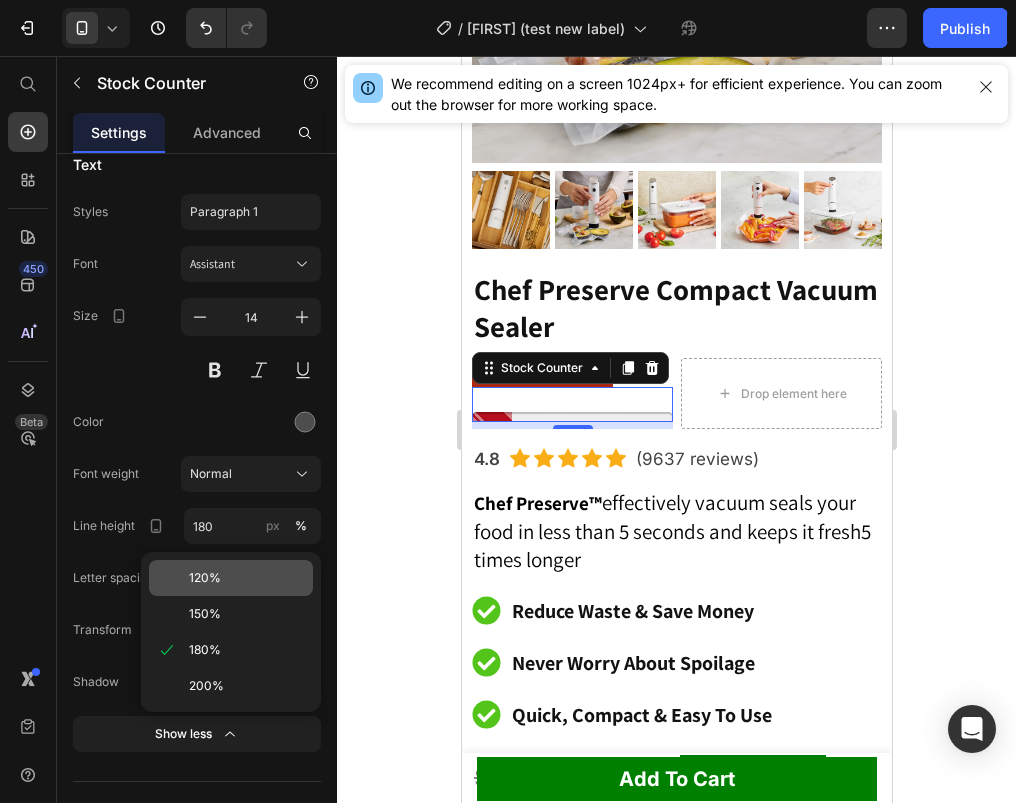 type on "120" 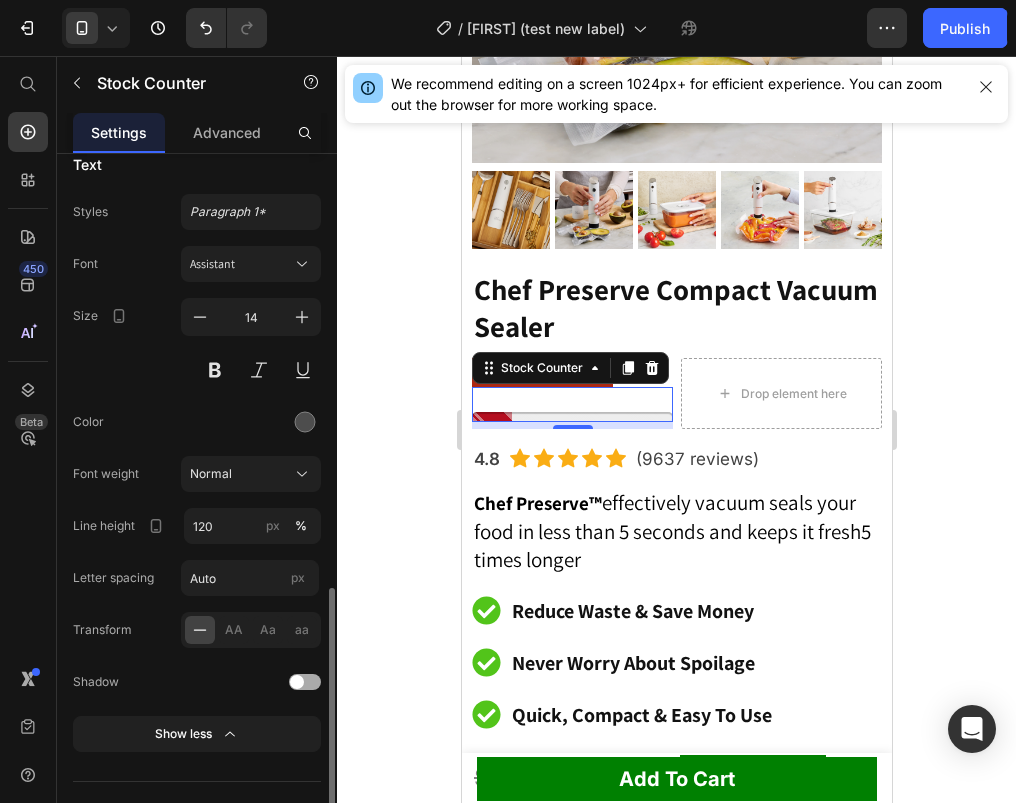 click at bounding box center [297, 682] 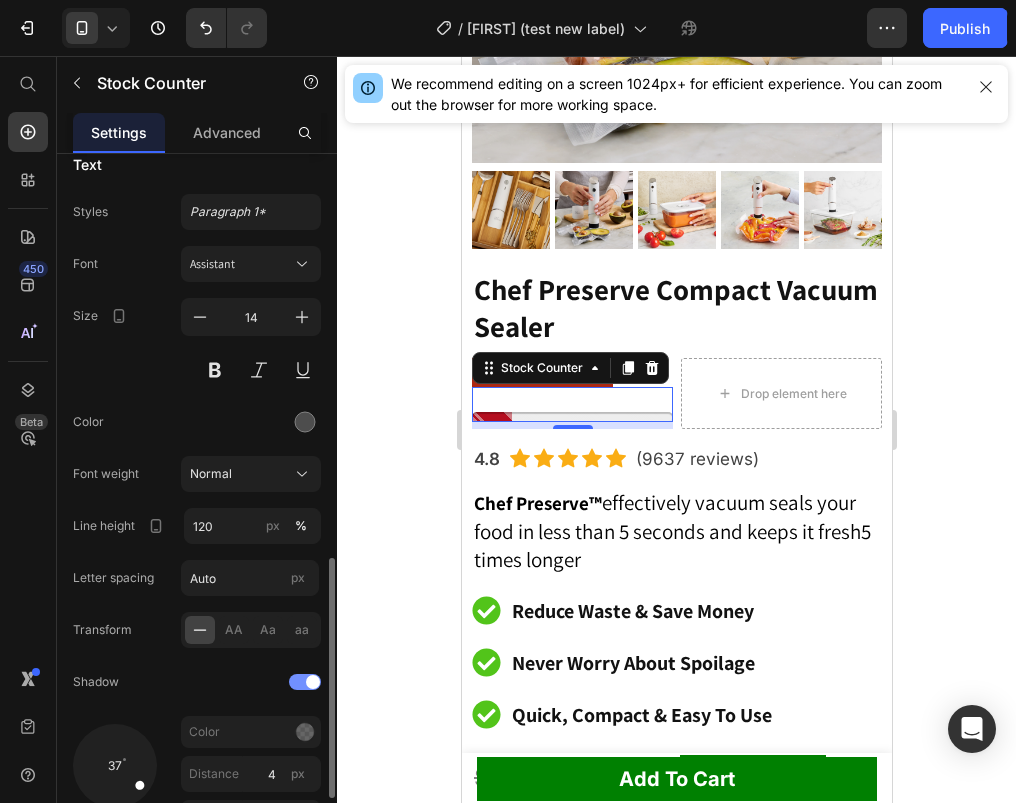 click at bounding box center [305, 682] 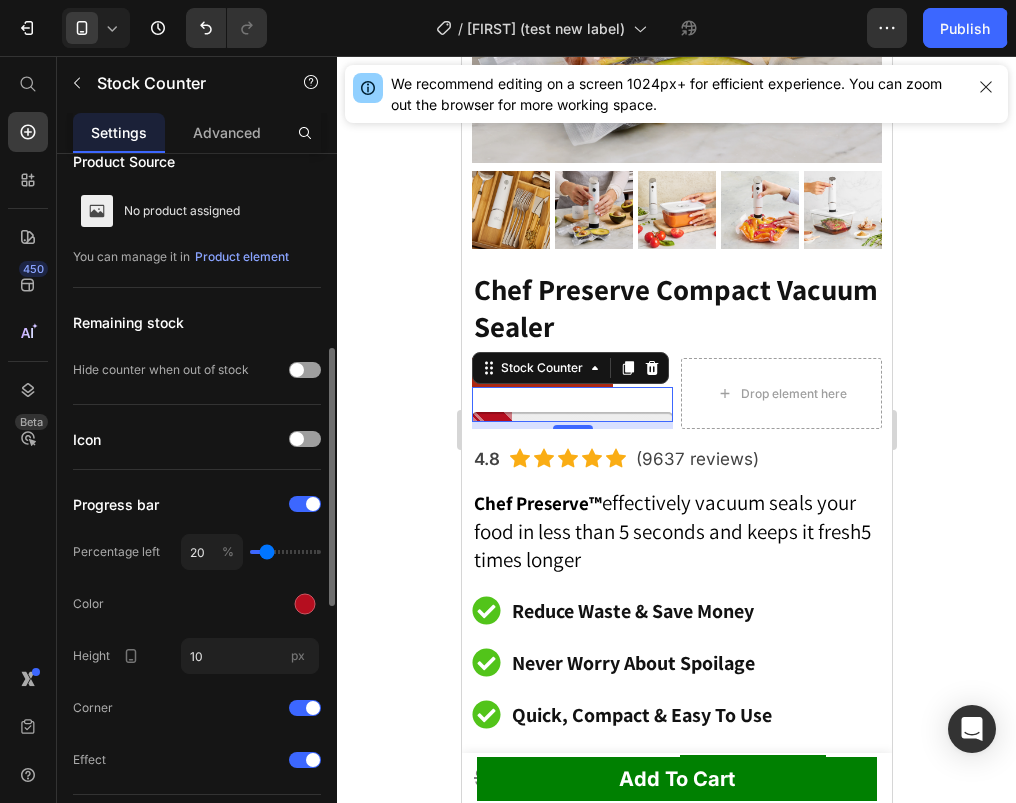 scroll, scrollTop: 0, scrollLeft: 0, axis: both 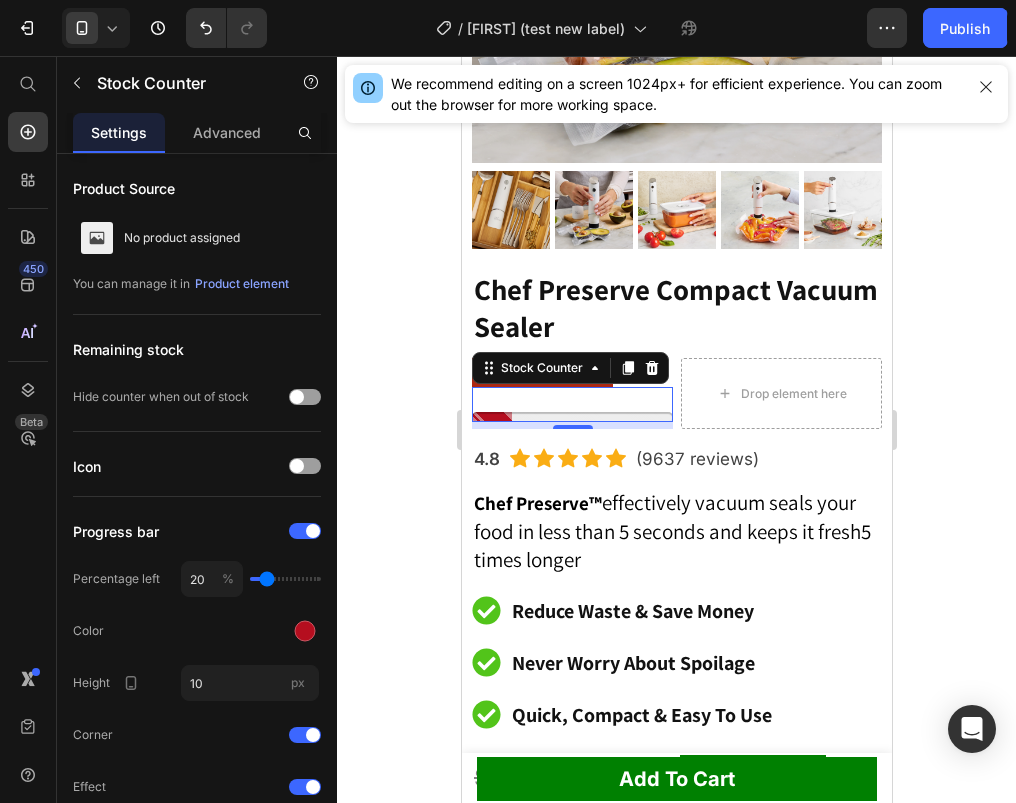 click on "Settings" 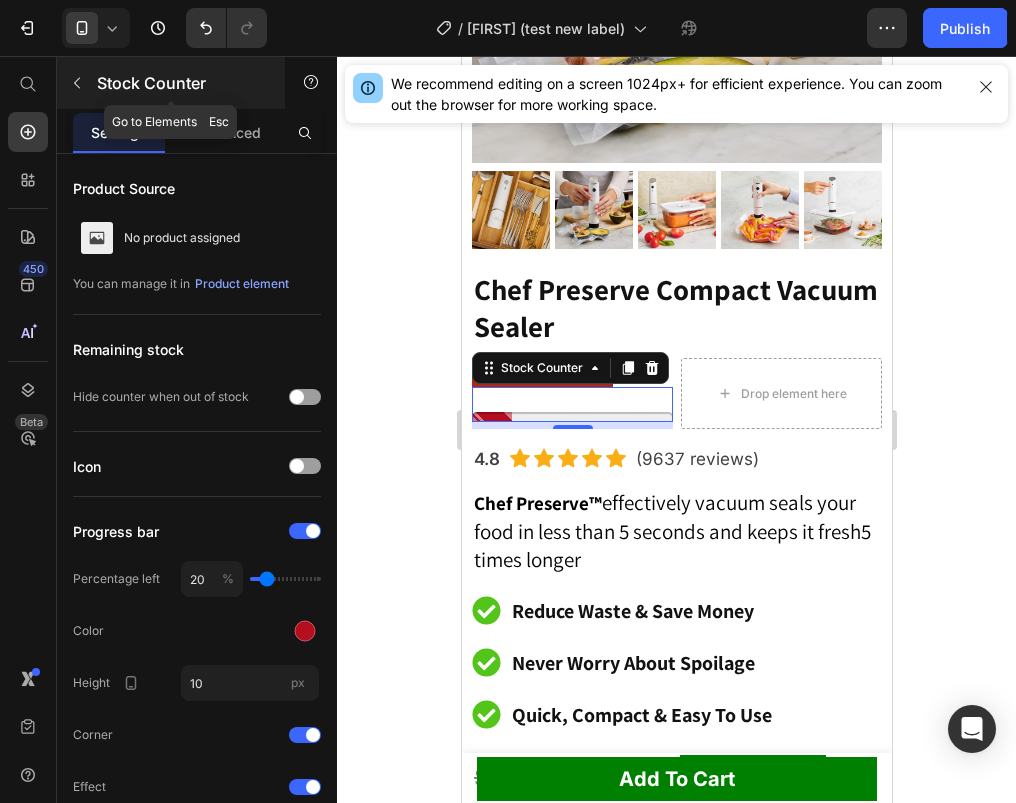 click on "Stock Counter" at bounding box center (171, 83) 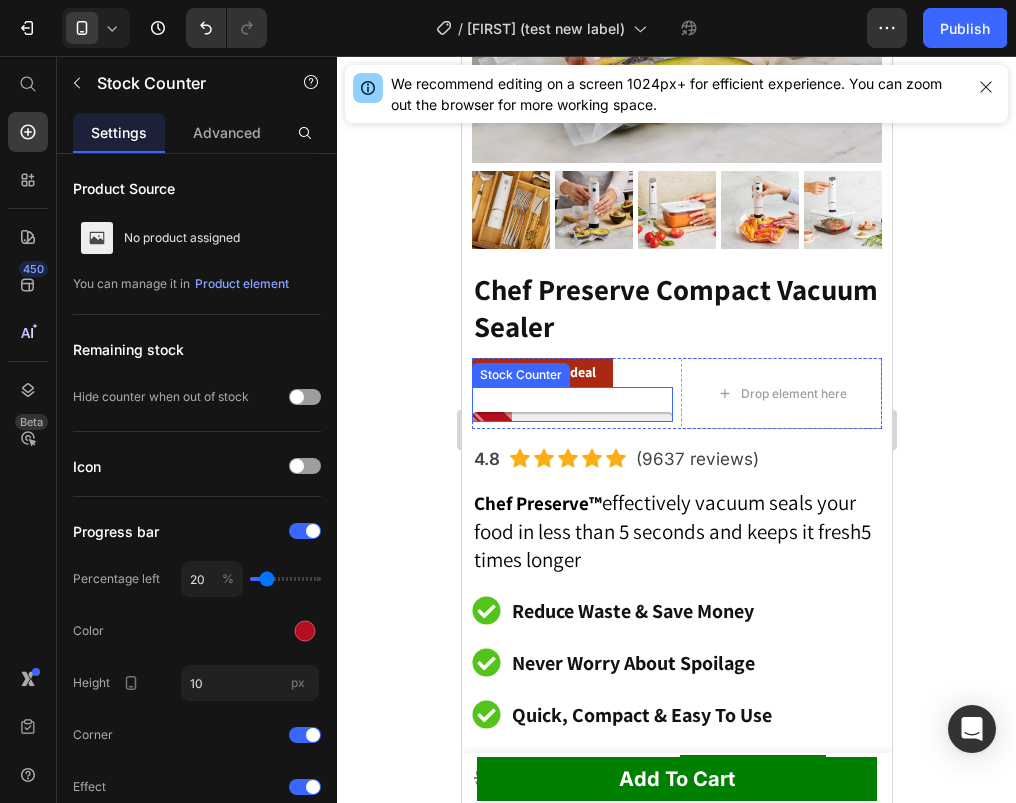 click at bounding box center (571, 404) 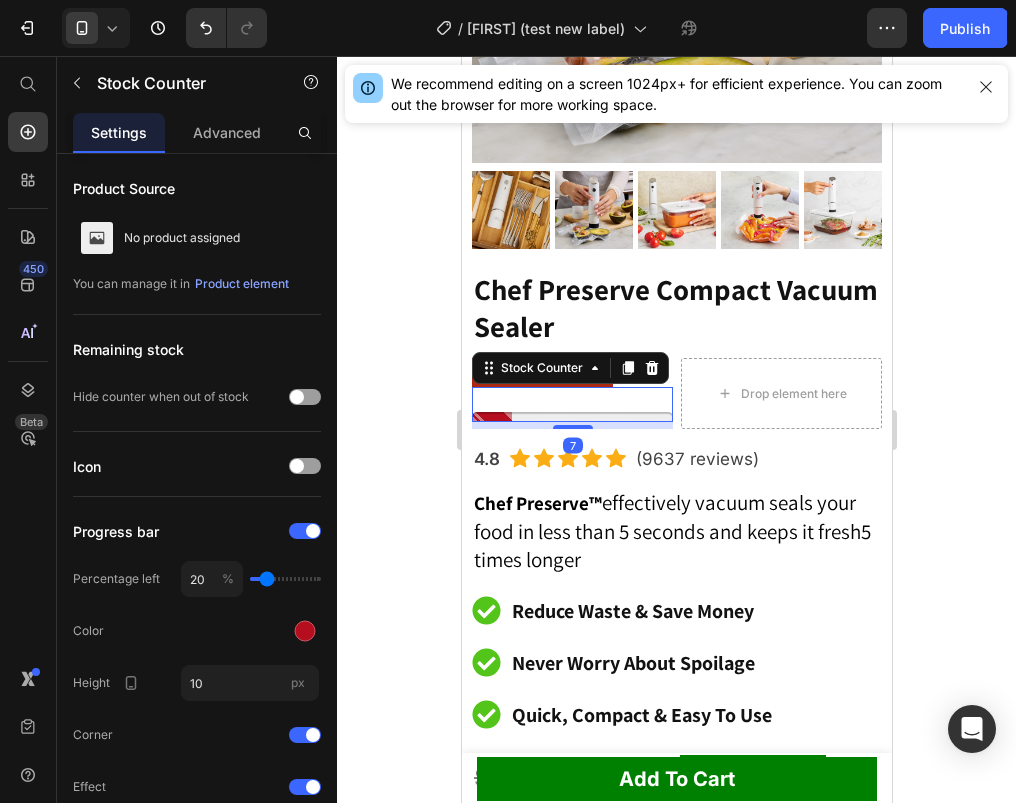 click 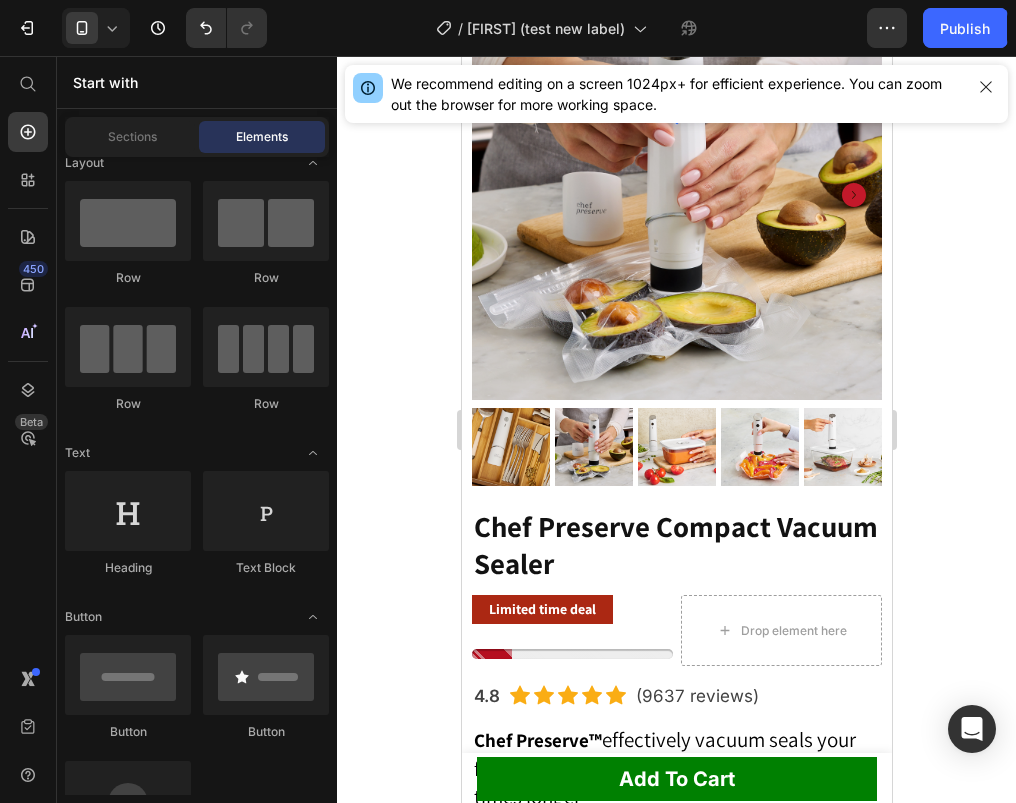 scroll, scrollTop: 285, scrollLeft: 0, axis: vertical 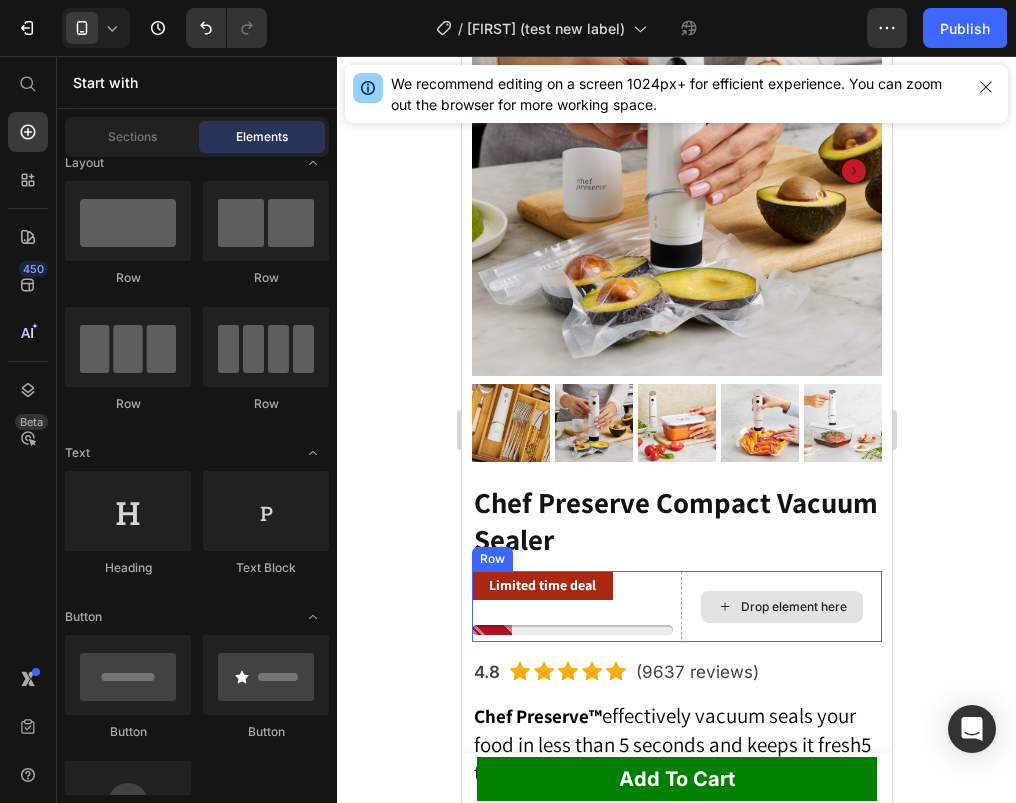 click on "Drop element here" at bounding box center (781, 607) 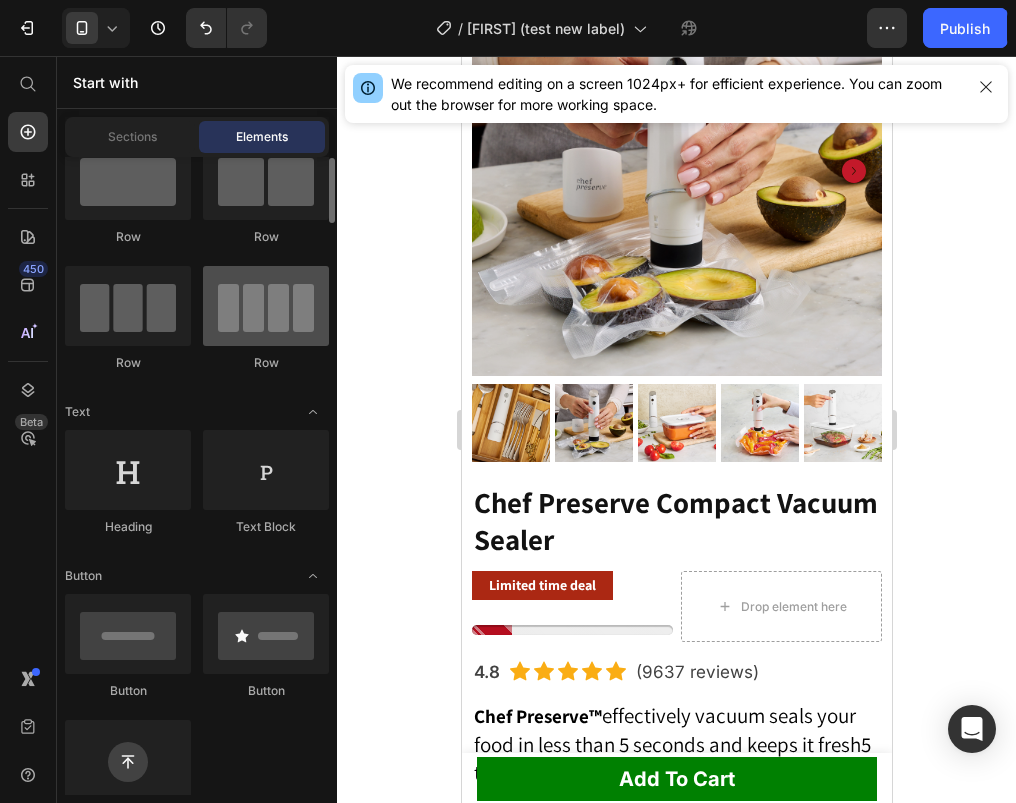 scroll, scrollTop: 69, scrollLeft: 0, axis: vertical 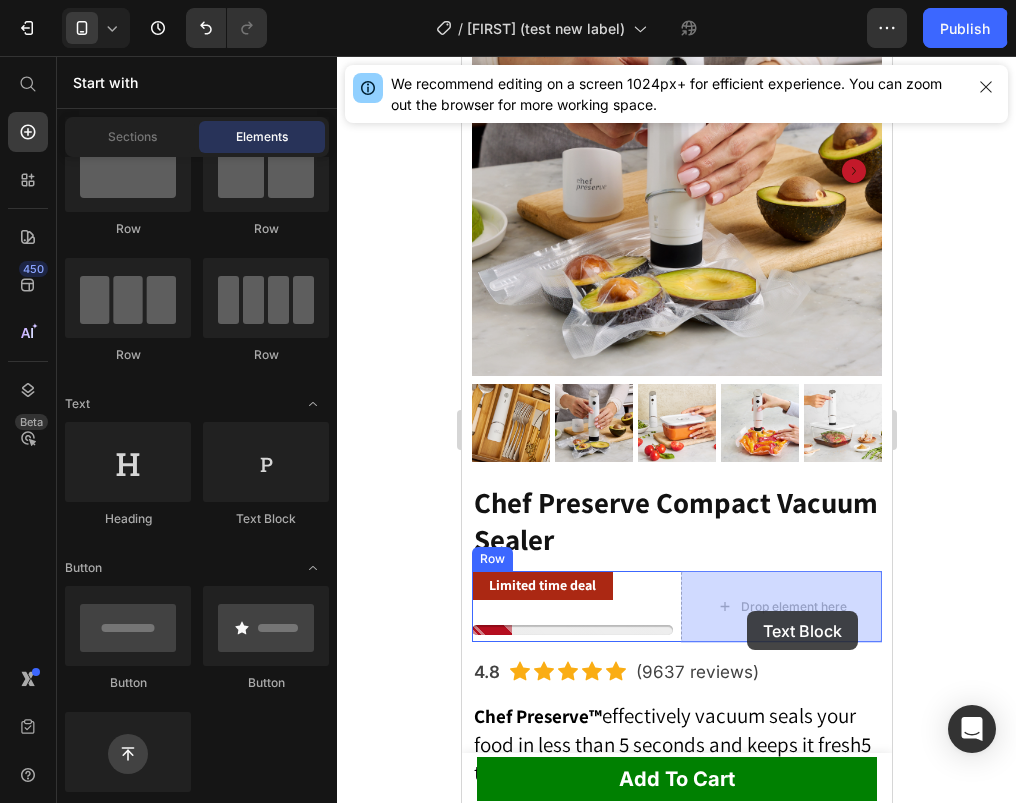drag, startPoint x: 695, startPoint y: 536, endPoint x: 745, endPoint y: 610, distance: 89.30846 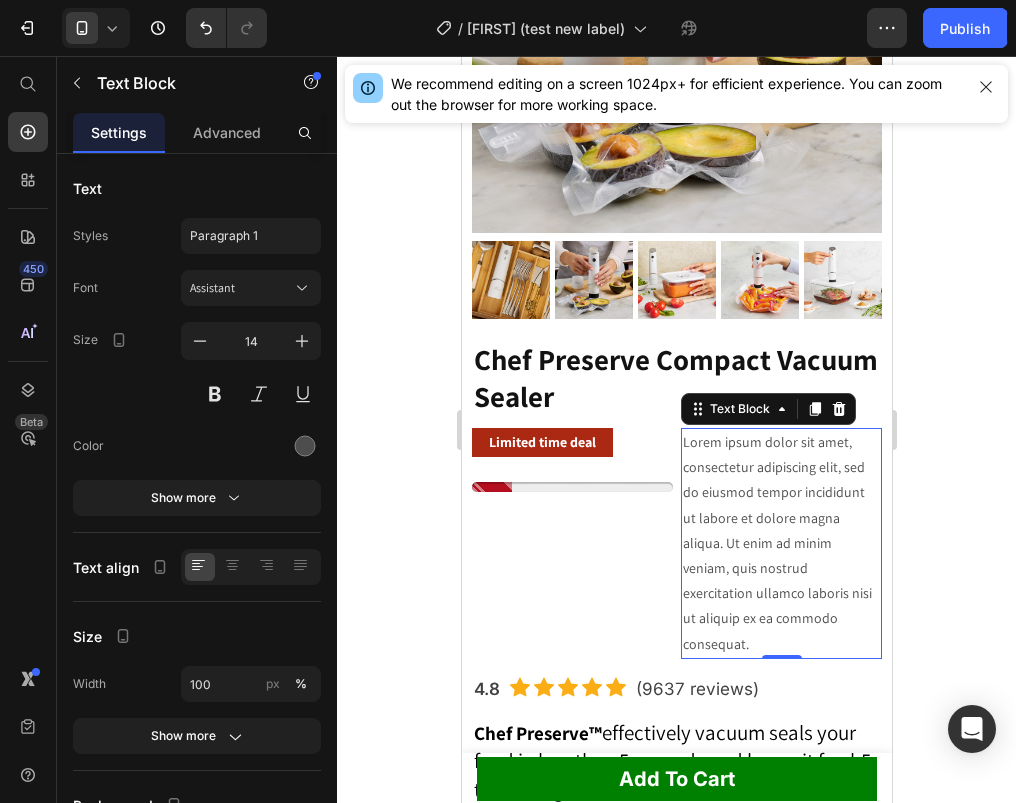scroll, scrollTop: 455, scrollLeft: 0, axis: vertical 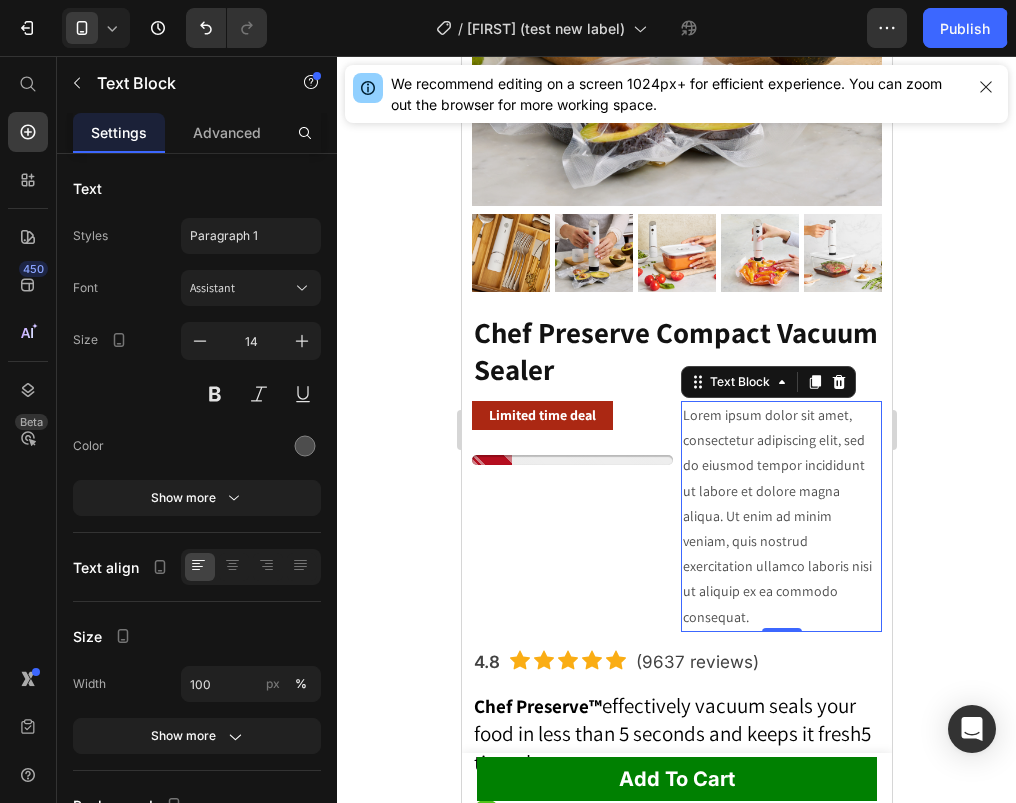 click on "Lorem ipsum dolor sit amet, consectetur adipiscing elit, sed do eiusmod tempor incididunt ut labore et dolore magna aliqua. Ut enim ad minim veniam, quis nostrud exercitation ullamco laboris nisi ut aliquip ex ea commodo consequat." at bounding box center [780, 516] 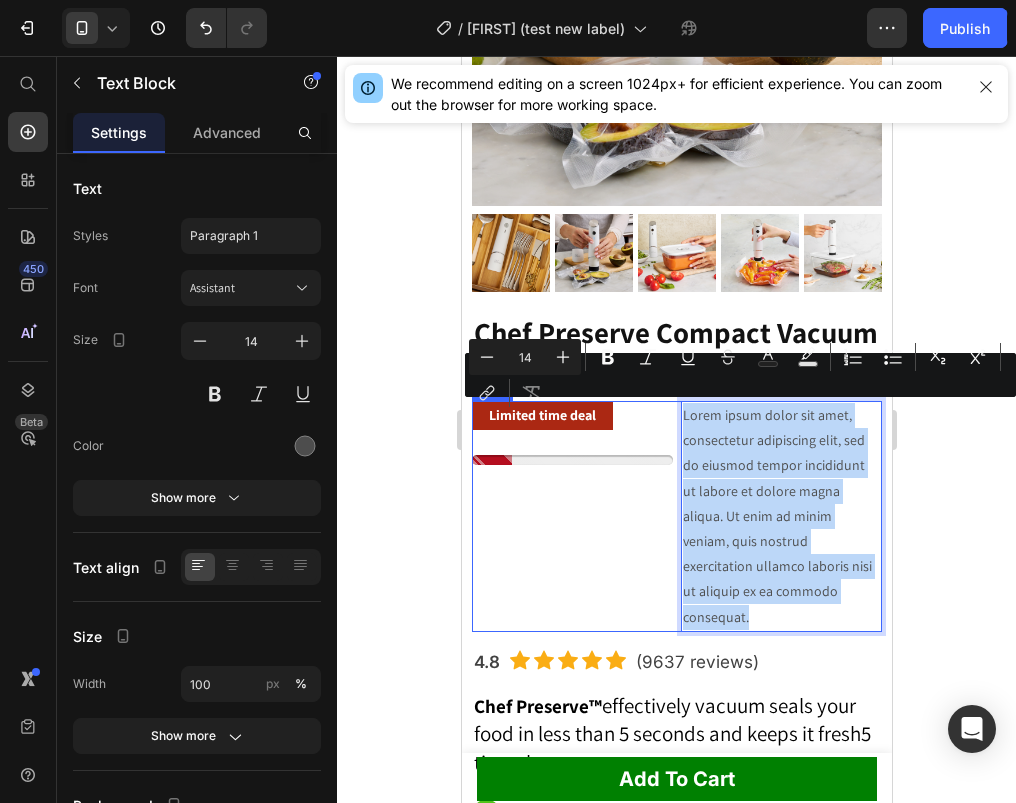 drag, startPoint x: 832, startPoint y: 589, endPoint x: 674, endPoint y: 414, distance: 235.7732 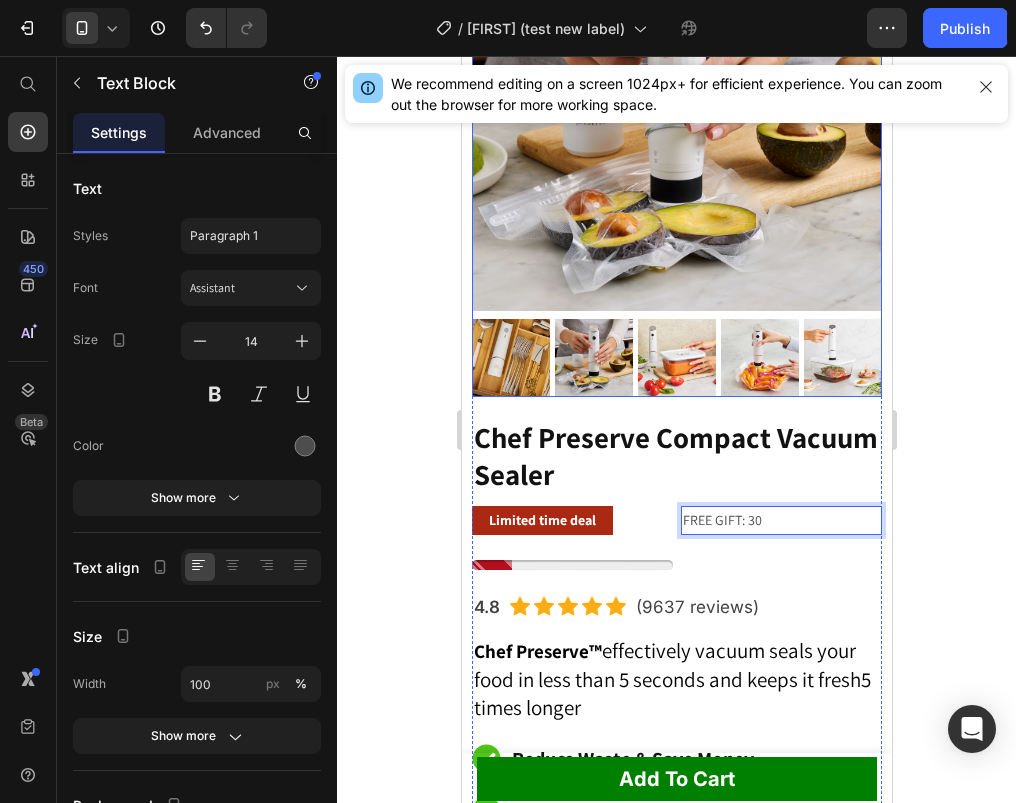 scroll, scrollTop: 423, scrollLeft: 0, axis: vertical 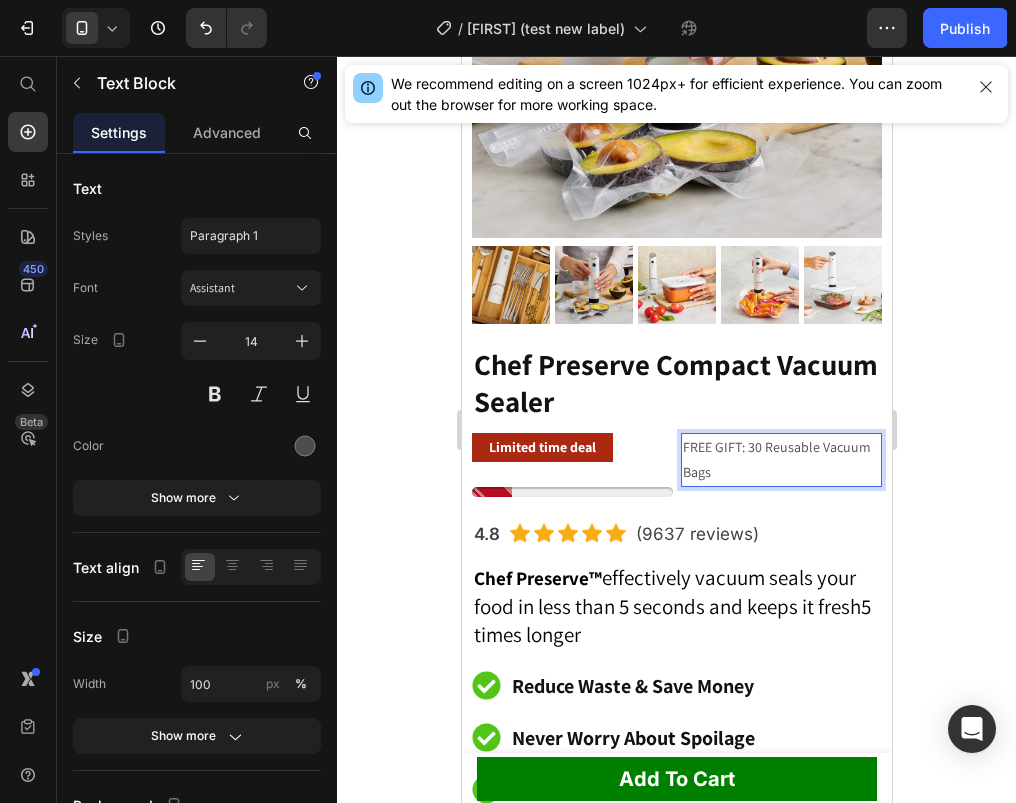 click 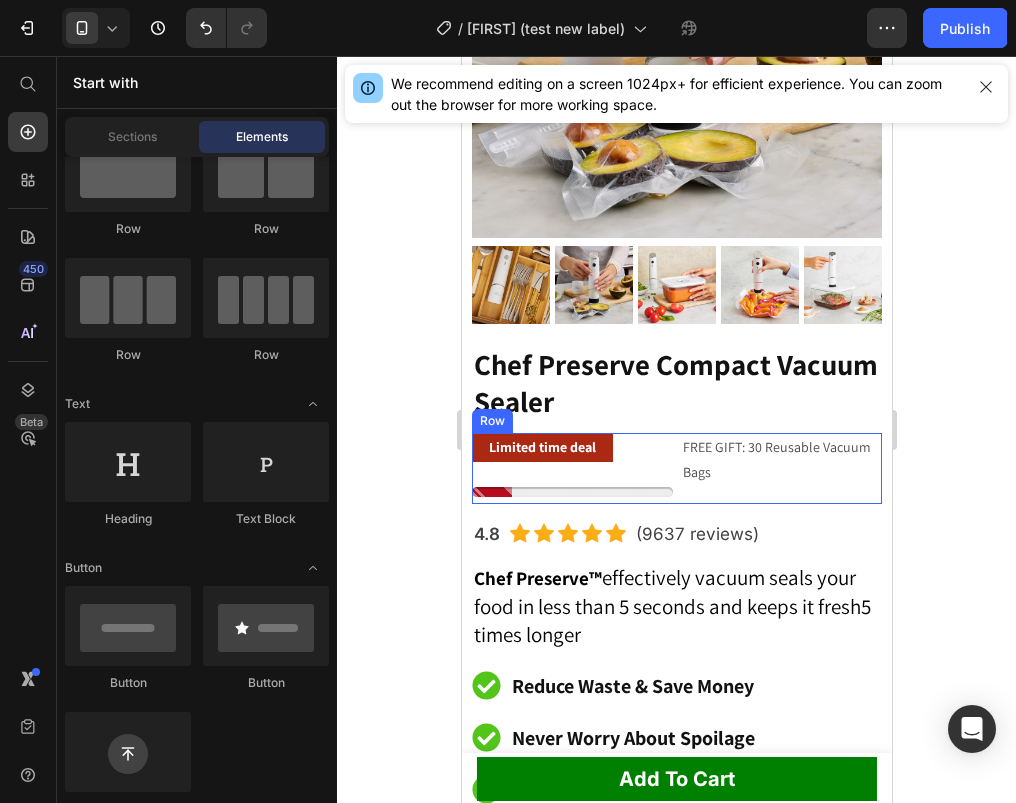 click on "Limited time deal" at bounding box center (571, 447) 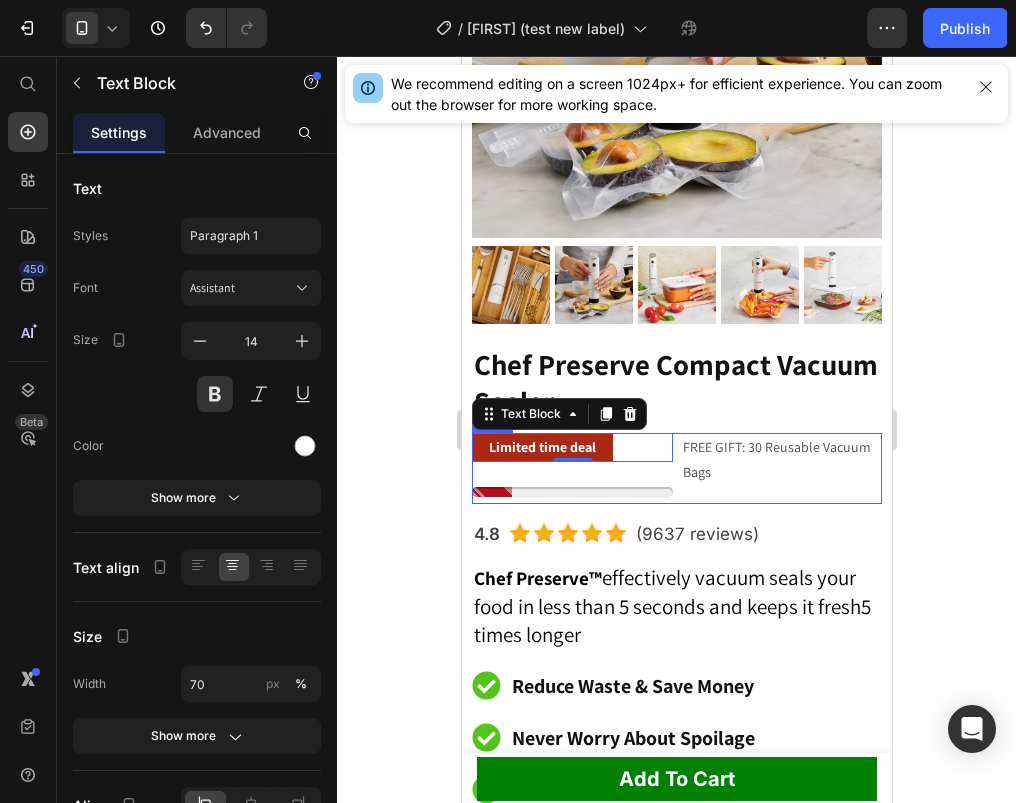 click on "Limited time deal Text Block   0 Stock Counter FREE GIFT: 30 Reusable Vacuum Bags Text Block Row" at bounding box center [676, 468] 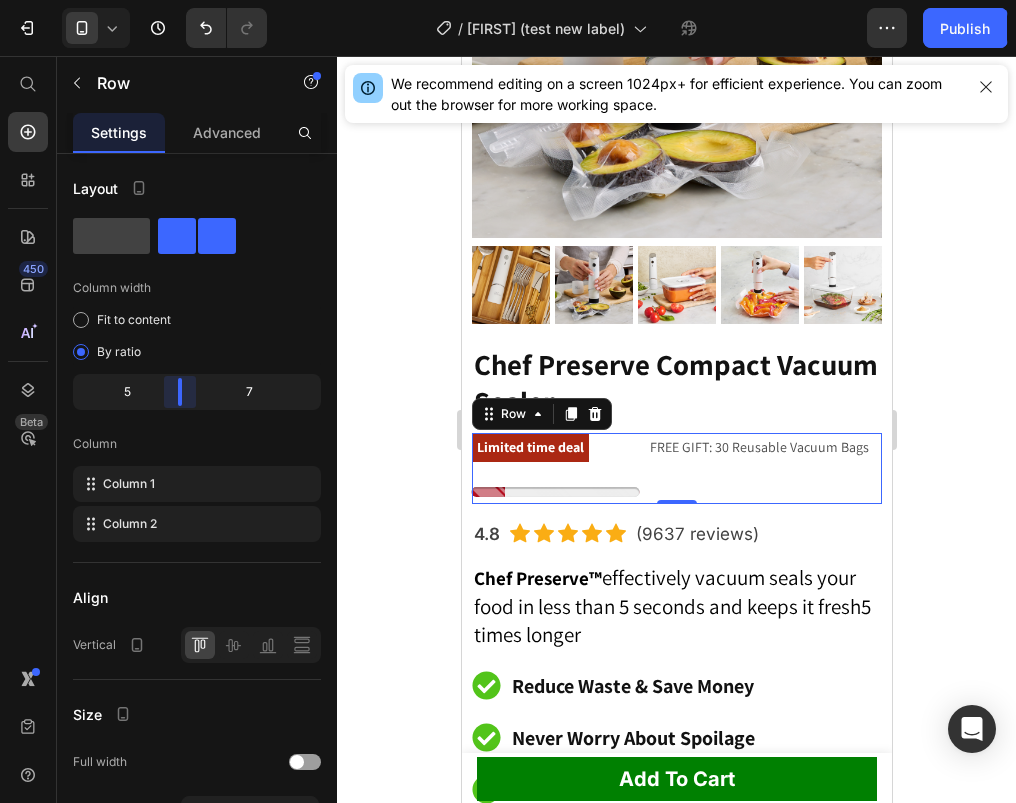 drag, startPoint x: 193, startPoint y: 397, endPoint x: 177, endPoint y: 396, distance: 16.03122 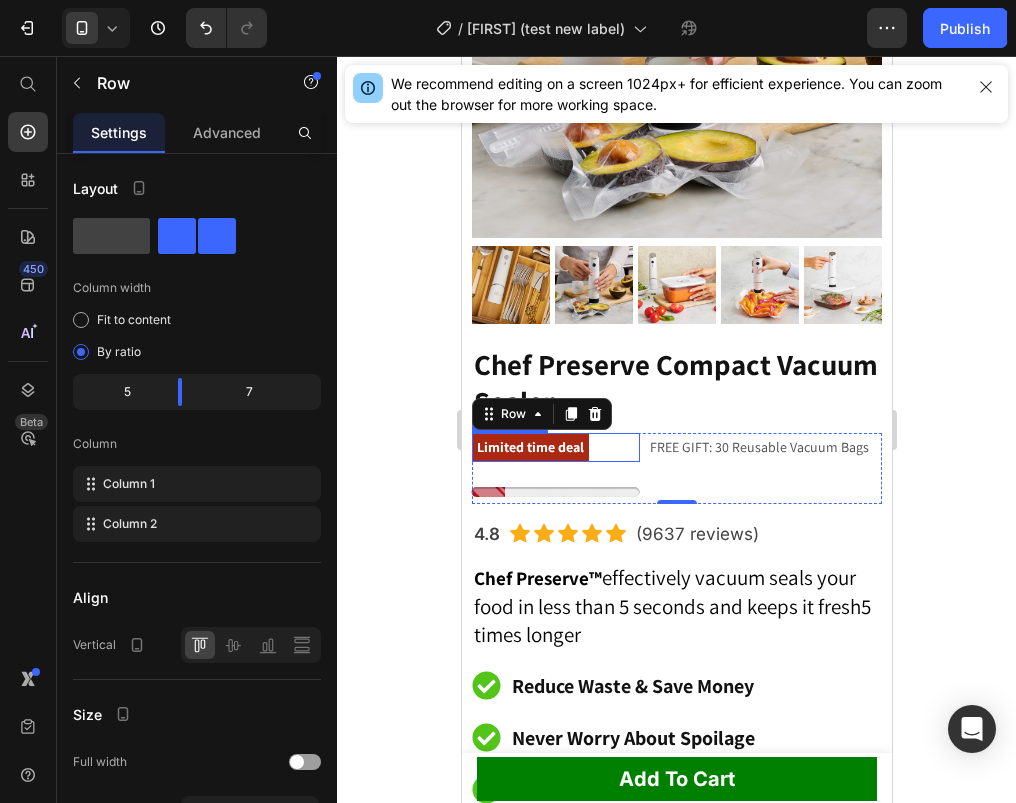 click on "Limited time deal" at bounding box center [555, 447] 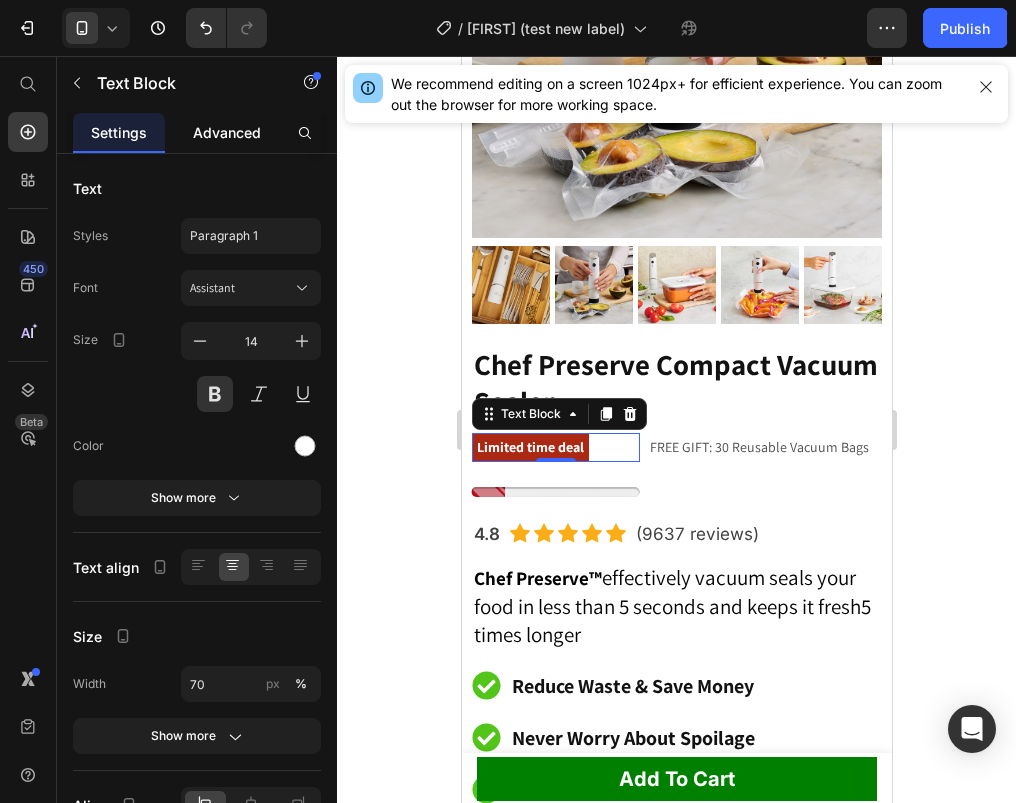 click on "Advanced" at bounding box center (227, 132) 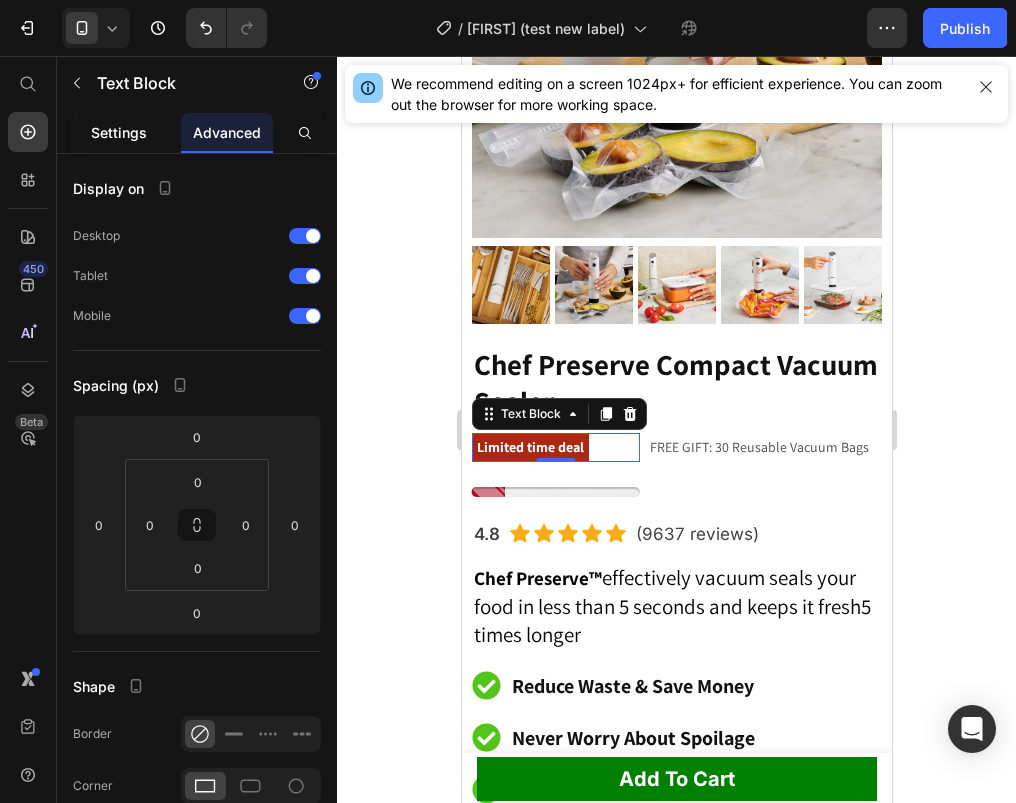 click on "Settings" at bounding box center (119, 132) 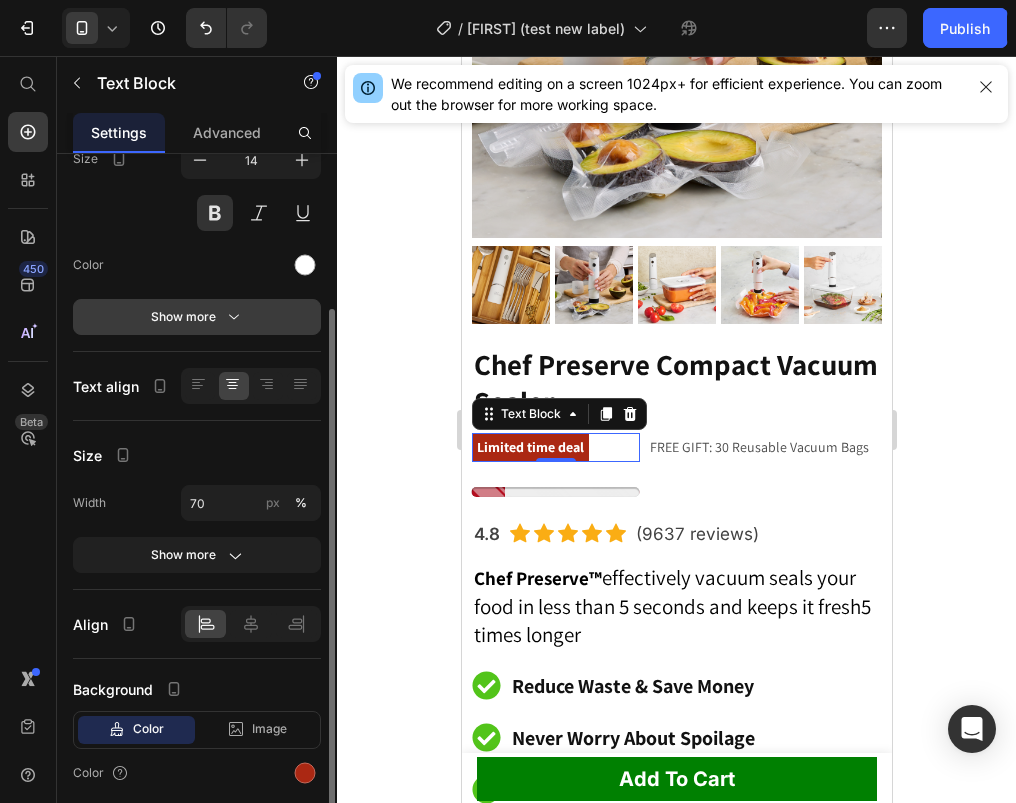 scroll, scrollTop: 254, scrollLeft: 0, axis: vertical 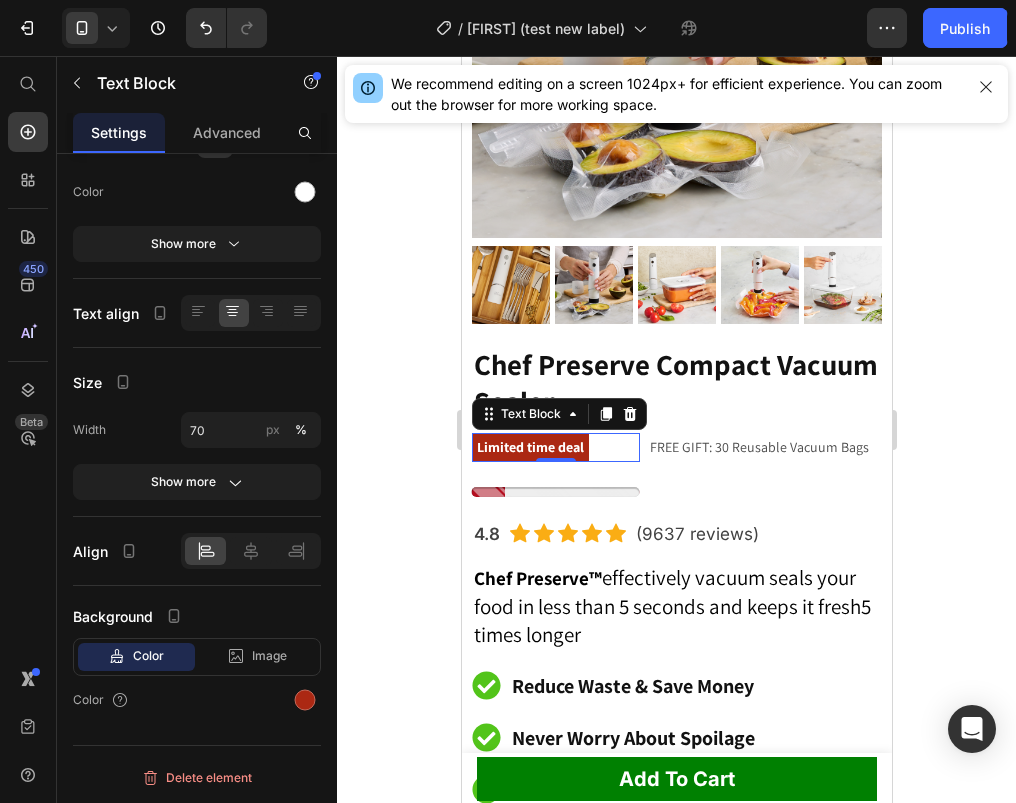 click on "Limited time deal" at bounding box center [555, 447] 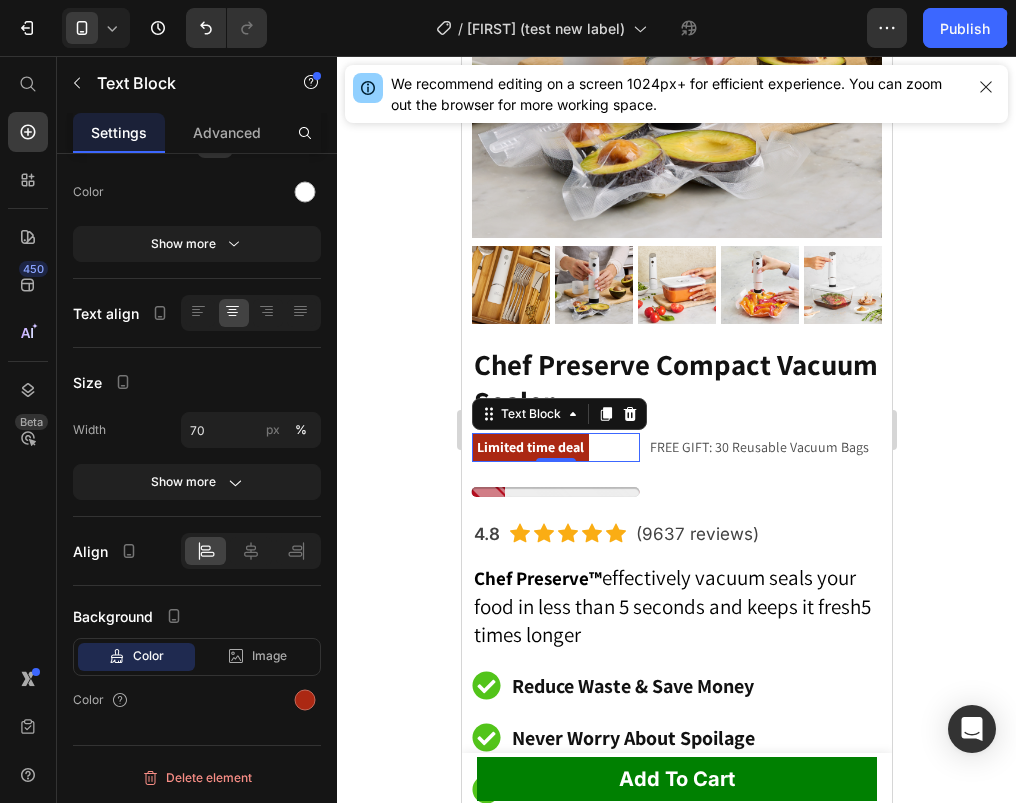 click on "Limited time deal" at bounding box center [555, 447] 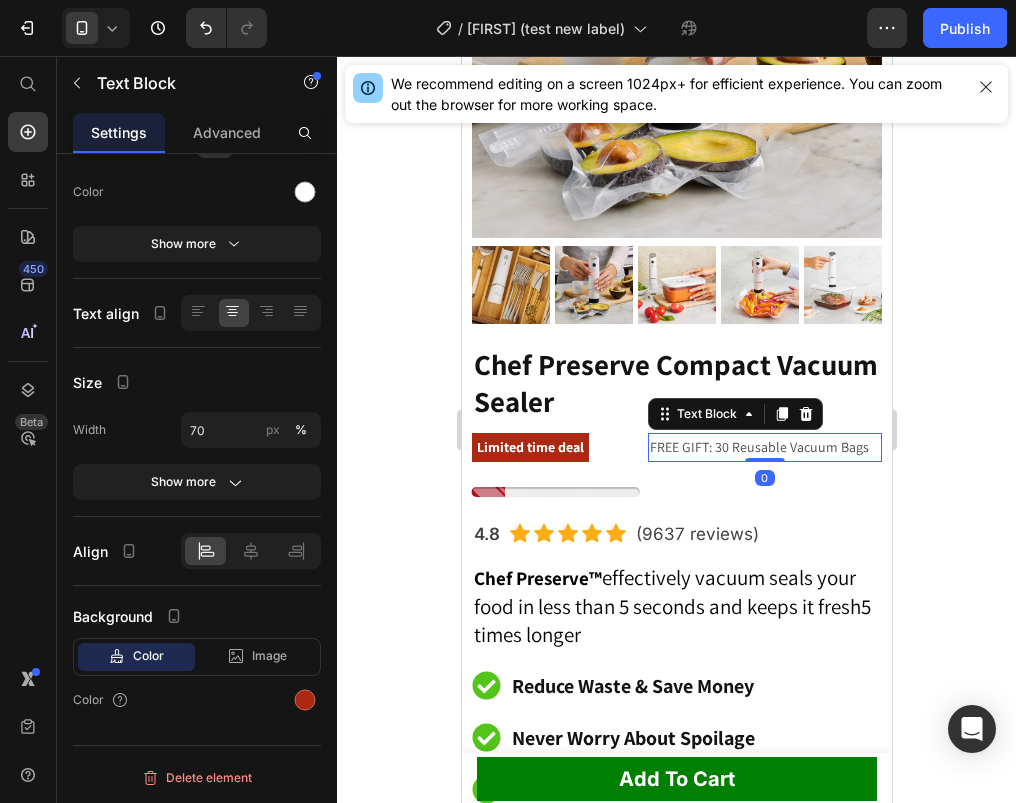 click on "FREE GIFT: 30 Reusable Vacuum Bags" at bounding box center [764, 447] 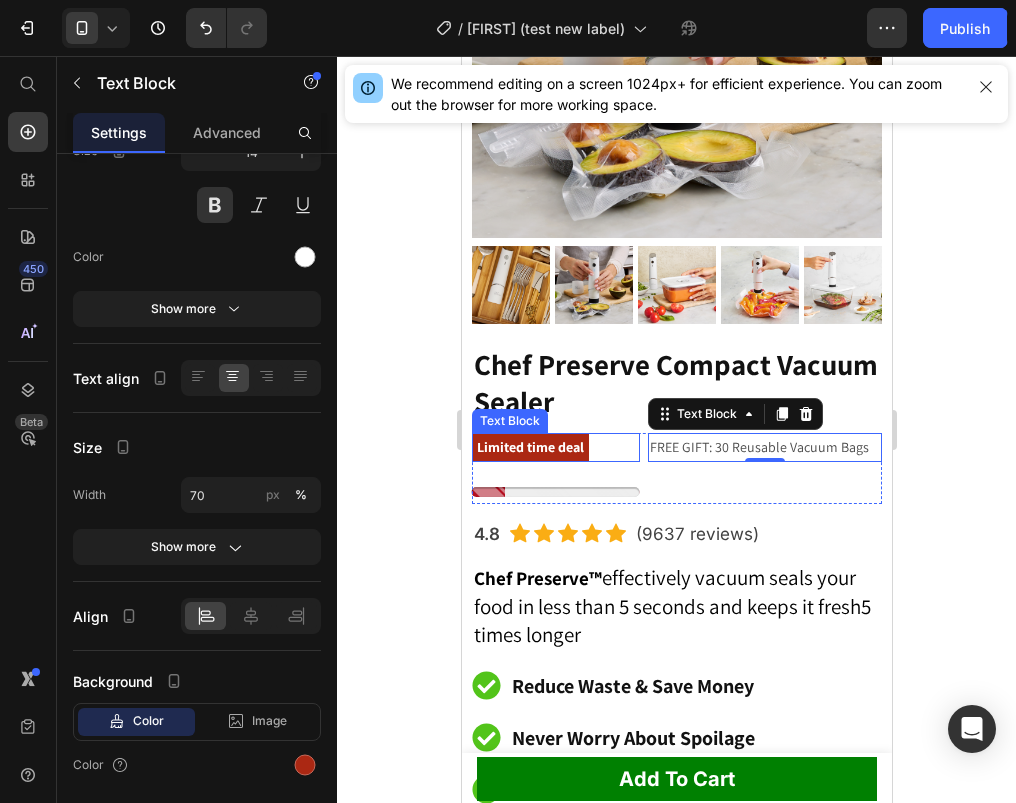click on "Limited time deal" at bounding box center [555, 447] 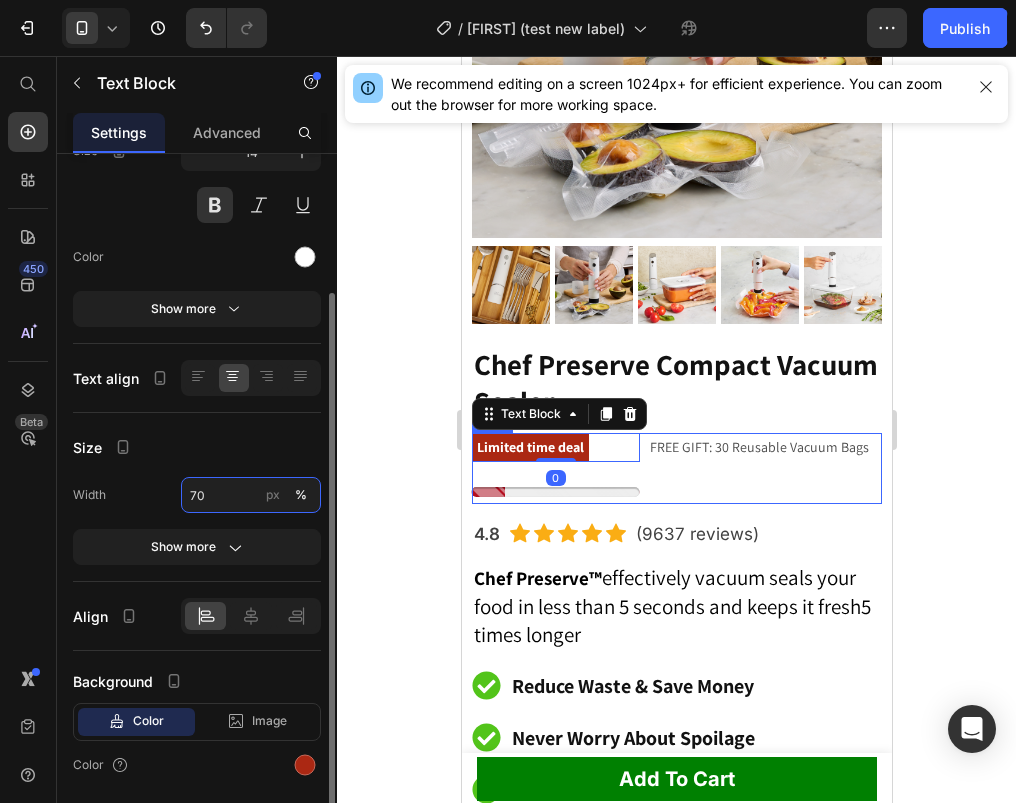 drag, startPoint x: 214, startPoint y: 492, endPoint x: 181, endPoint y: 492, distance: 33 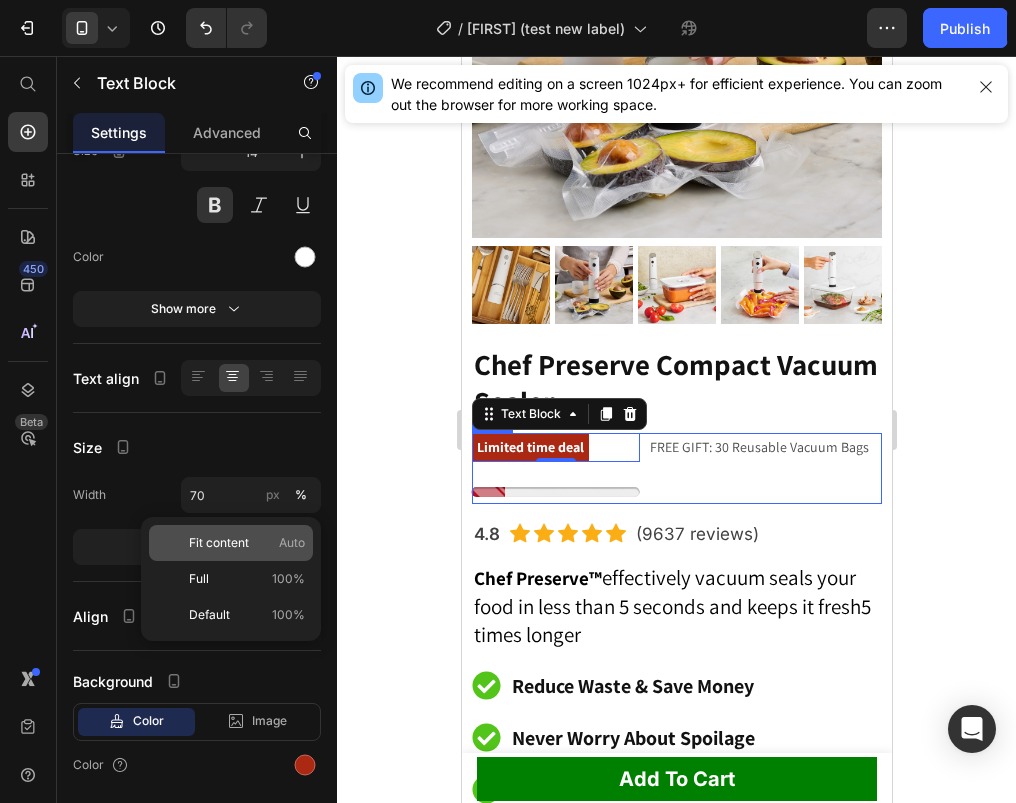 click on "Fit content" at bounding box center (219, 543) 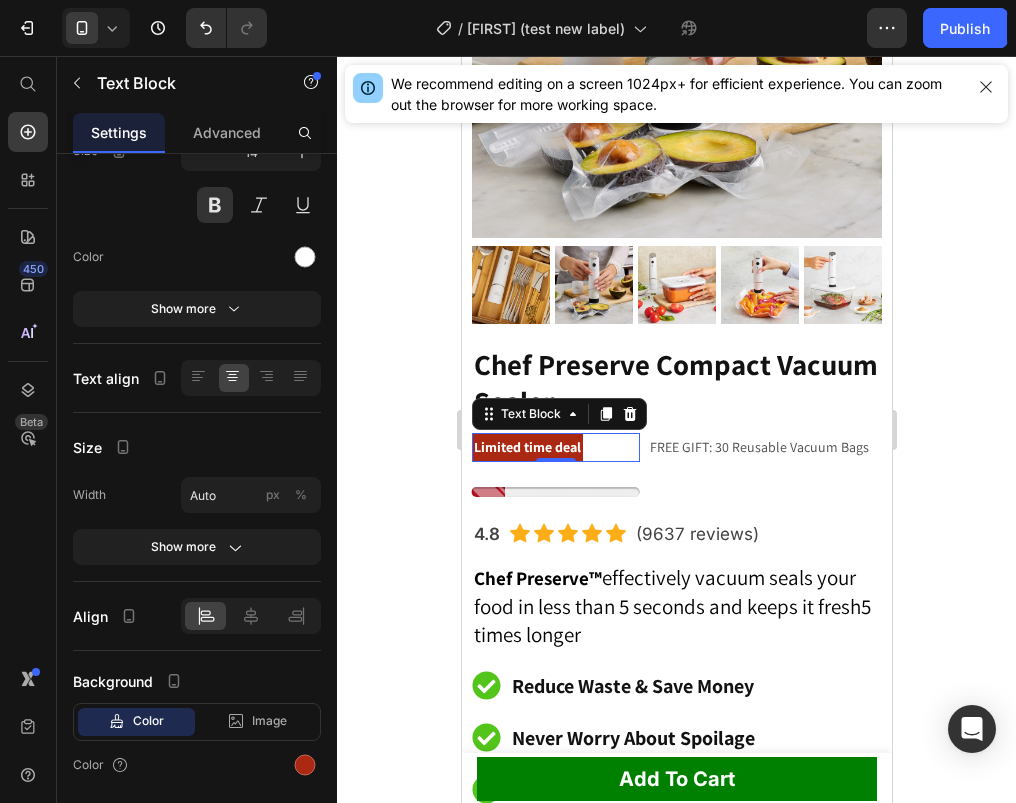 click 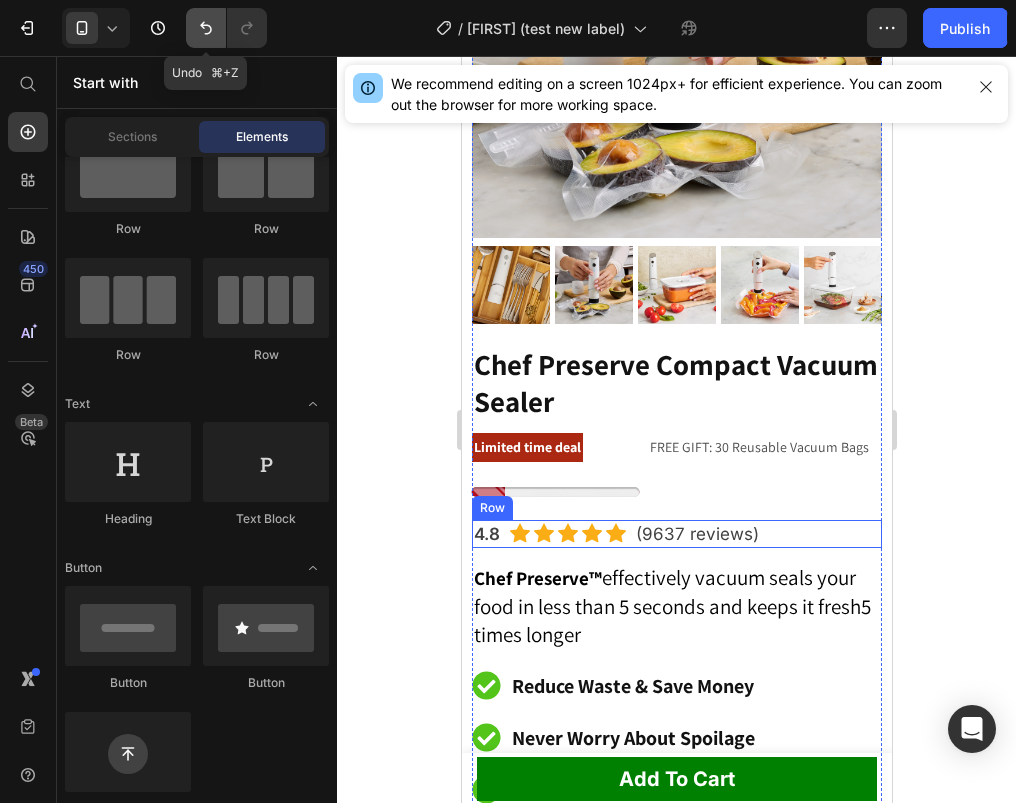 click 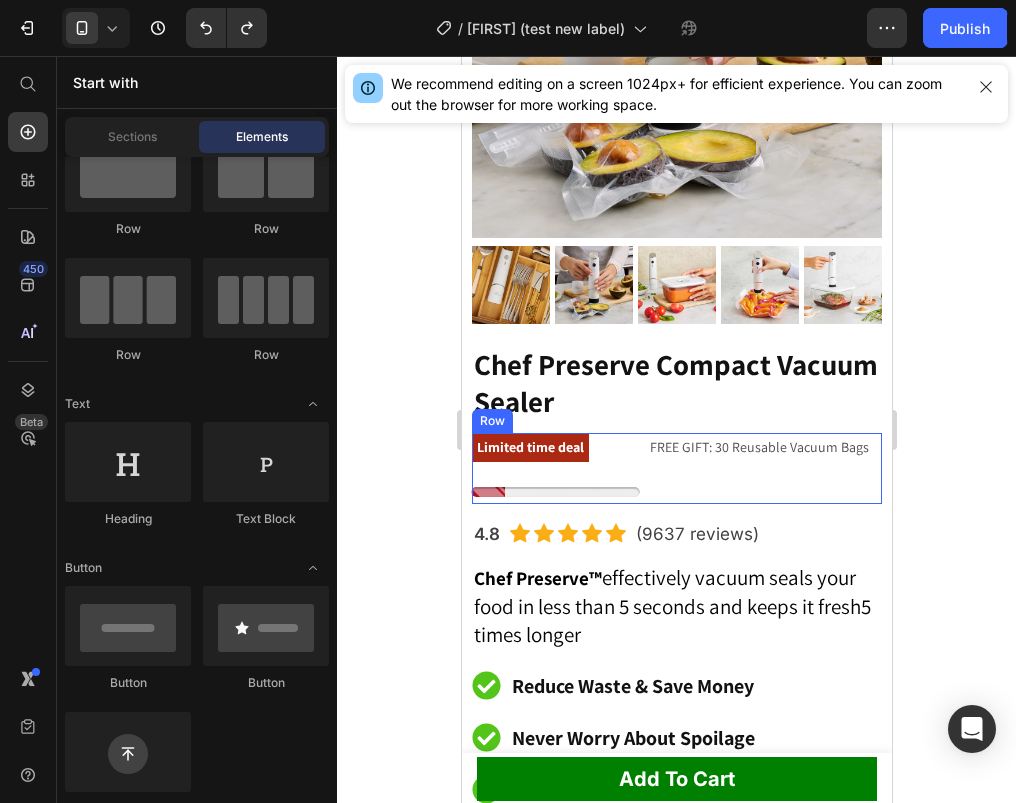 click on "Limited time deal Text Block Stock Counter FREE GIFT: 30 Reusable Vacuum Bags Text Block Row" at bounding box center [676, 468] 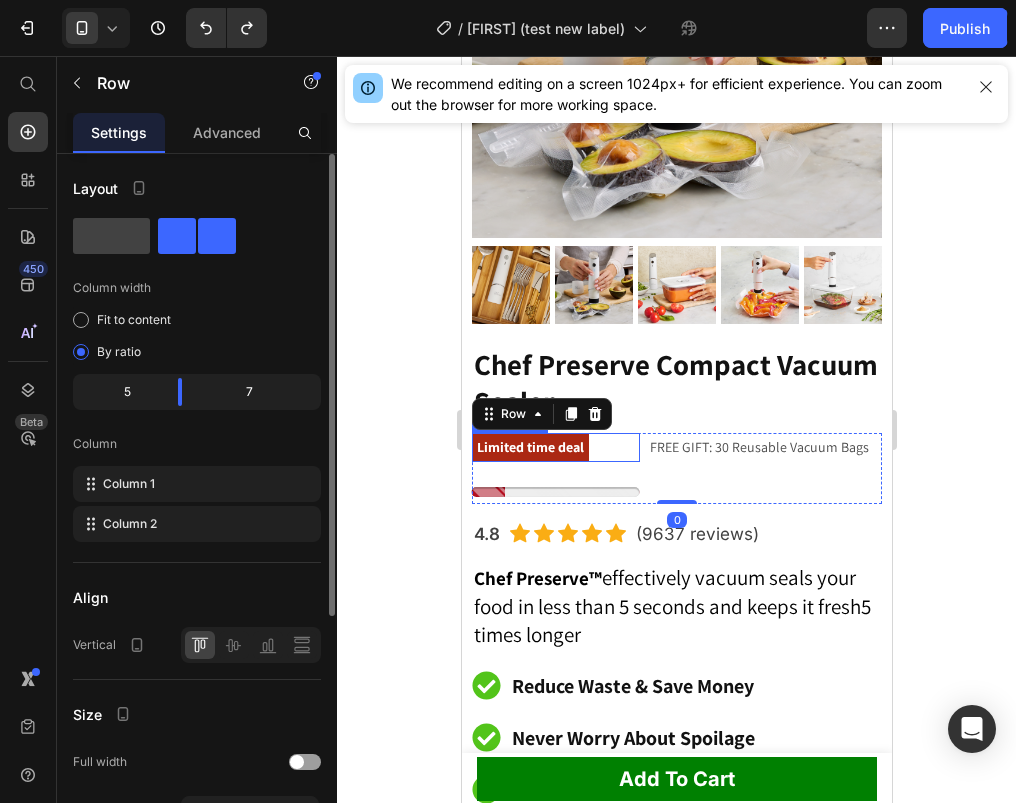 click on "Limited time deal" at bounding box center [555, 447] 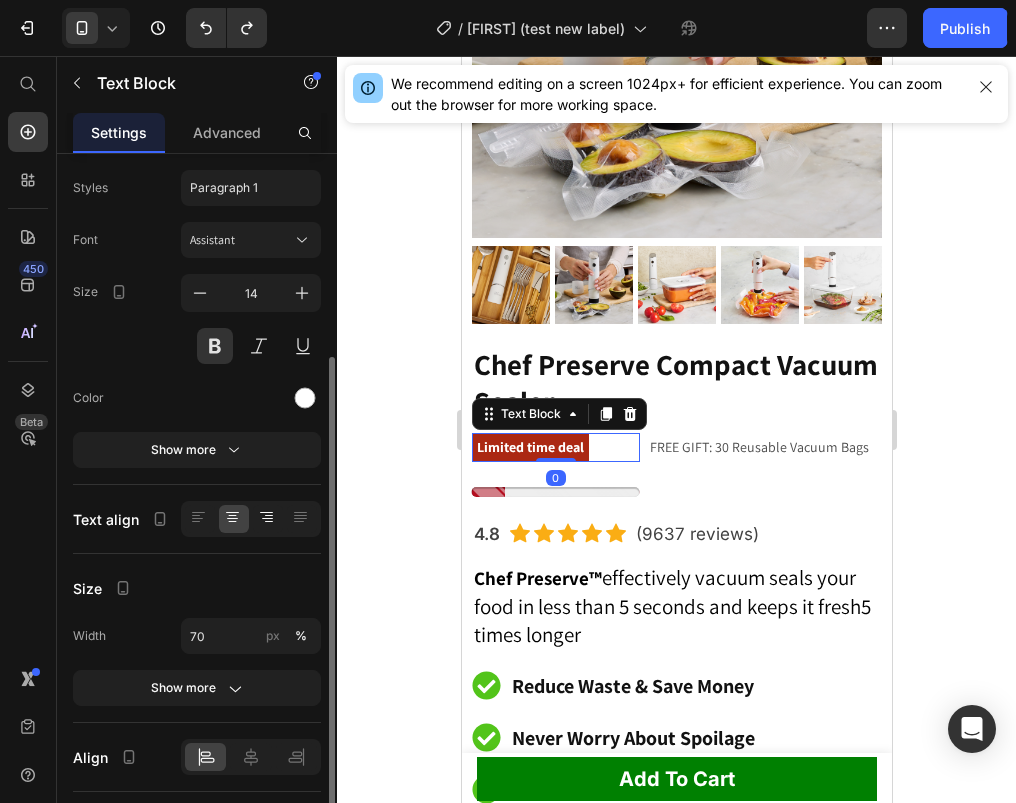 scroll, scrollTop: 145, scrollLeft: 0, axis: vertical 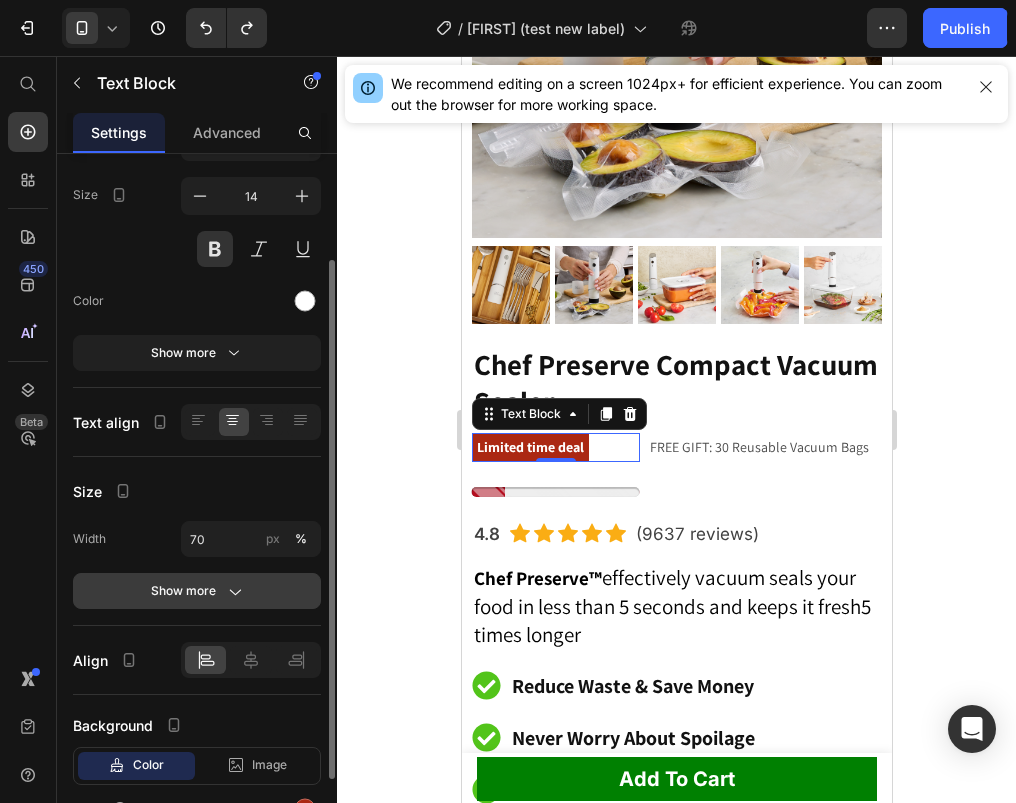 click 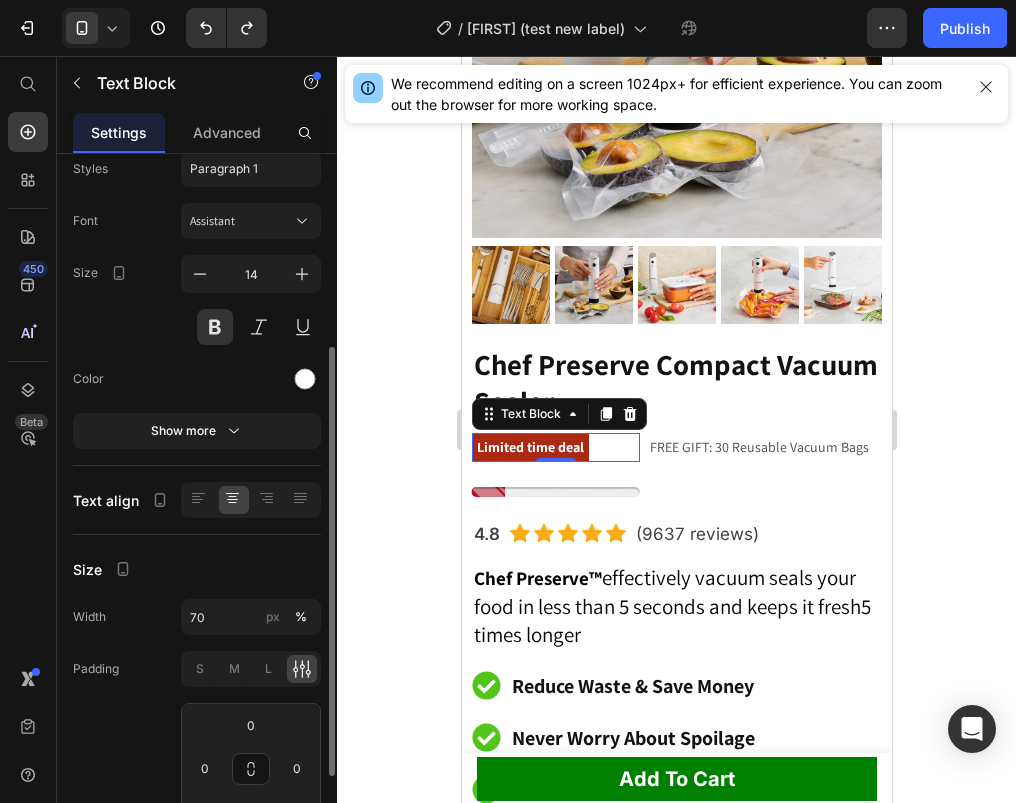scroll, scrollTop: 0, scrollLeft: 0, axis: both 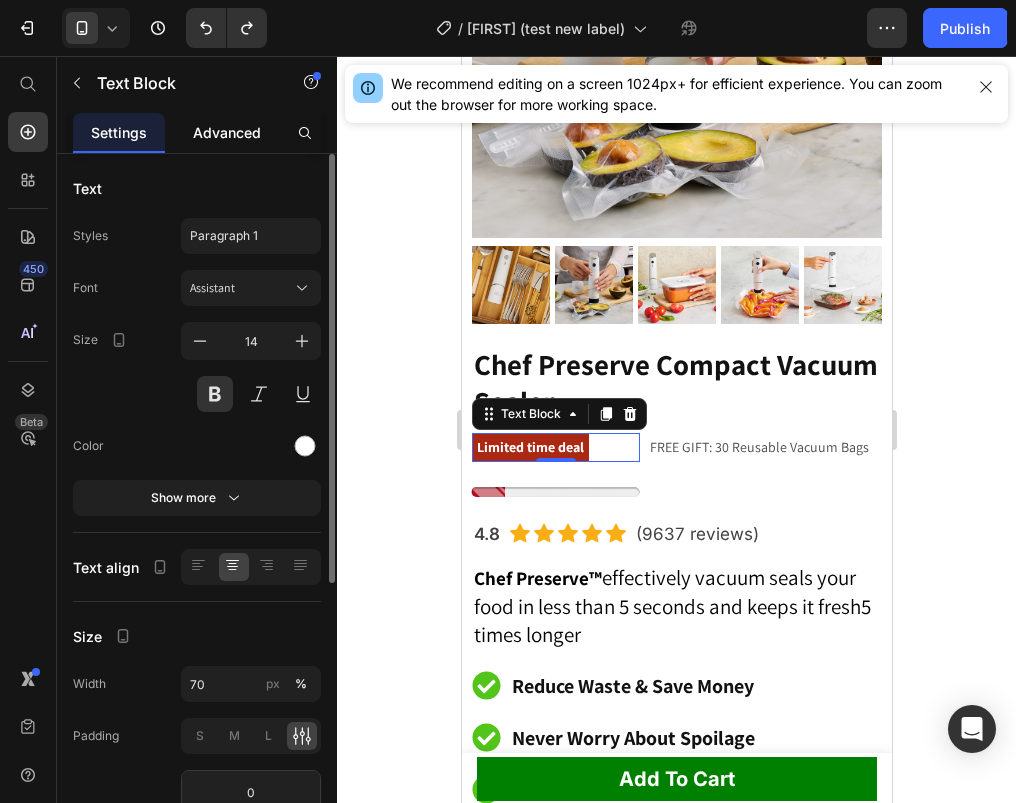 click on "Advanced" at bounding box center [227, 132] 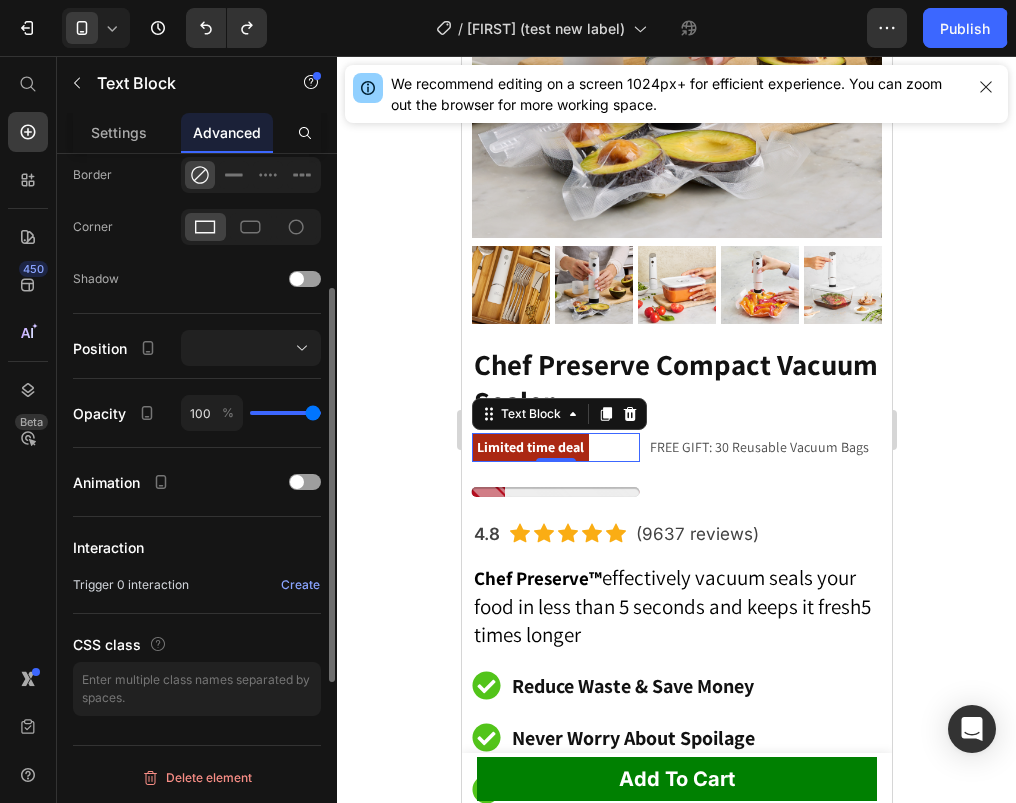 scroll, scrollTop: 0, scrollLeft: 0, axis: both 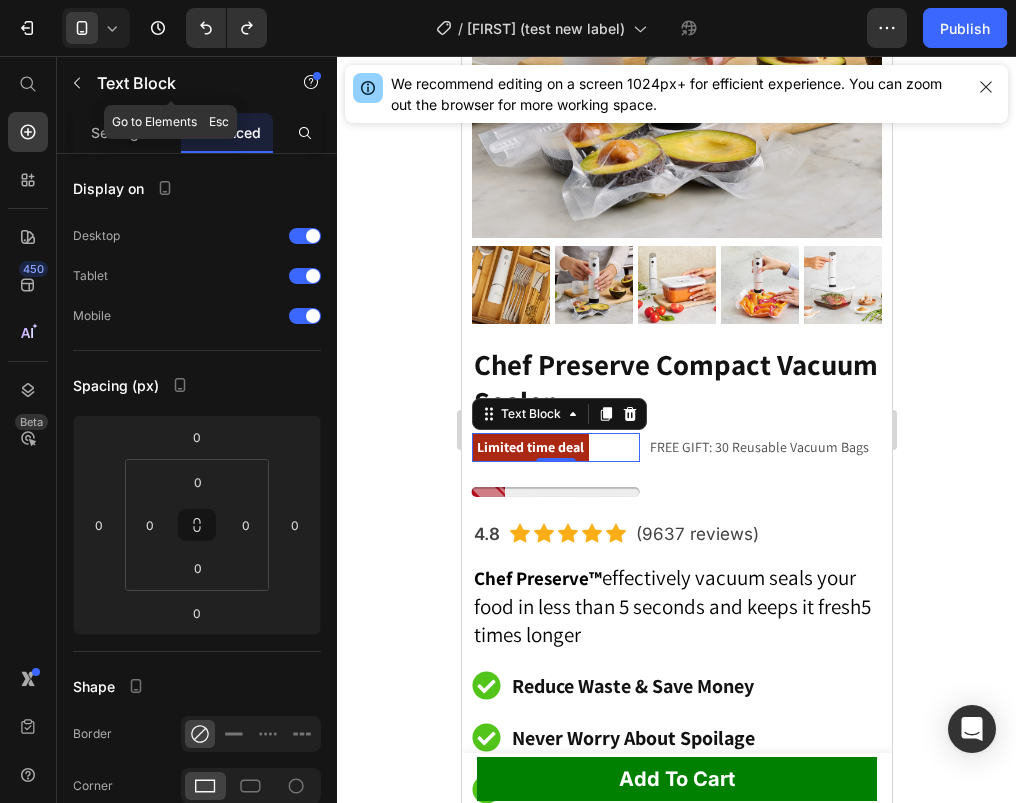 click on "Text Block" 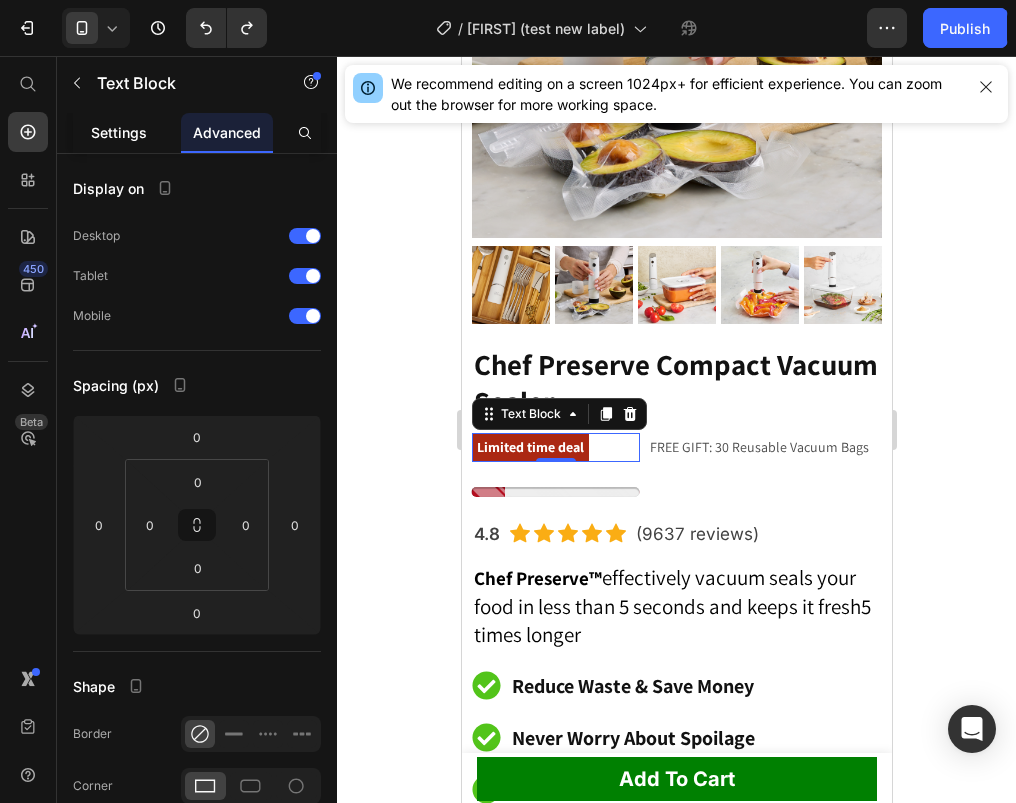 click on "Settings" at bounding box center (119, 132) 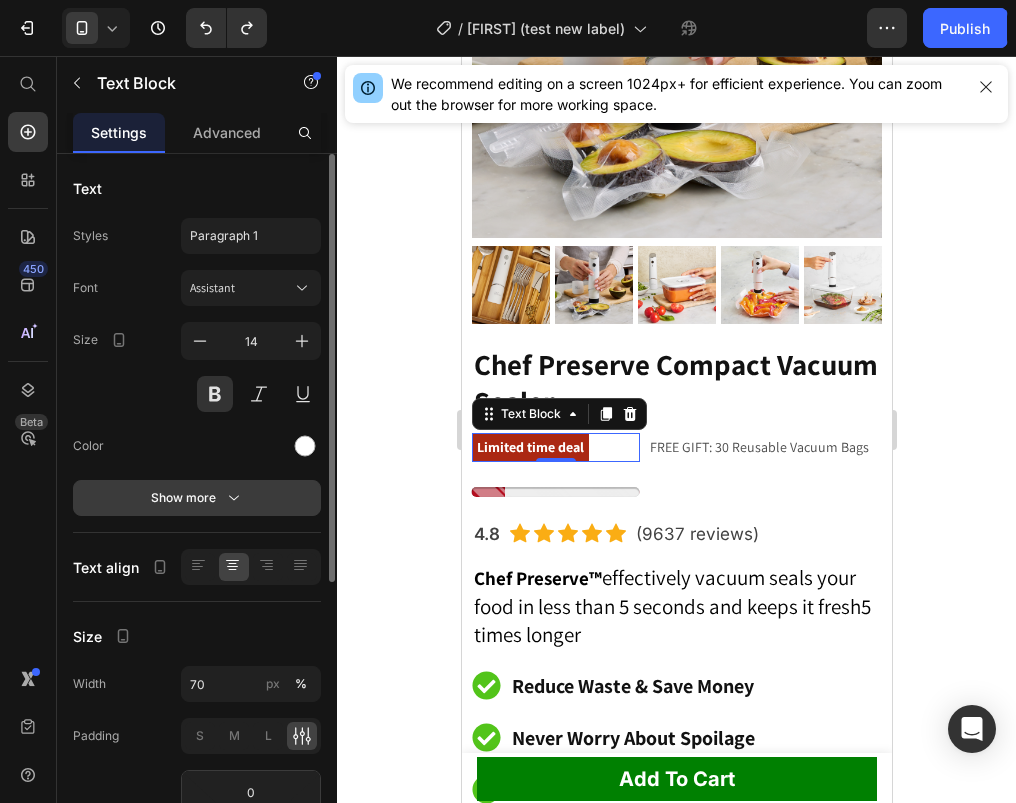 click on "Show more" at bounding box center [197, 498] 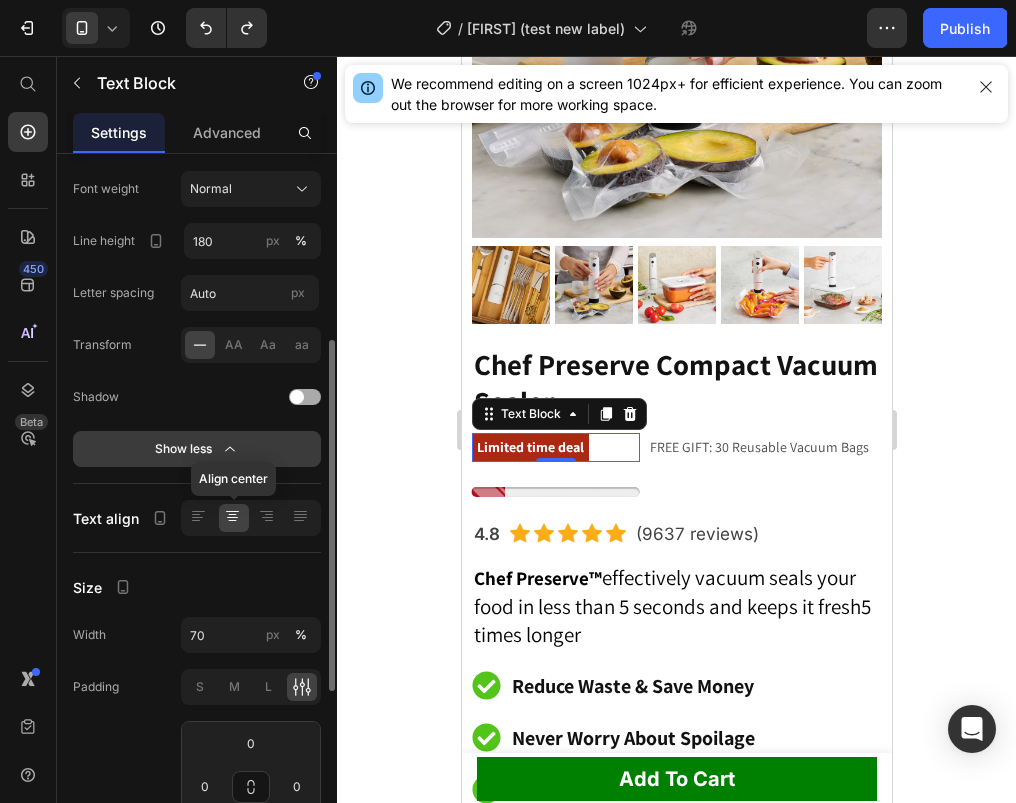 scroll, scrollTop: 351, scrollLeft: 0, axis: vertical 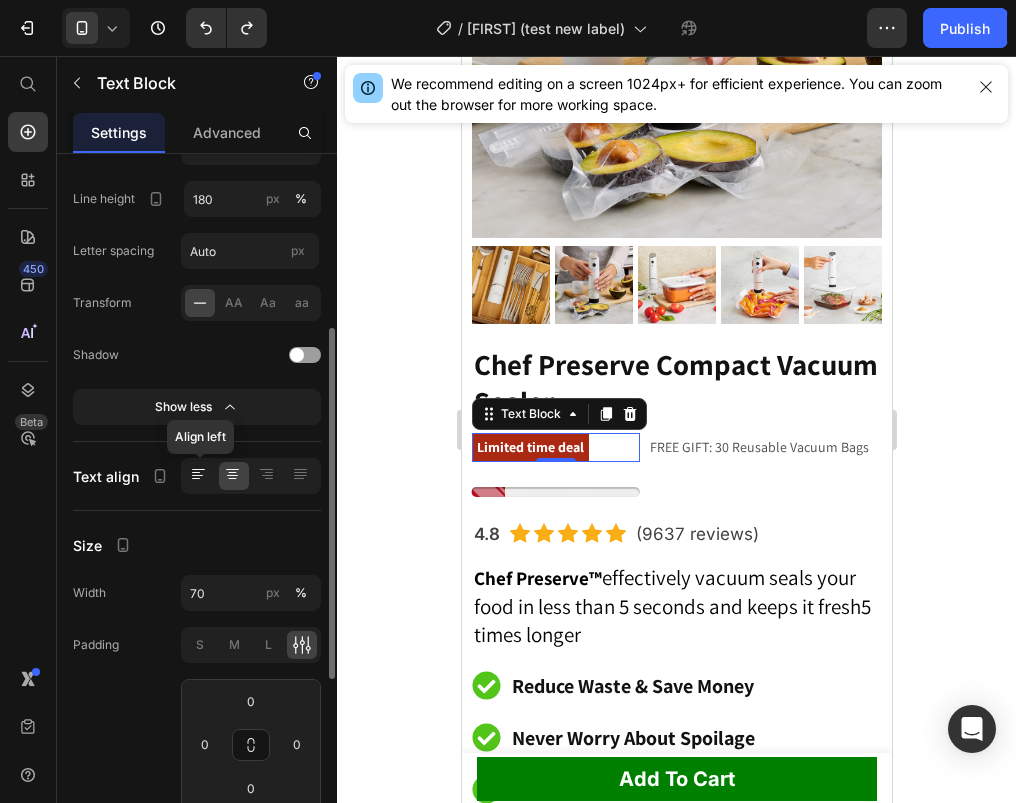 click 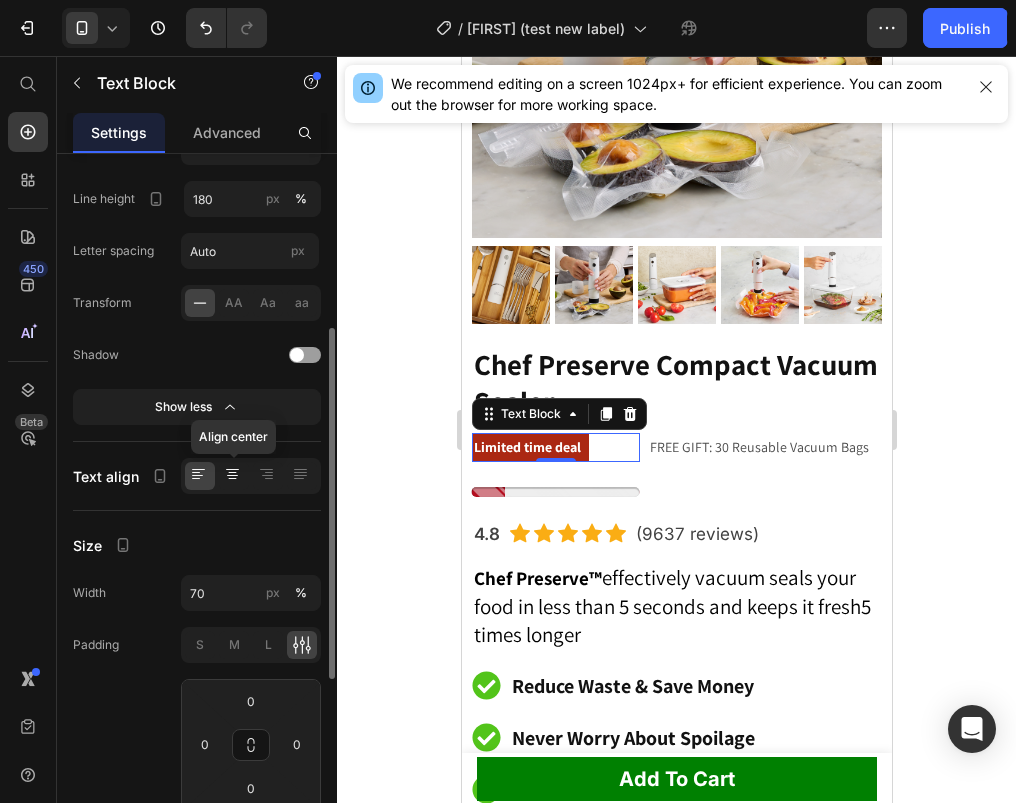 click 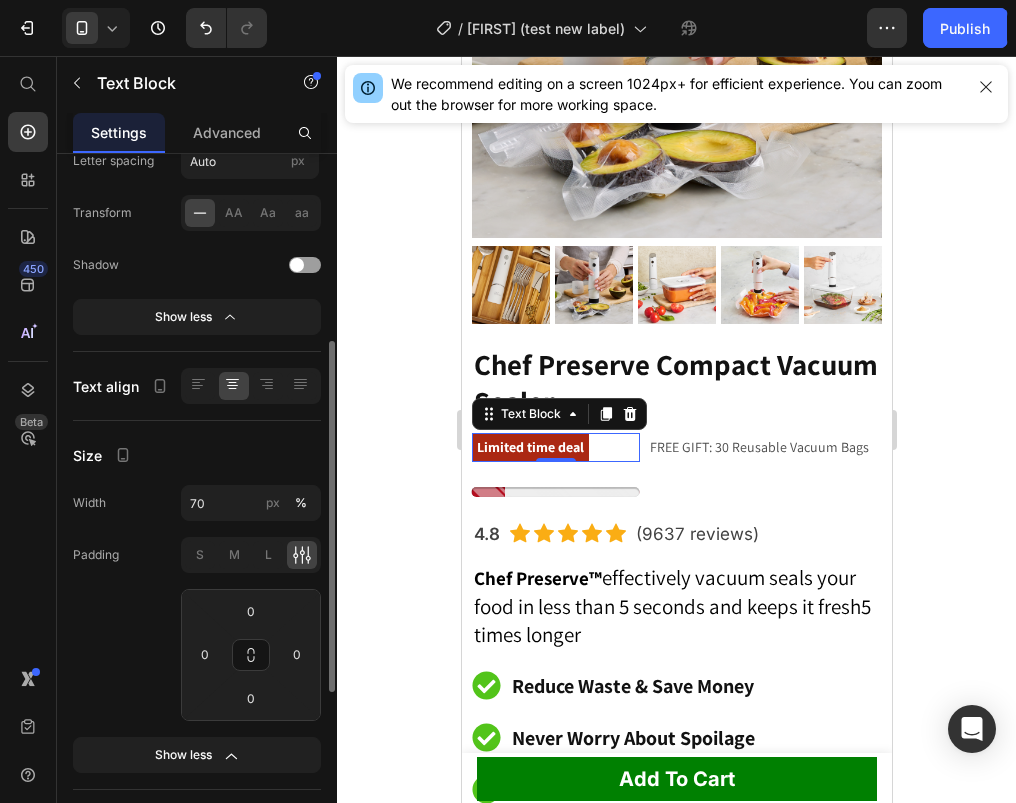 scroll, scrollTop: 458, scrollLeft: 0, axis: vertical 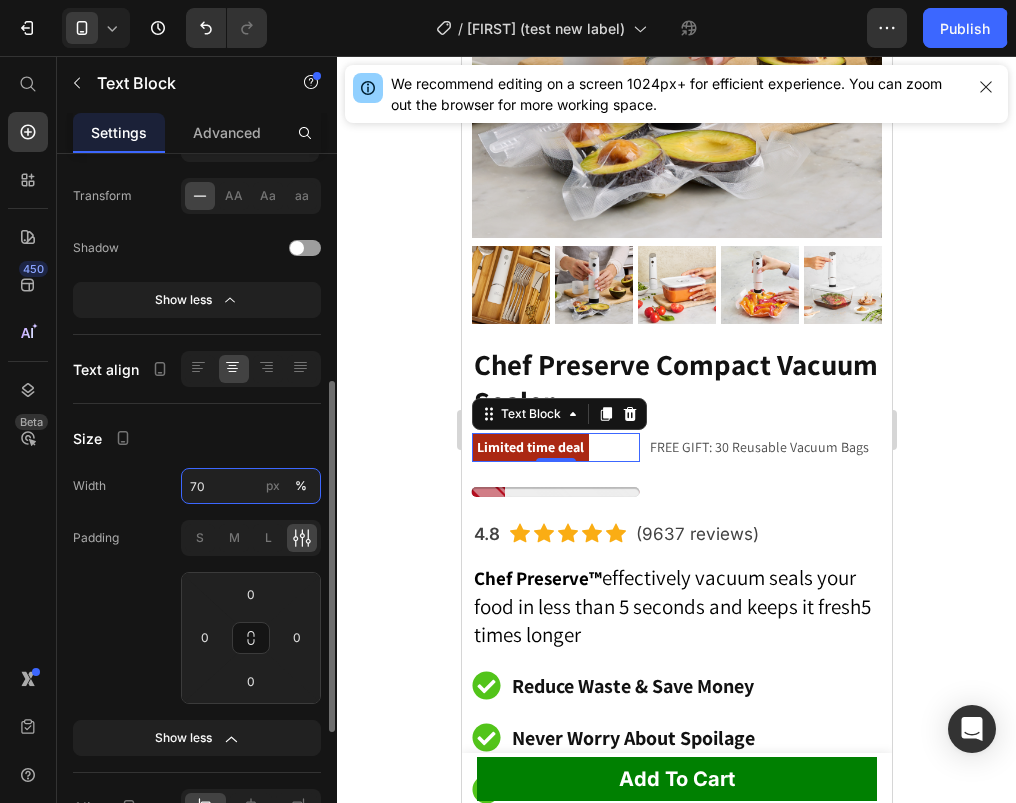 click on "70" at bounding box center [251, 486] 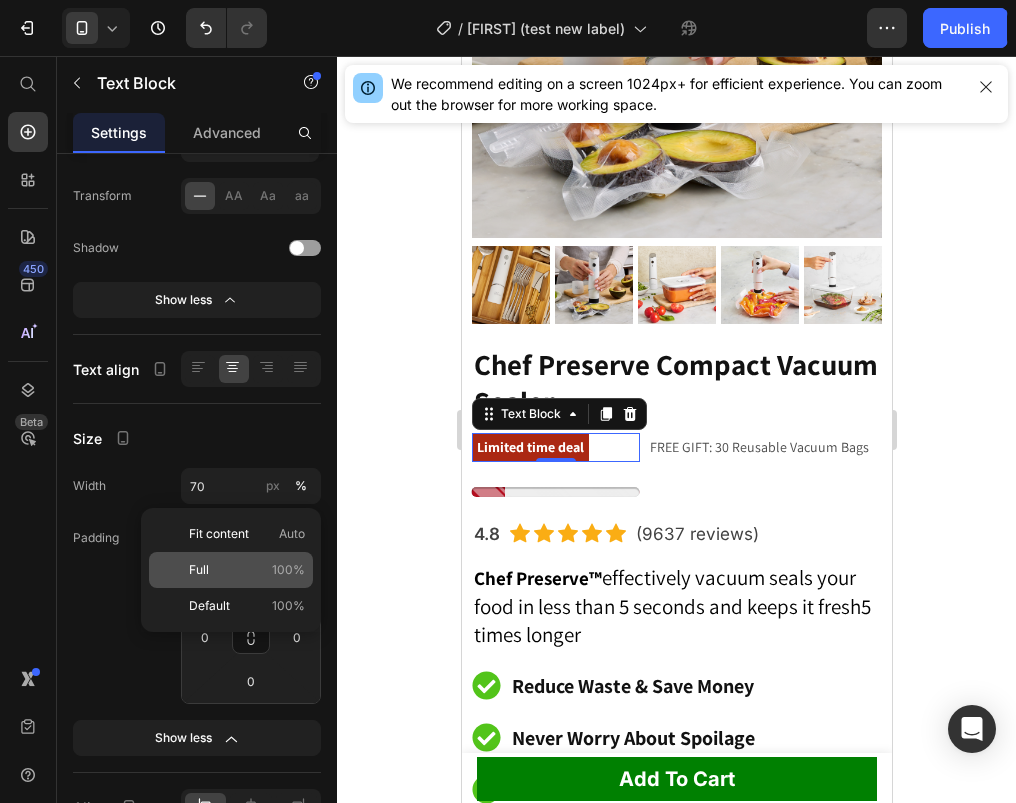 click on "Full 100%" at bounding box center [247, 570] 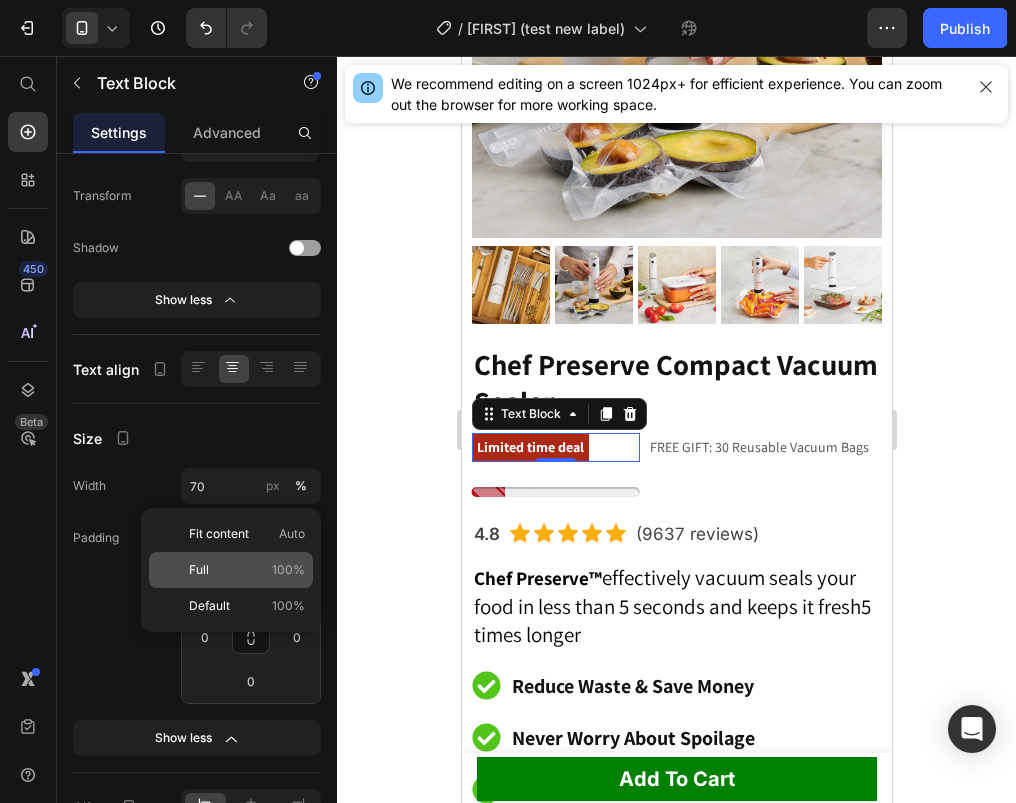 type on "100" 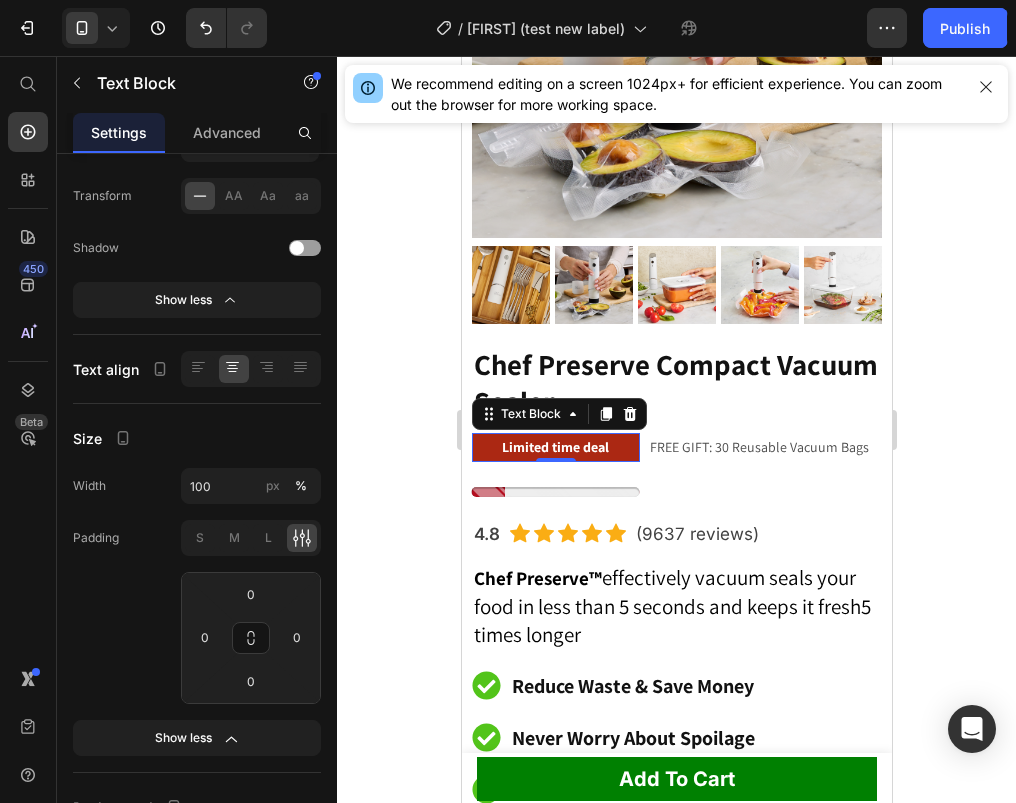 click 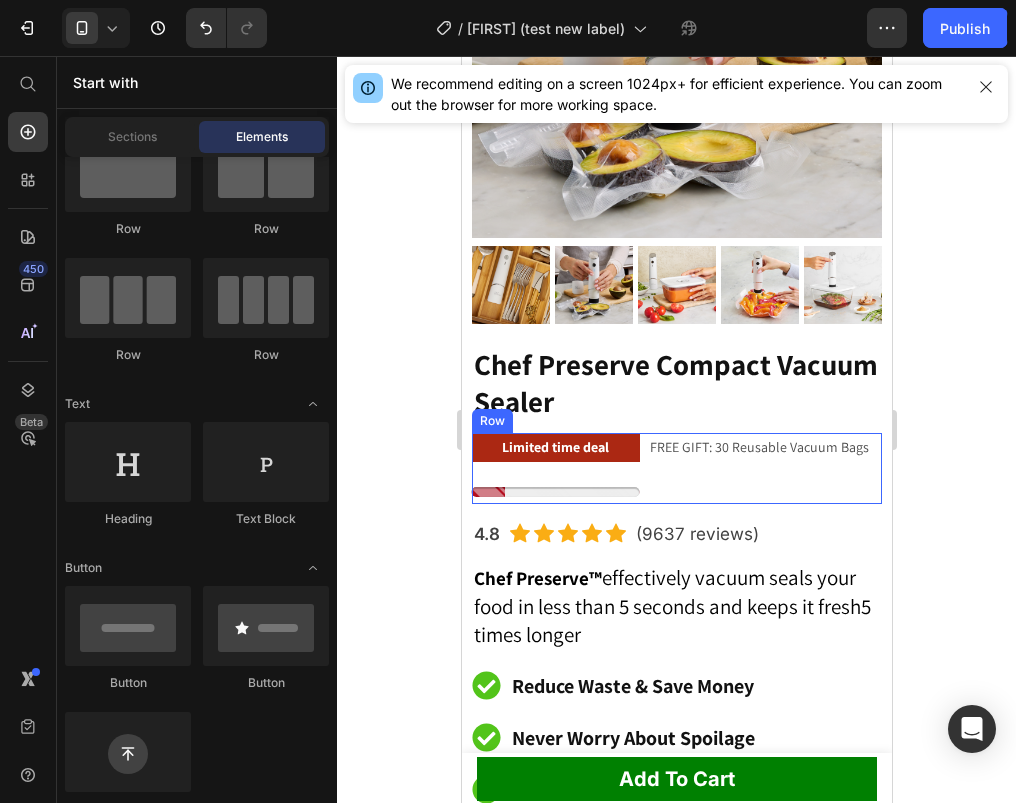 click on "Limited time deal Text Block Stock Counter FREE GIFT: 30 Reusable Vacuum Bags Text Block Row" at bounding box center (676, 468) 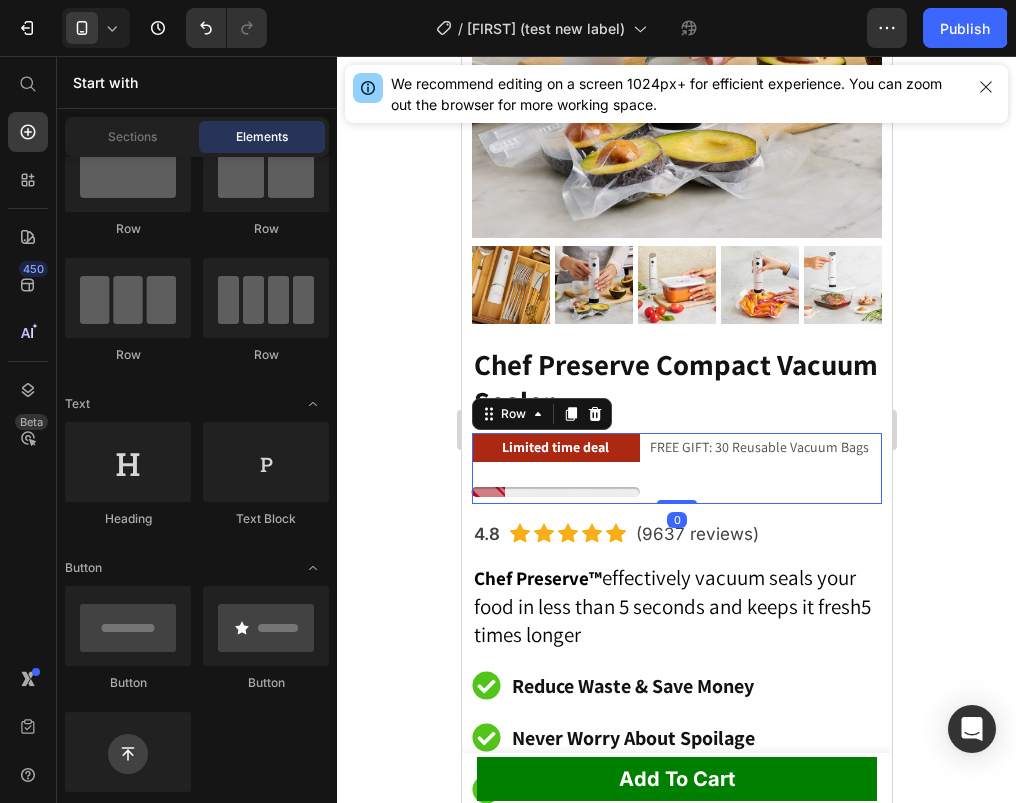 scroll, scrollTop: 0, scrollLeft: 0, axis: both 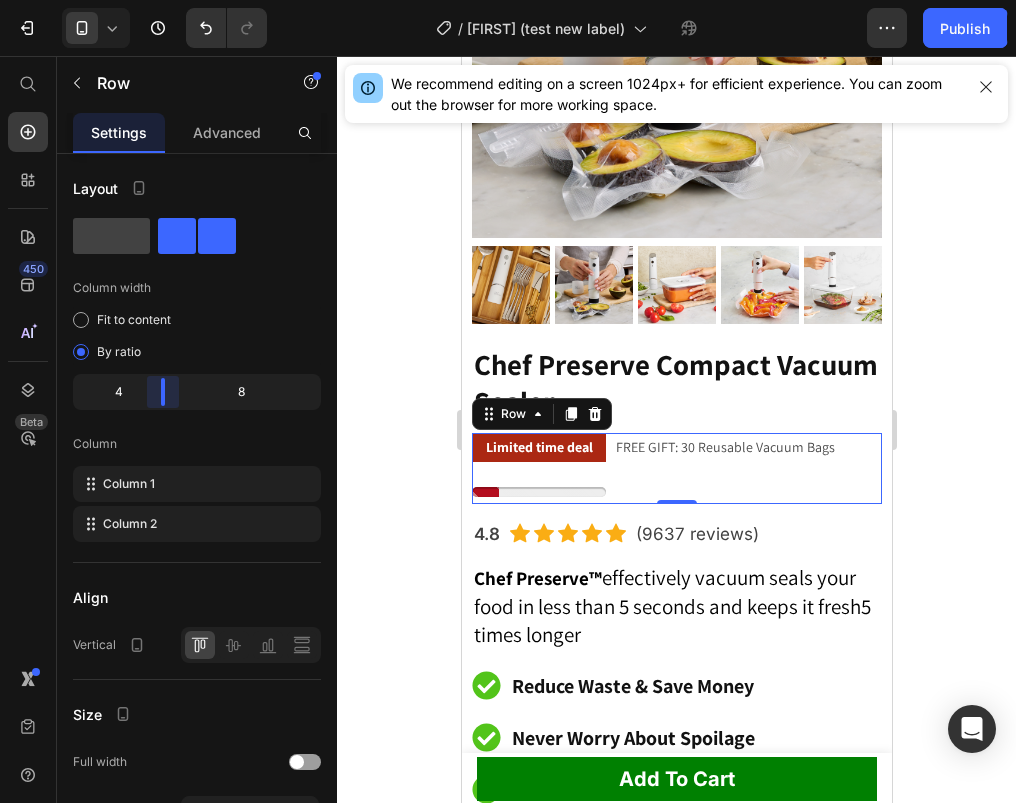 drag, startPoint x: 177, startPoint y: 387, endPoint x: 153, endPoint y: 388, distance: 24.020824 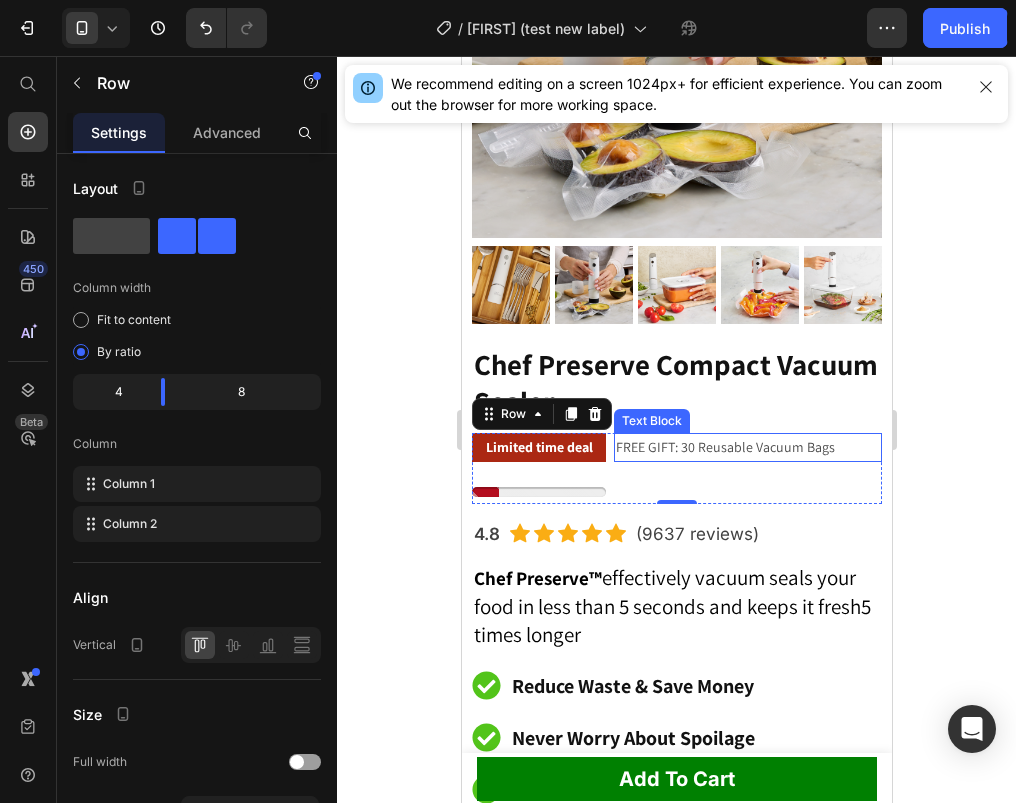 click on "FREE GIFT: 30 Reusable Vacuum Bags" at bounding box center [747, 447] 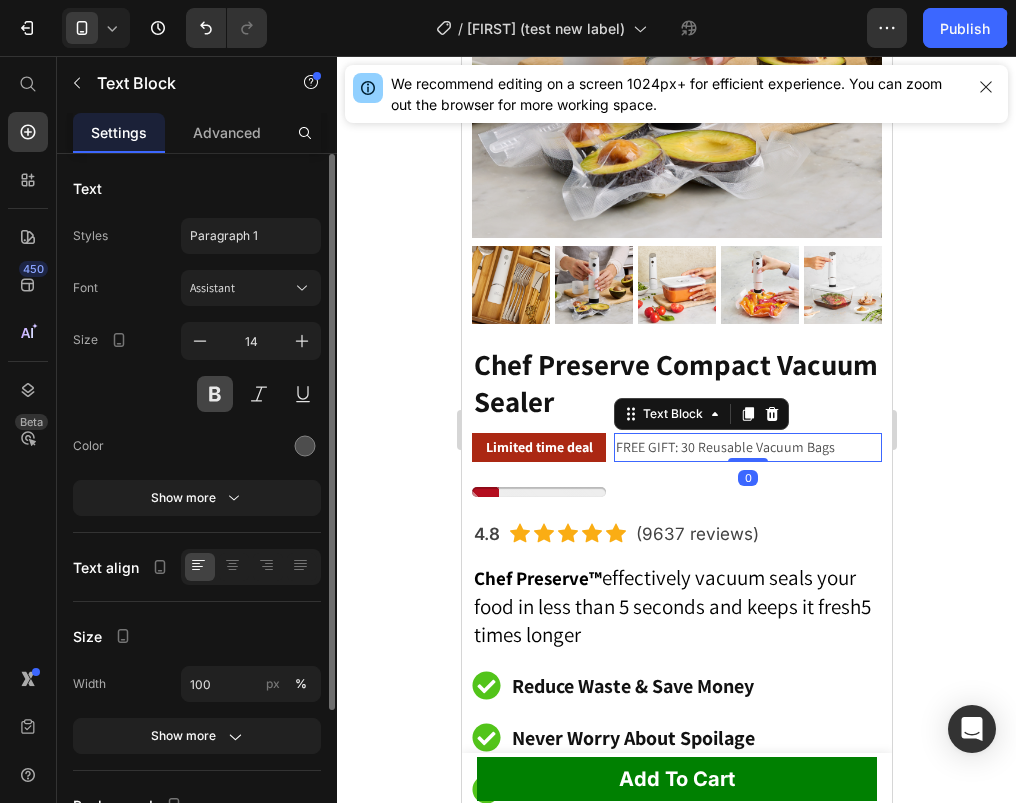 click at bounding box center [215, 394] 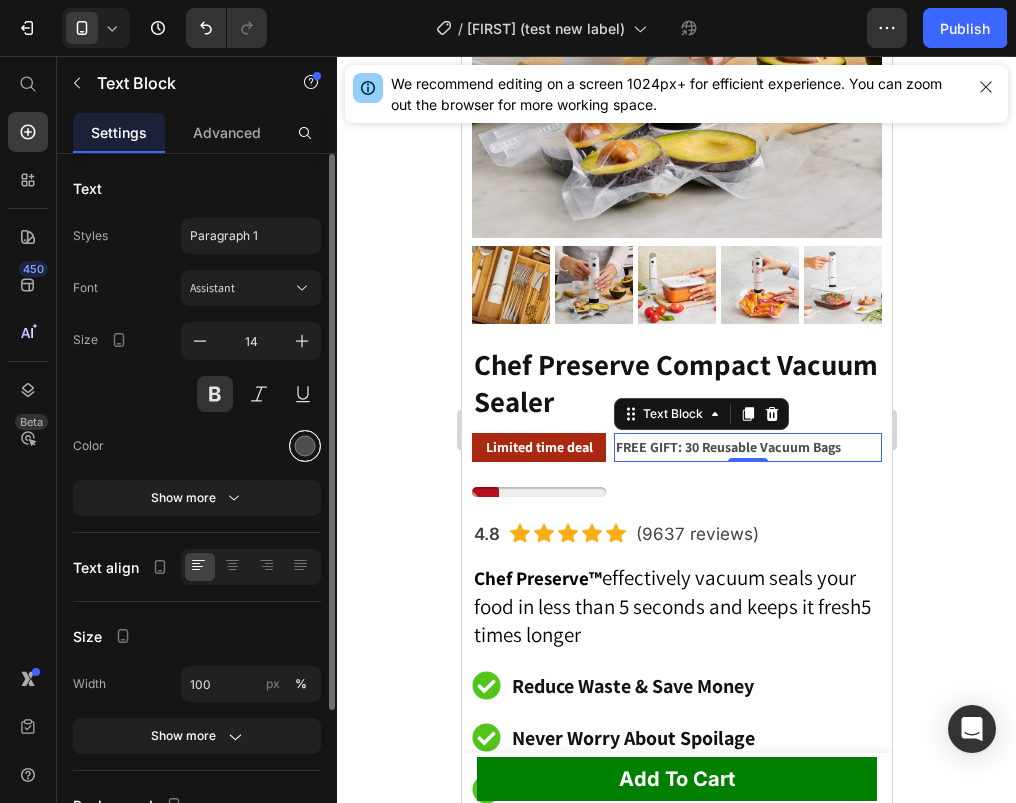 click at bounding box center (305, 446) 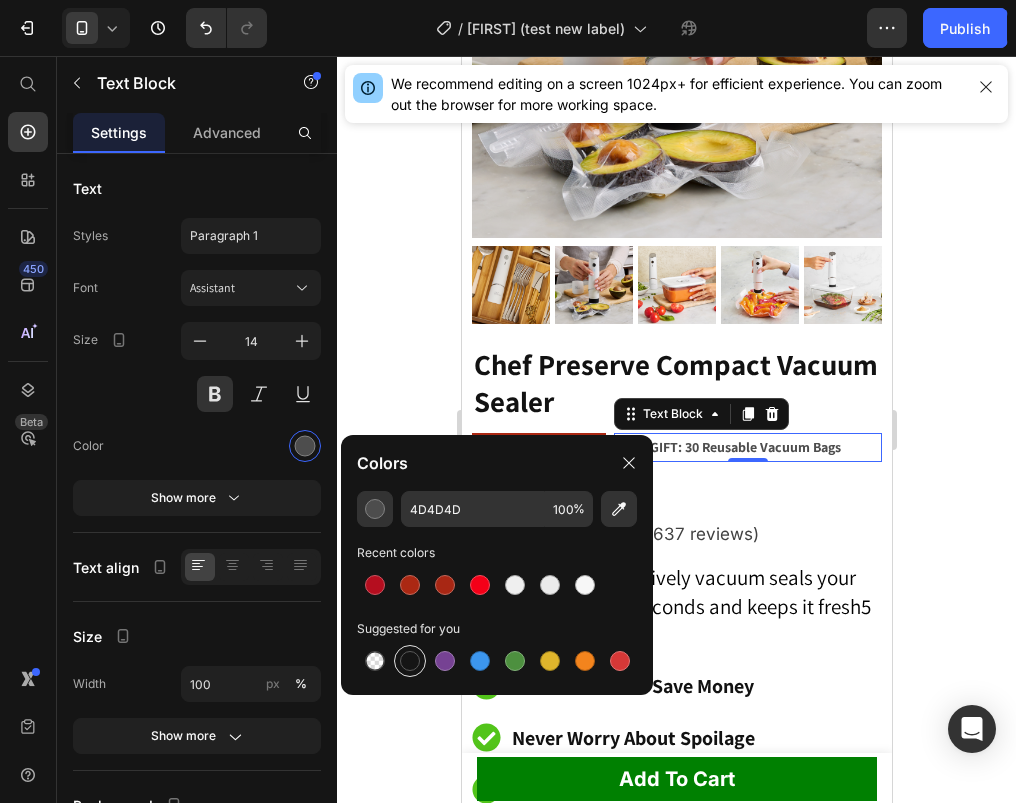 click at bounding box center (410, 661) 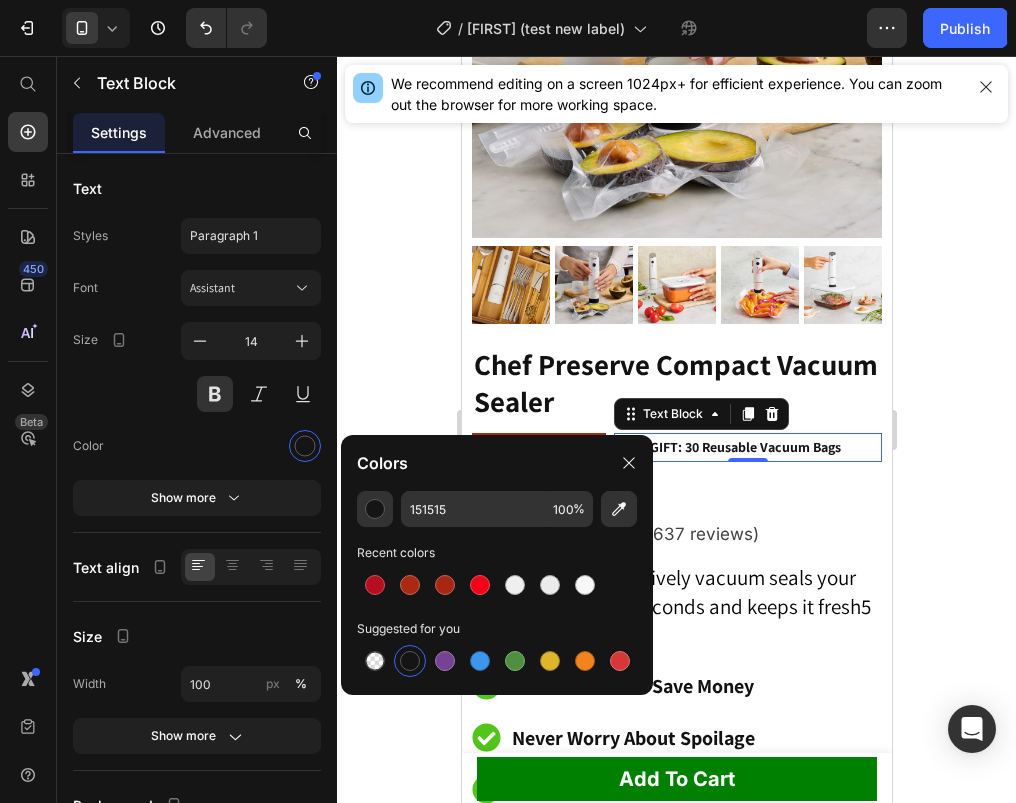 click 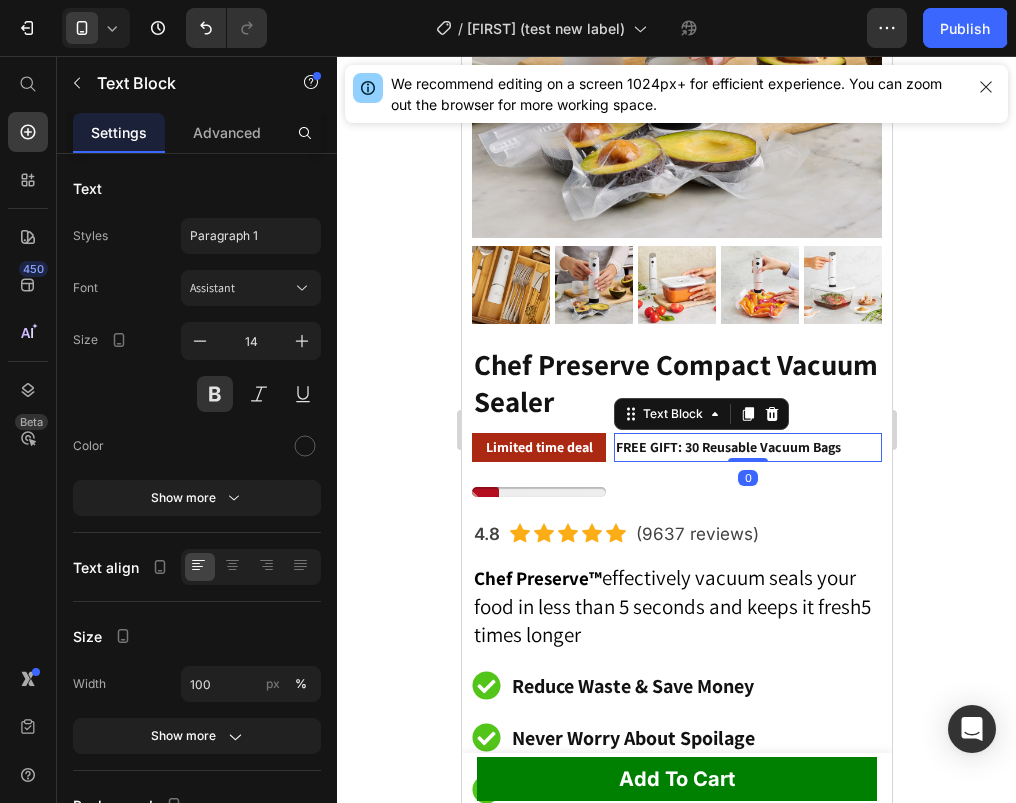 click on "FREE GIFT: 30 Reusable Vacuum Bags" at bounding box center [747, 447] 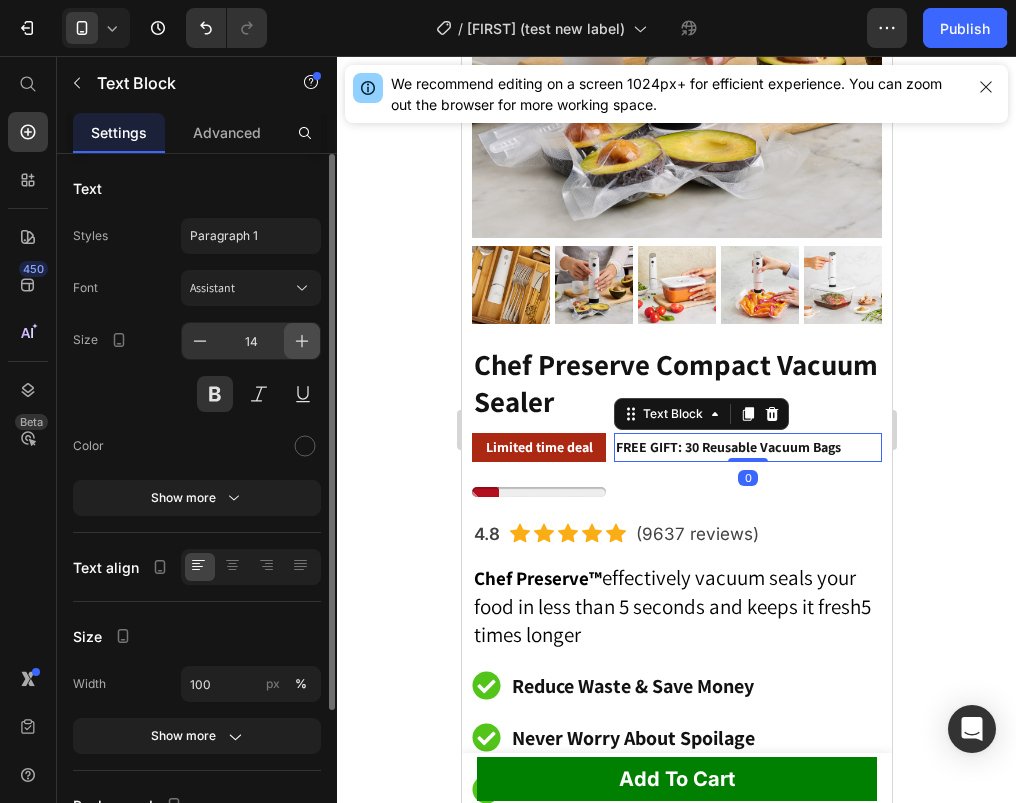 click 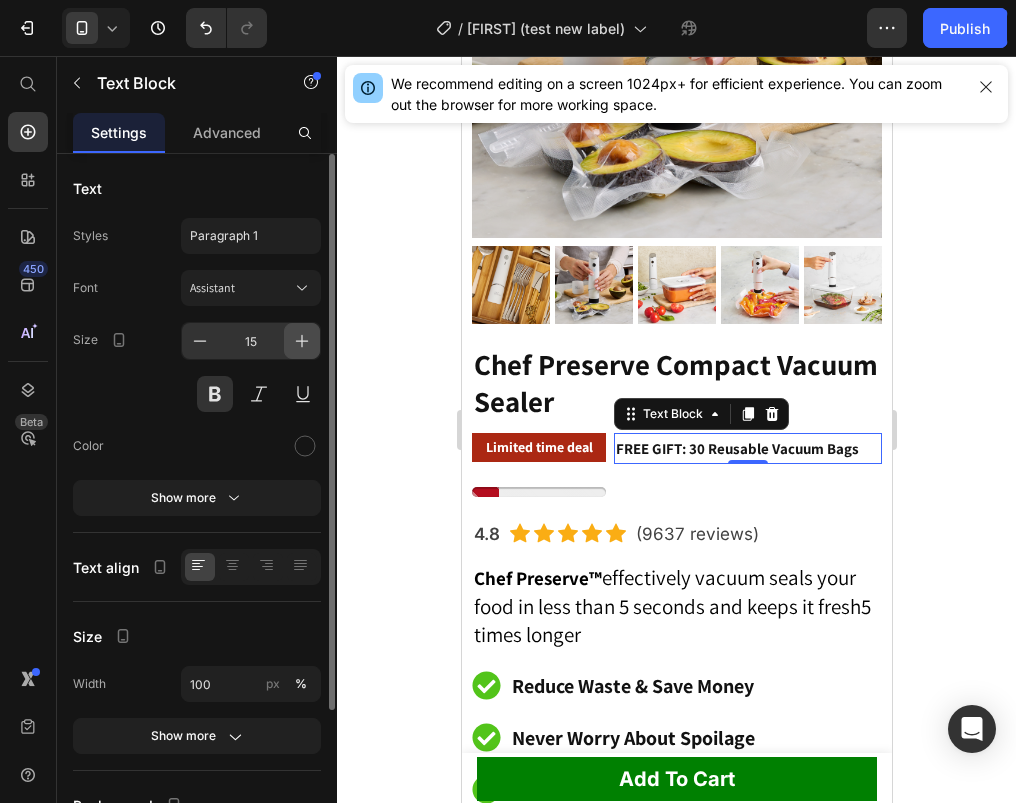click 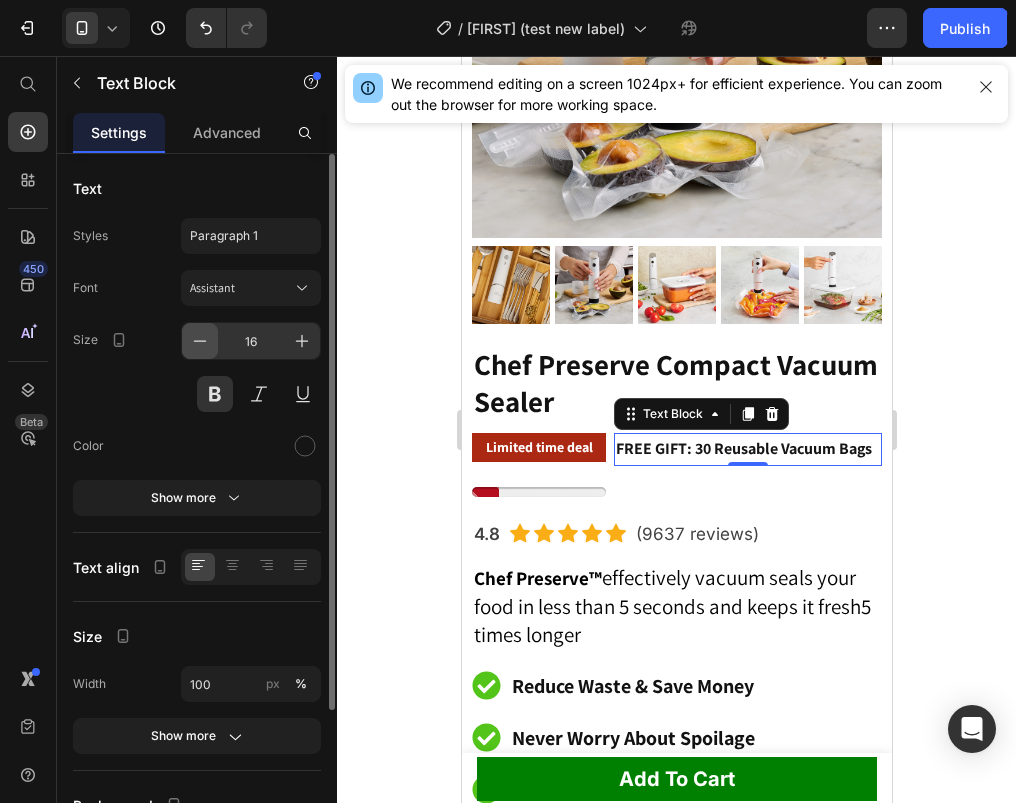 click 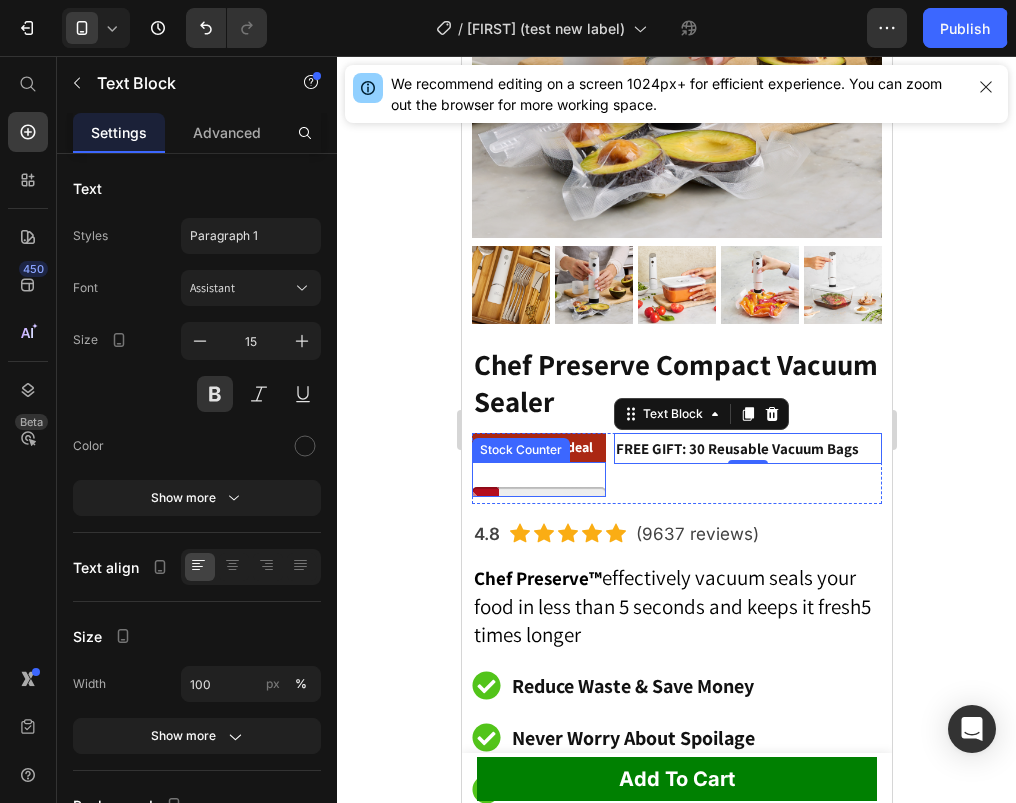 click at bounding box center (538, 492) 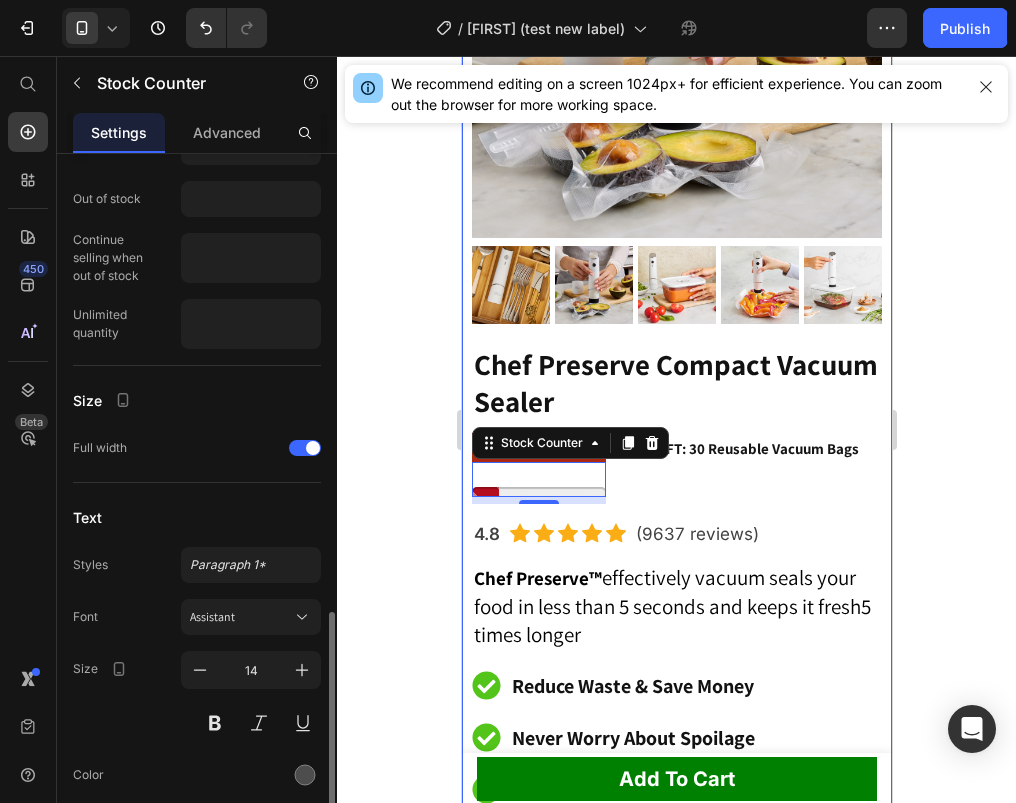 scroll, scrollTop: 960, scrollLeft: 0, axis: vertical 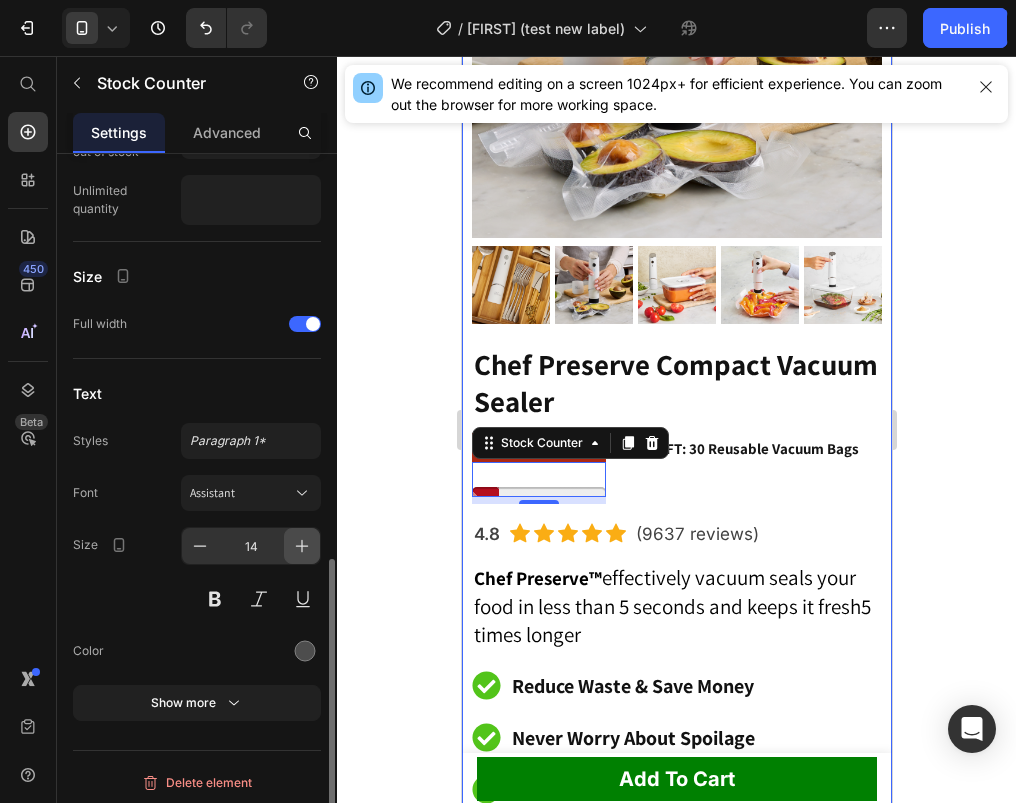 click 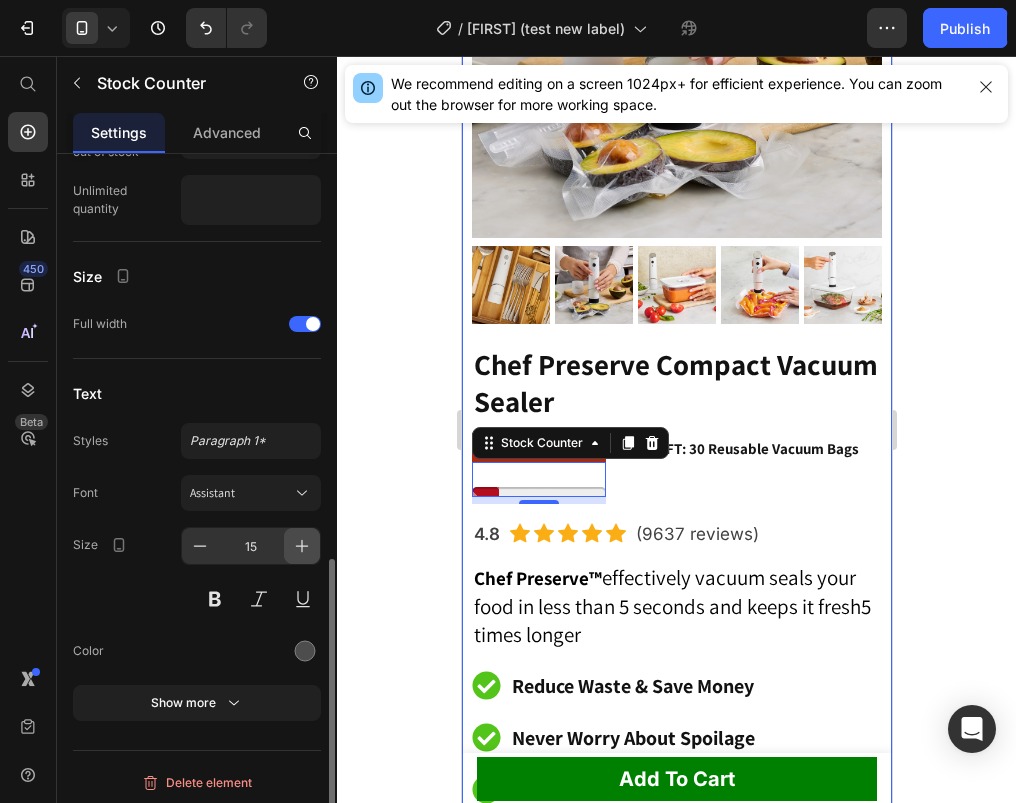 click 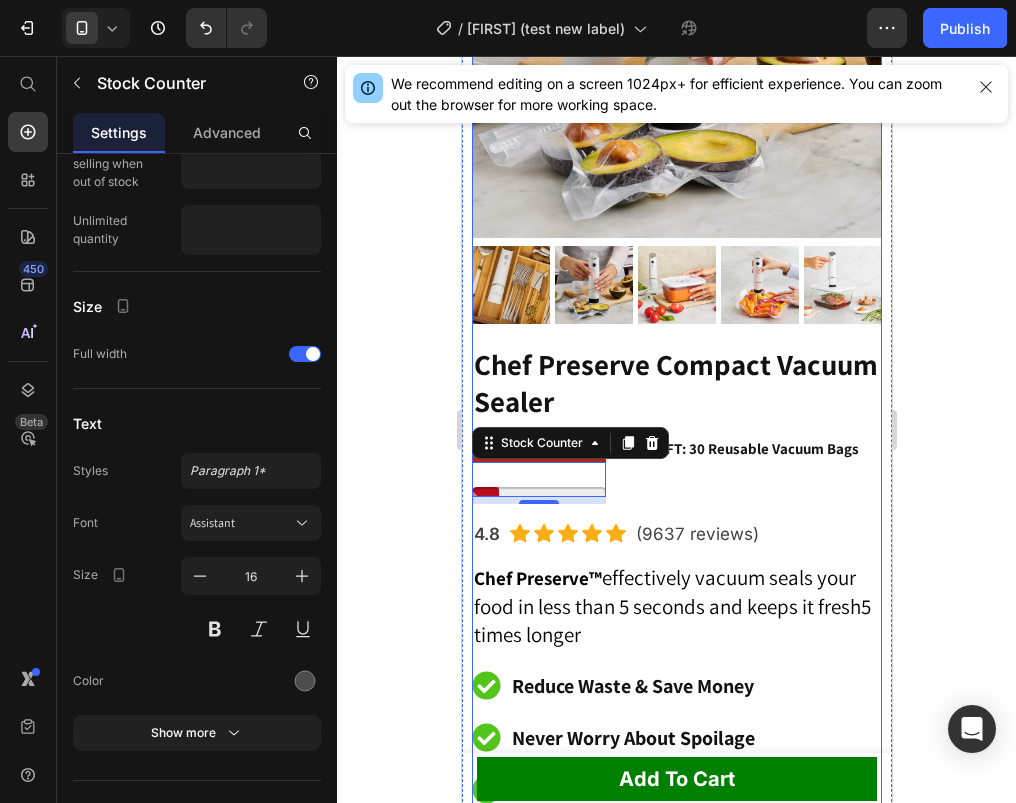 scroll, scrollTop: 965, scrollLeft: 0, axis: vertical 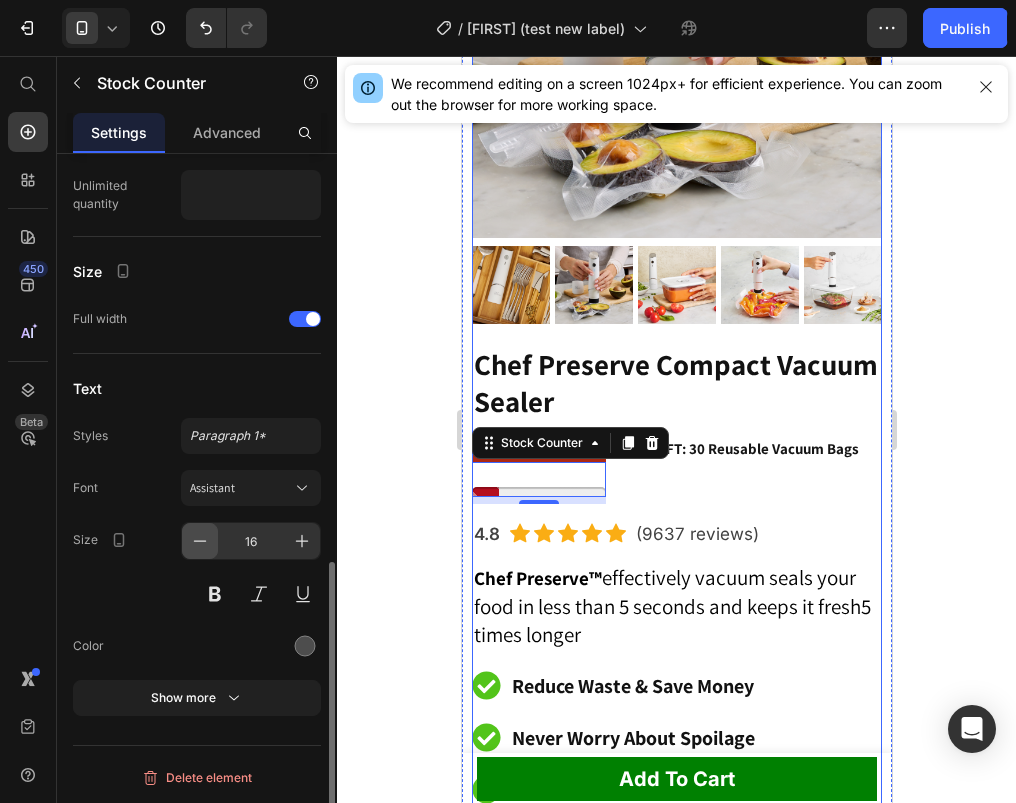 click 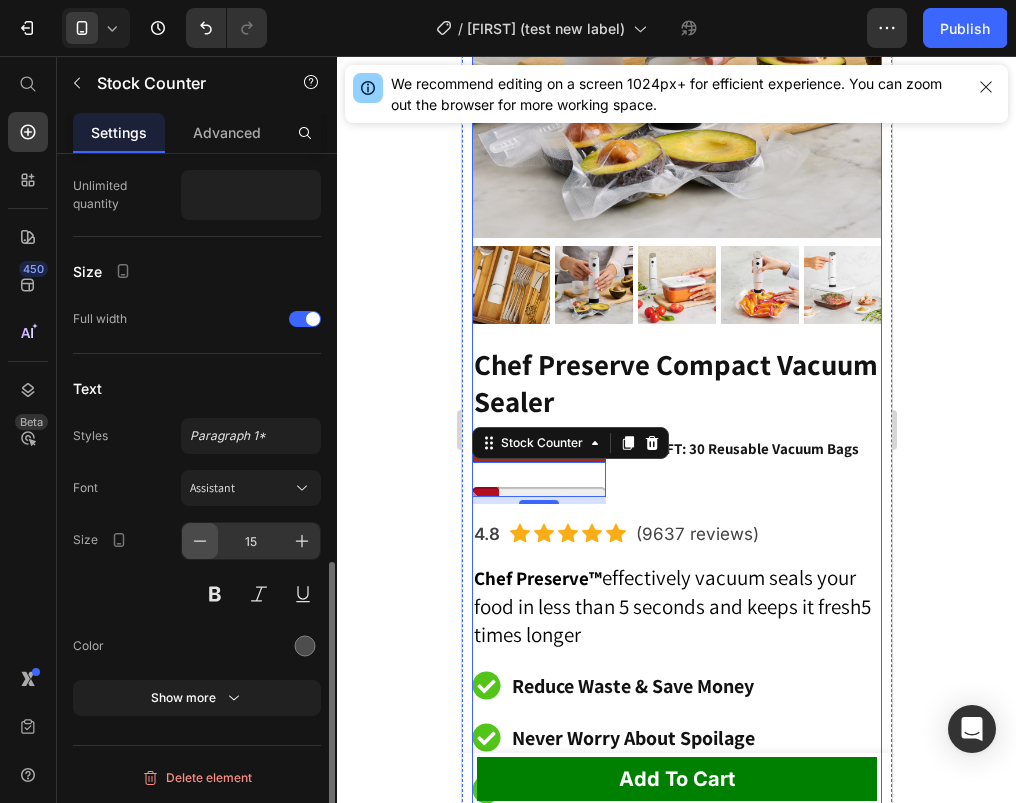 click 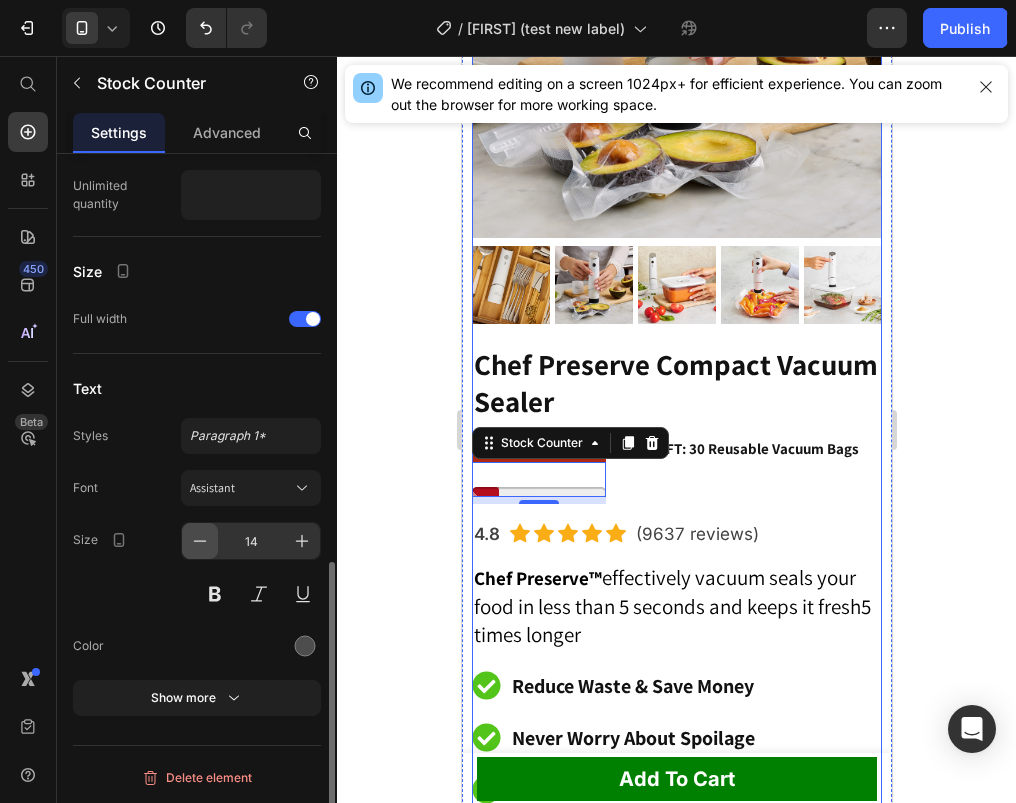 click 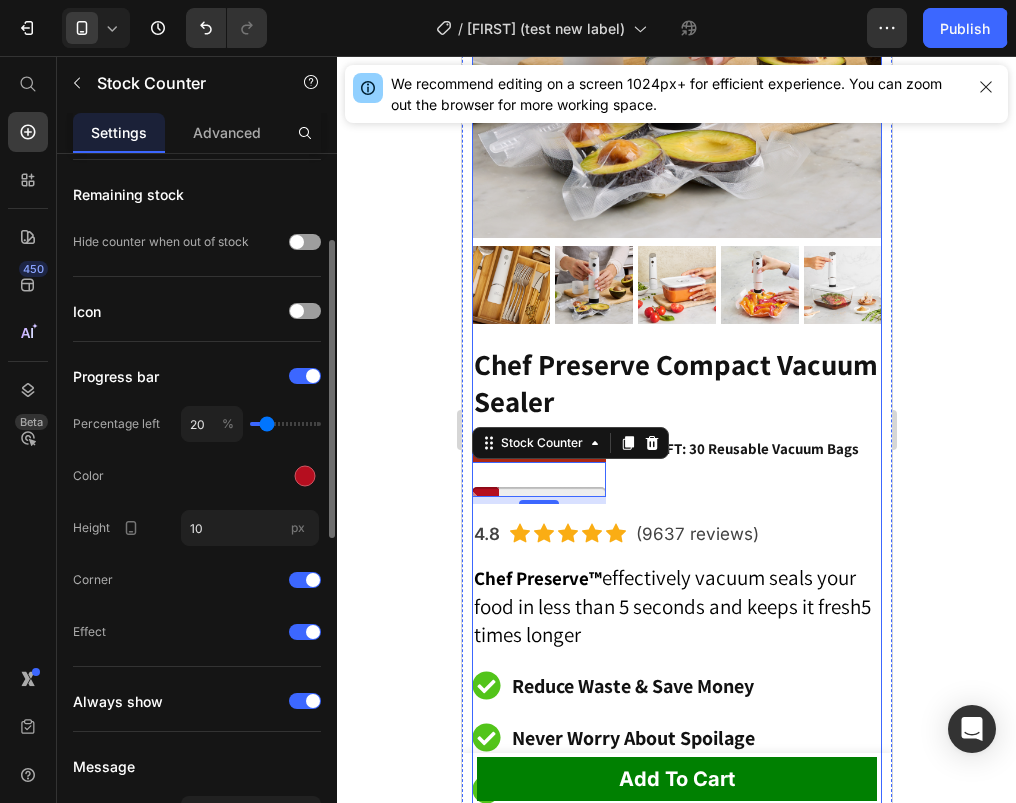 scroll, scrollTop: 0, scrollLeft: 0, axis: both 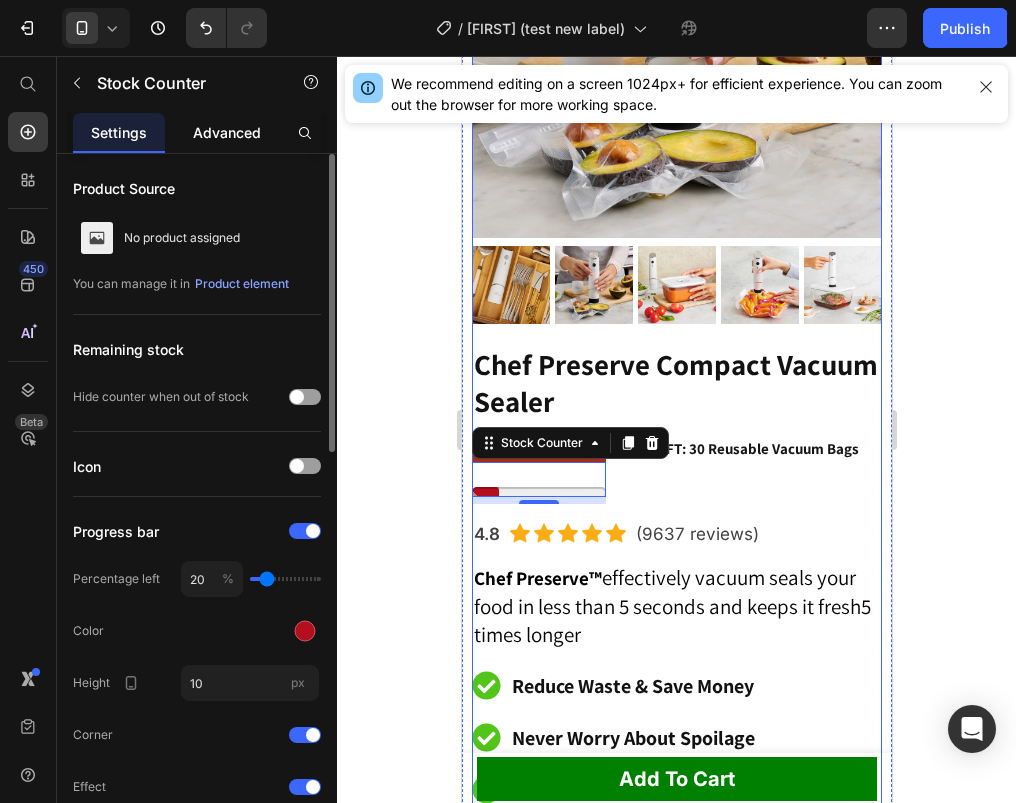 click on "Advanced" at bounding box center [227, 132] 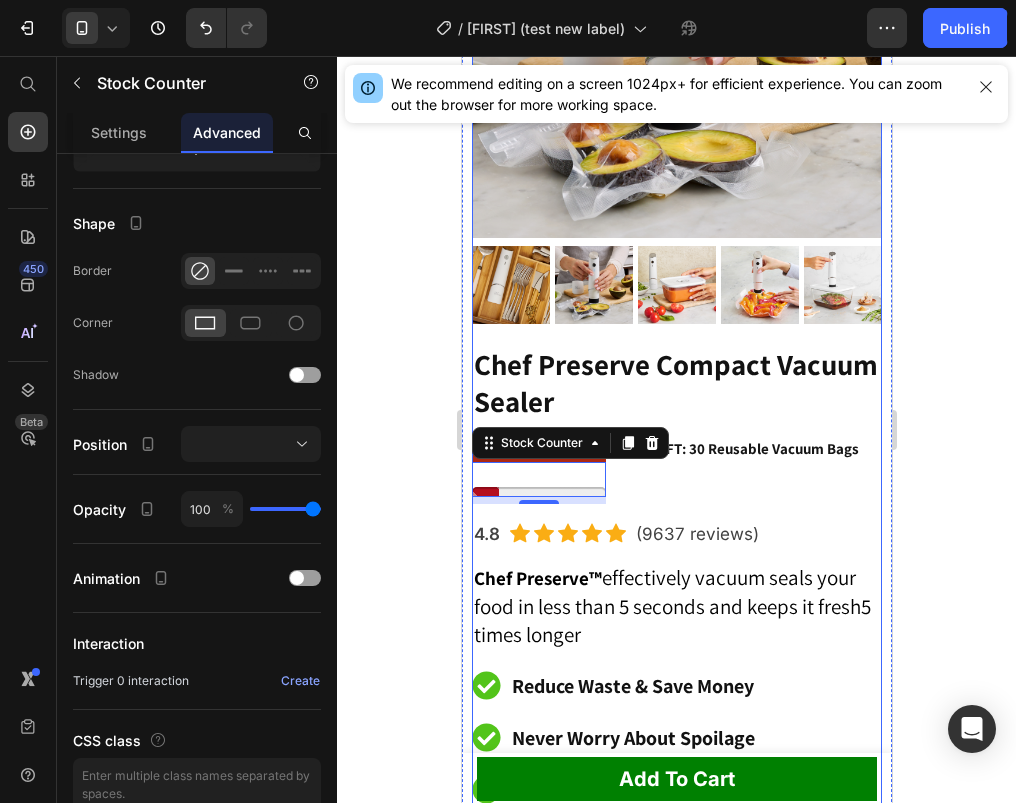 scroll, scrollTop: 559, scrollLeft: 0, axis: vertical 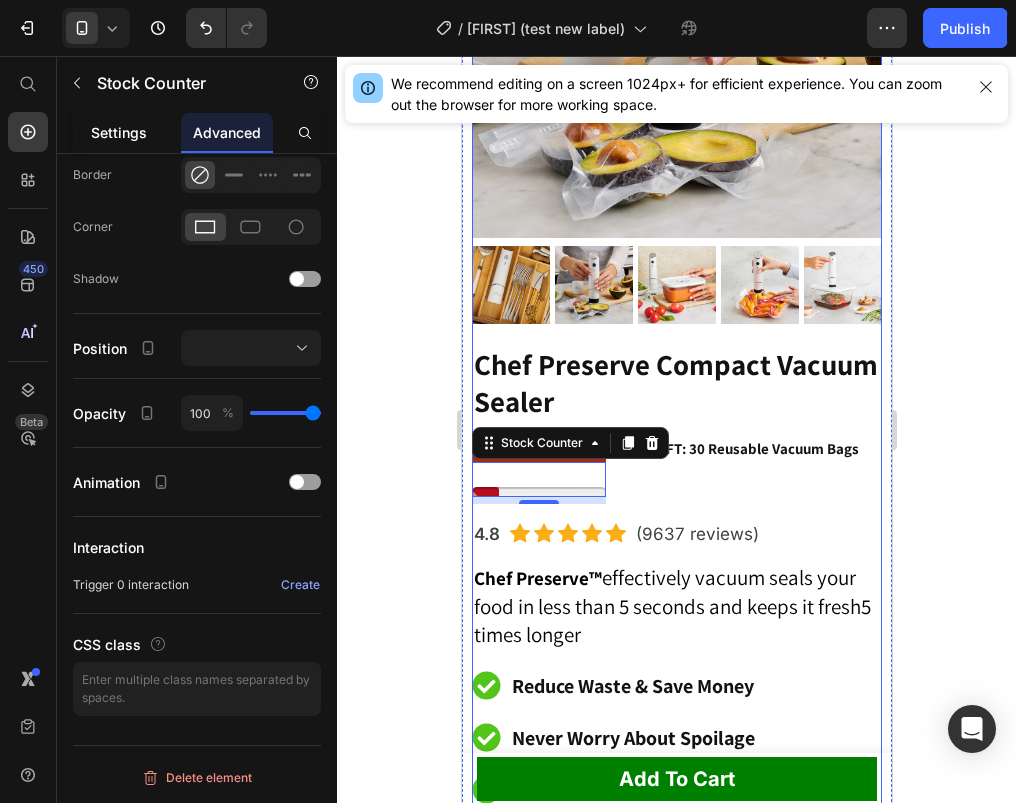click on "Settings" at bounding box center [119, 132] 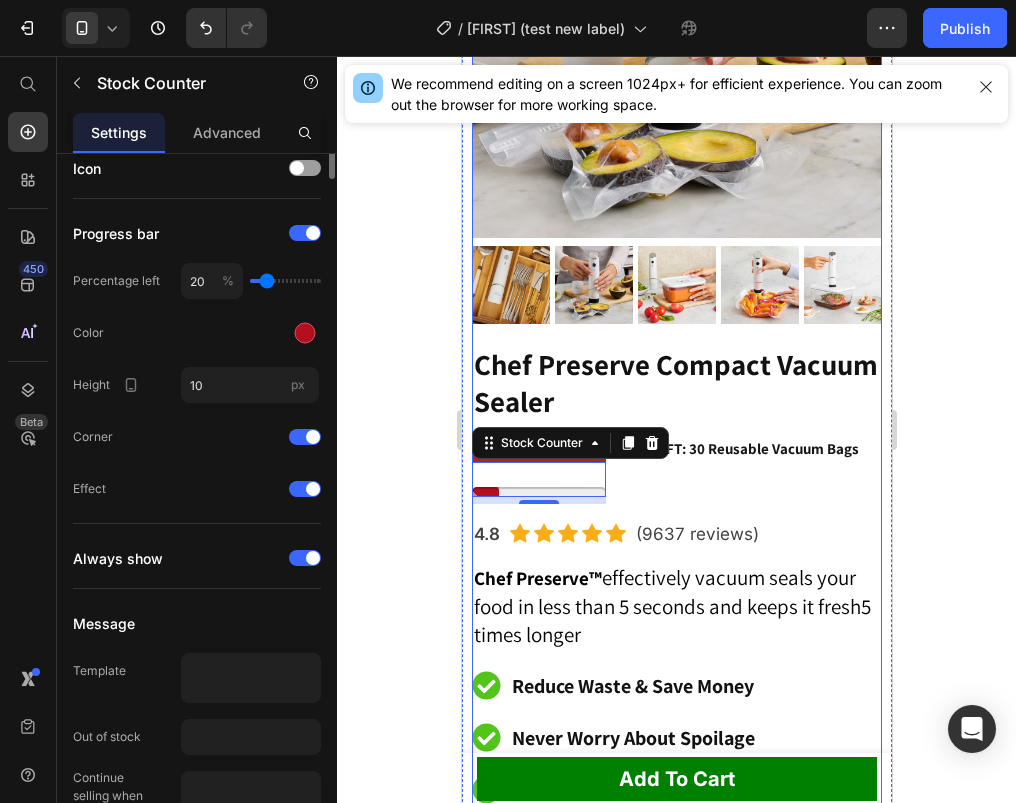 scroll, scrollTop: 405, scrollLeft: 0, axis: vertical 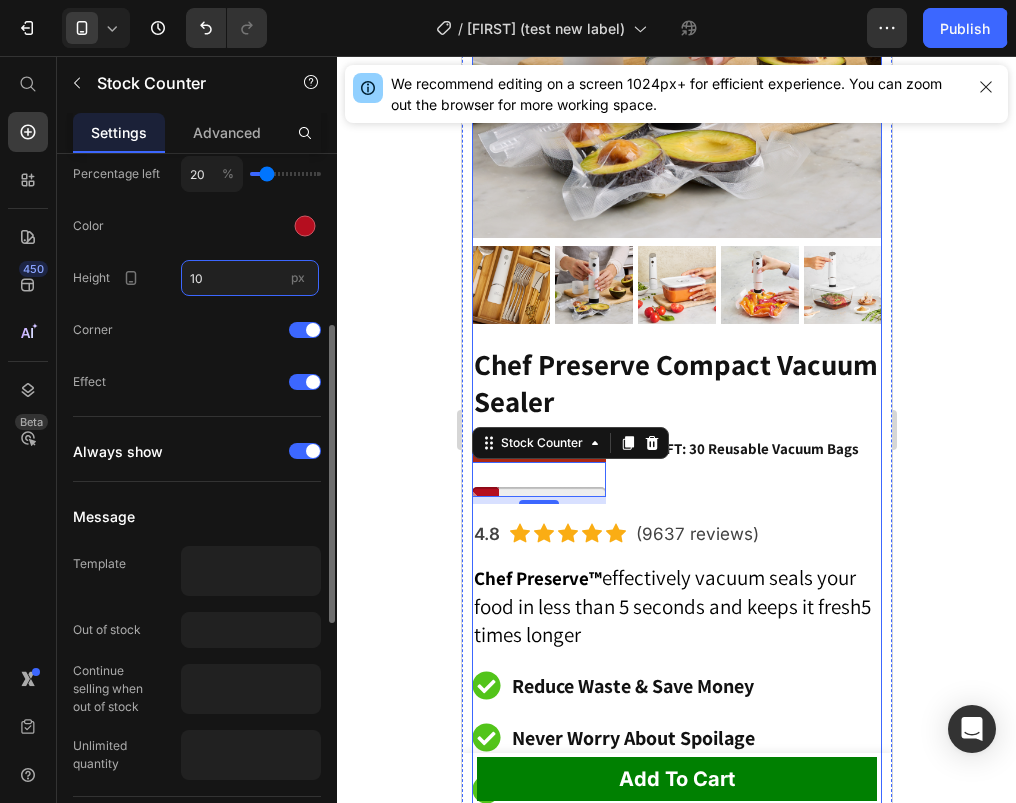 drag, startPoint x: 226, startPoint y: 271, endPoint x: 215, endPoint y: 272, distance: 11.045361 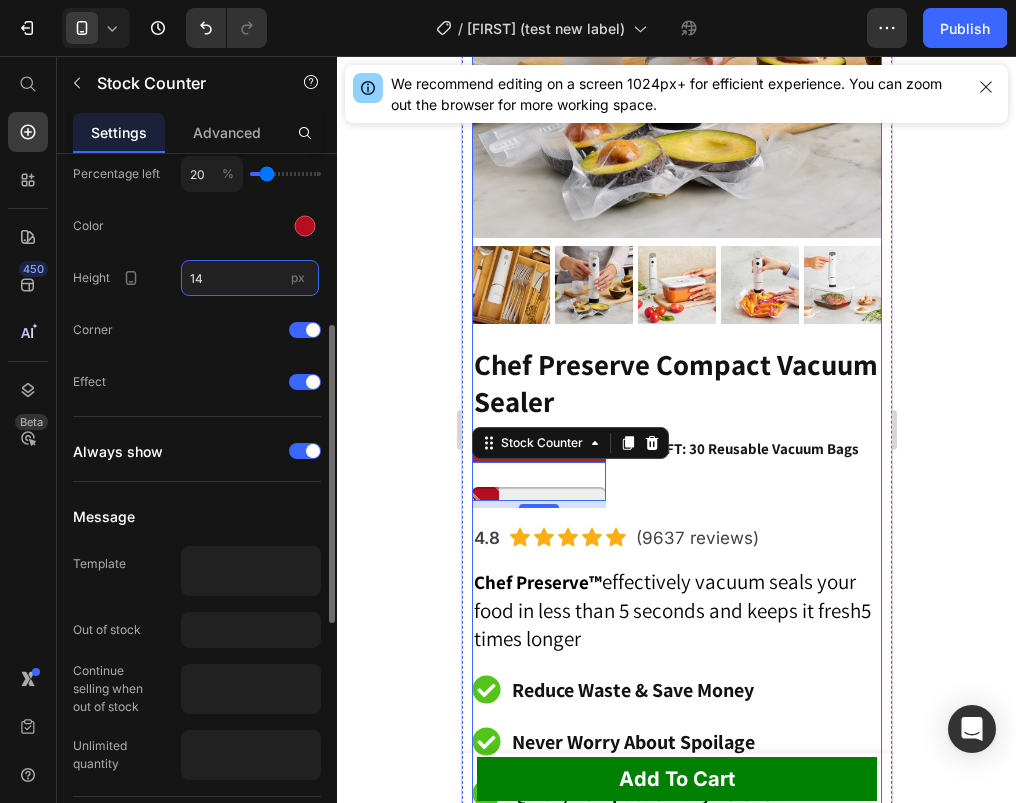 type on "14" 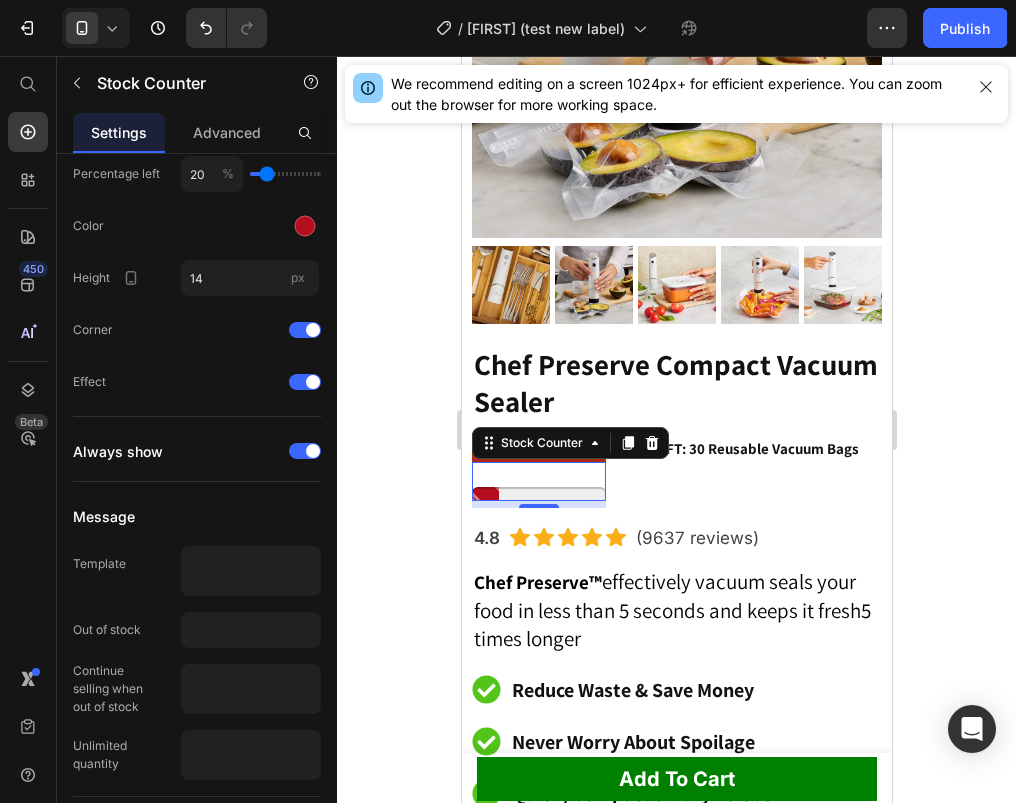 click 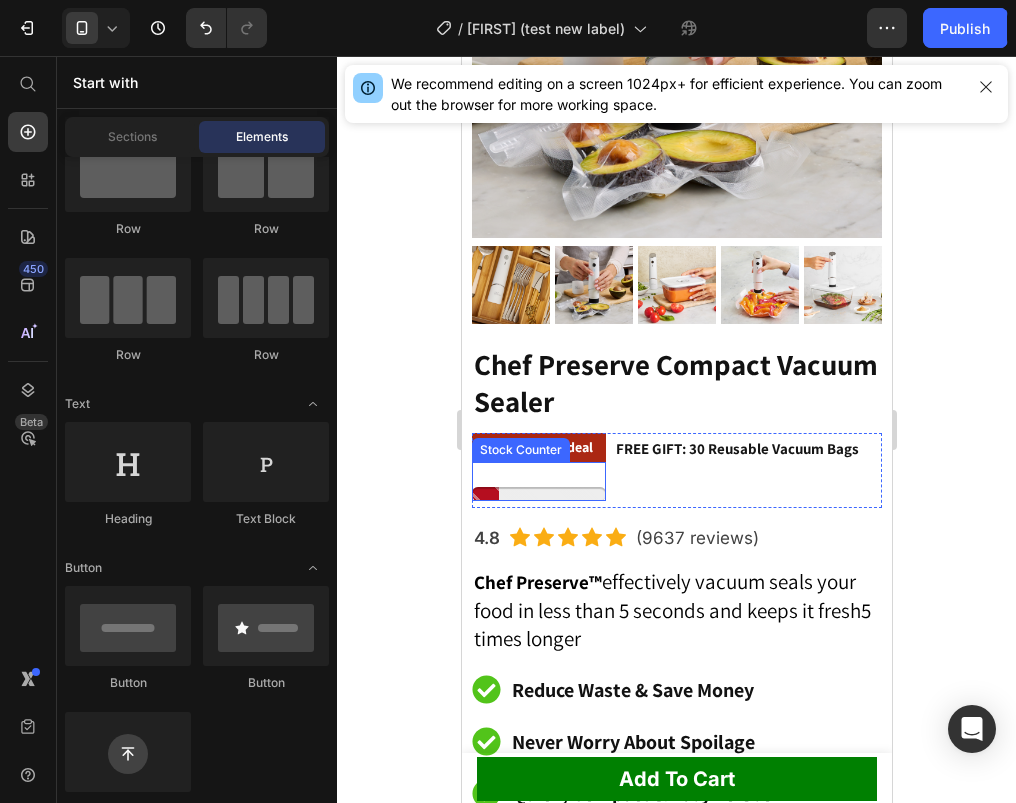 click at bounding box center [538, 494] 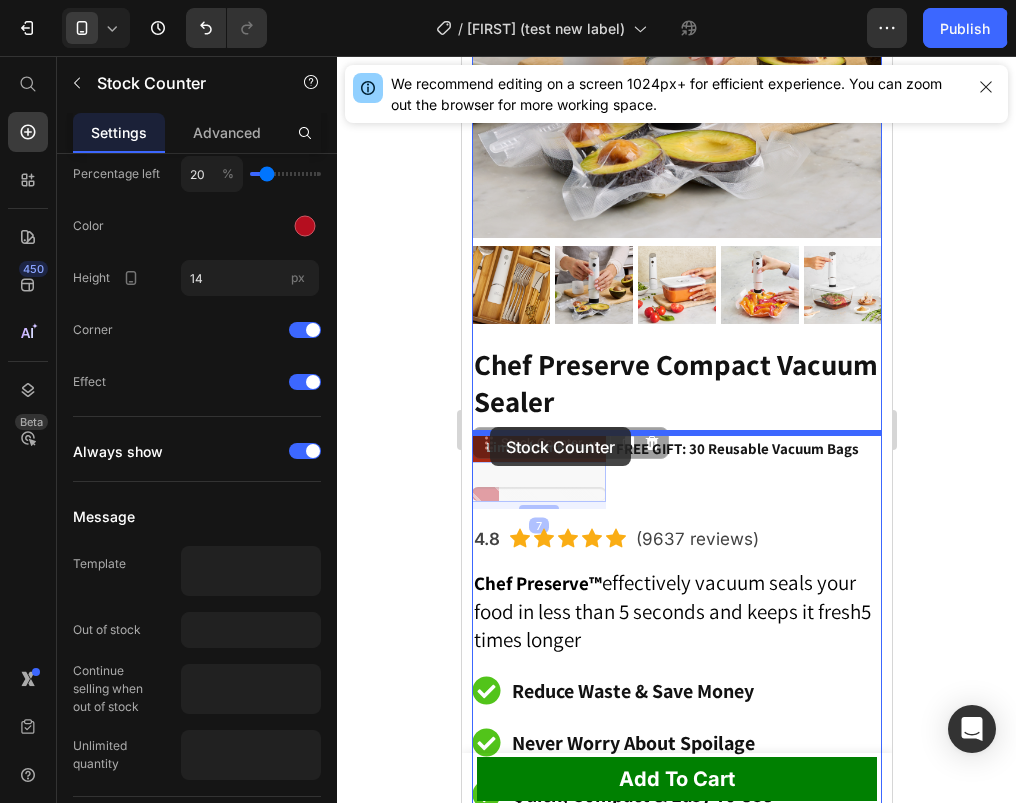 drag, startPoint x: 489, startPoint y: 442, endPoint x: 489, endPoint y: 427, distance: 15 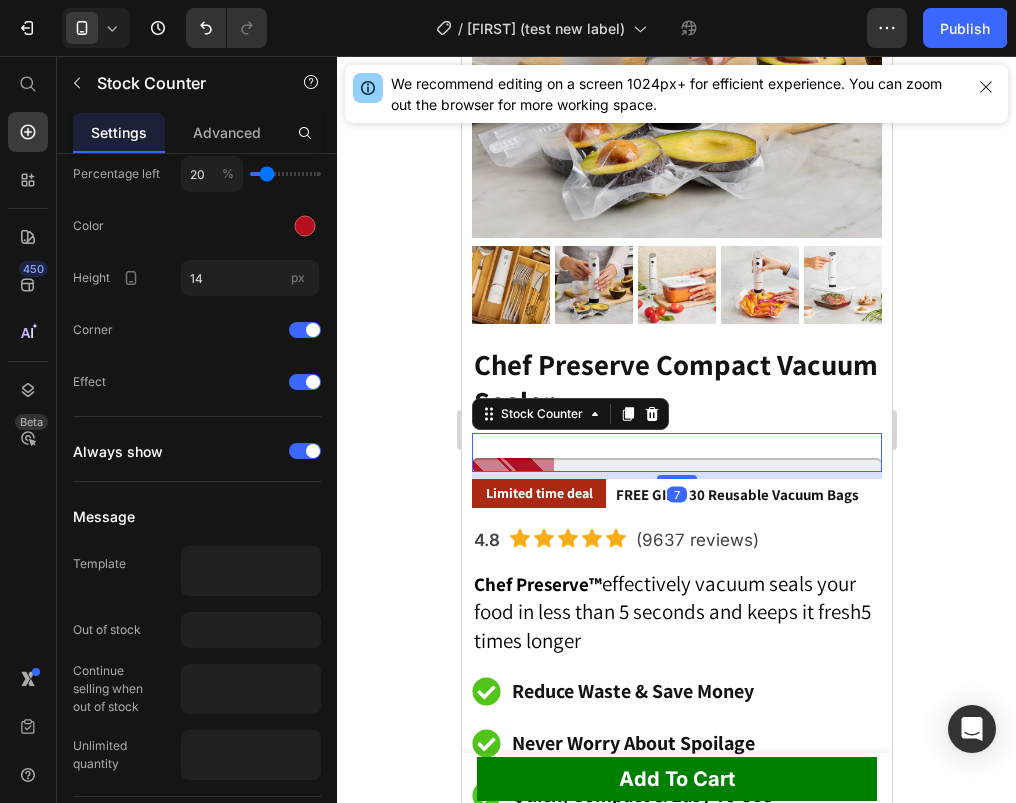 click 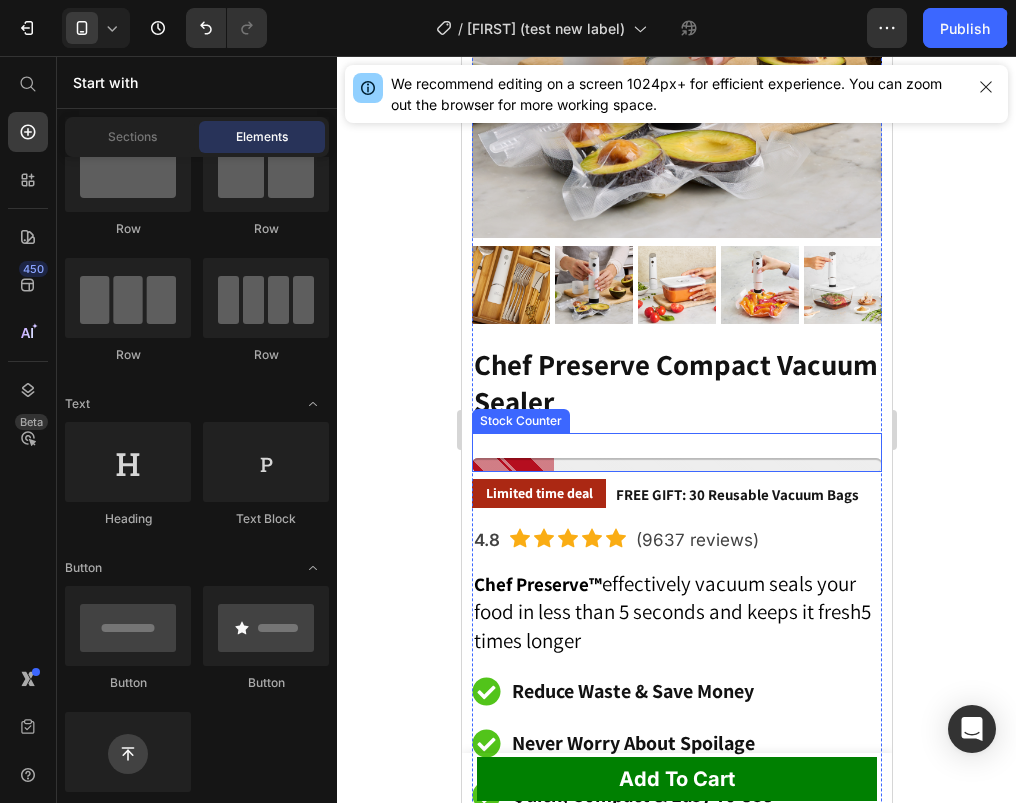 click at bounding box center (676, 452) 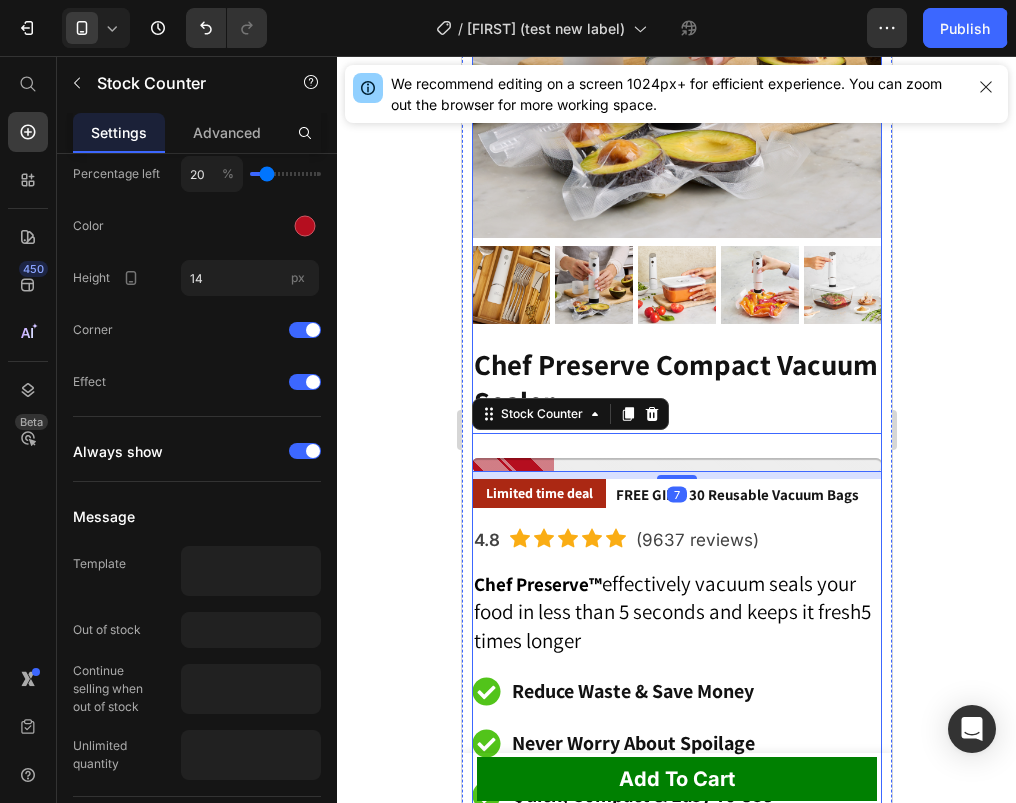 click on "Product Images Chef Preserve Compact Vacuum Sealer Heading Stock Counter   7 Limited time deal Text Block FREE GIFT: 30 Reusable Vacuum Bags Text Block Row Row Row 4.8 Text block                Icon                Icon                Icon                Icon                Icon Icon List Hoz (9637 reviews) Text block Row" at bounding box center [676, 198] 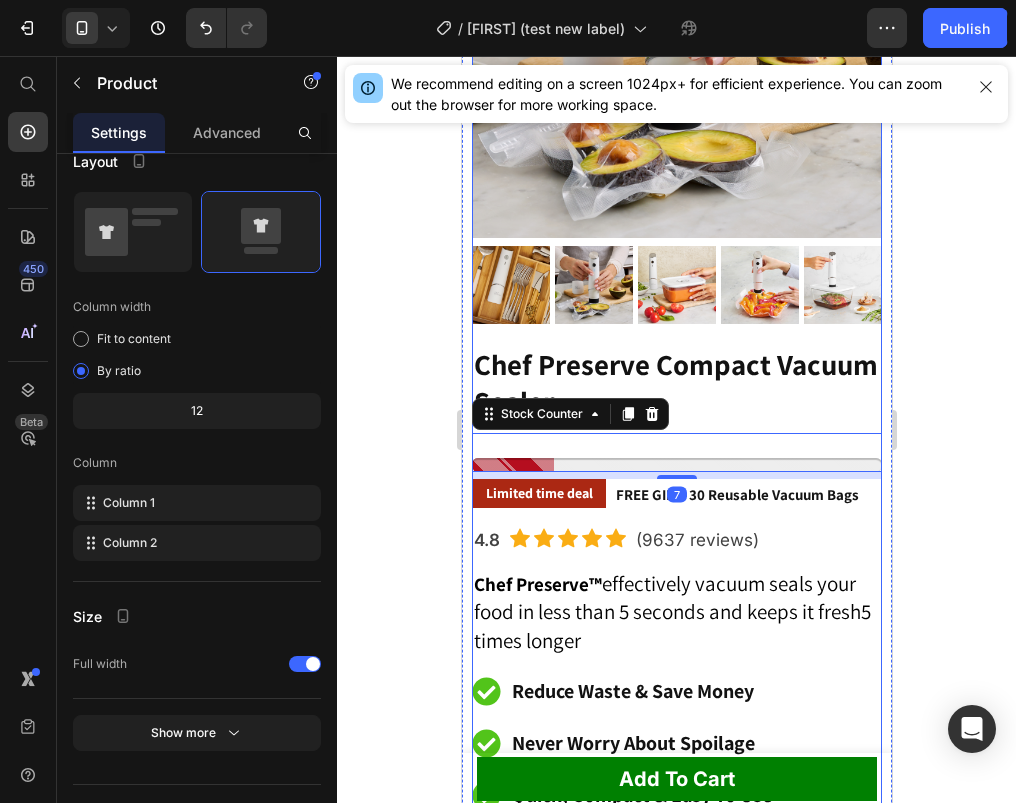 scroll, scrollTop: 0, scrollLeft: 0, axis: both 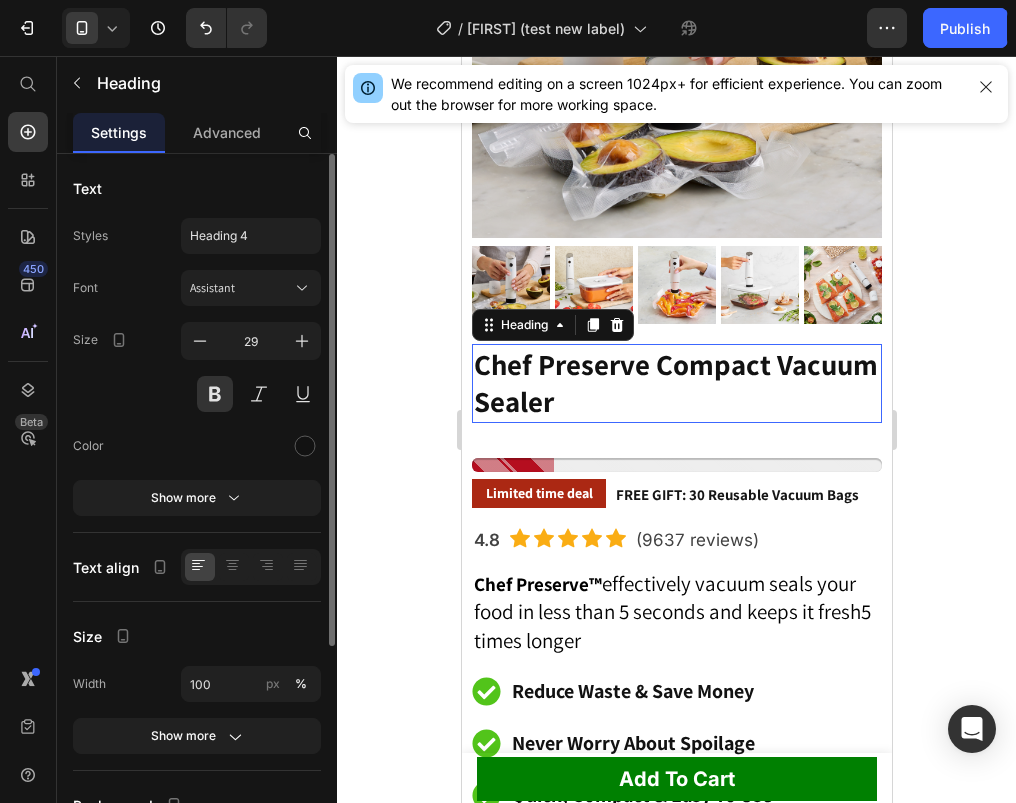 click on "Chef Preserve Compact Vacuum Sealer" at bounding box center [676, 383] 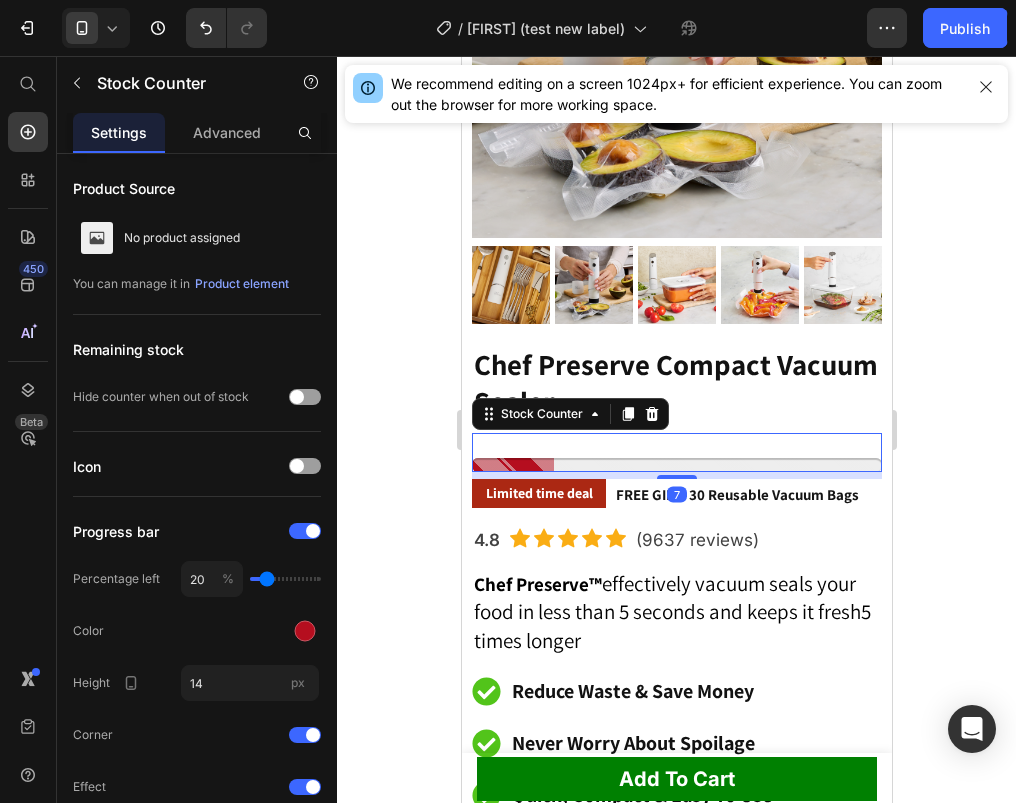 click at bounding box center [676, 452] 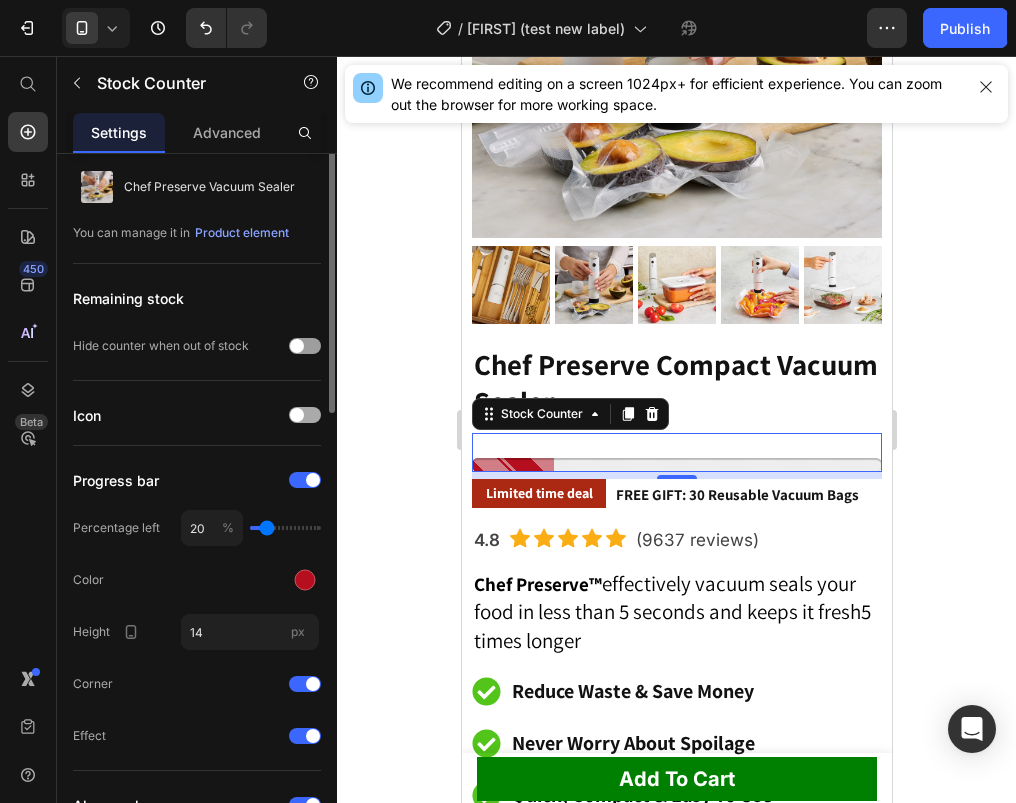 scroll, scrollTop: 53, scrollLeft: 0, axis: vertical 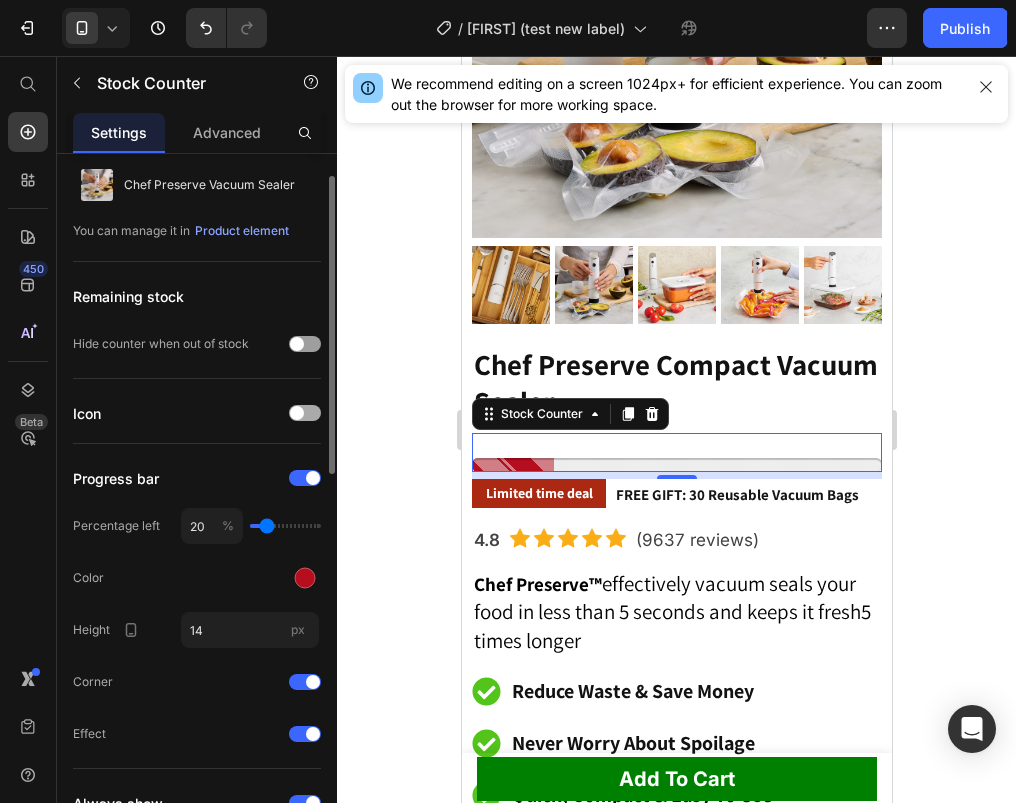 click at bounding box center (297, 413) 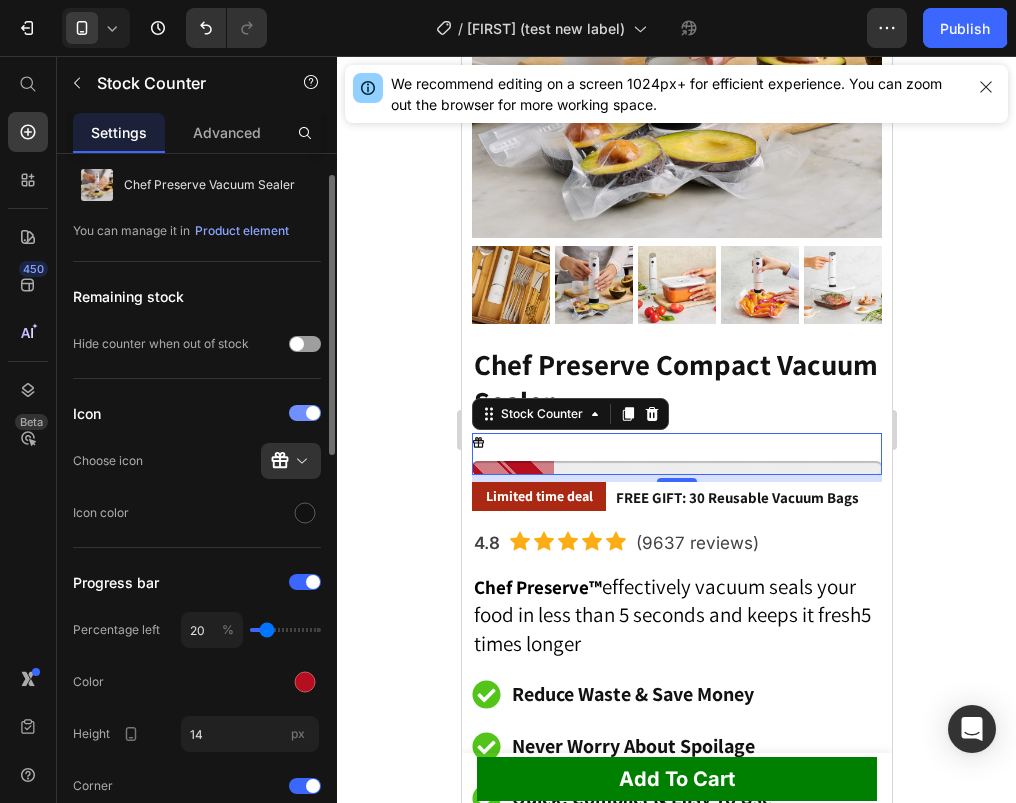 click at bounding box center [305, 413] 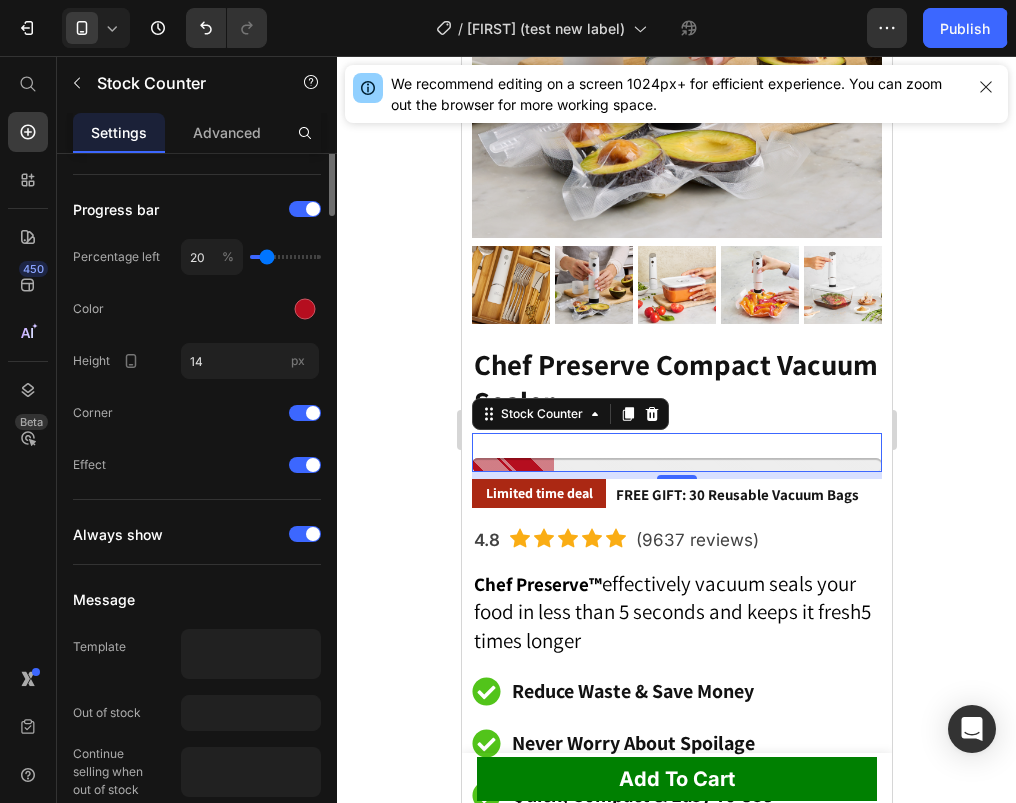 scroll, scrollTop: 403, scrollLeft: 0, axis: vertical 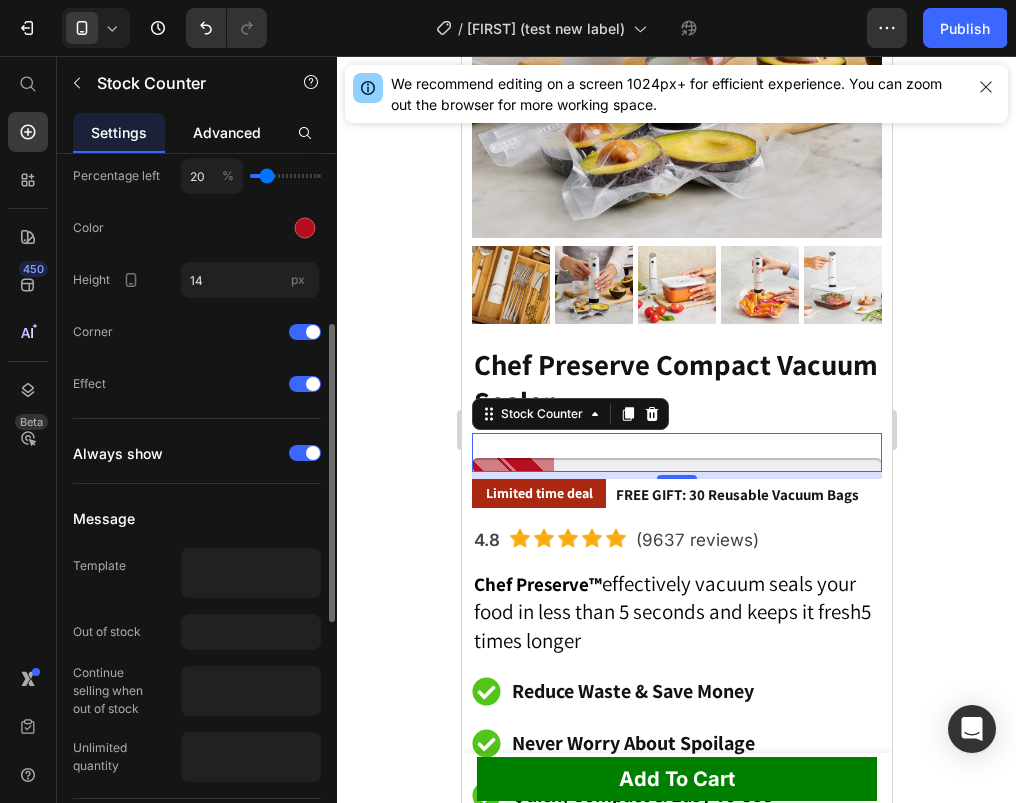 click on "Advanced" 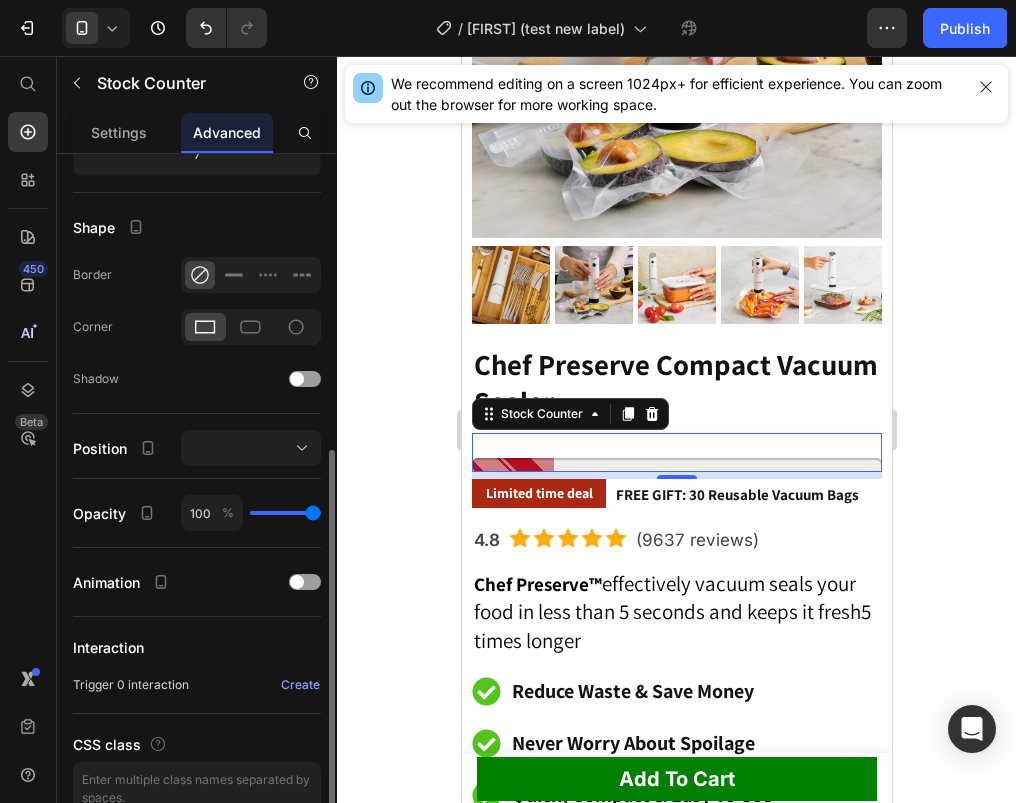 scroll, scrollTop: 485, scrollLeft: 0, axis: vertical 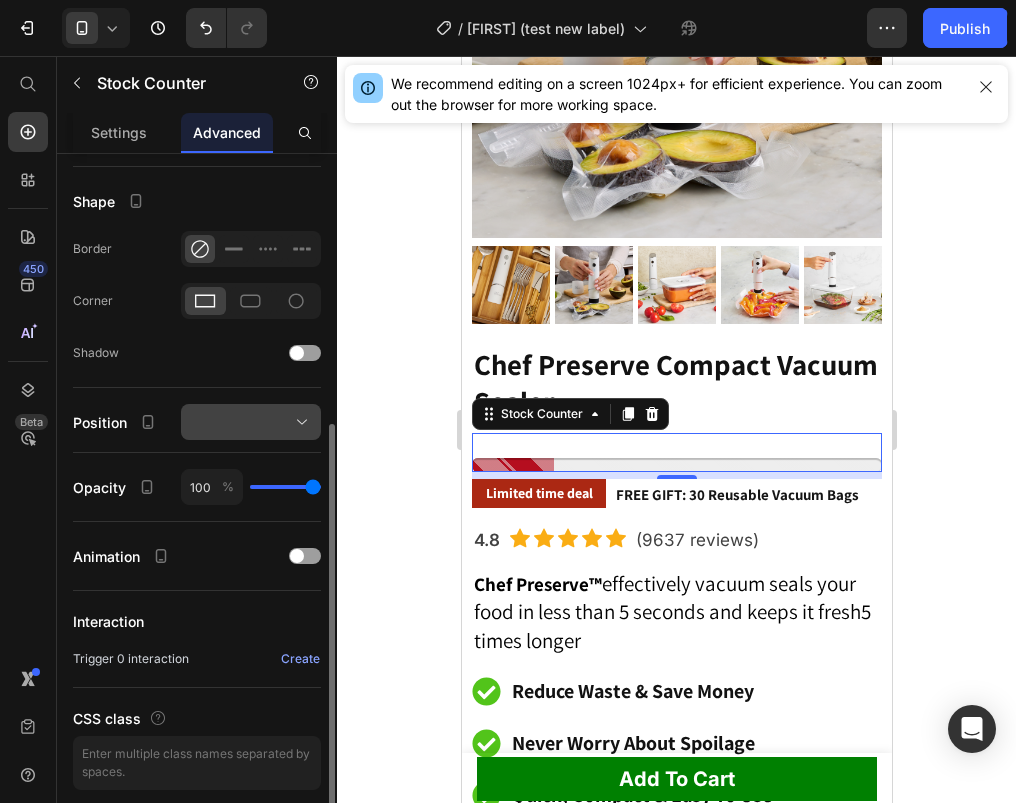 click at bounding box center (251, 422) 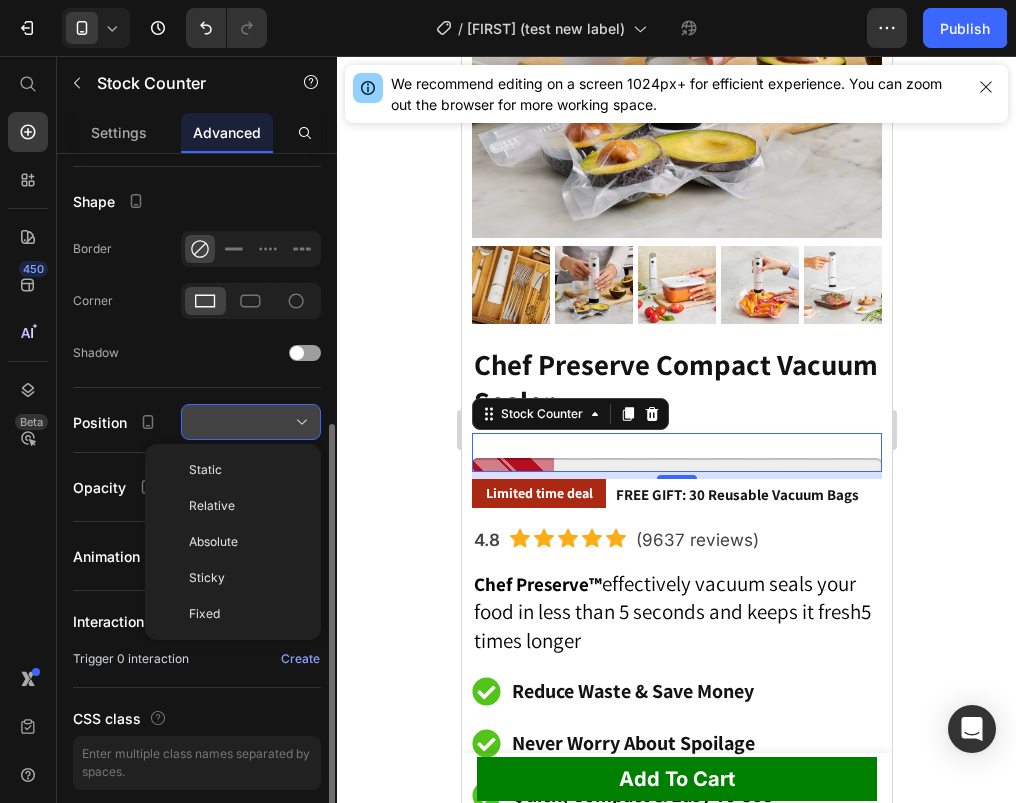 click at bounding box center (251, 422) 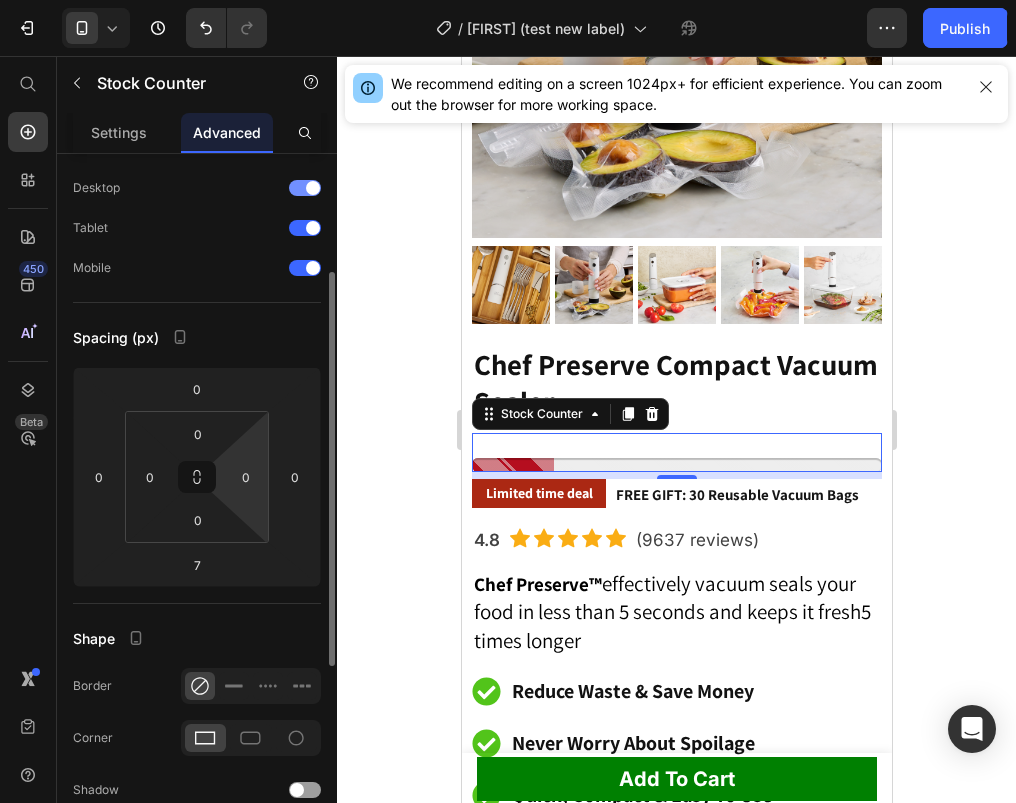 scroll, scrollTop: 21, scrollLeft: 0, axis: vertical 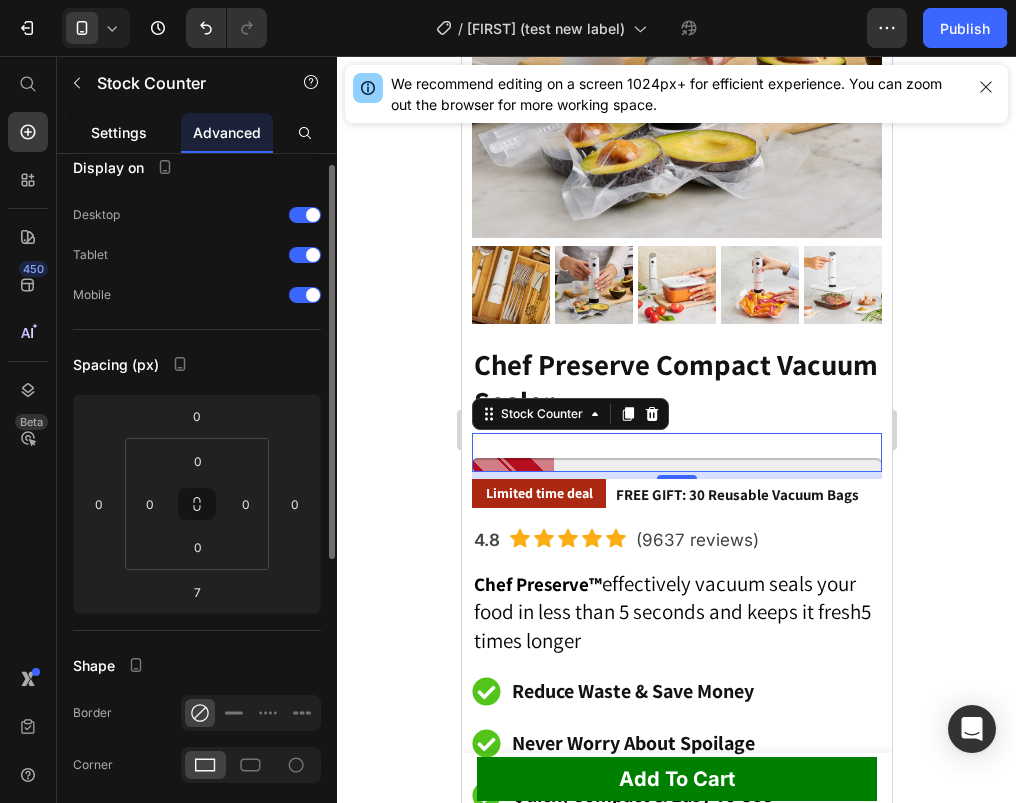 click on "Settings" at bounding box center [119, 132] 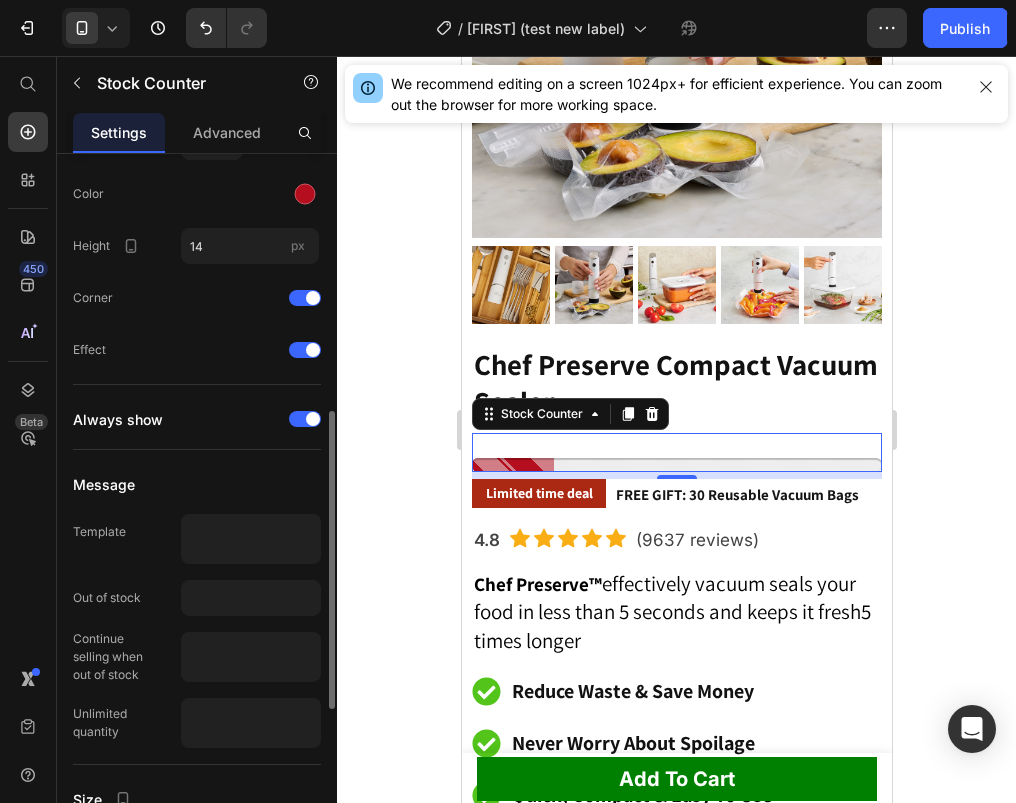 scroll, scrollTop: 620, scrollLeft: 0, axis: vertical 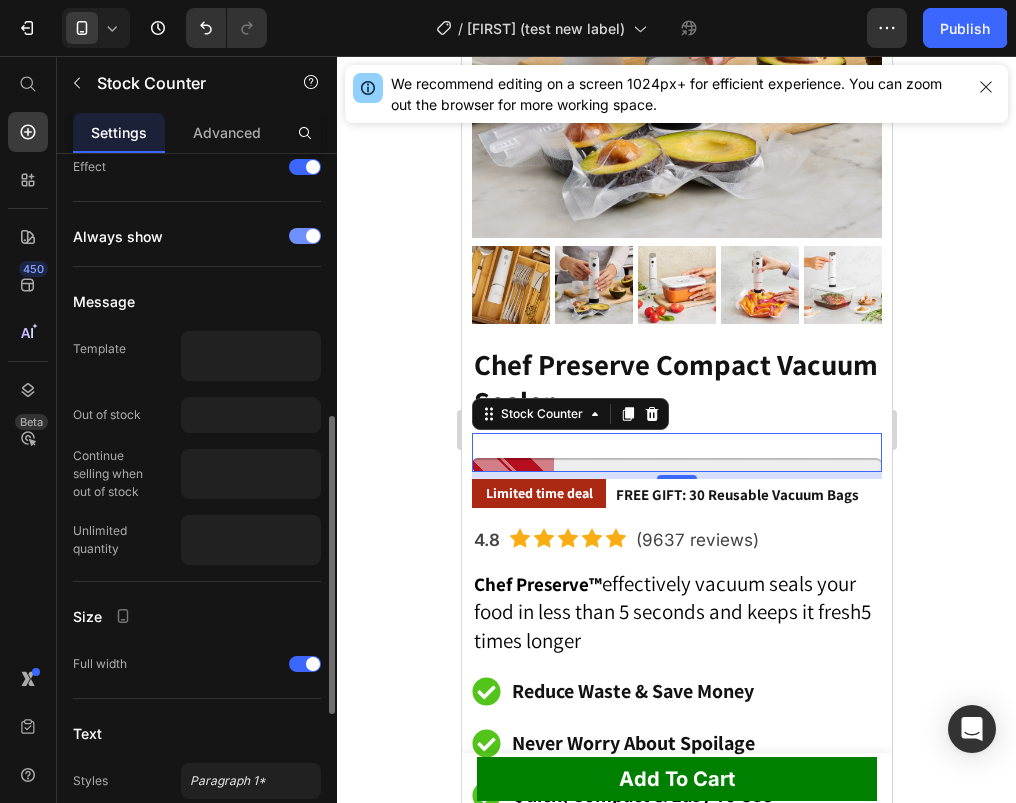 click at bounding box center (313, 236) 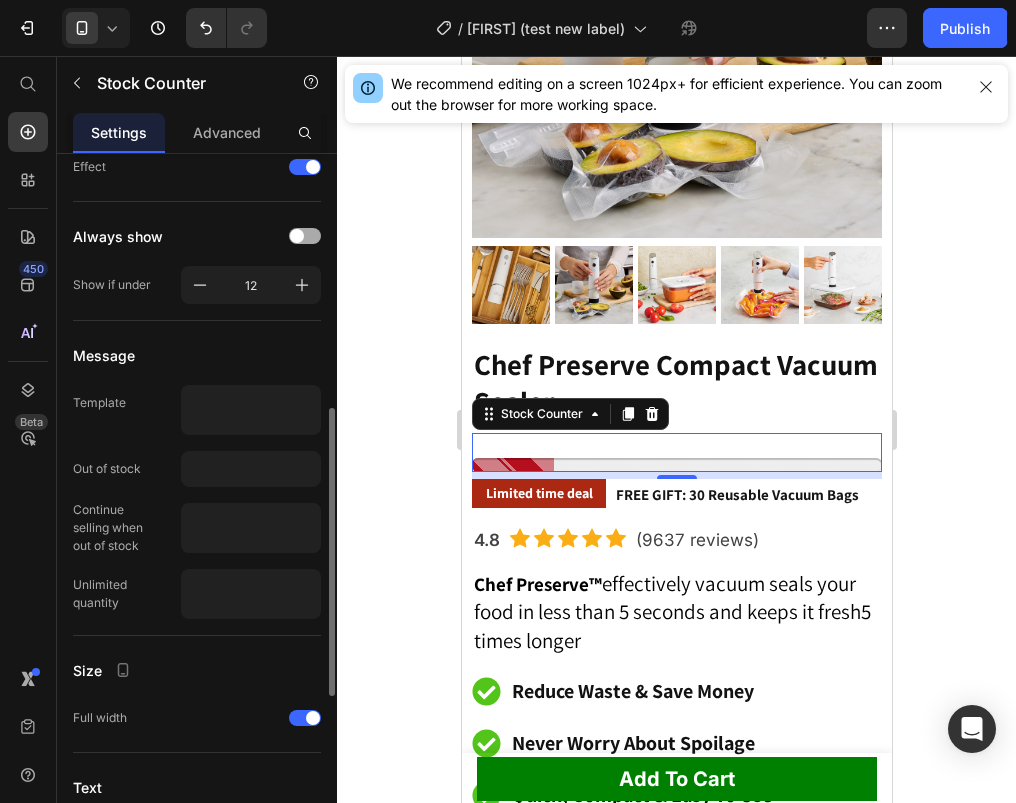 click at bounding box center [305, 236] 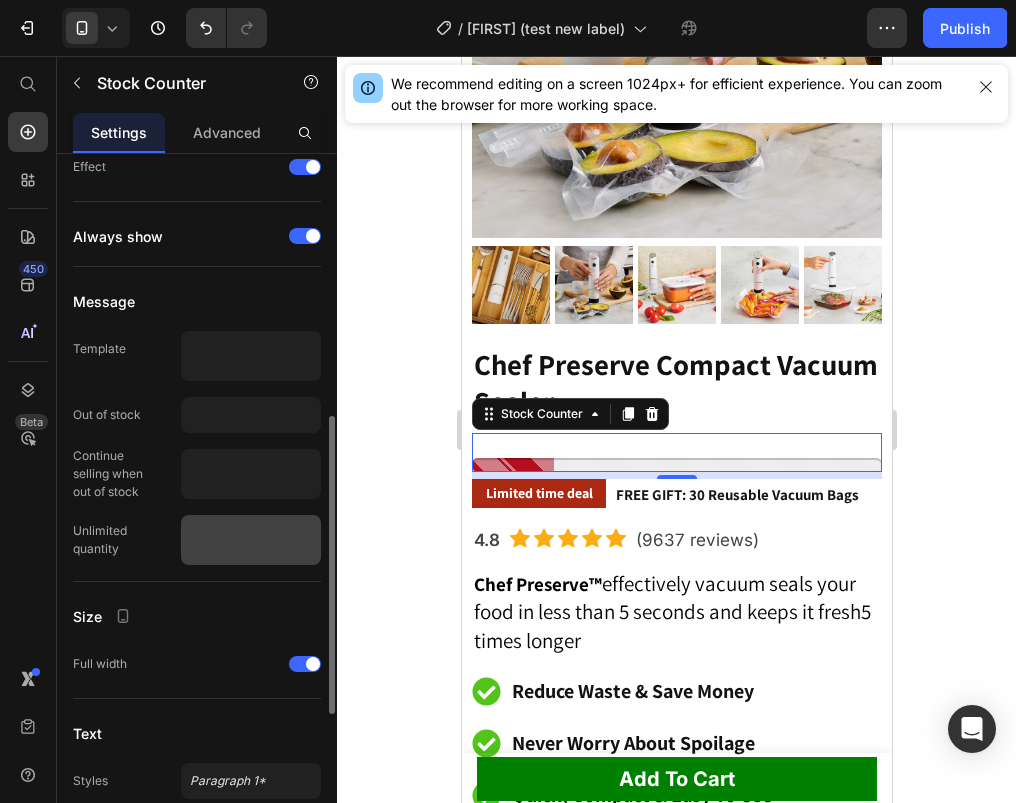 scroll, scrollTop: 880, scrollLeft: 0, axis: vertical 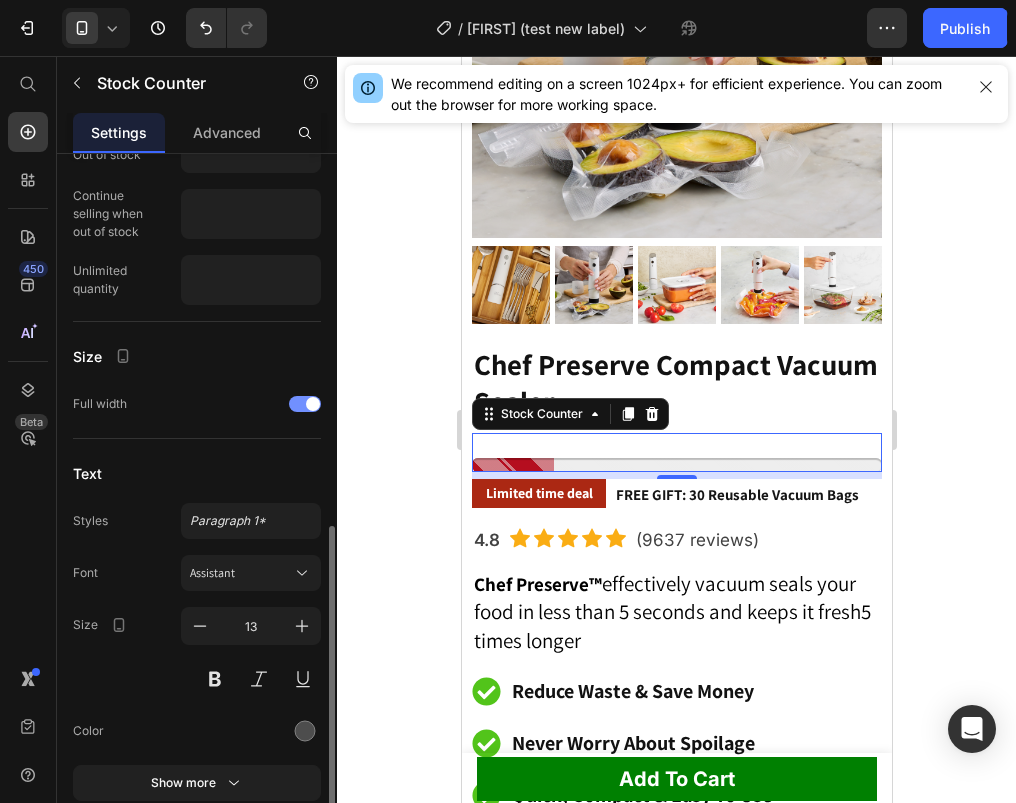 click at bounding box center [305, 404] 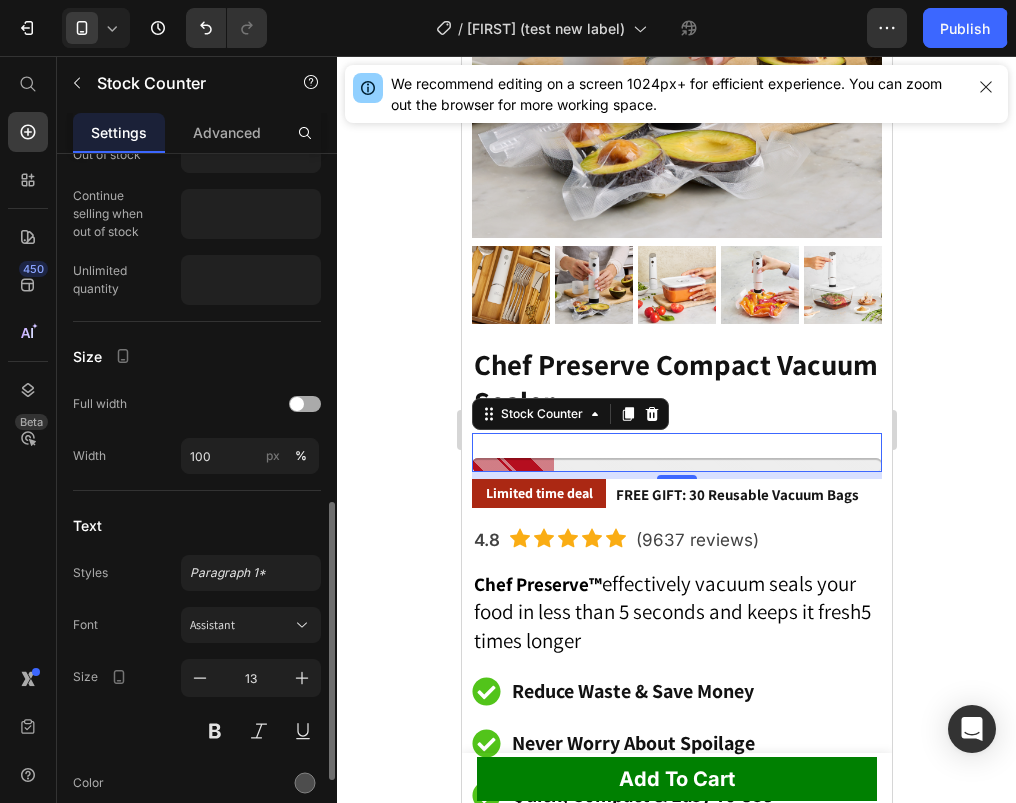 click at bounding box center [297, 404] 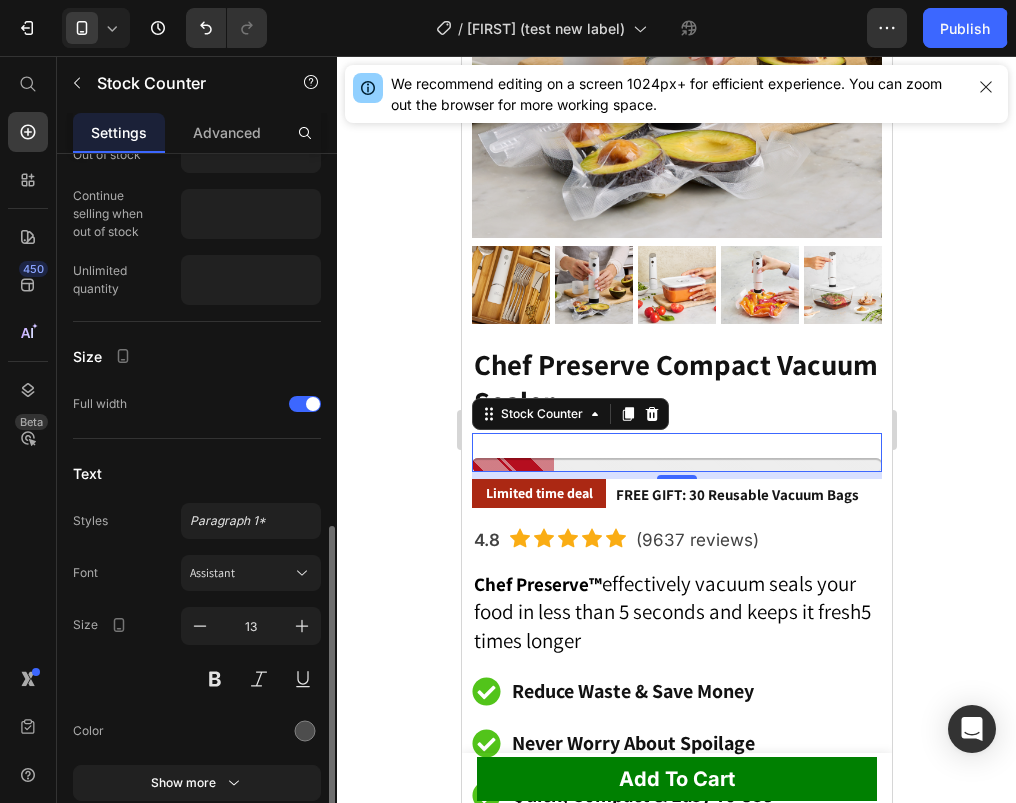 scroll, scrollTop: 965, scrollLeft: 0, axis: vertical 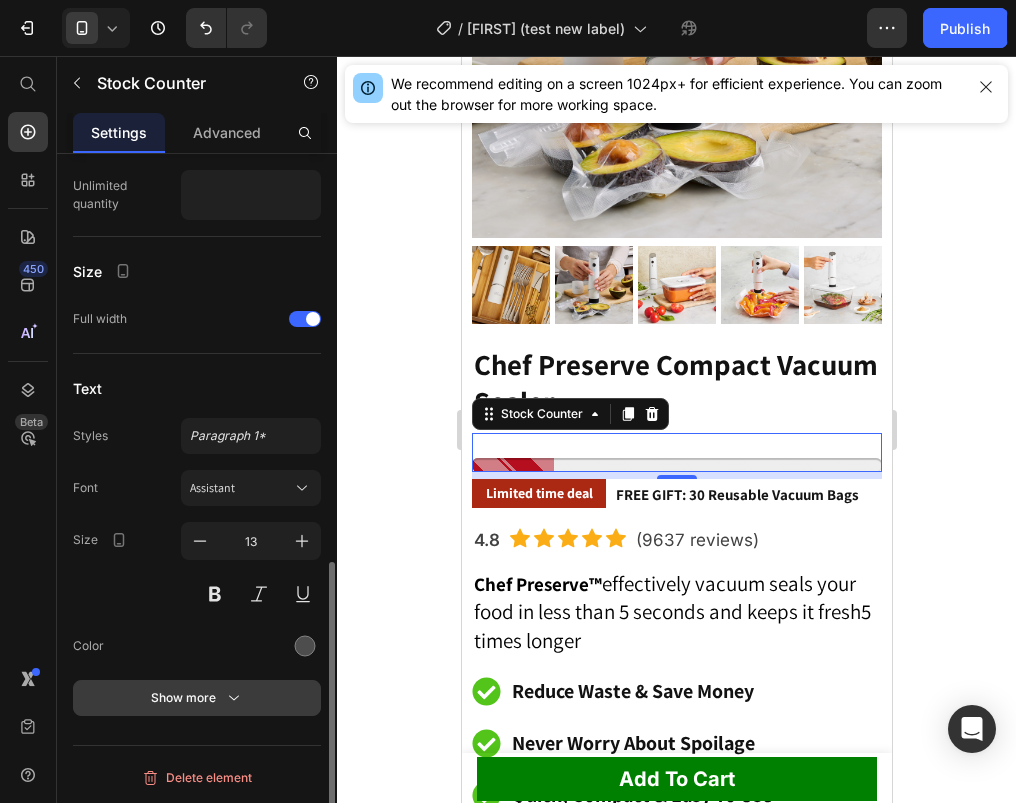 click on "Show more" at bounding box center [197, 698] 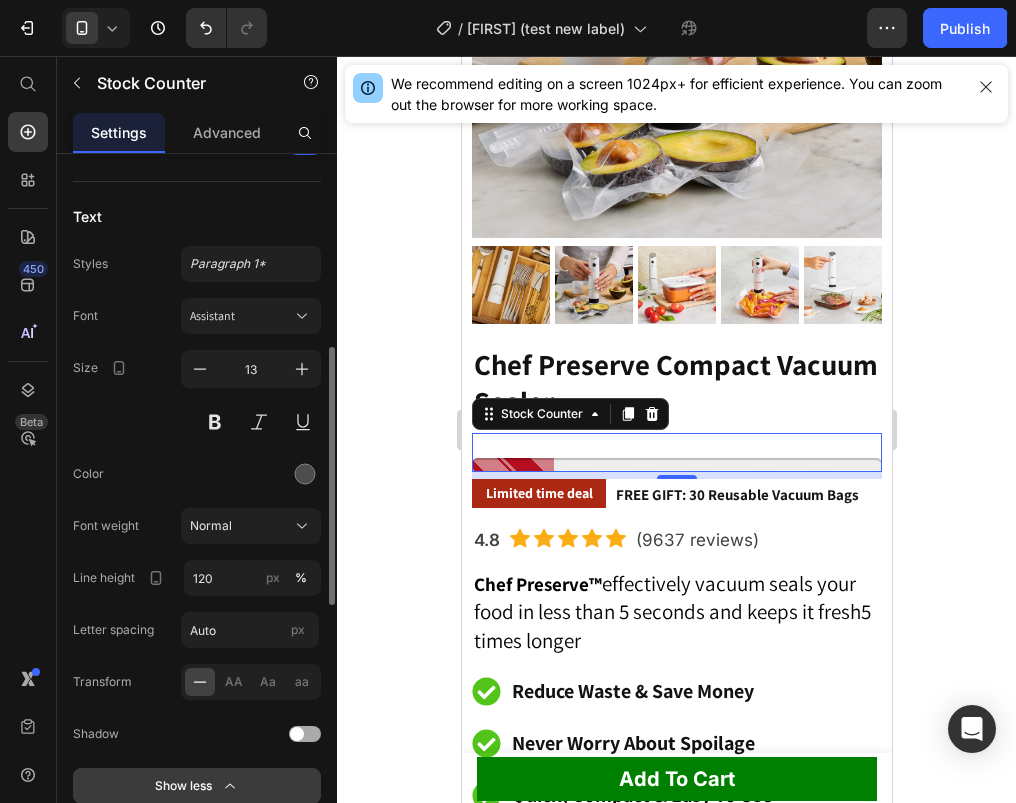 scroll, scrollTop: 1149, scrollLeft: 0, axis: vertical 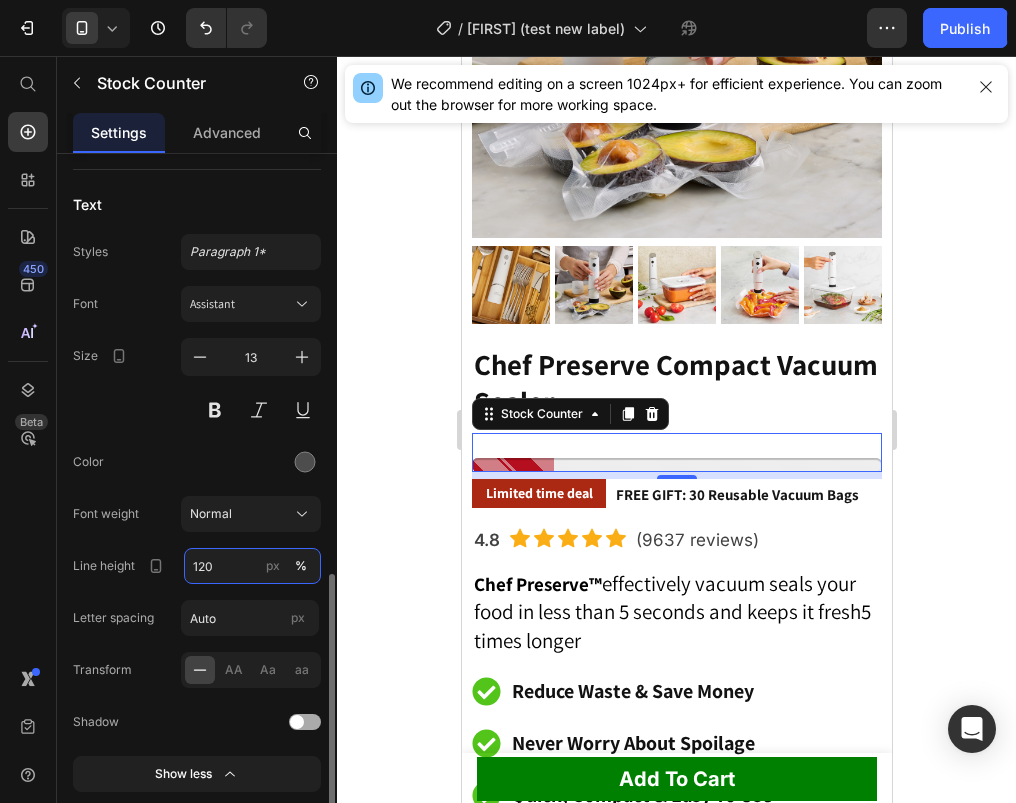 click on "120" at bounding box center (252, 566) 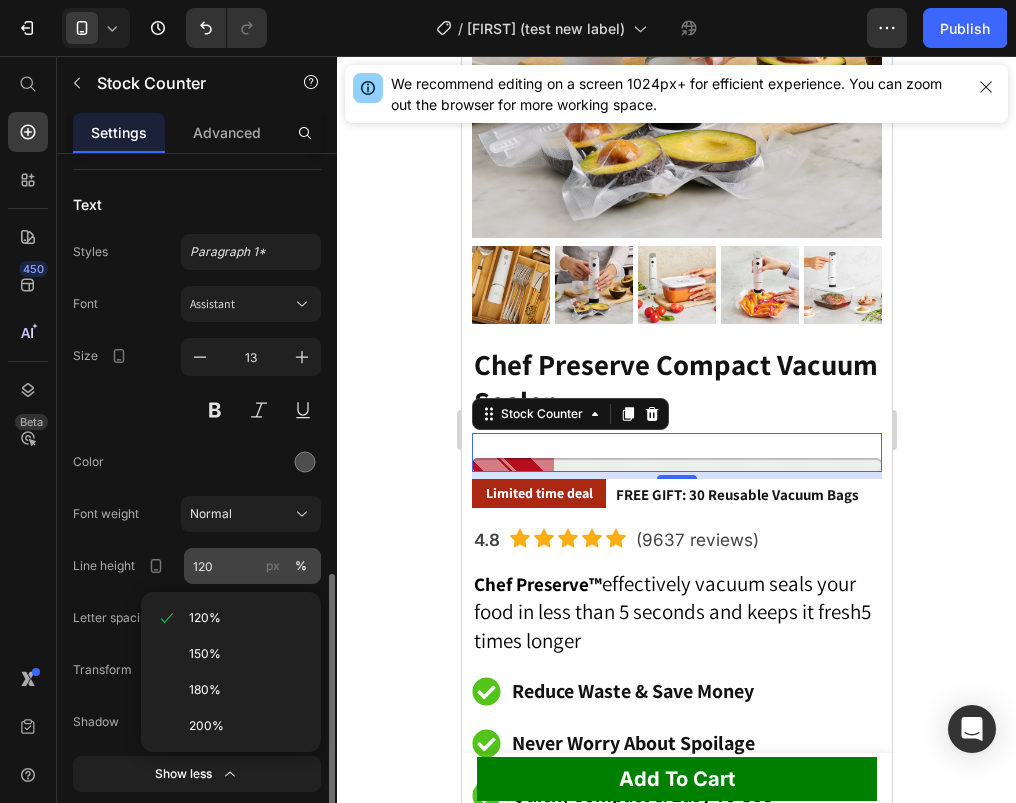 click on "px" 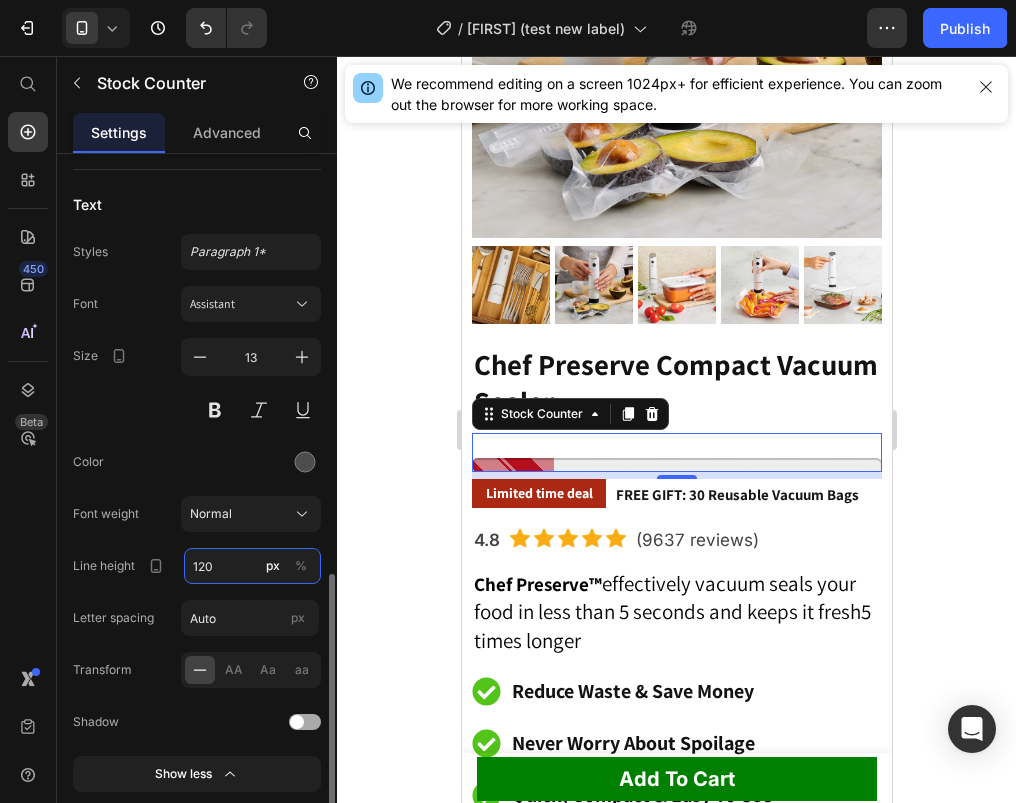 drag, startPoint x: 240, startPoint y: 563, endPoint x: 189, endPoint y: 567, distance: 51.156624 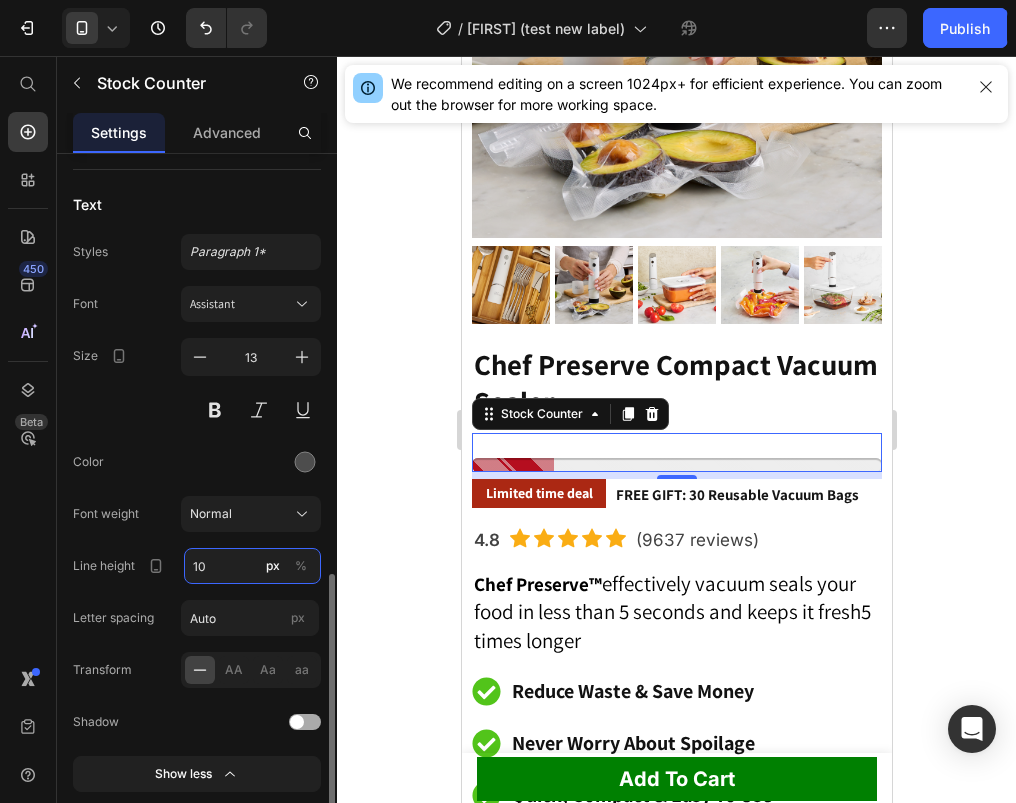 type on "10" 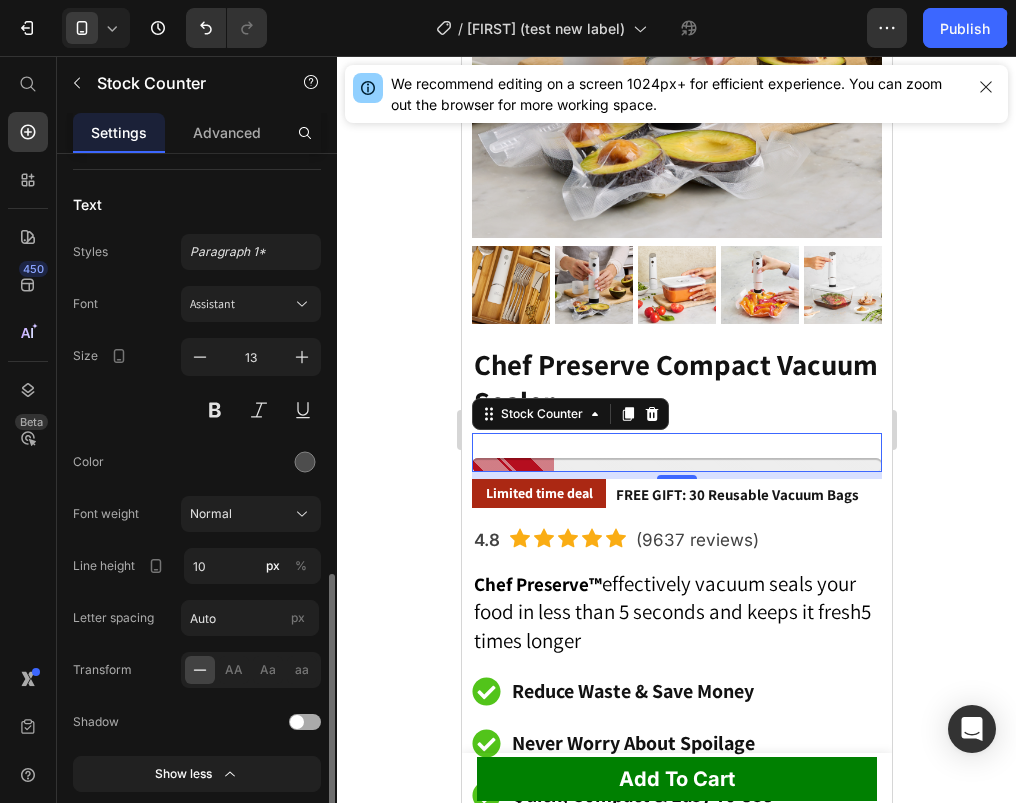 click on "Color" at bounding box center [197, 462] 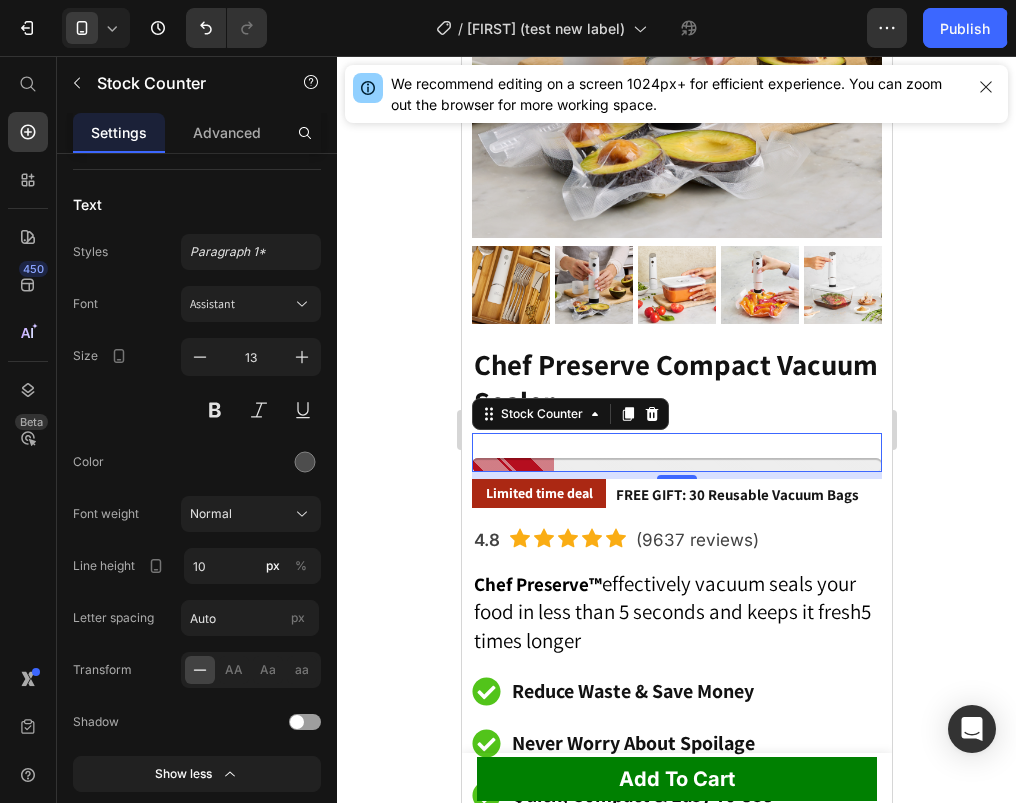 click 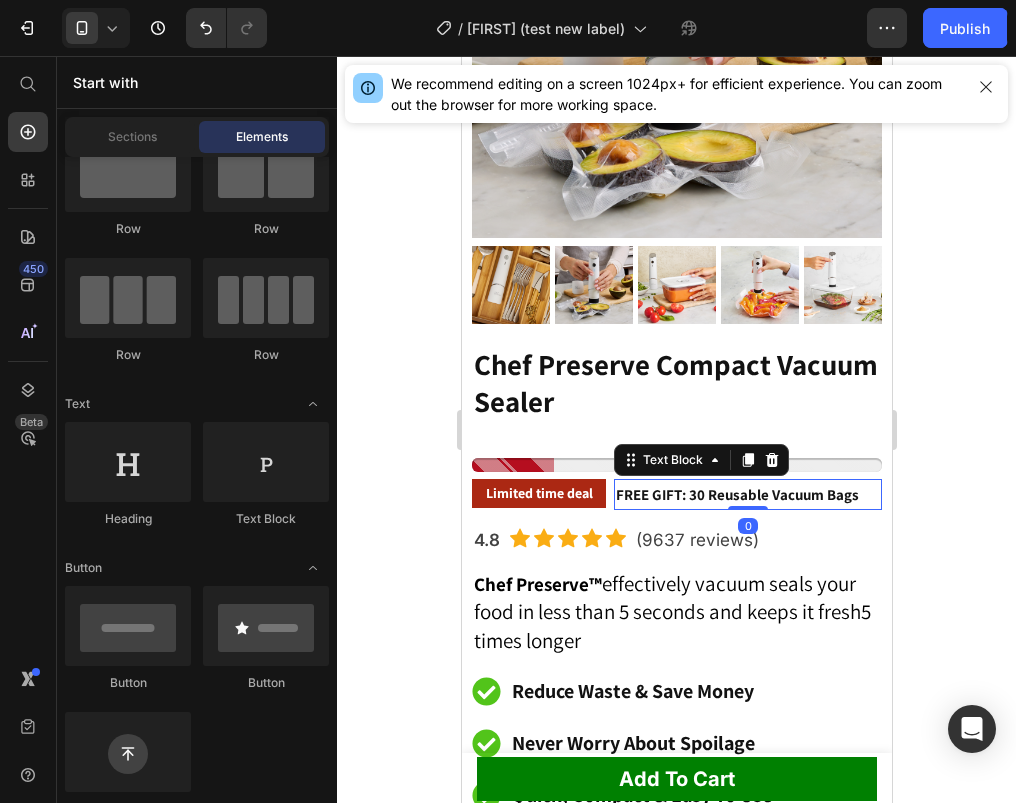 click on "FREE GIFT: 30 Reusable Vacuum Bags" at bounding box center (747, 494) 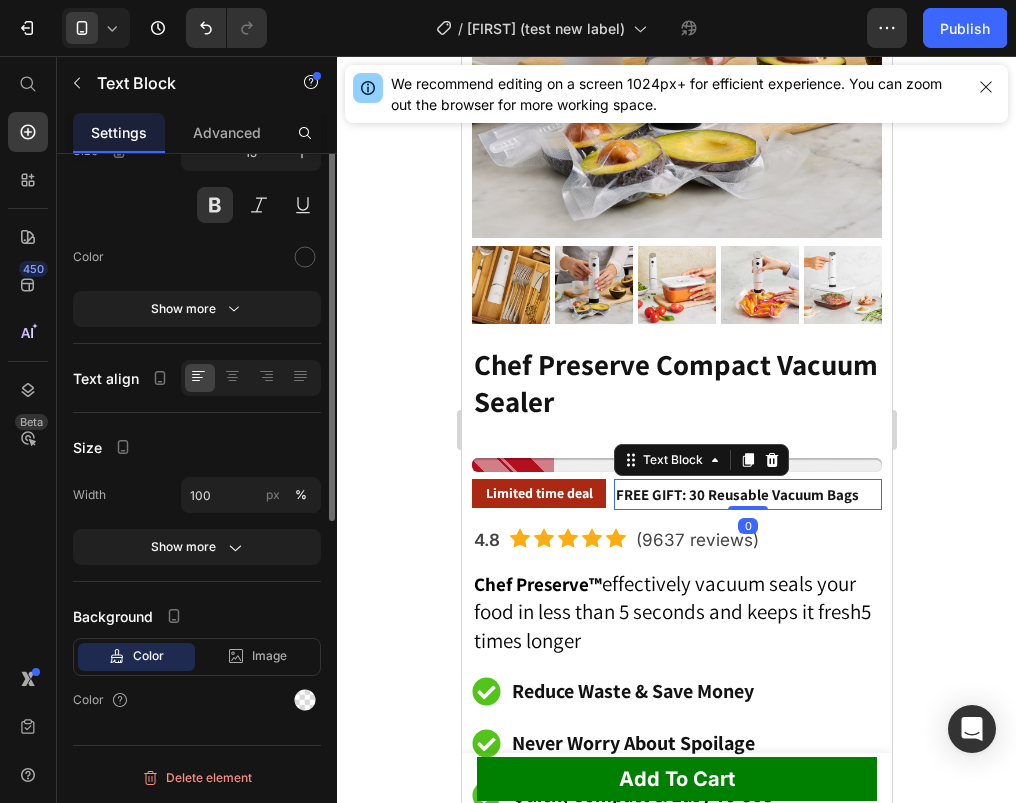 scroll, scrollTop: 0, scrollLeft: 0, axis: both 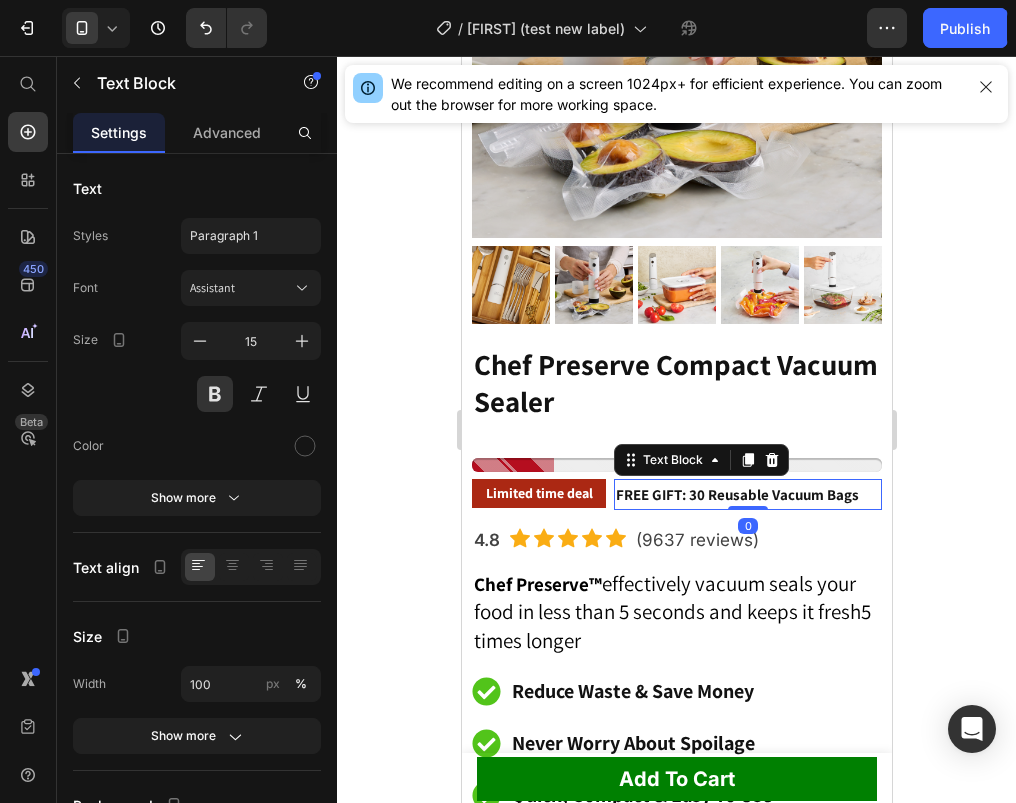 click on "FREE GIFT: 30 Reusable Vacuum Bags" at bounding box center [747, 494] 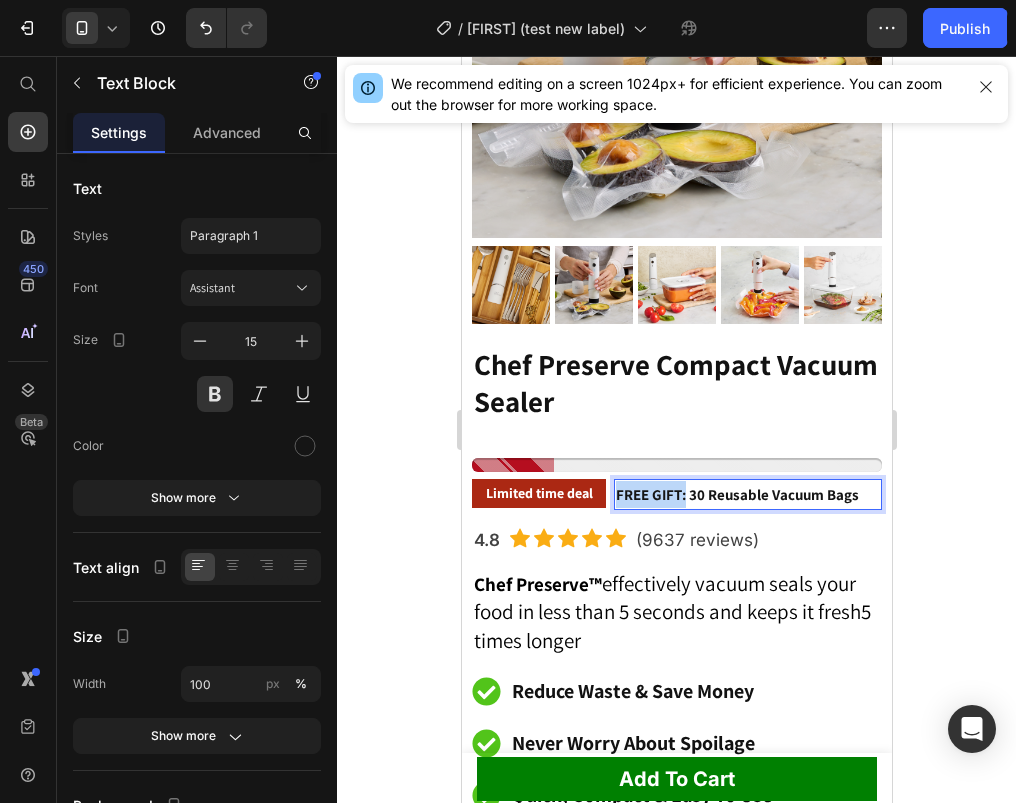 drag, startPoint x: 686, startPoint y: 498, endPoint x: 616, endPoint y: 498, distance: 70 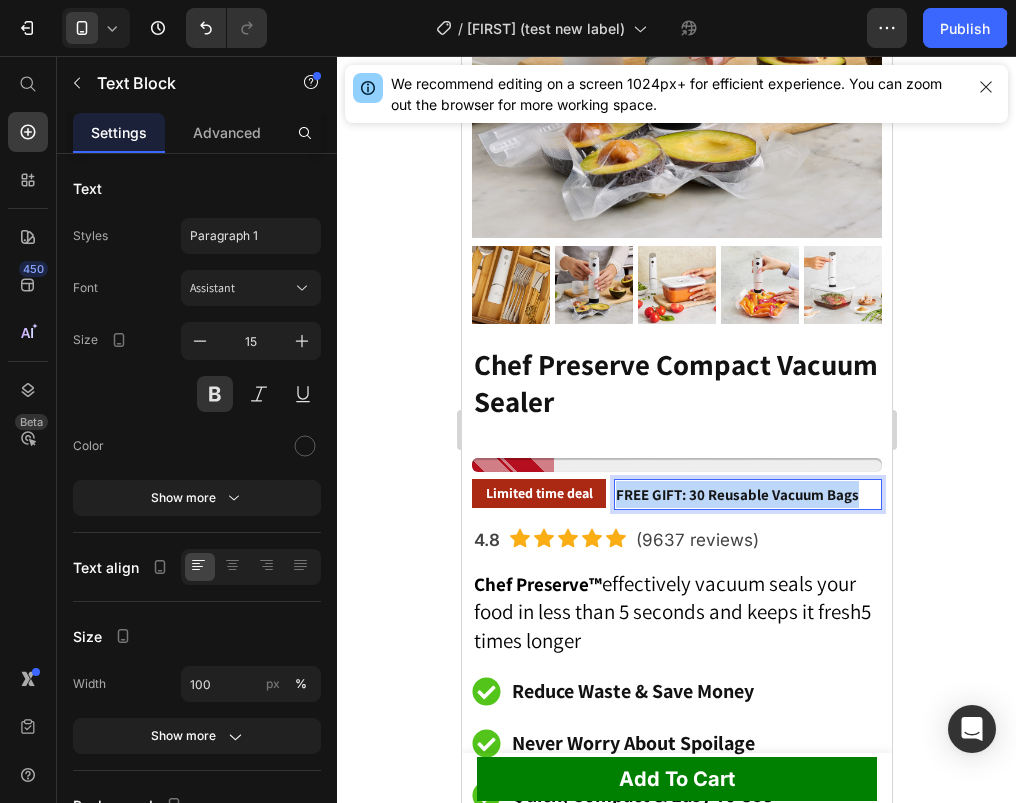 drag, startPoint x: 861, startPoint y: 497, endPoint x: 616, endPoint y: 492, distance: 245.05101 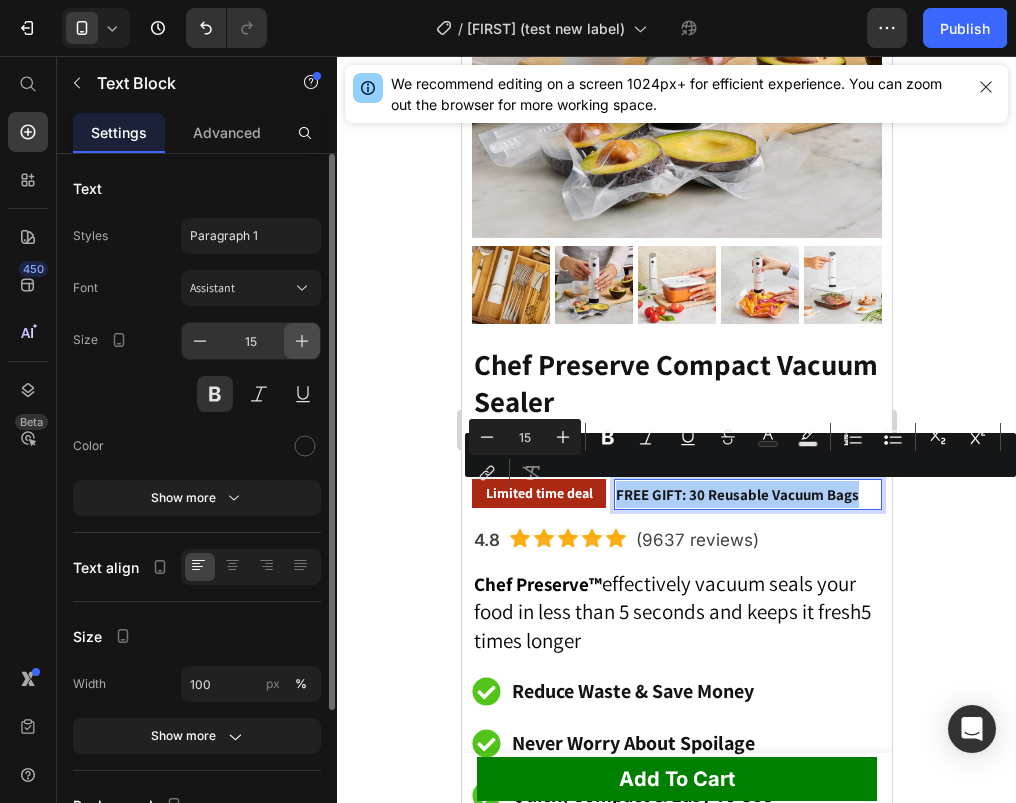 click 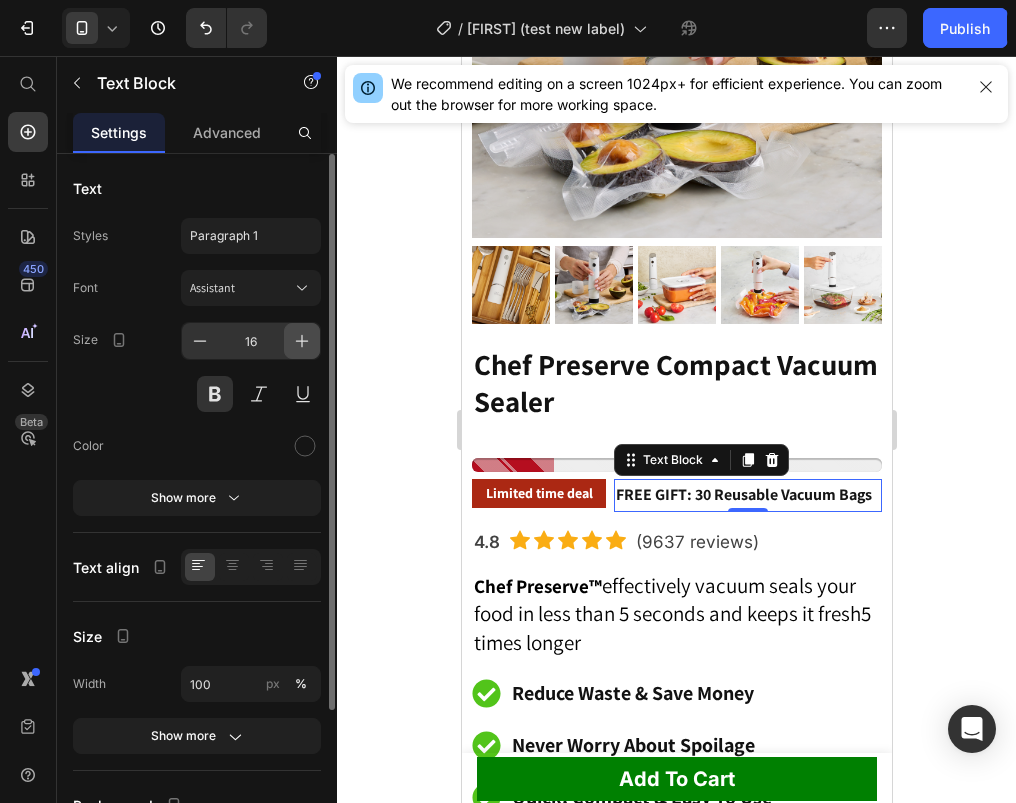 click 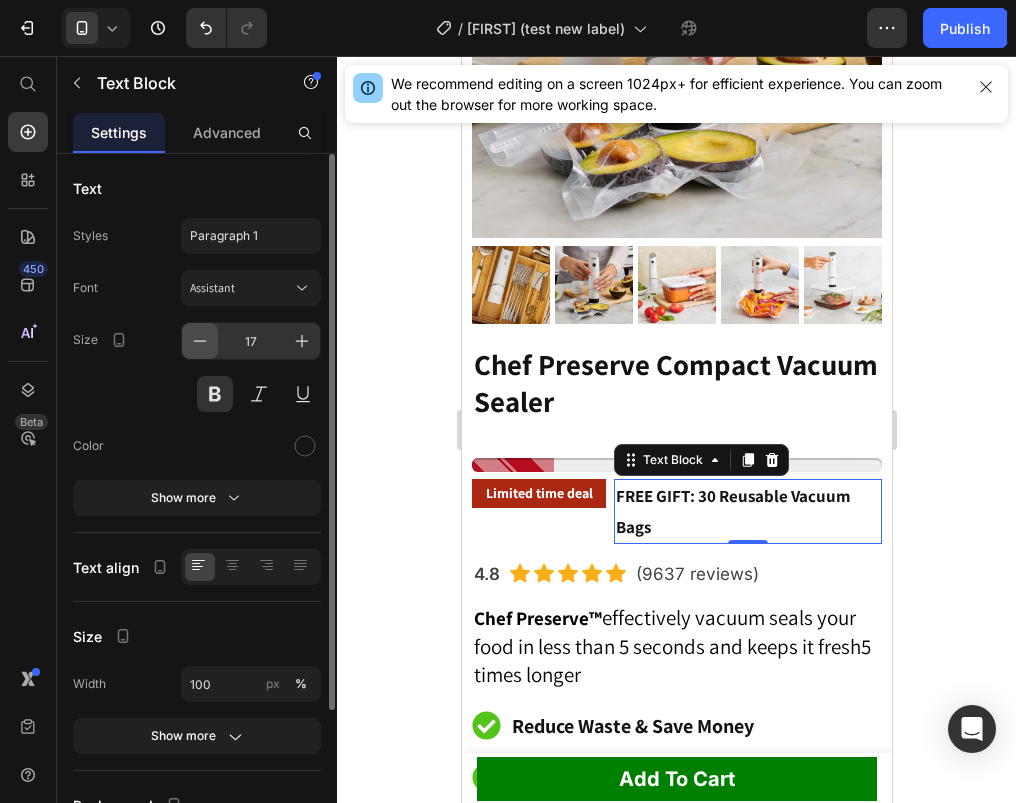 click 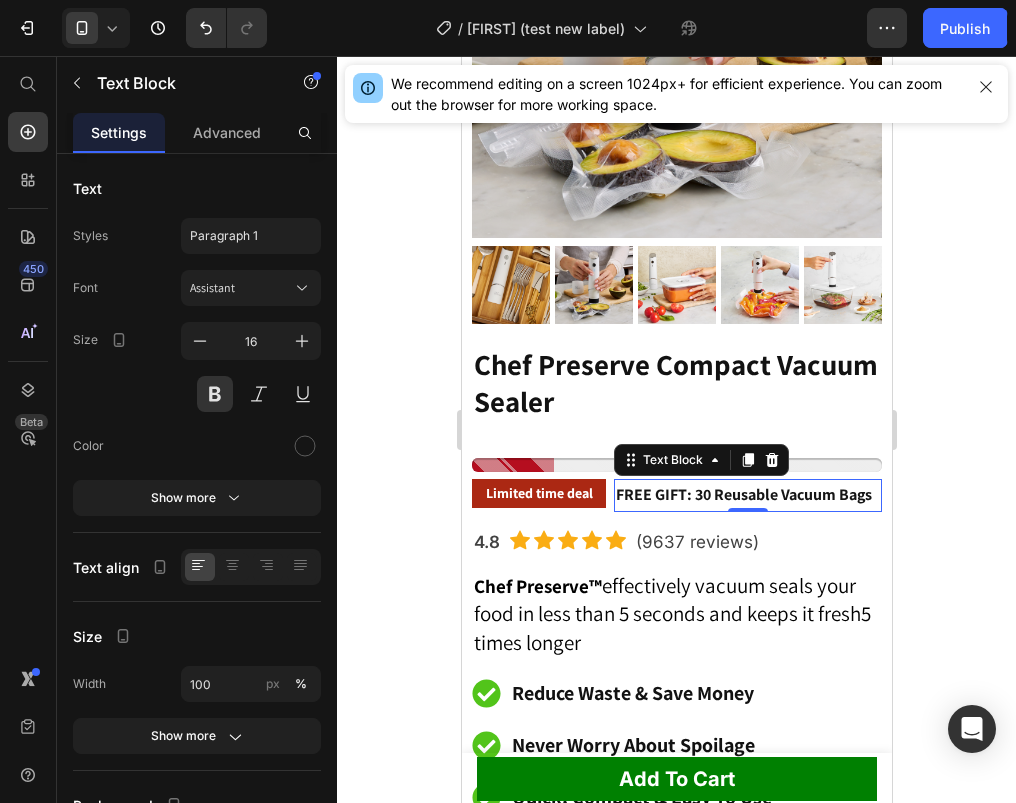 click 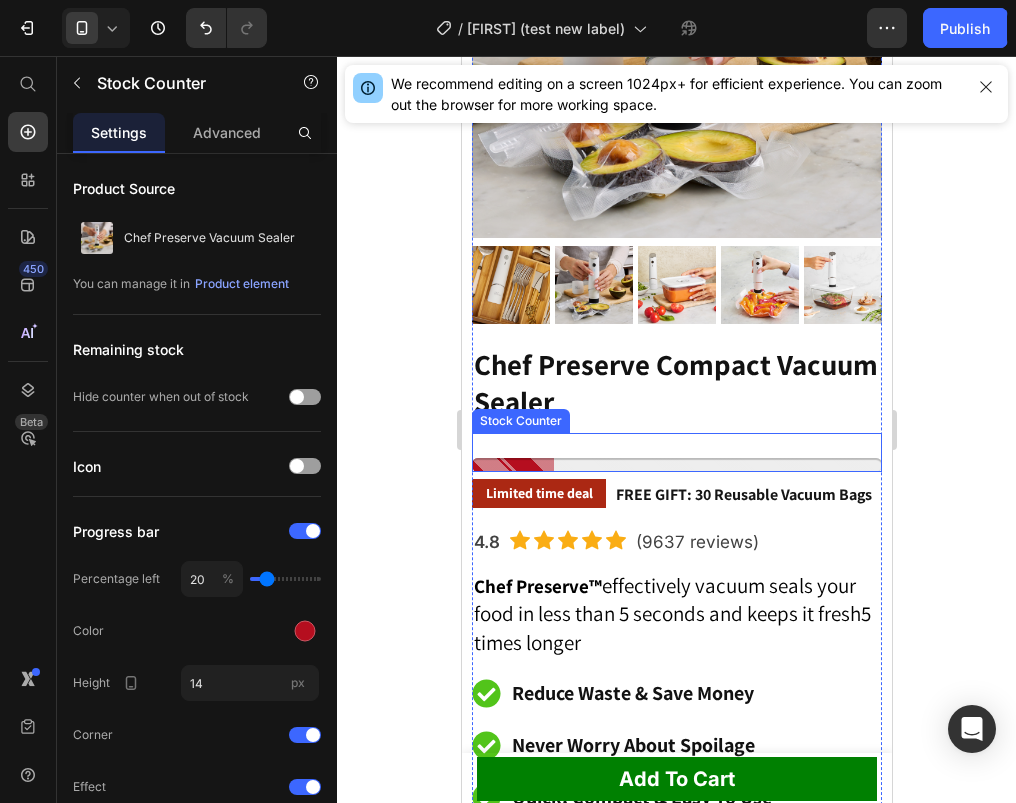 click at bounding box center (676, 465) 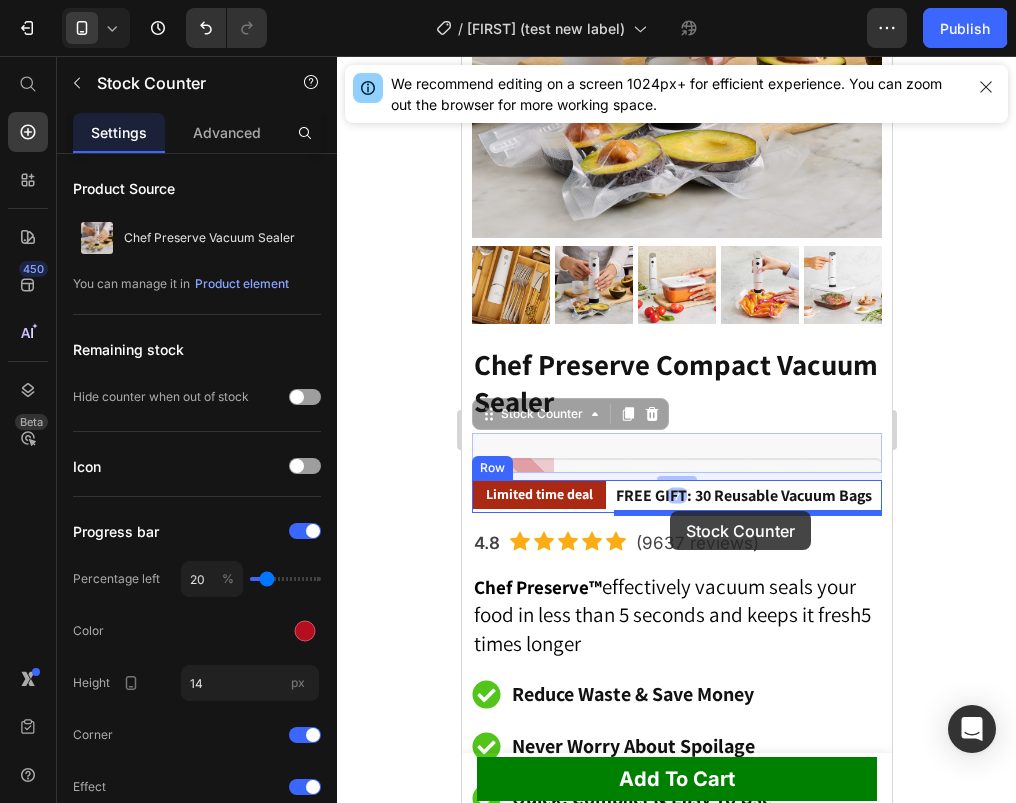 drag, startPoint x: 485, startPoint y: 413, endPoint x: 669, endPoint y: 511, distance: 208.47063 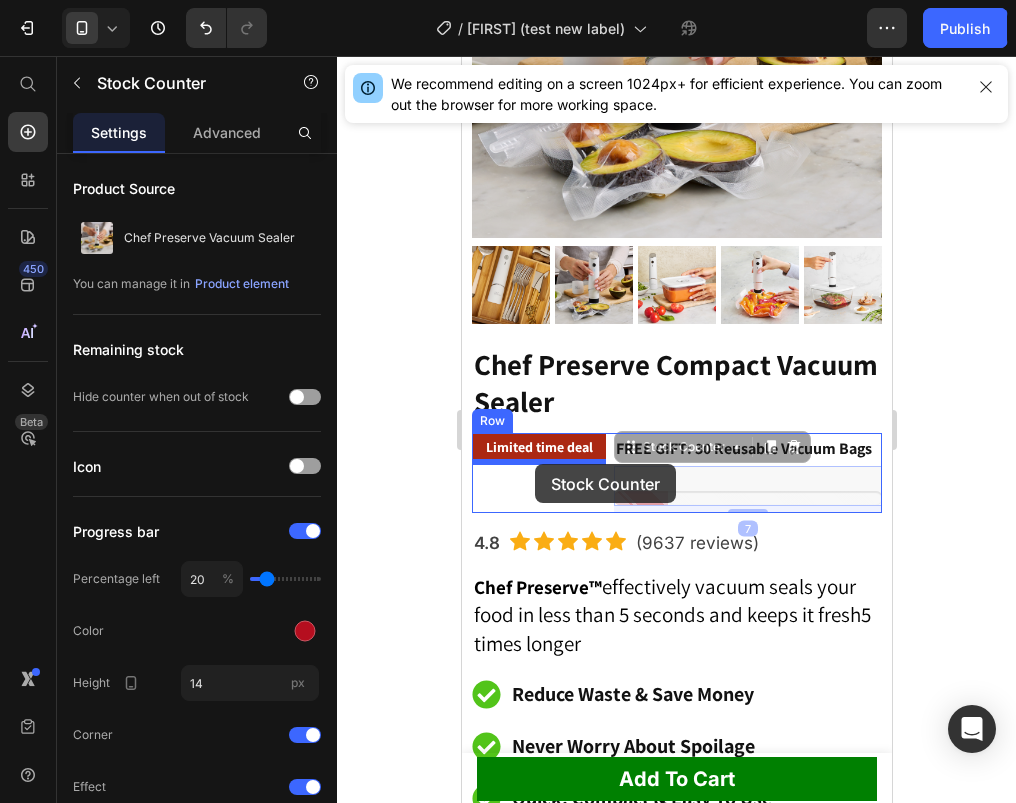 drag, startPoint x: 636, startPoint y: 447, endPoint x: 534, endPoint y: 464, distance: 103.40696 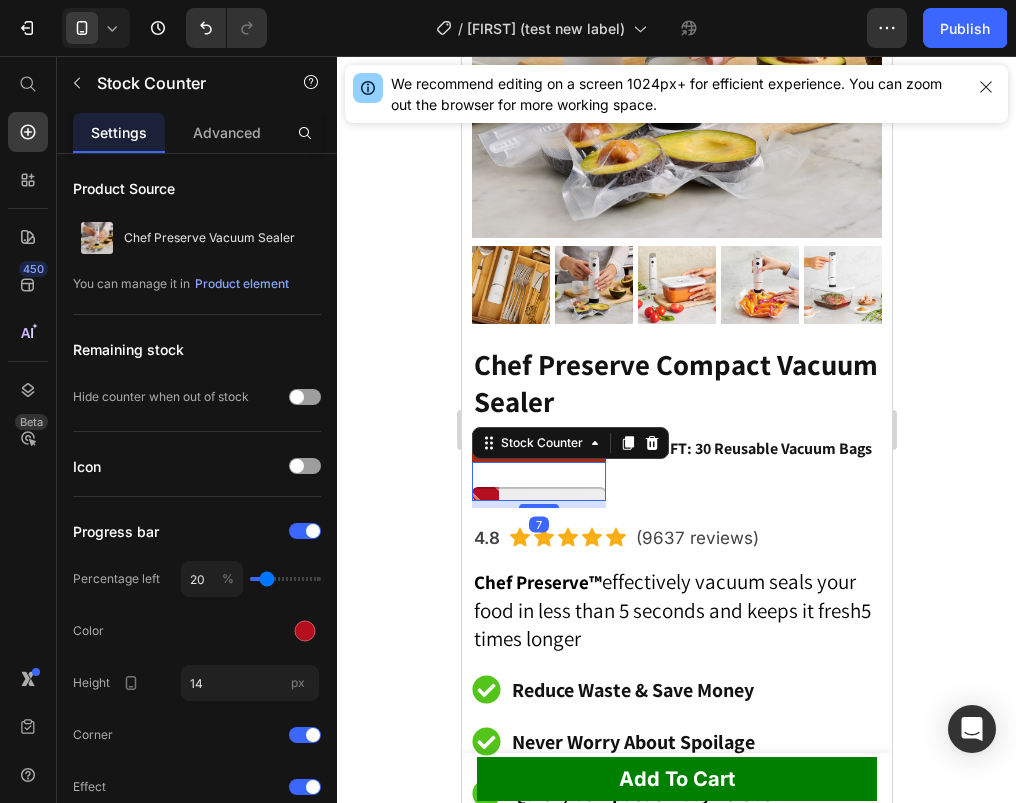 click 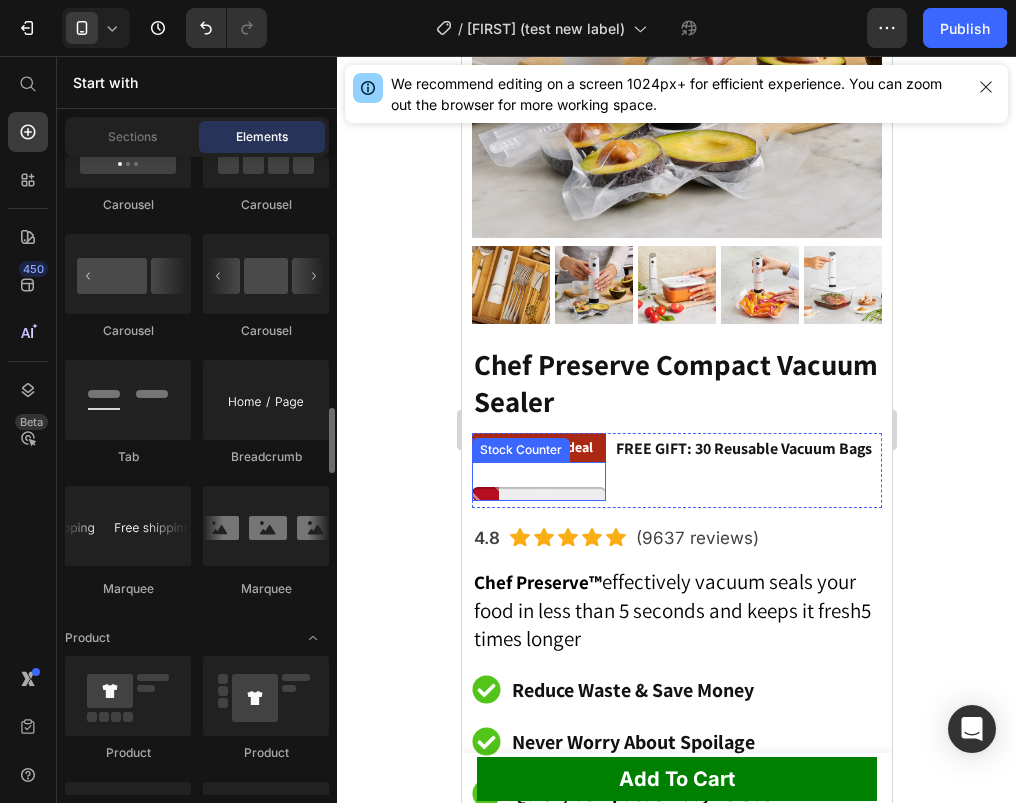 scroll, scrollTop: 2429, scrollLeft: 0, axis: vertical 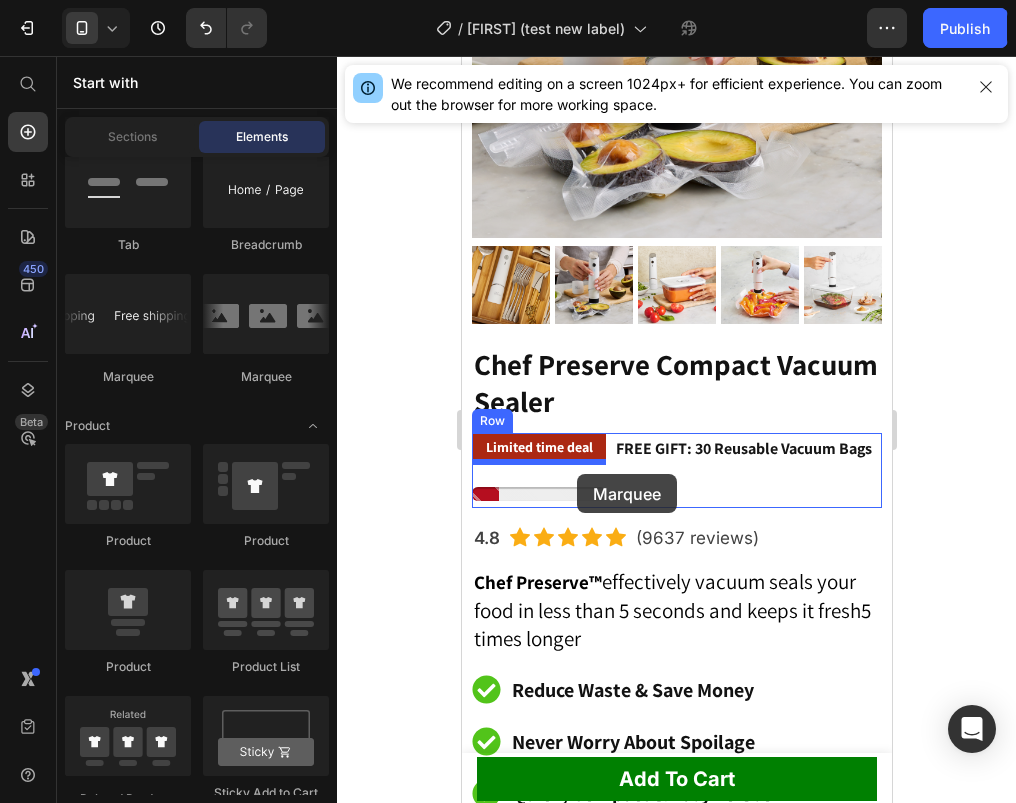 drag, startPoint x: 597, startPoint y: 383, endPoint x: 571, endPoint y: 472, distance: 92.72001 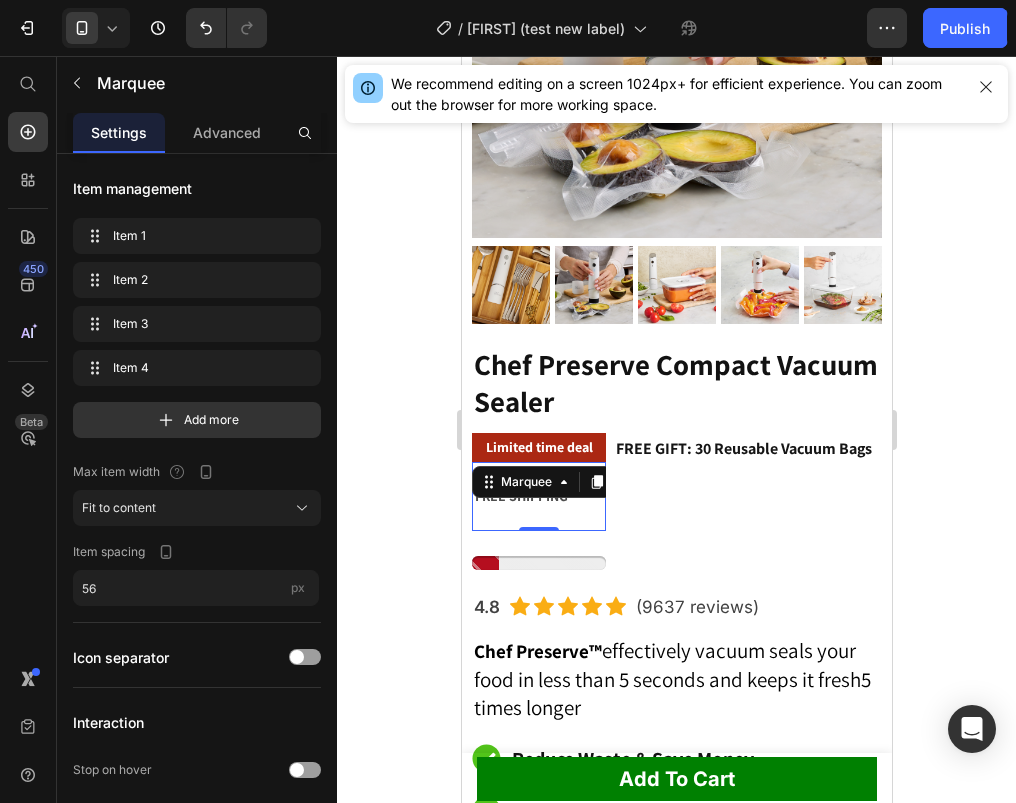 click 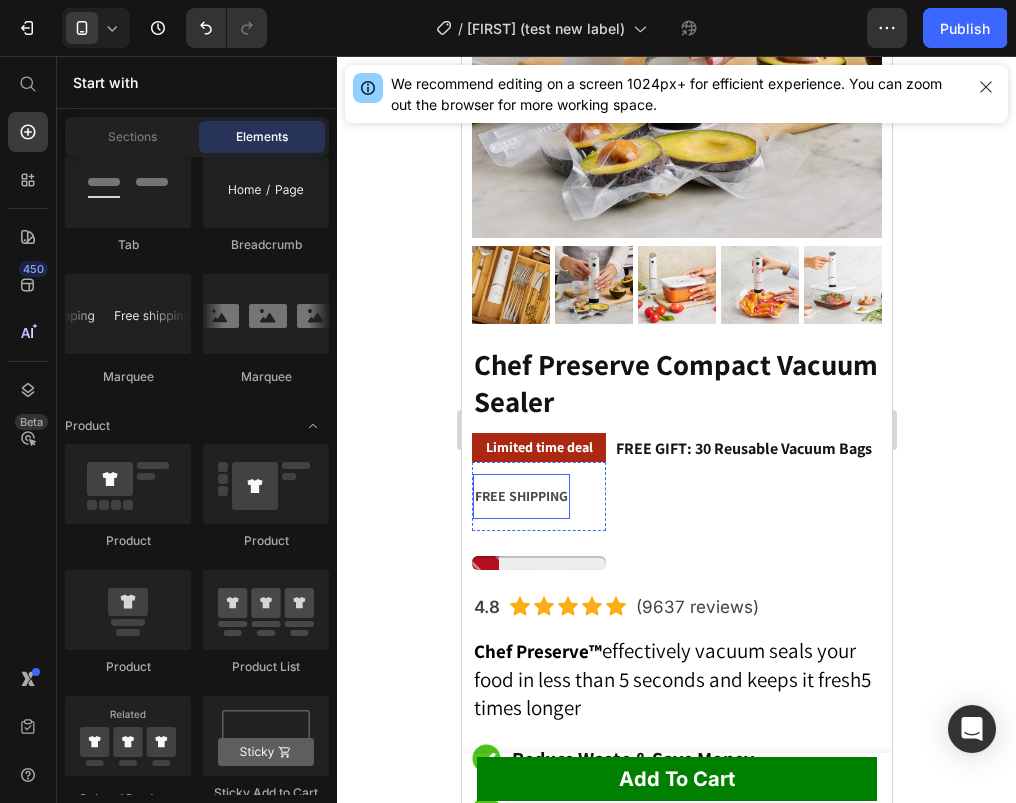click on "FREE SHIPPING" at bounding box center (520, 496) 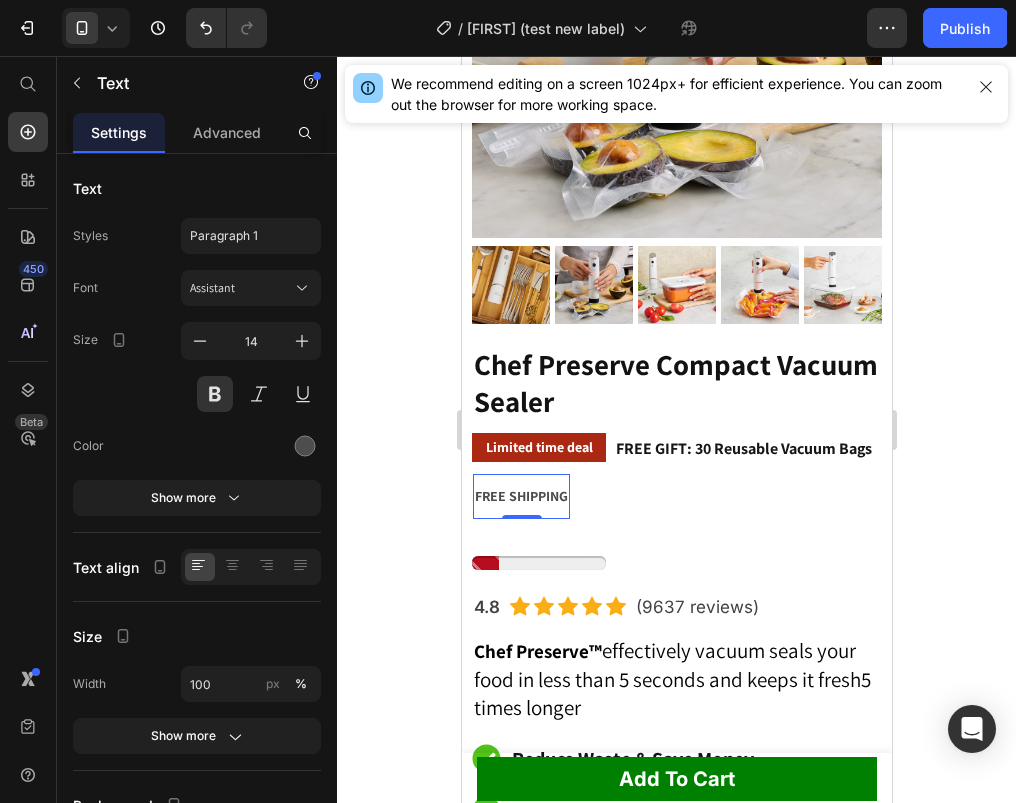 click on "FREE SHIPPING Text   0" at bounding box center [548, 496] 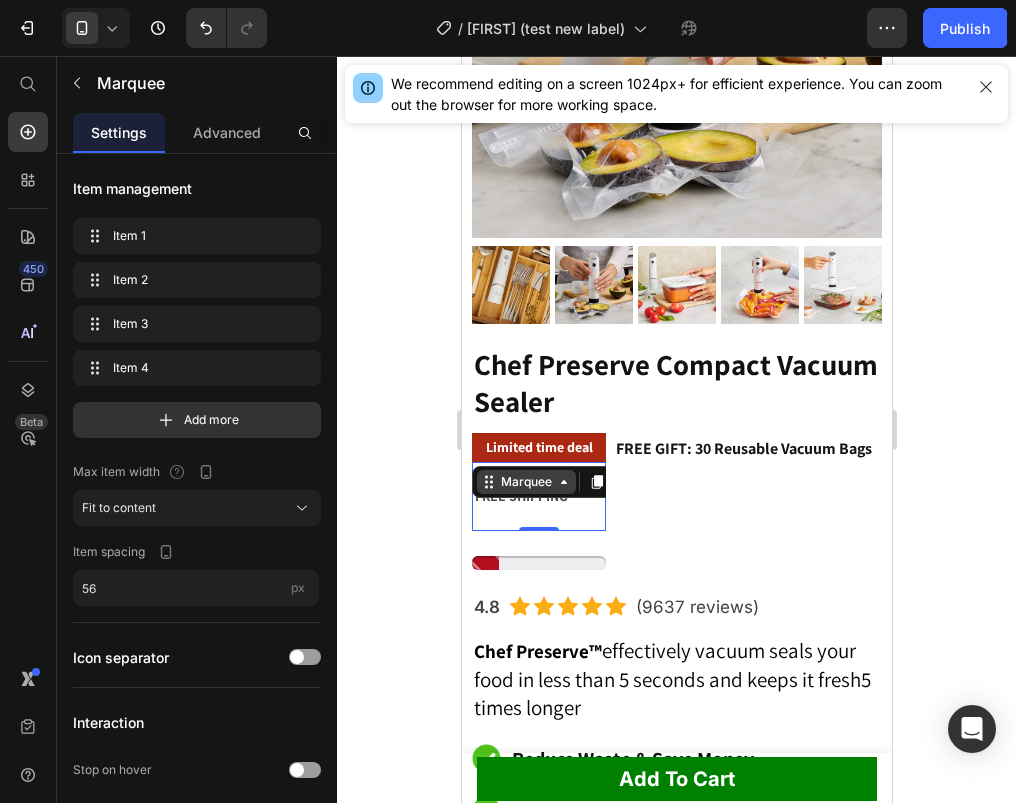 click on "Marquee" at bounding box center (525, 482) 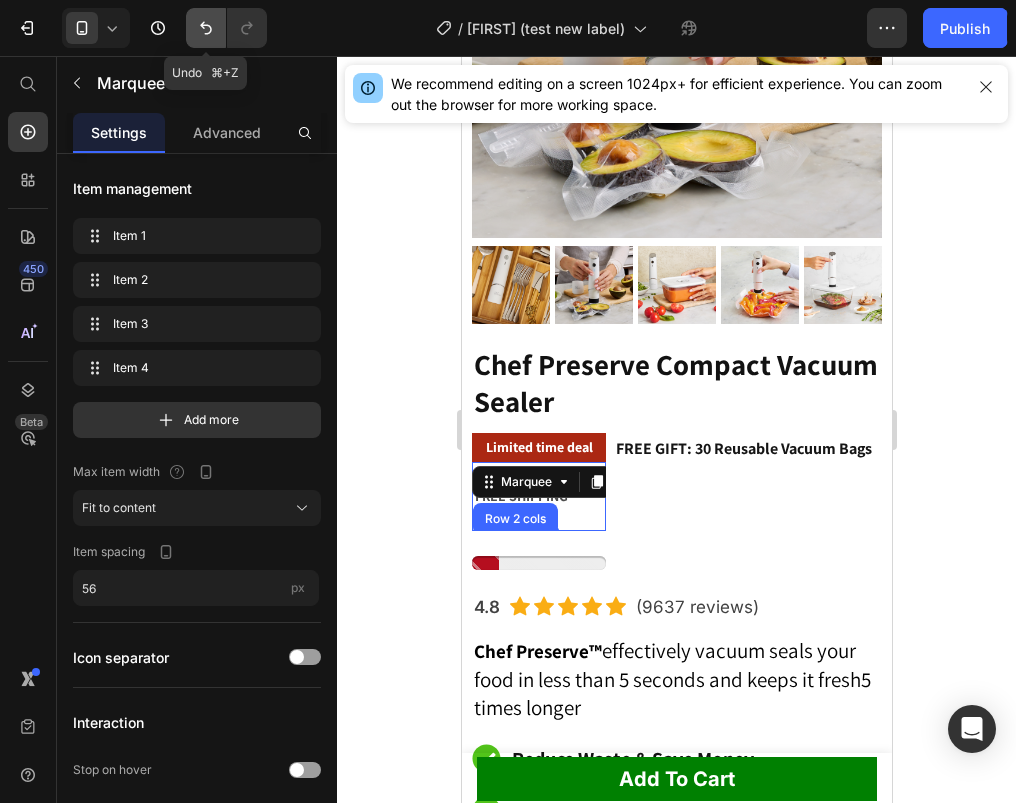 click 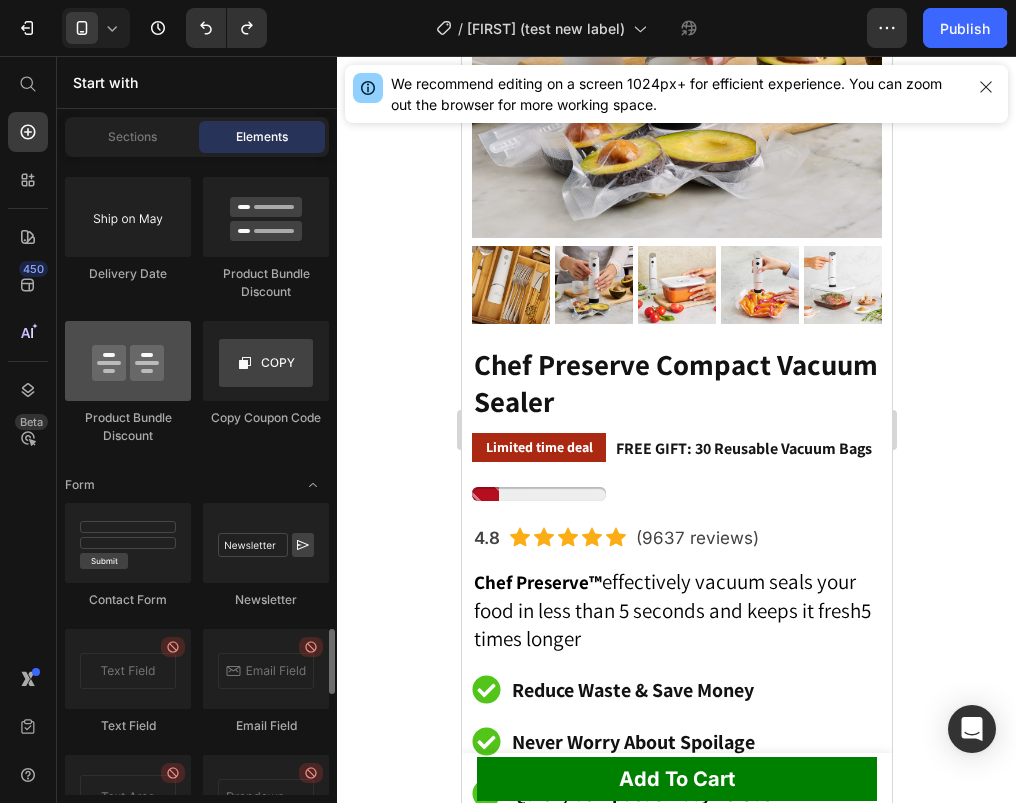 scroll, scrollTop: 4502, scrollLeft: 0, axis: vertical 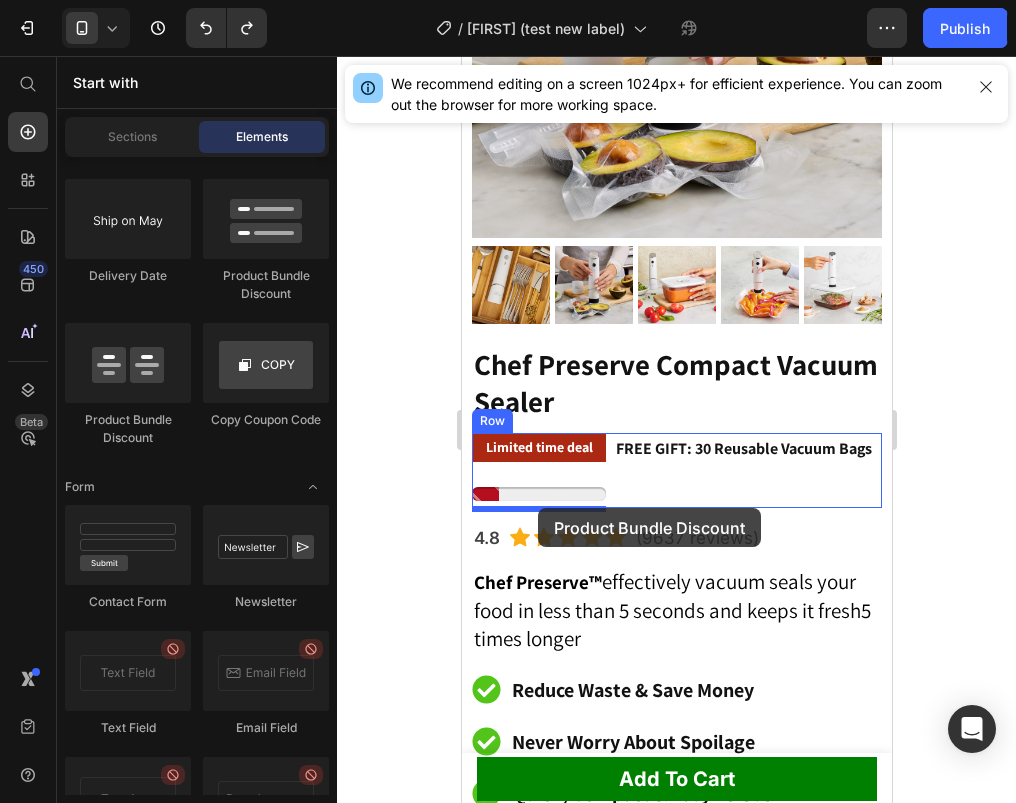 drag, startPoint x: 588, startPoint y: 428, endPoint x: 537, endPoint y: 508, distance: 94.873604 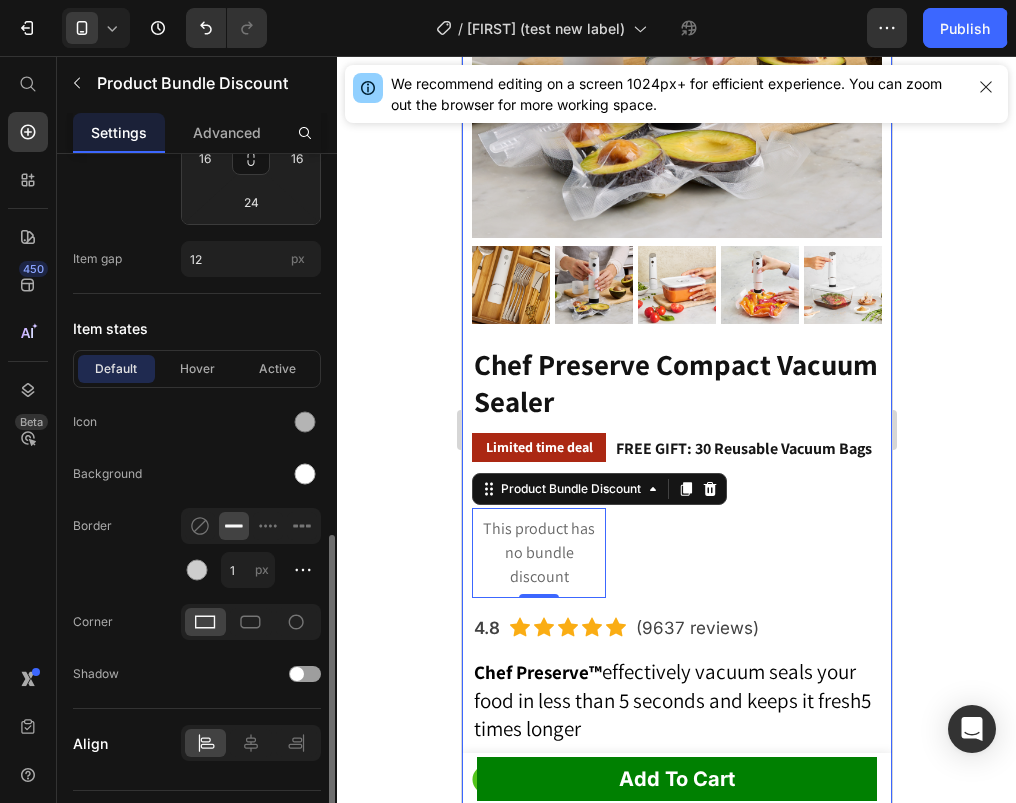 scroll, scrollTop: 924, scrollLeft: 0, axis: vertical 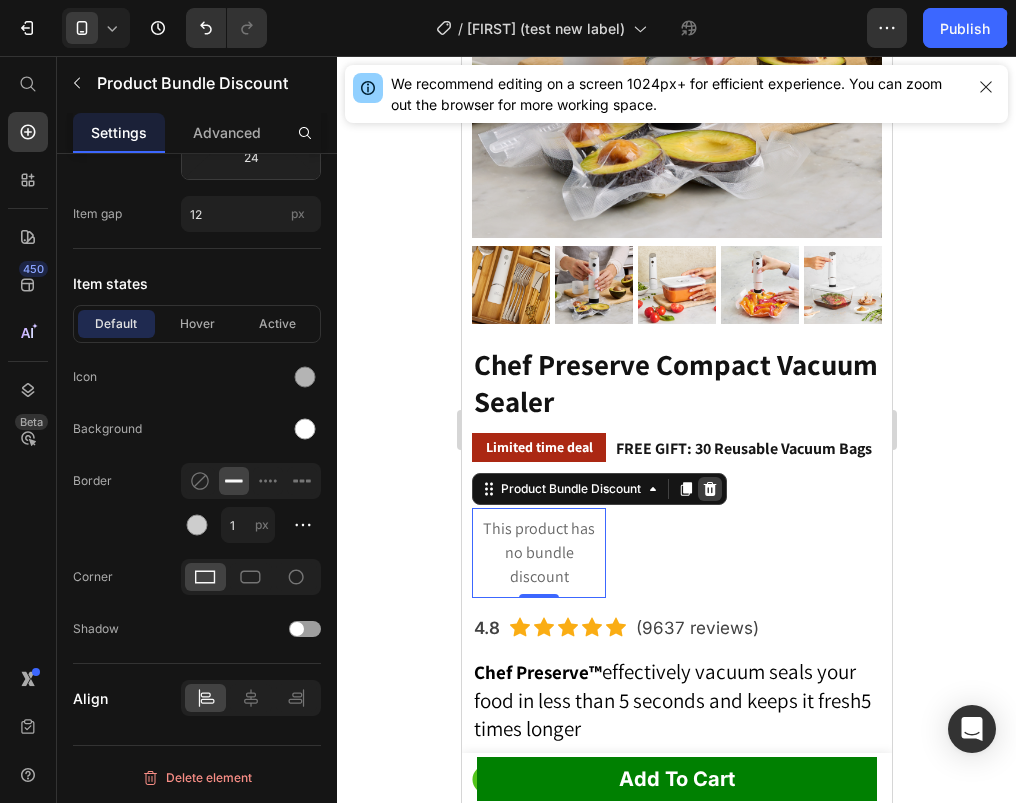 click 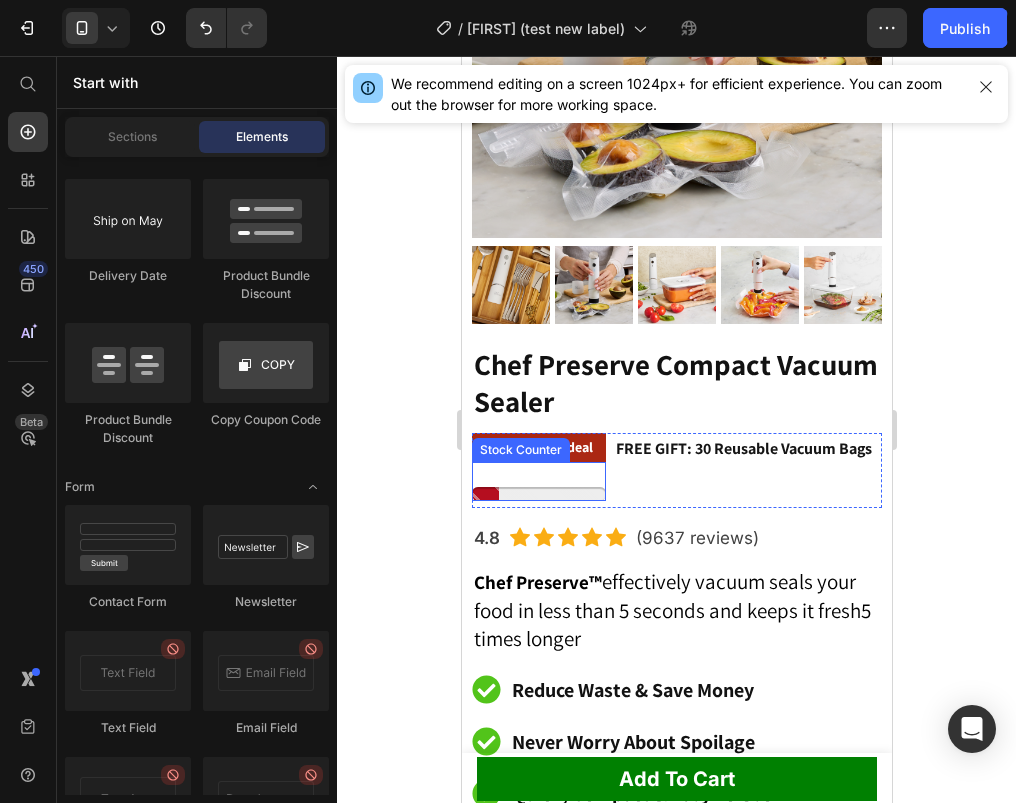 click at bounding box center [538, 494] 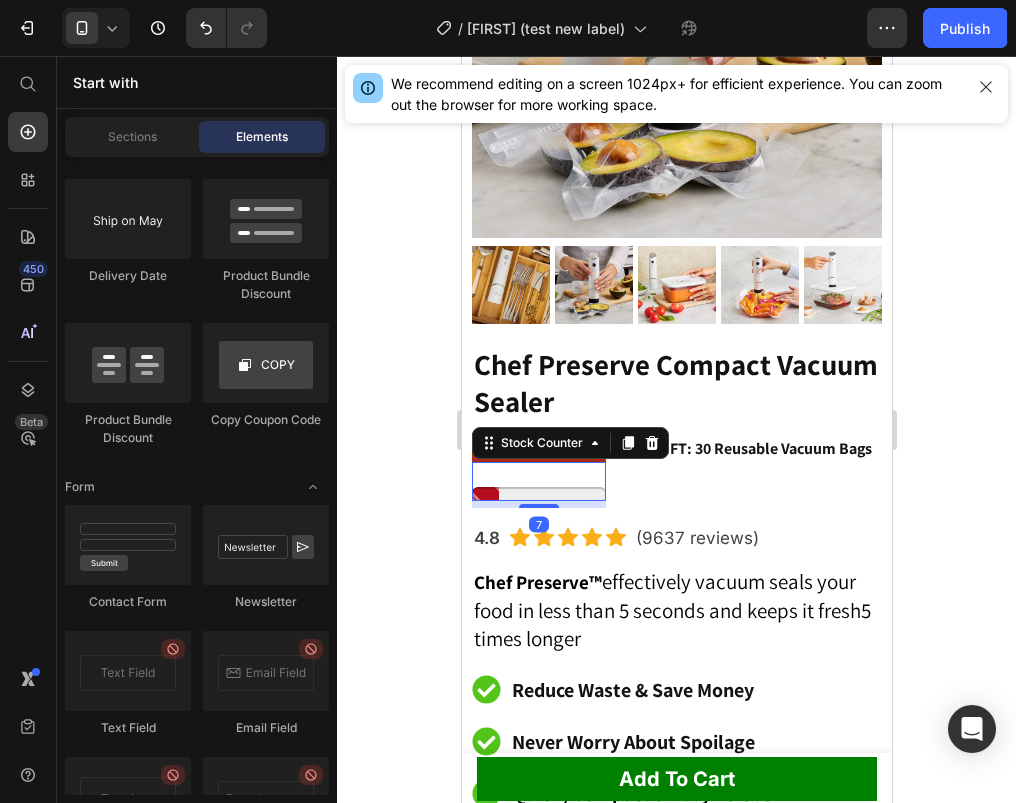 scroll, scrollTop: 0, scrollLeft: 0, axis: both 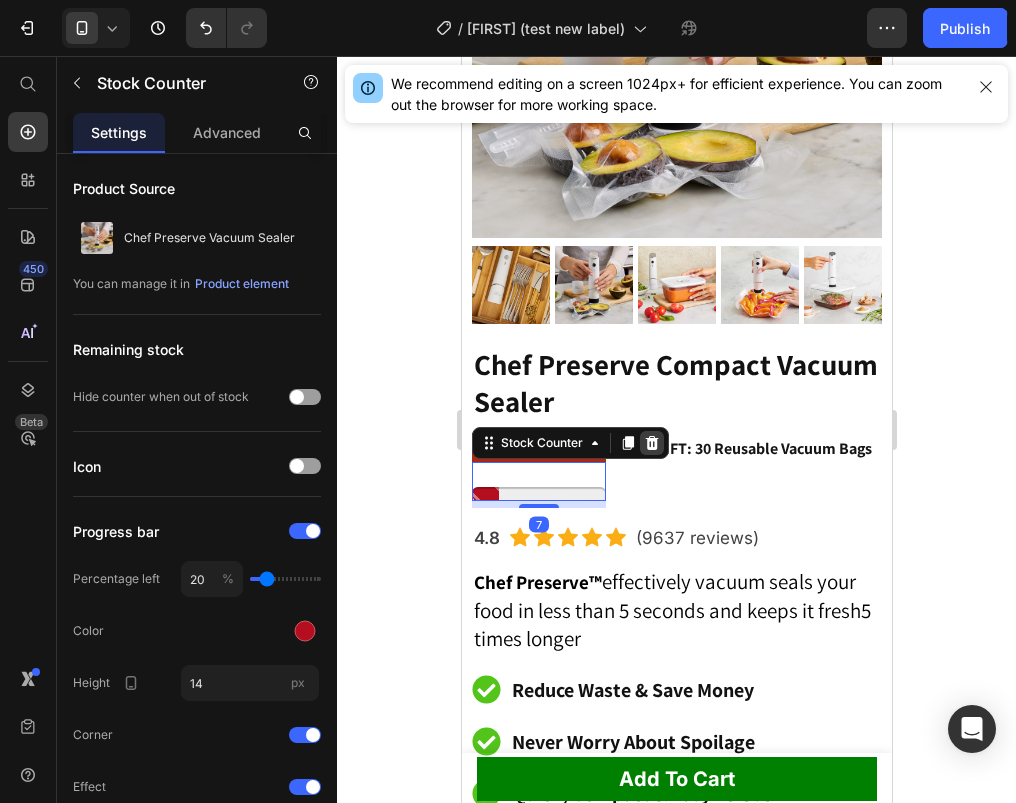 click 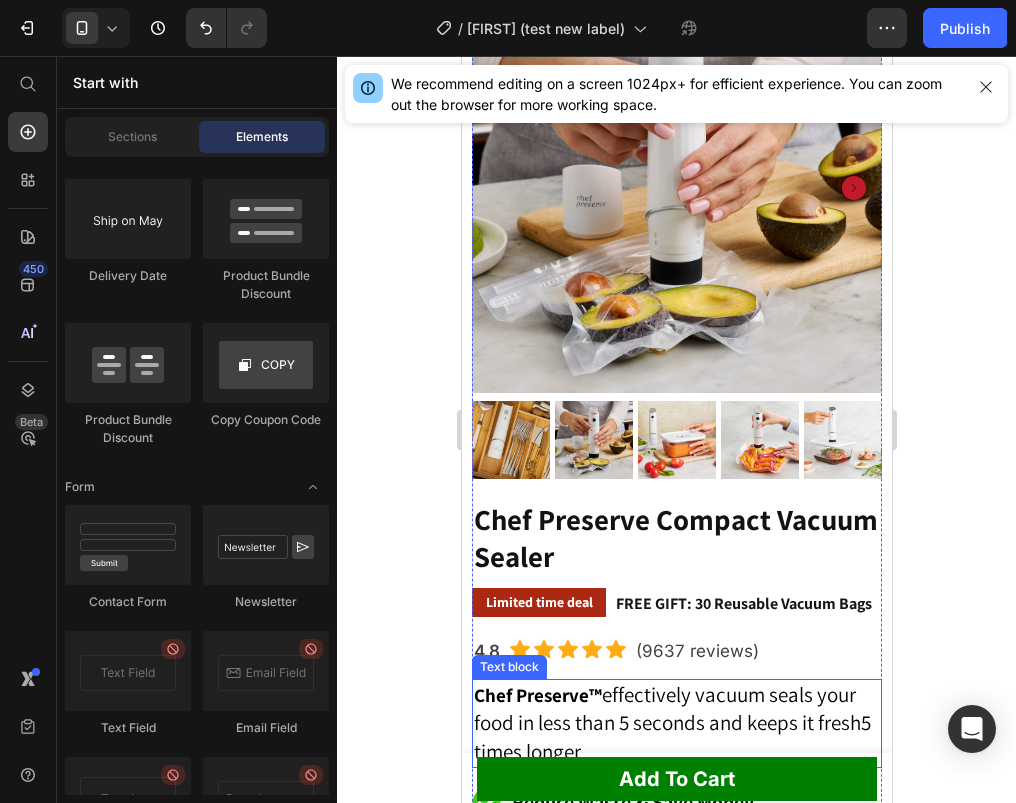 scroll, scrollTop: 252, scrollLeft: 0, axis: vertical 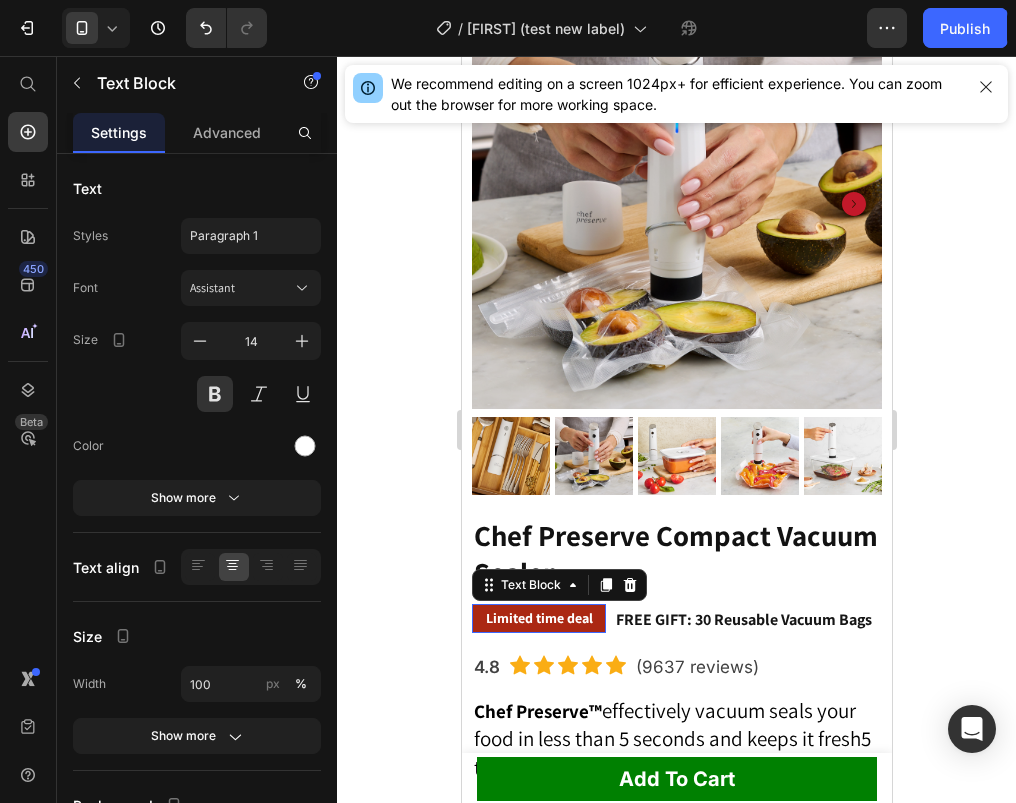 click on "Limited time deal" at bounding box center [538, 618] 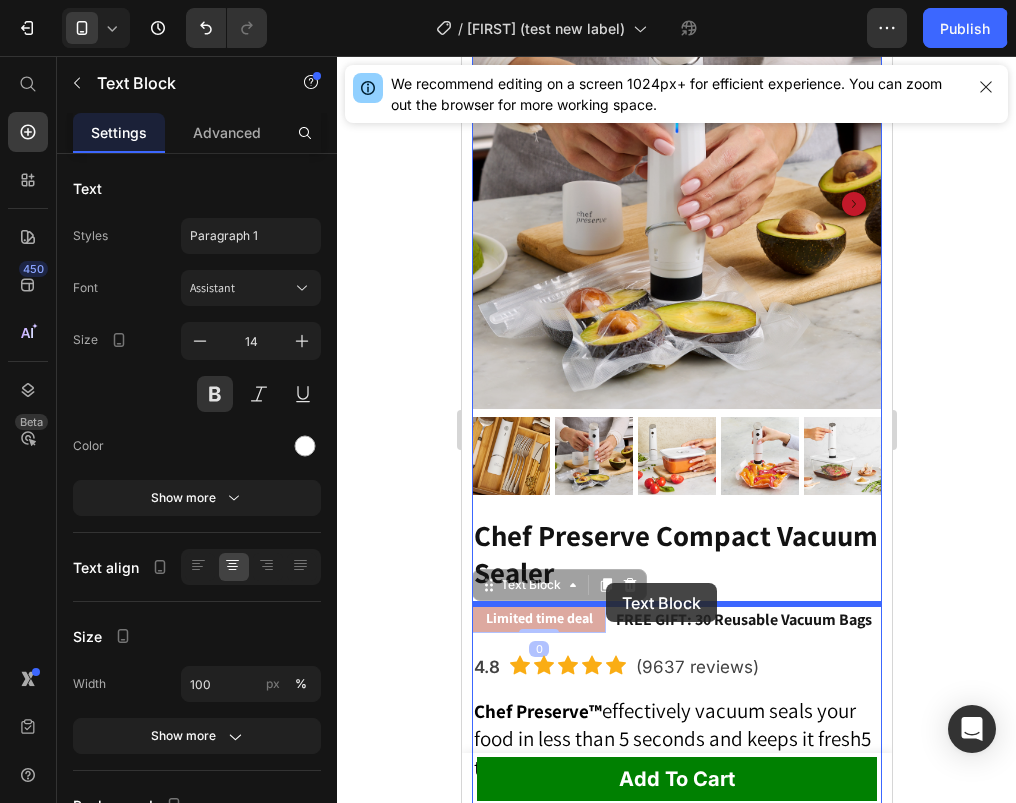 drag, startPoint x: 490, startPoint y: 587, endPoint x: 605, endPoint y: 583, distance: 115.06954 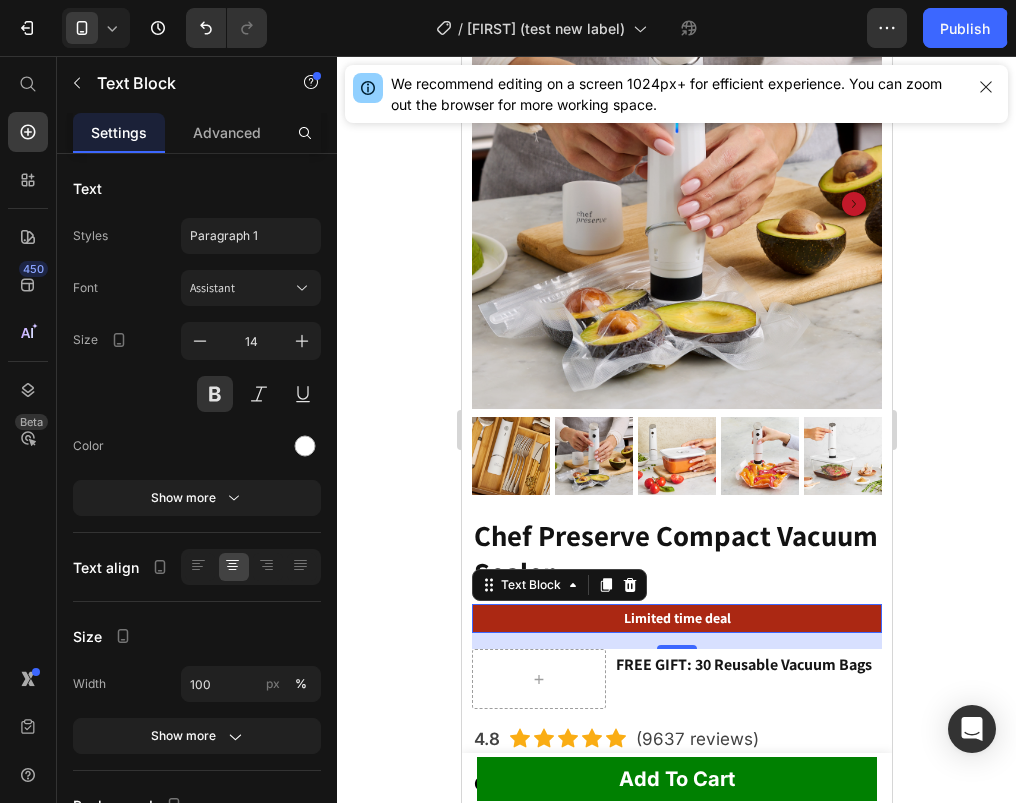 click 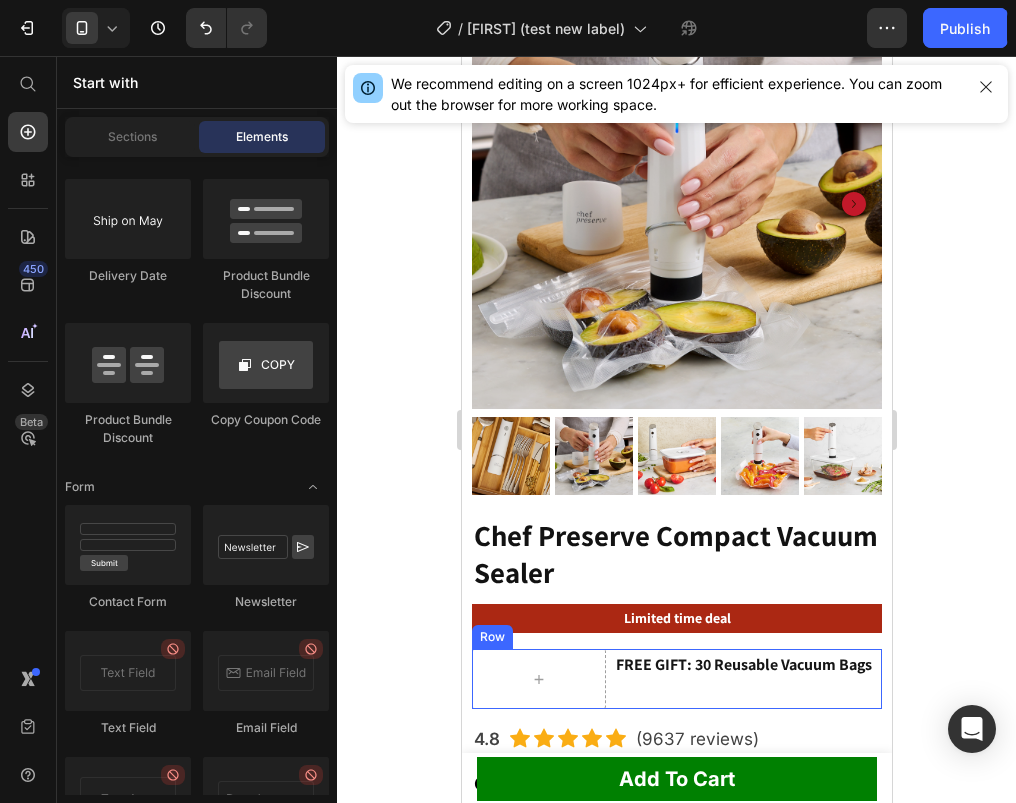 scroll, scrollTop: 363, scrollLeft: 0, axis: vertical 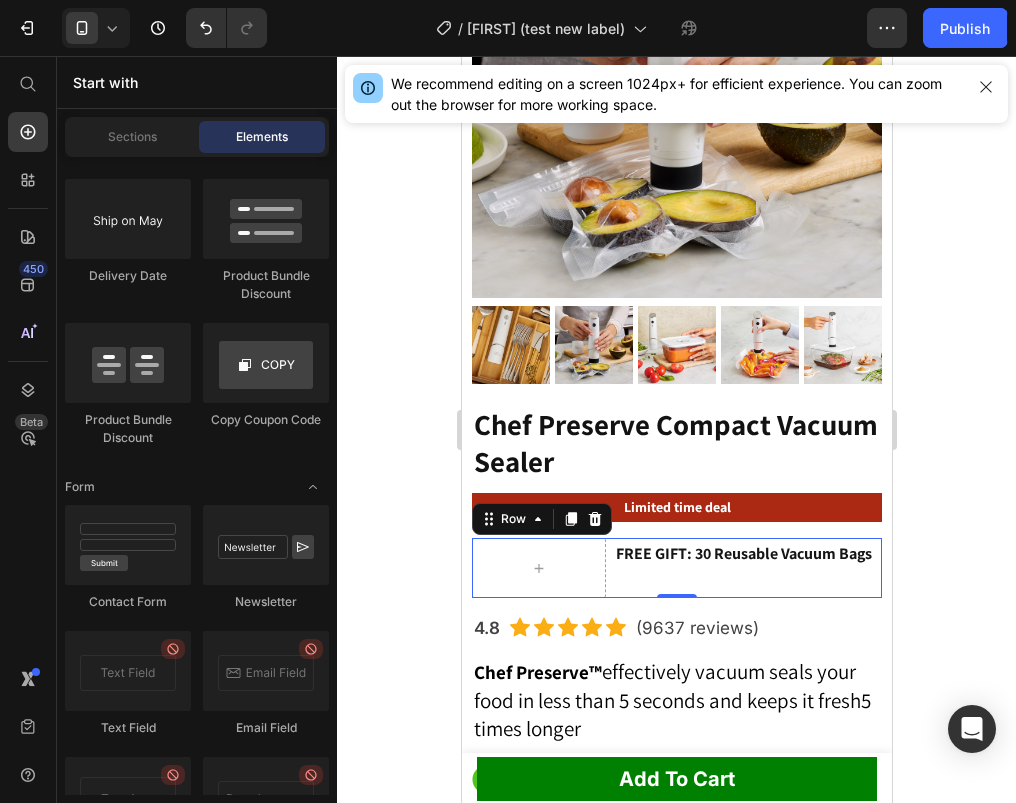 click on "FREE GIFT: 30 Reusable Vacuum Bags Text Block" at bounding box center (747, 568) 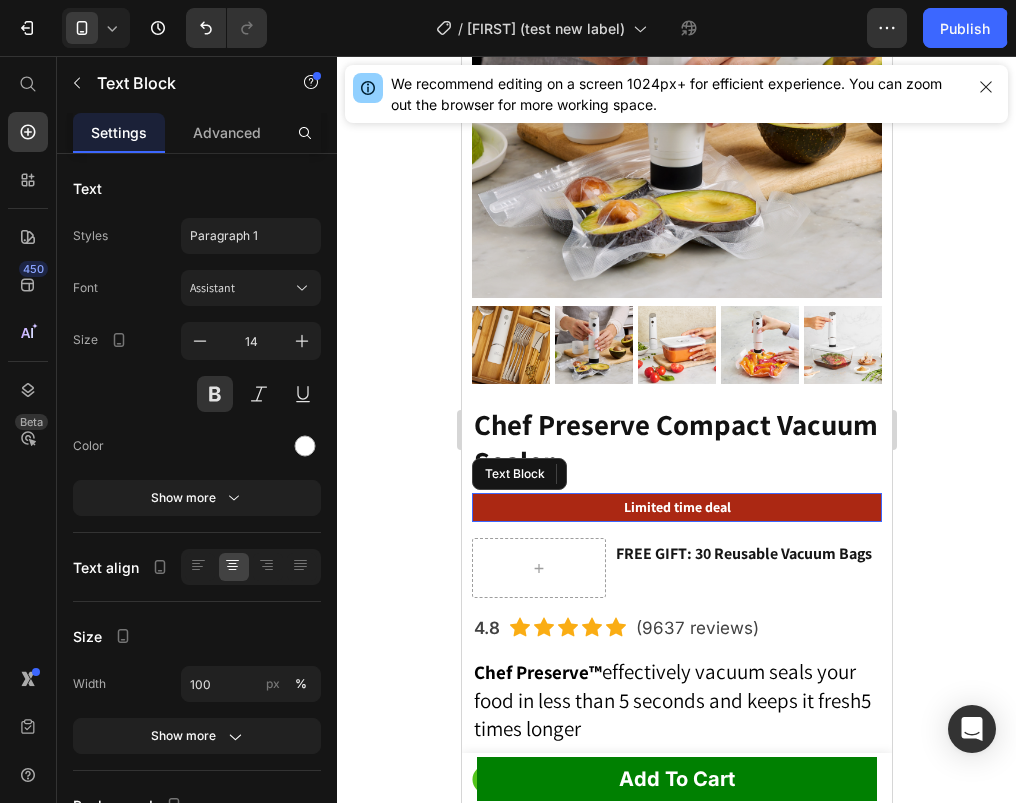 click on "Limited time deal" at bounding box center [676, 507] 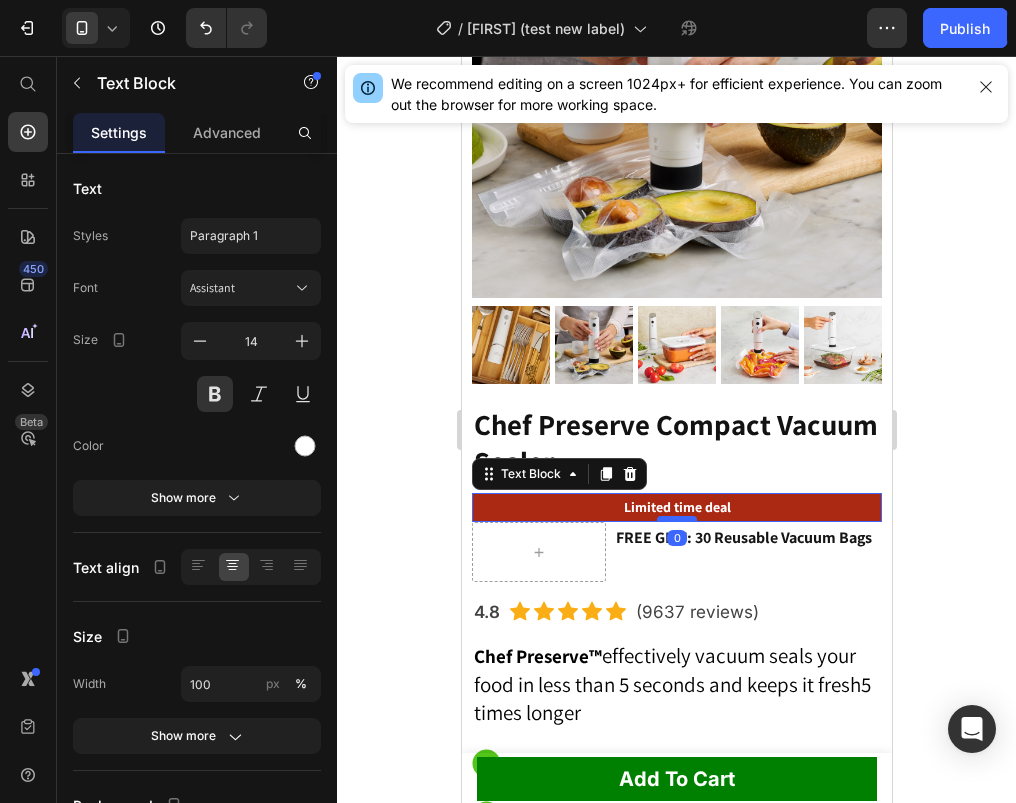 drag, startPoint x: 687, startPoint y: 535, endPoint x: 687, endPoint y: 518, distance: 17 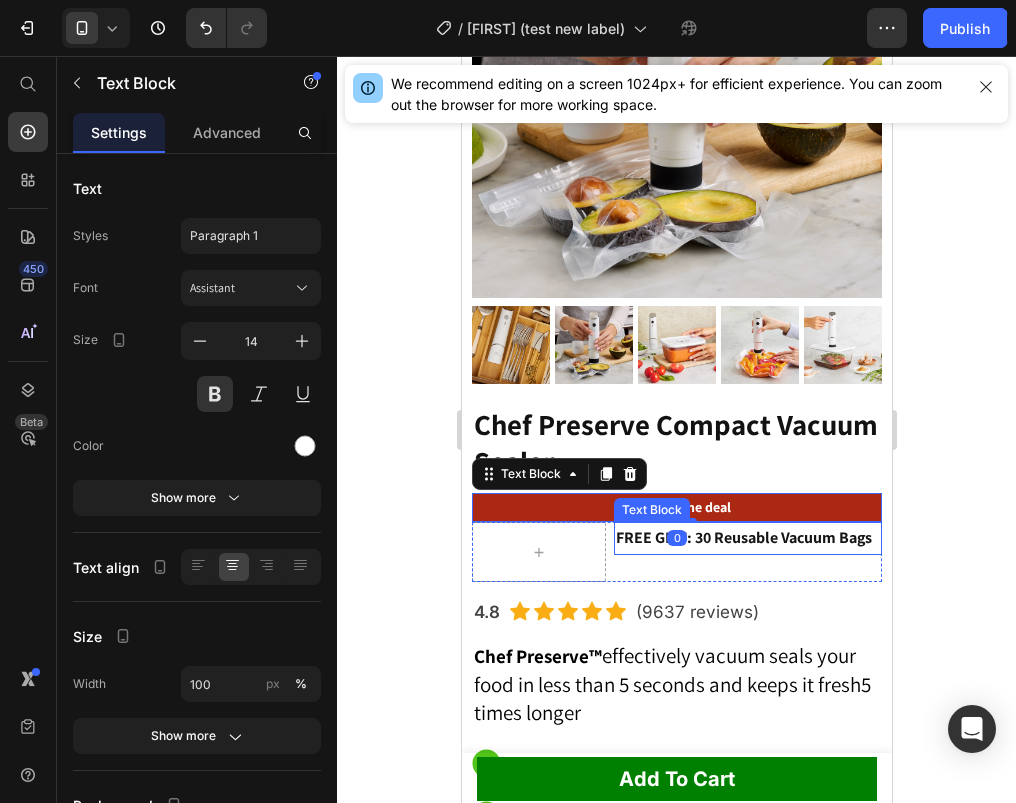 click on "Product Images Chef Preserve Compact Vacuum Sealer Heading Limited time deal Text Block   0
FREE GIFT: 30 Reusable Vacuum Bags Text Block Row Row Row 4.8 Text block                Icon                Icon                Icon                Icon                Icon Icon List Hoz (9637 reviews) Text block Row Chef Preserve™  effectively vacuum seals your food in less than 5 seconds and keeps it fresh  5 times longer Text block Reduce Waste & Save Money Never Worry About Spoilage Quick, Compact & Easy To Use Item list $139.00 Price $79.00 (P) Price SAVE $60.00 Discount Tag Row FREE   Gift  -  Limited Time Expires Tonight Text Block
30x  Reusable Vacuum Bags Item list Row
3x
Vacuum Containers  High Quality Glass
$99.99
$59.99
Add To Order
Custom Code
add to cart (P) Cart Button Free Shipping & Returns on All Orders" at bounding box center [676, 922] 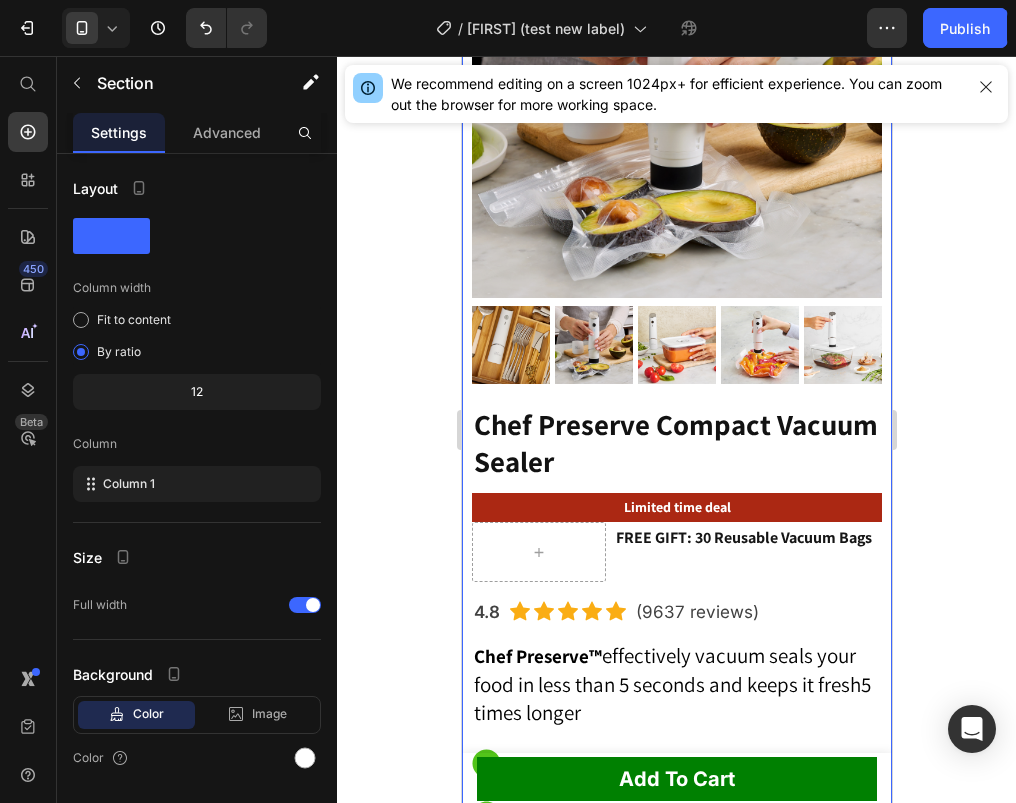 click 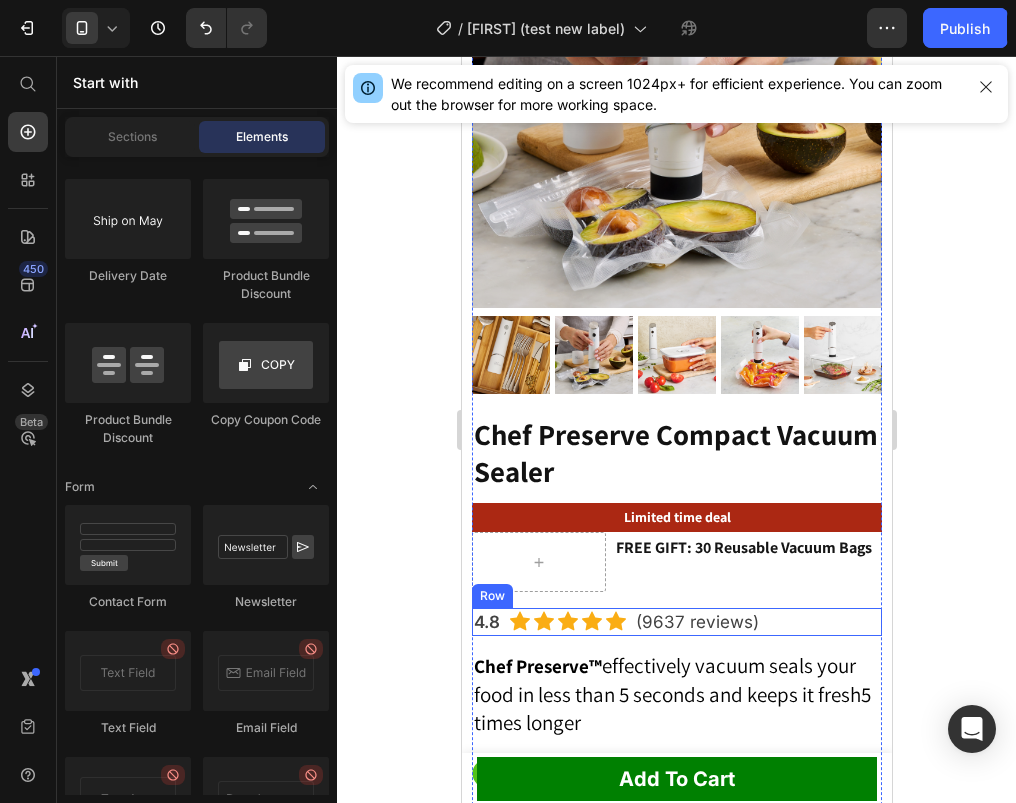 scroll, scrollTop: 365, scrollLeft: 0, axis: vertical 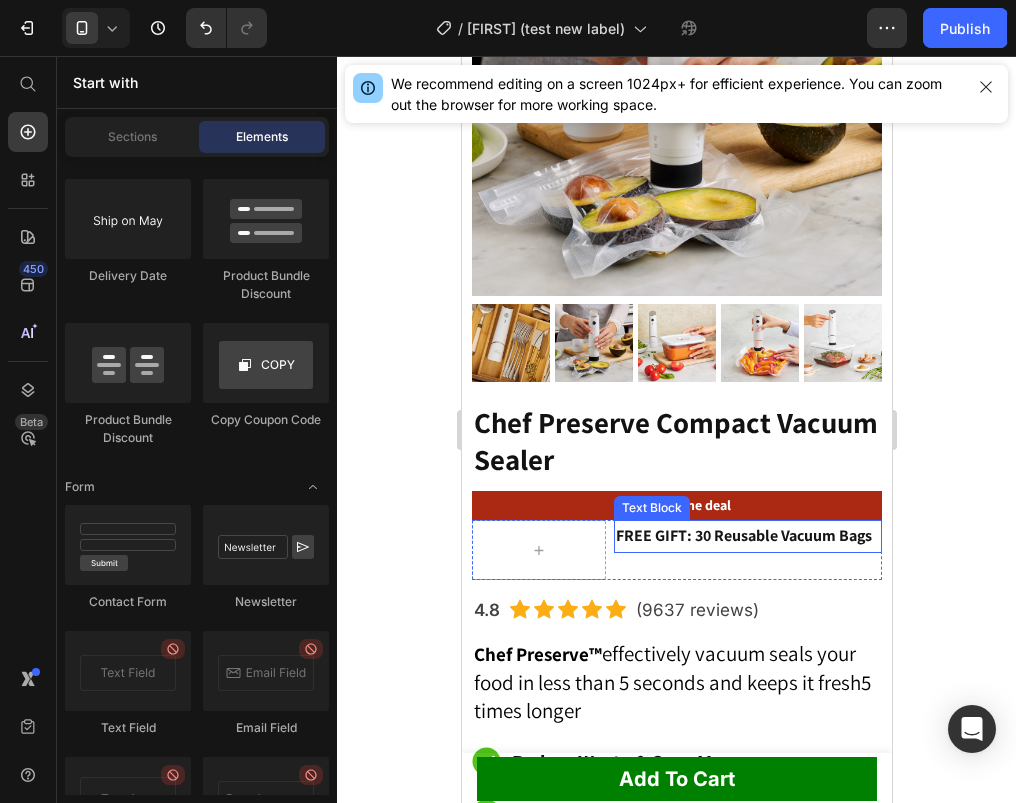 click on "FREE GIFT: 30 Reusable Vacuum Bags" at bounding box center [747, 536] 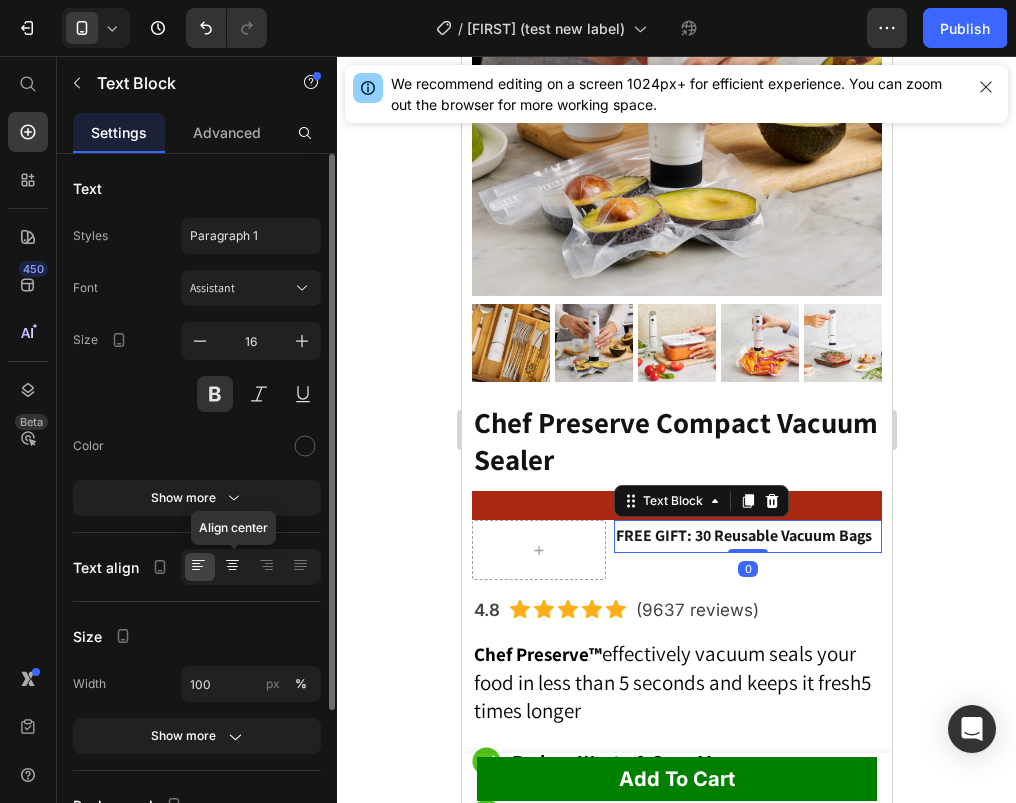click 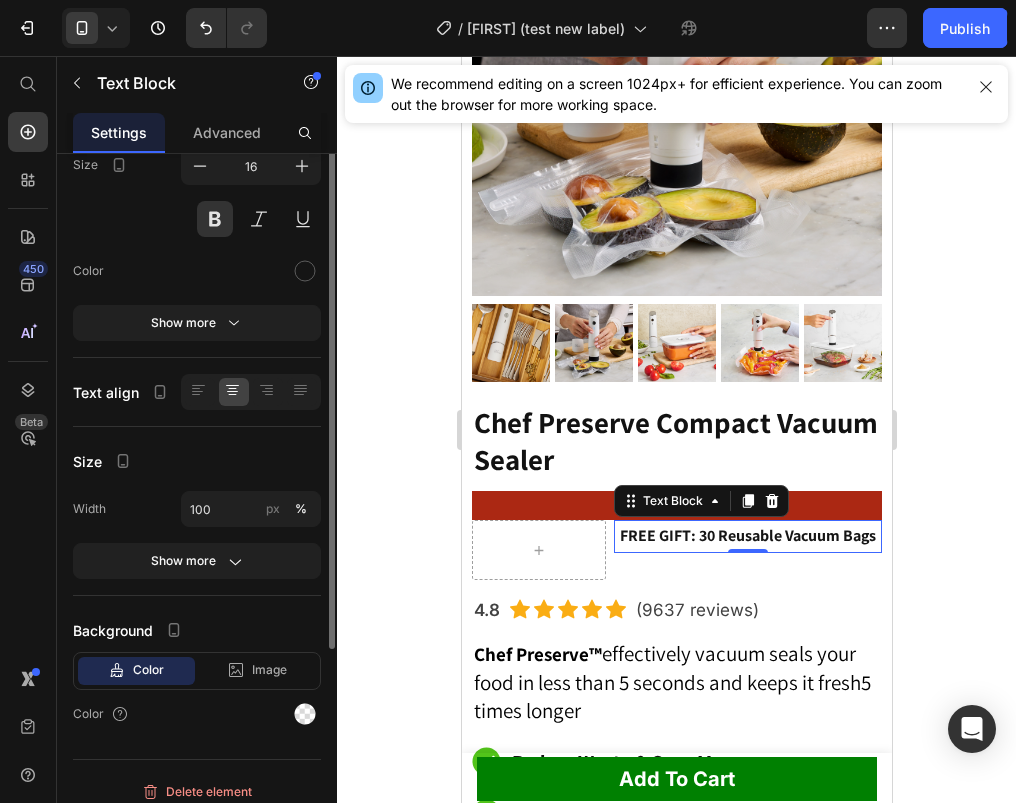 scroll, scrollTop: 189, scrollLeft: 0, axis: vertical 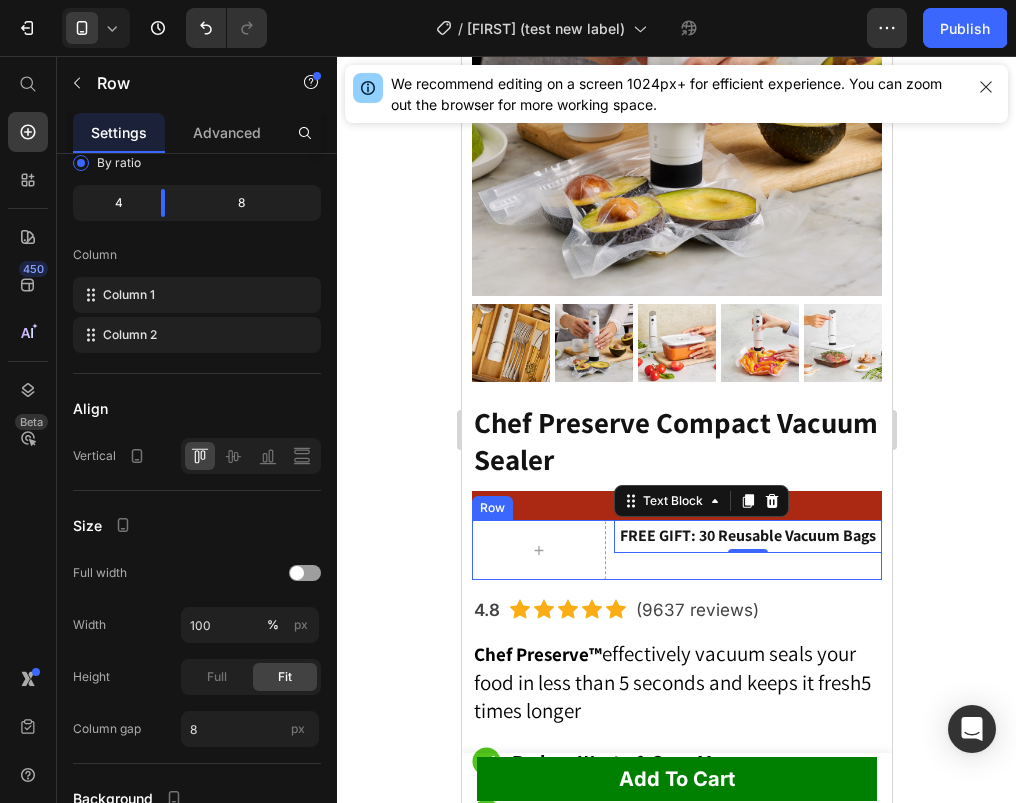click on "FREE GIFT: 30 Reusable Vacuum Bags Text Block   0" at bounding box center [747, 550] 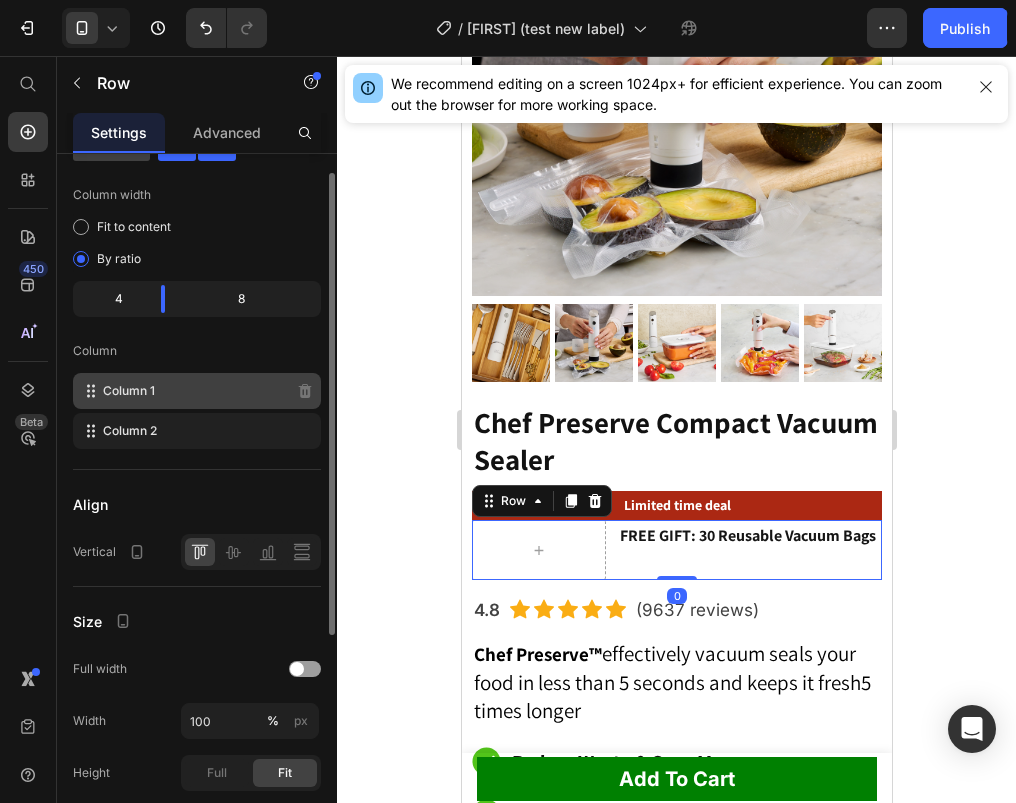 scroll, scrollTop: 135, scrollLeft: 0, axis: vertical 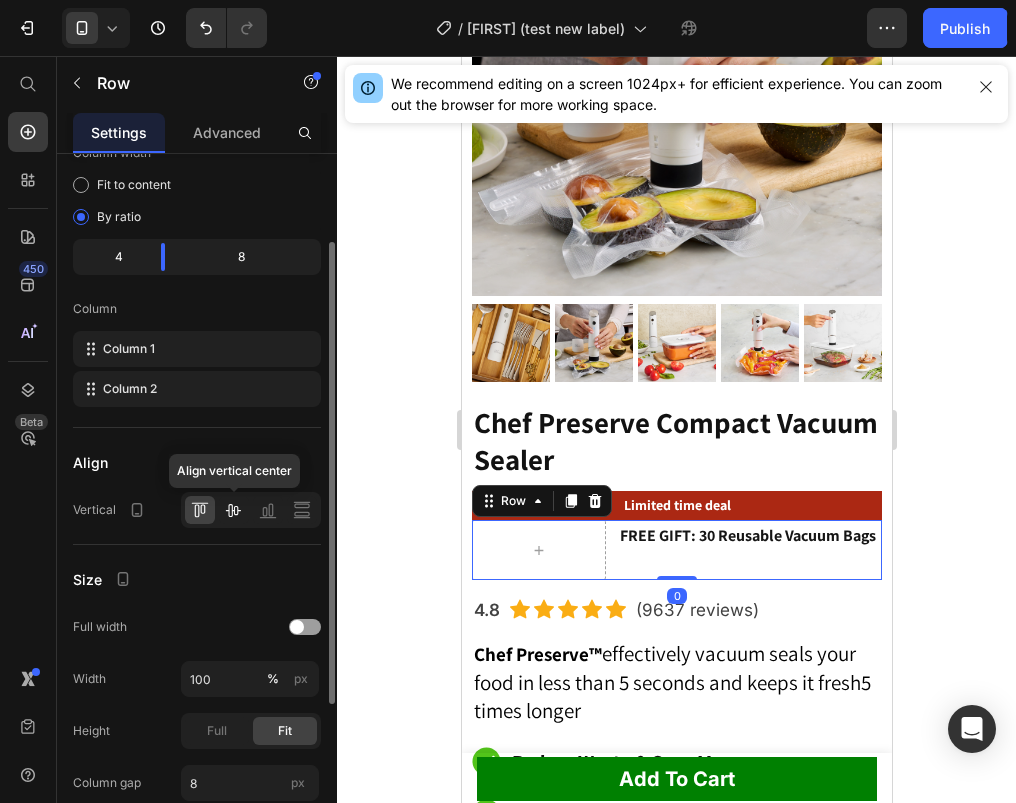 click 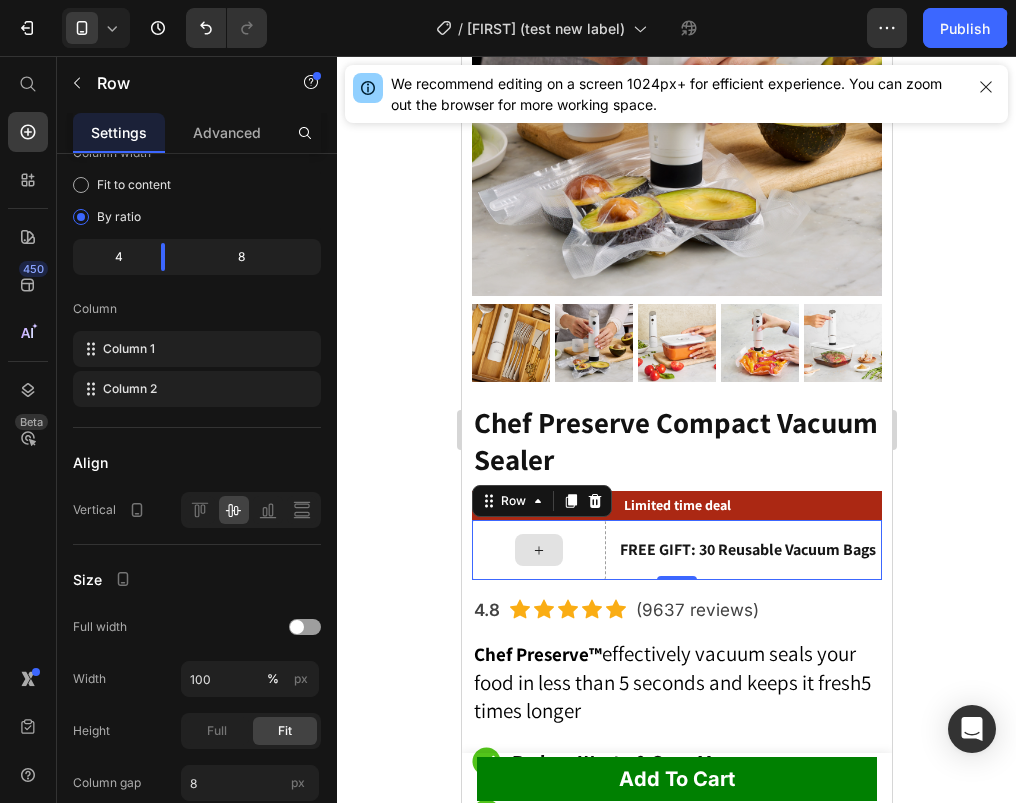click at bounding box center [538, 550] 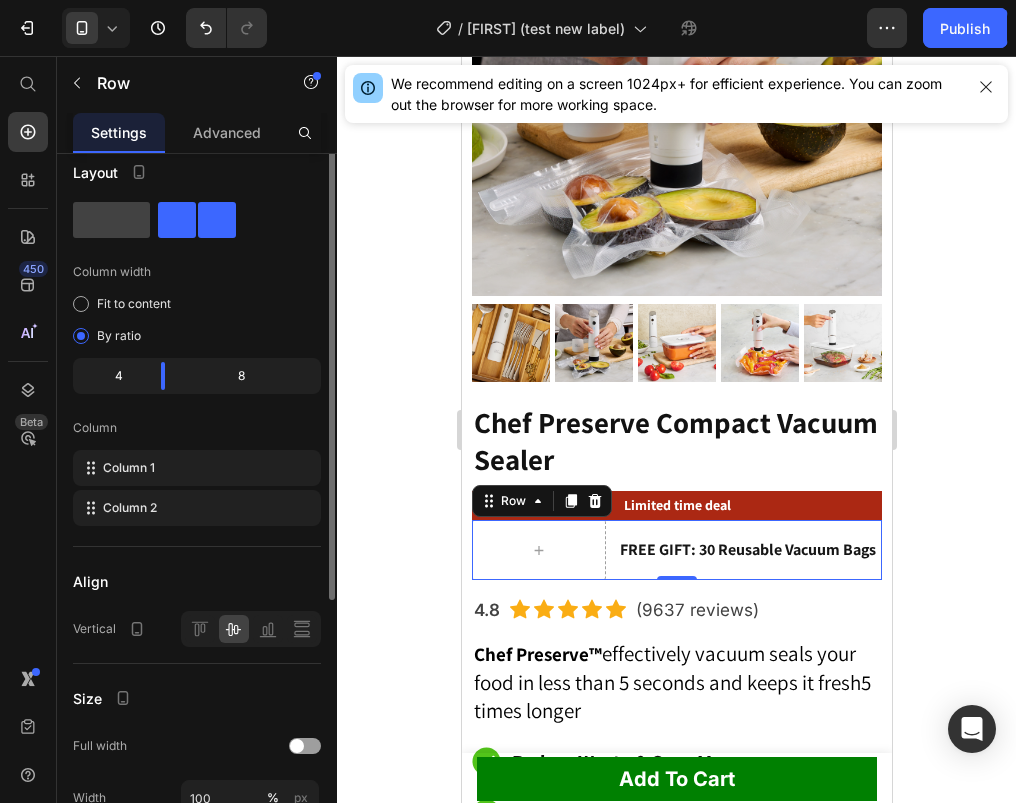 scroll, scrollTop: 0, scrollLeft: 0, axis: both 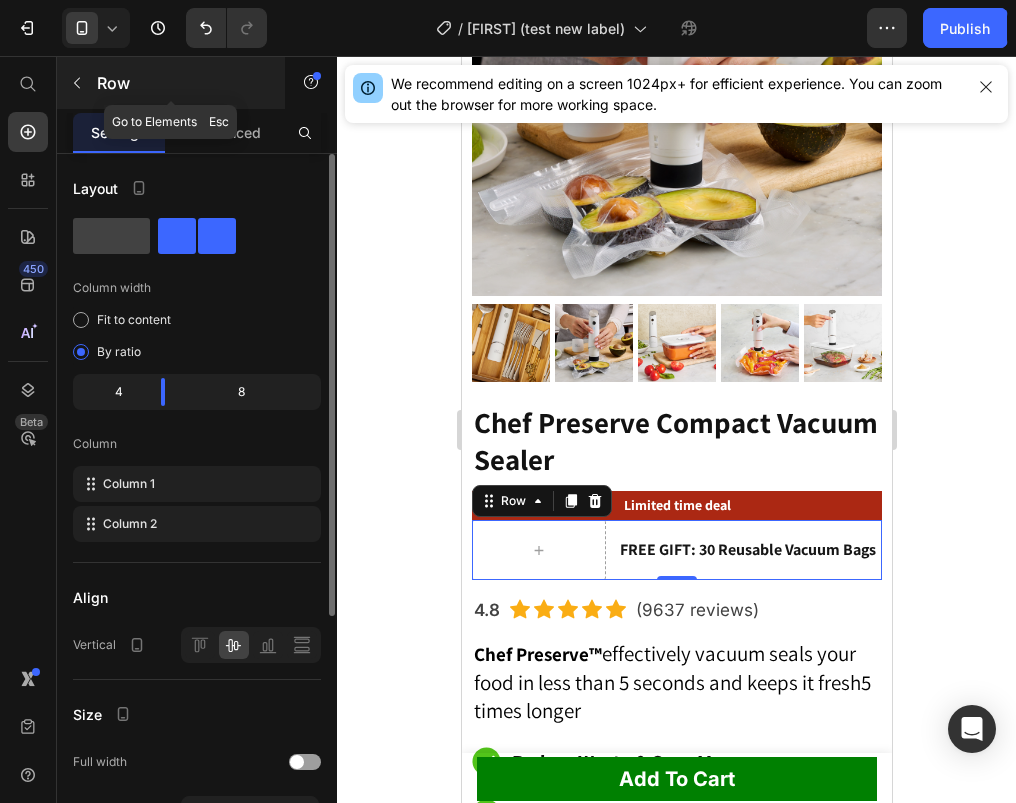 click 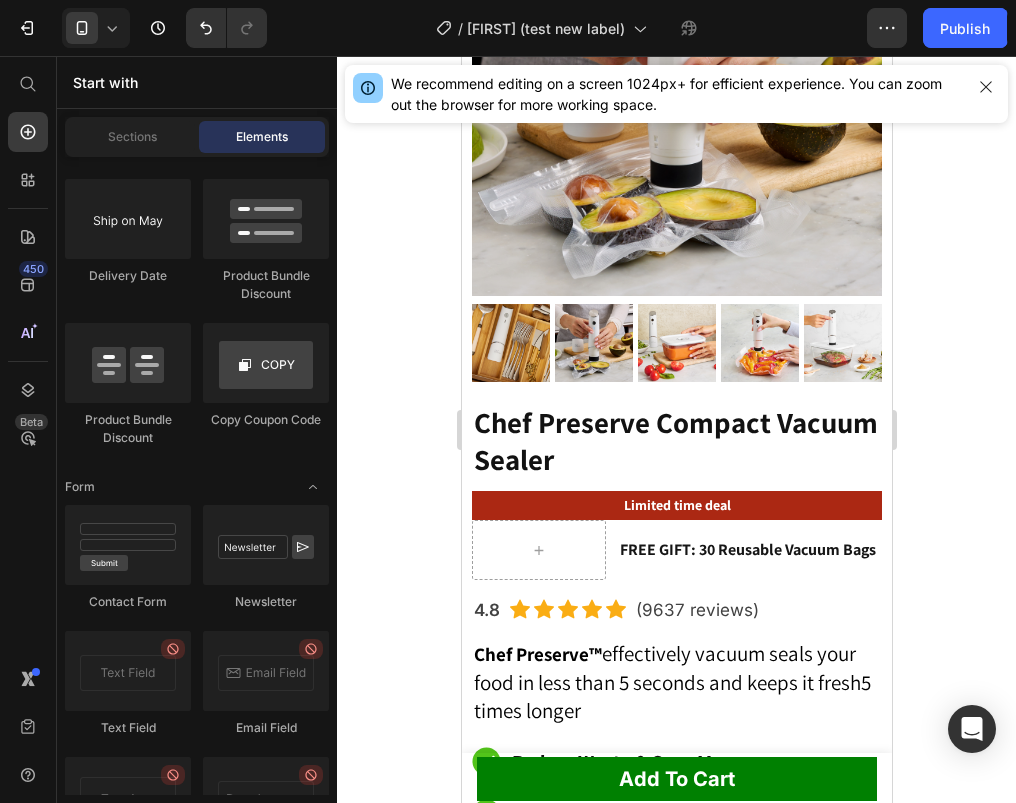 click 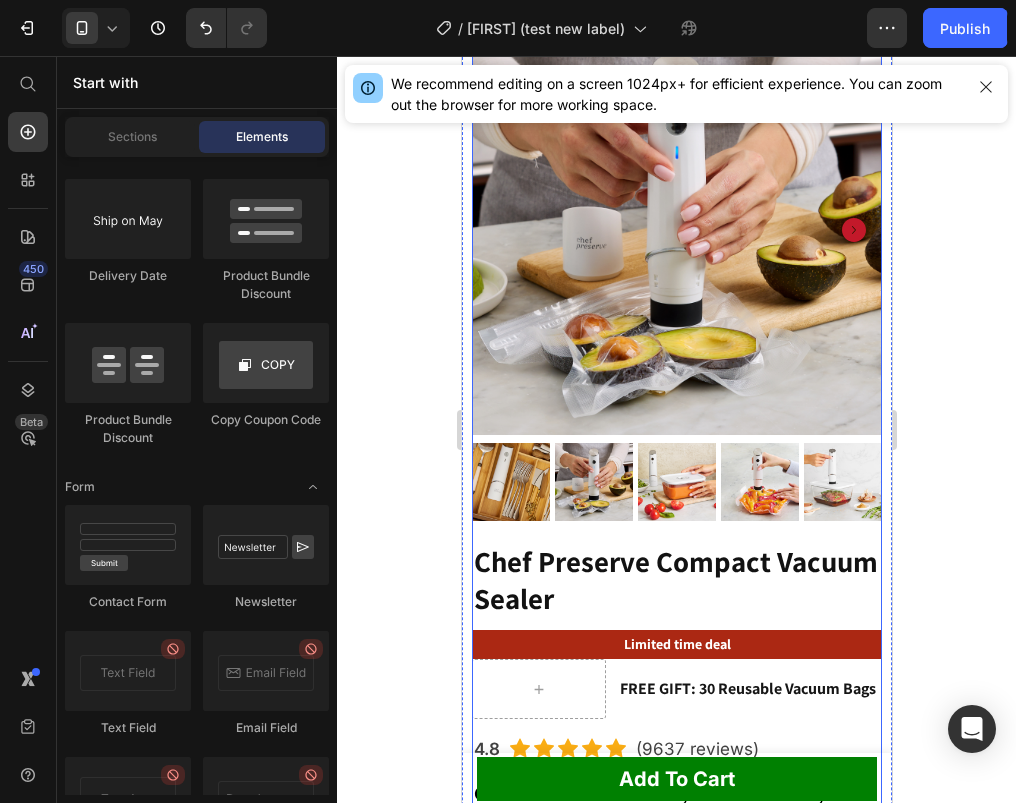 scroll, scrollTop: 244, scrollLeft: 0, axis: vertical 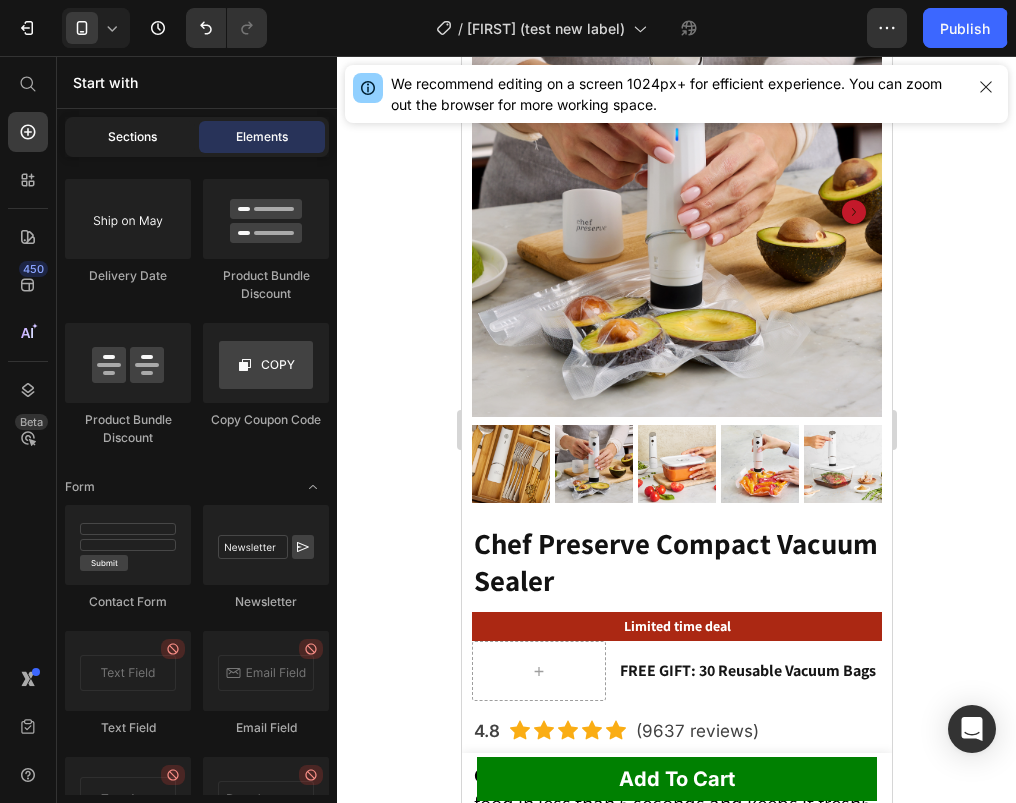 click on "Sections" at bounding box center (132, 137) 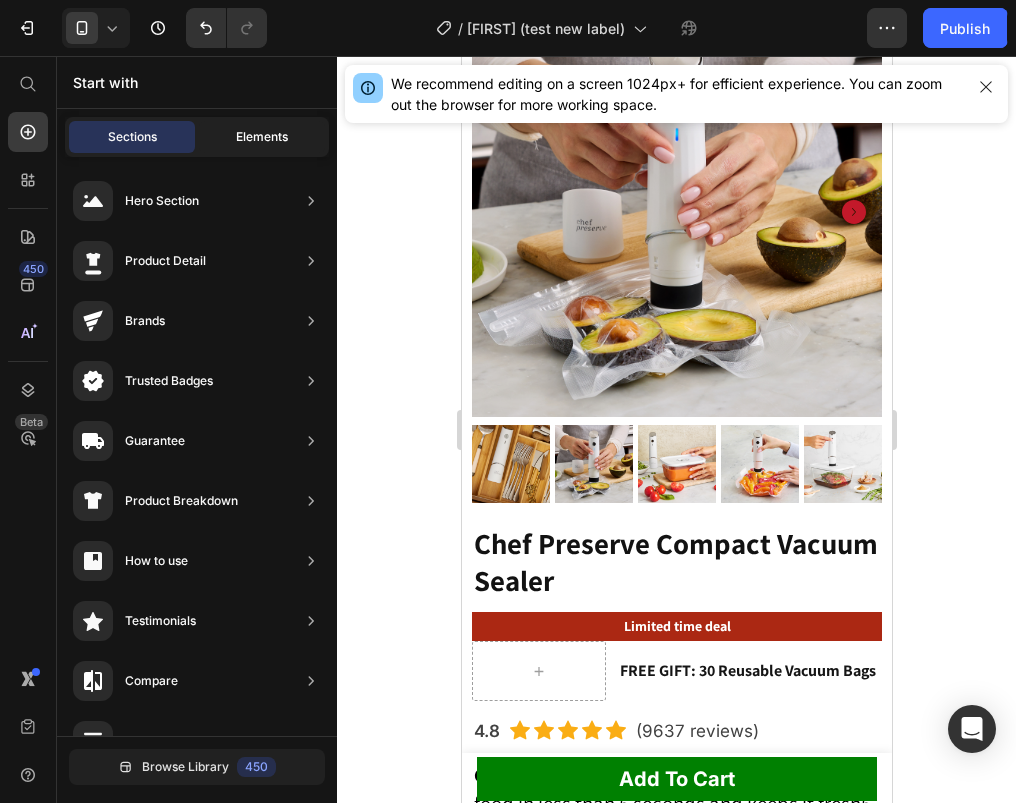 click on "Elements" at bounding box center (262, 137) 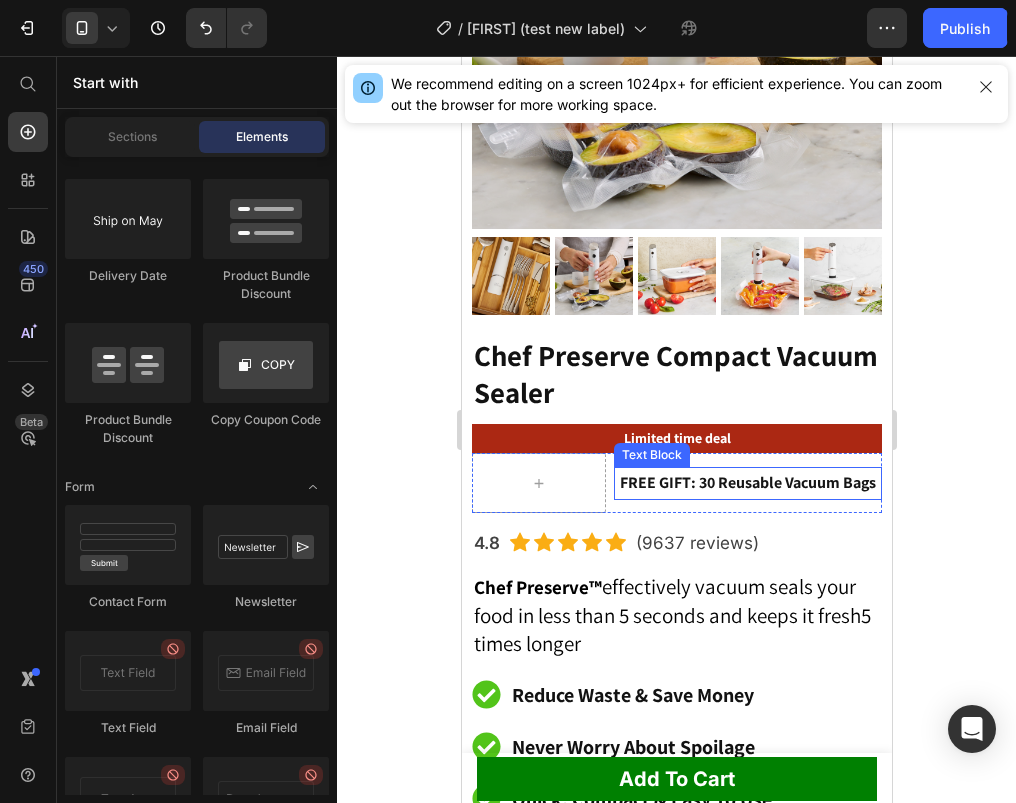 scroll, scrollTop: 354, scrollLeft: 0, axis: vertical 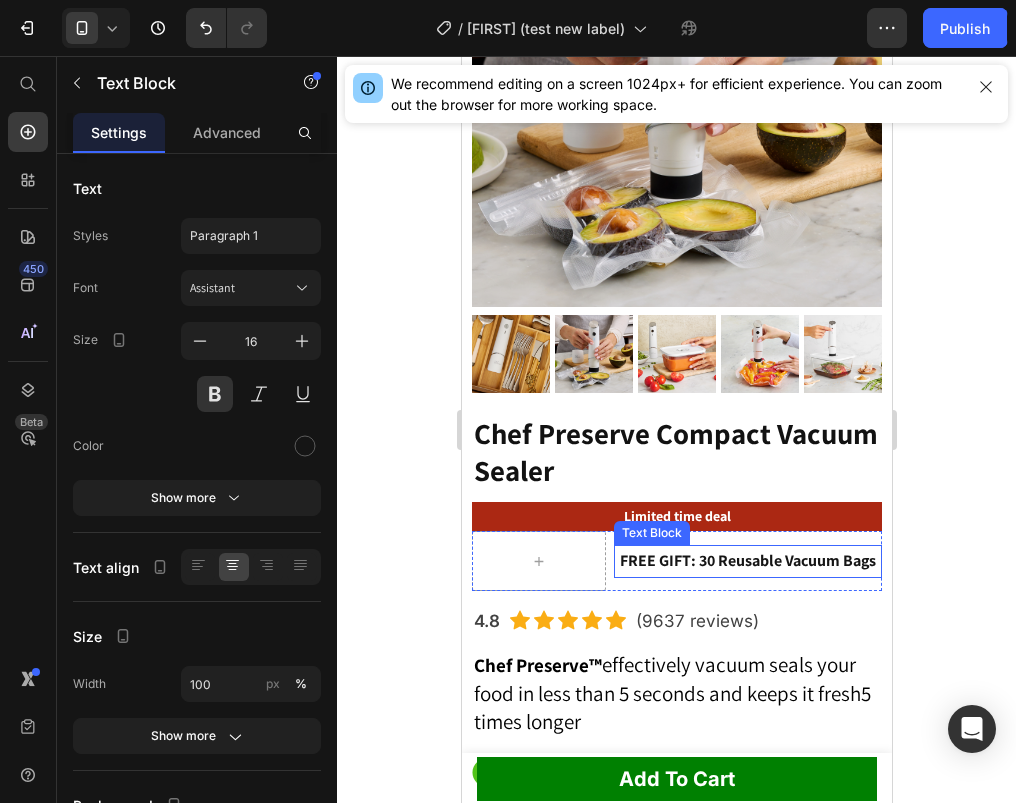 click on "FREE GIFT: 30 Reusable Vacuum Bags" at bounding box center [747, 561] 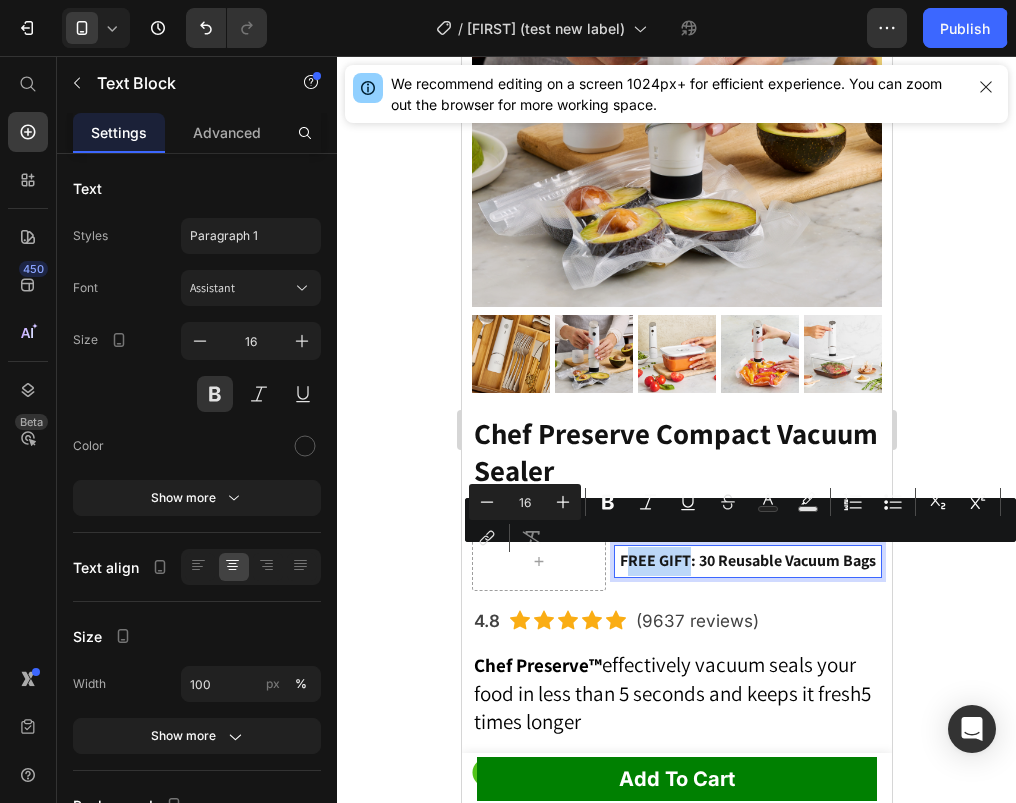 drag, startPoint x: 686, startPoint y: 559, endPoint x: 626, endPoint y: 559, distance: 60 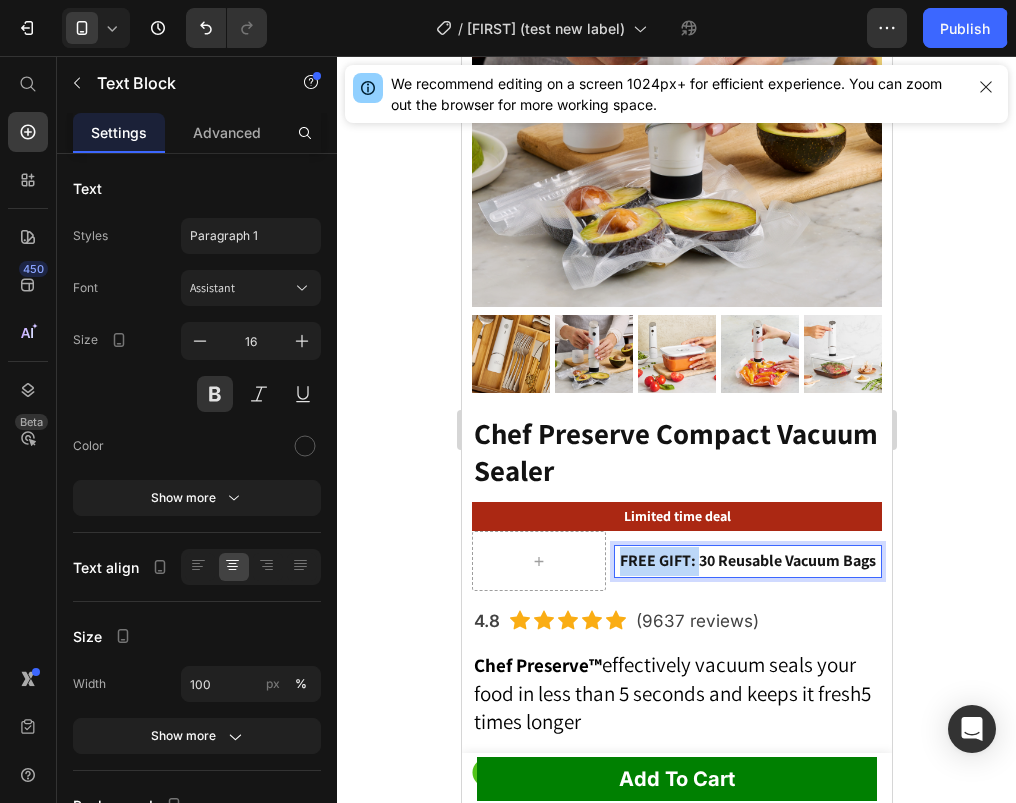drag, startPoint x: 696, startPoint y: 562, endPoint x: 621, endPoint y: 563, distance: 75.00667 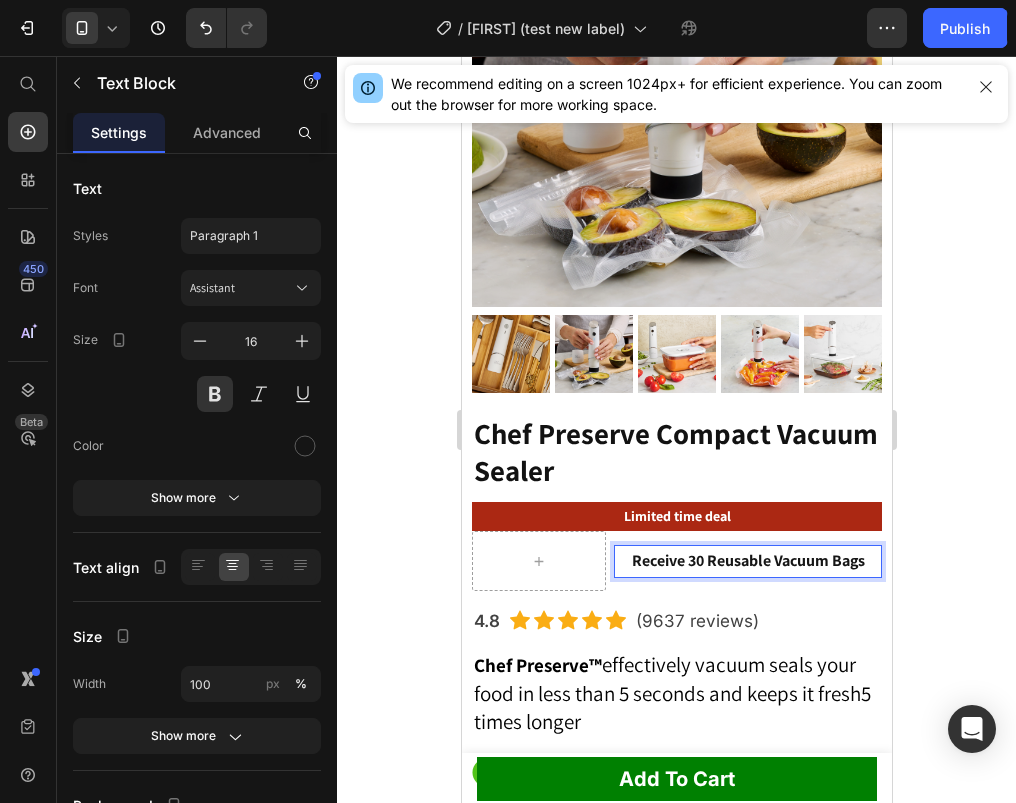 click on "Receive 30 Reusable Vacuum Bags" at bounding box center (747, 561) 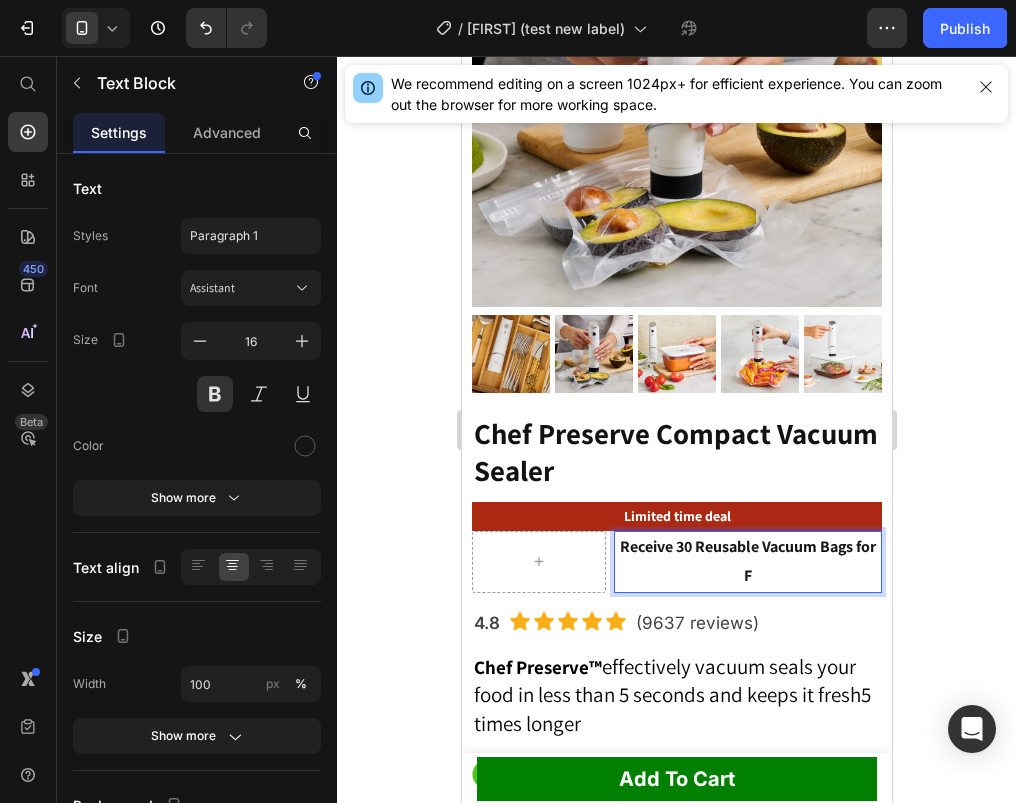 scroll, scrollTop: 340, scrollLeft: 0, axis: vertical 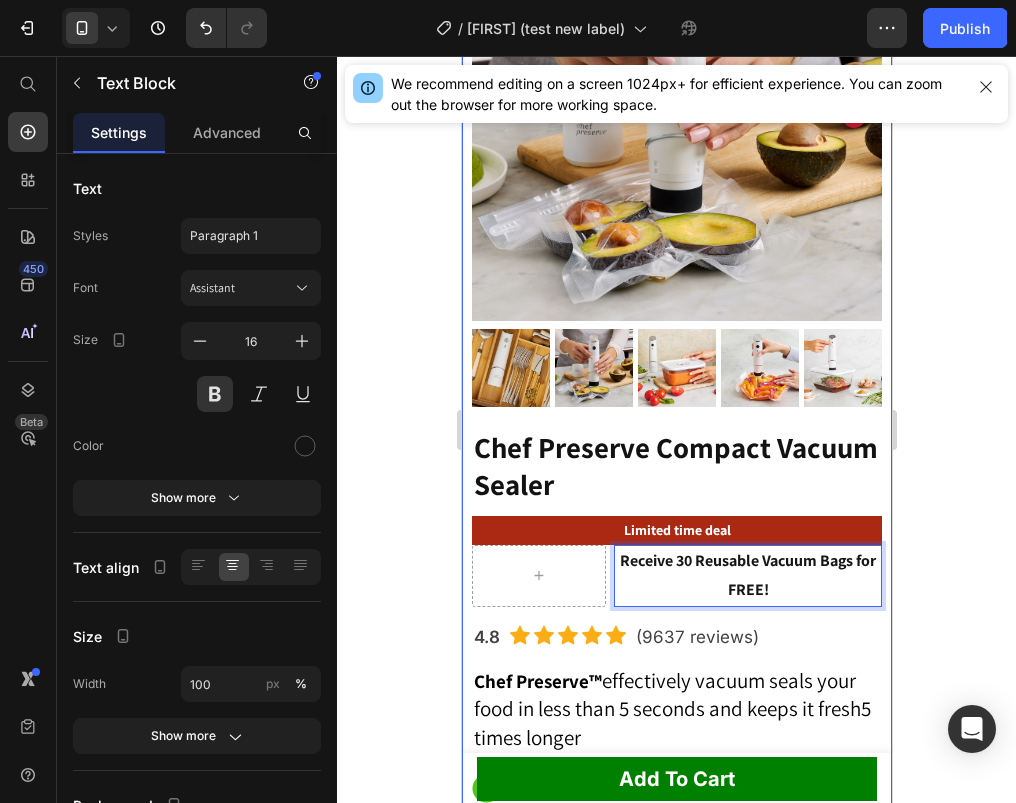 click 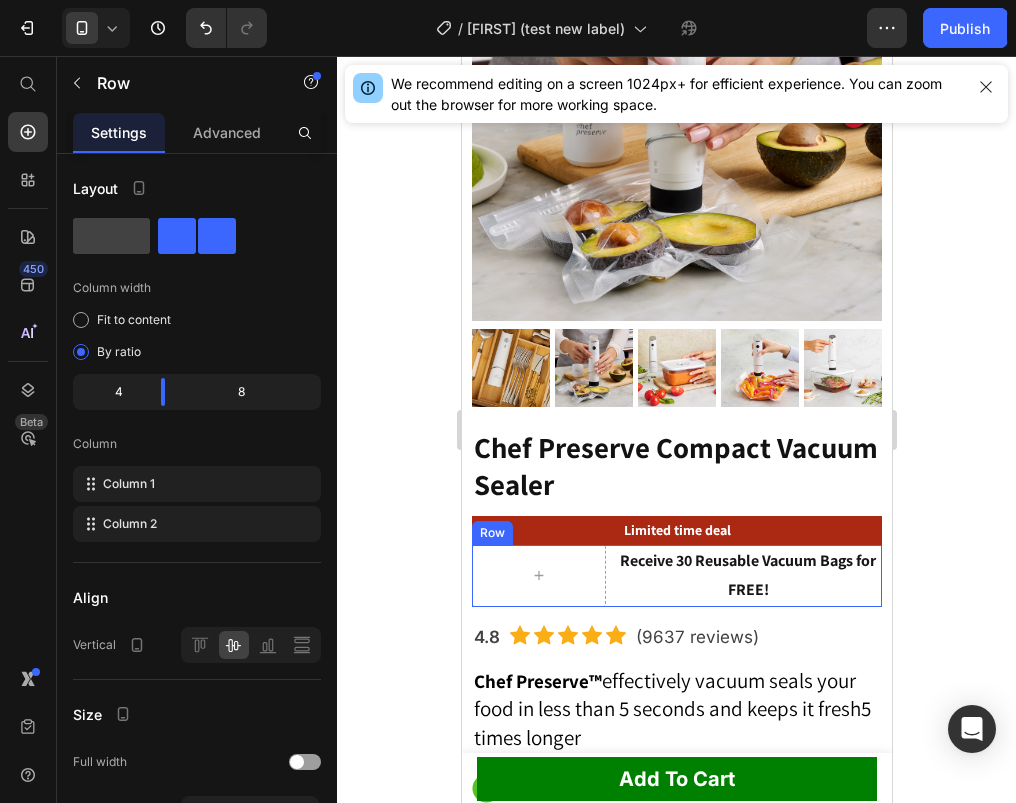 click on "Receive 30 Reusable Vacuum Bags for FREE! Text Block Row" at bounding box center (676, 576) 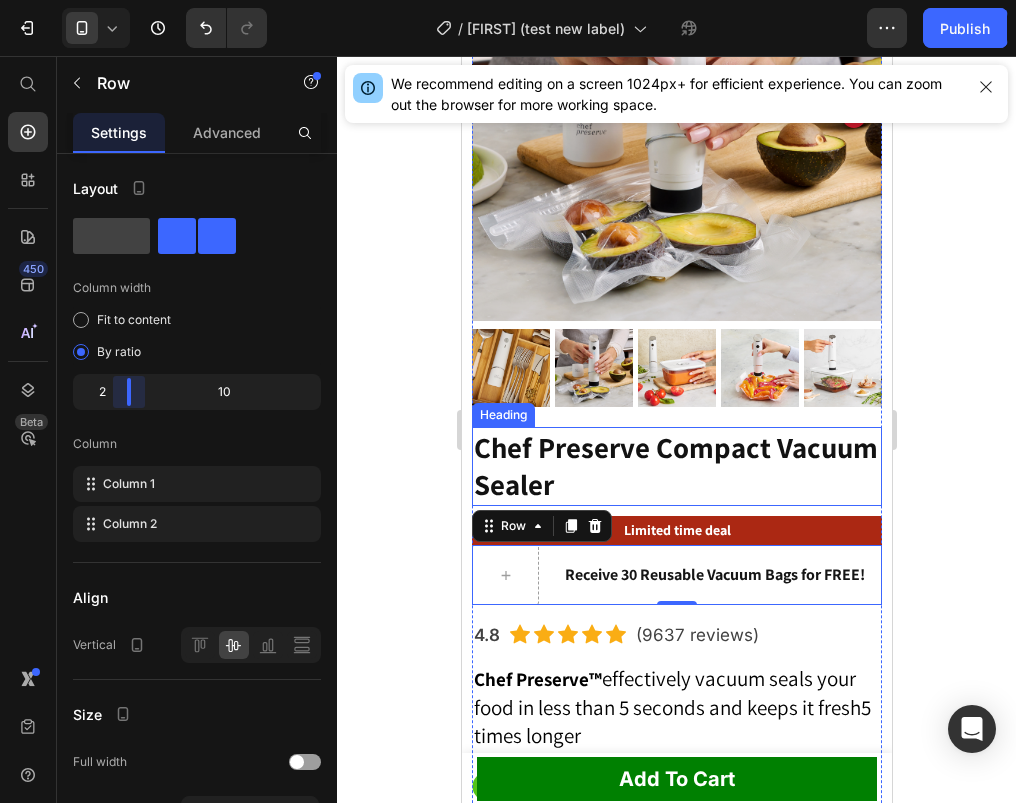drag, startPoint x: 163, startPoint y: 399, endPoint x: 116, endPoint y: 398, distance: 47.010635 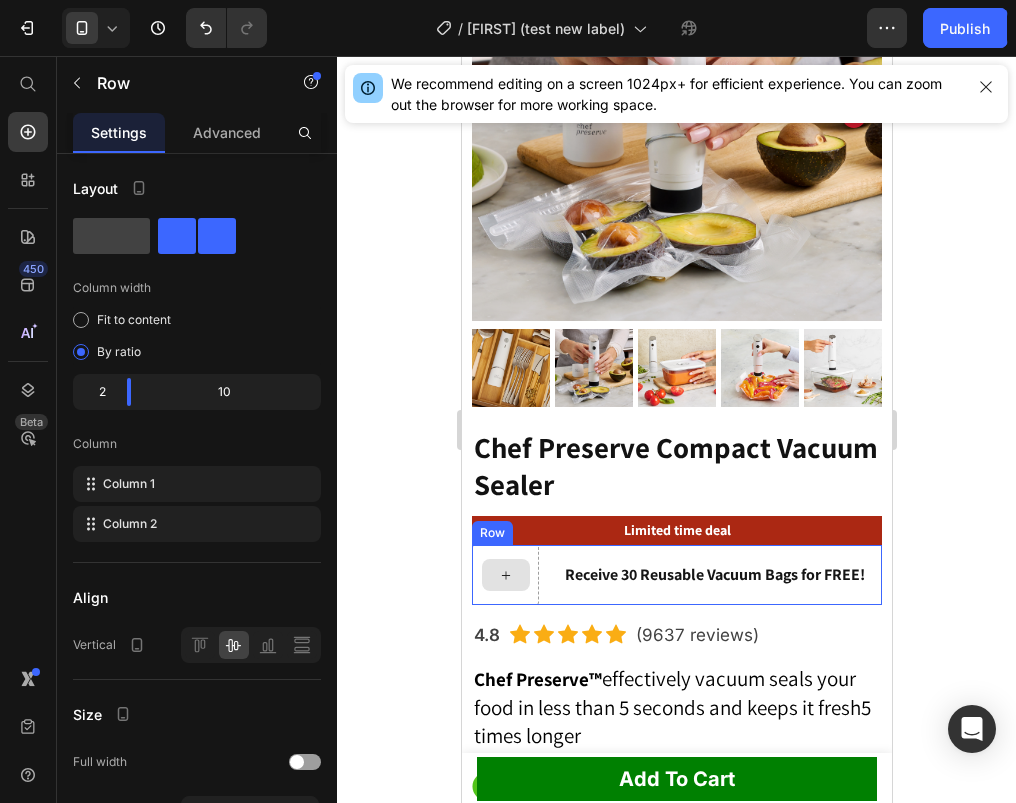 click at bounding box center [505, 575] 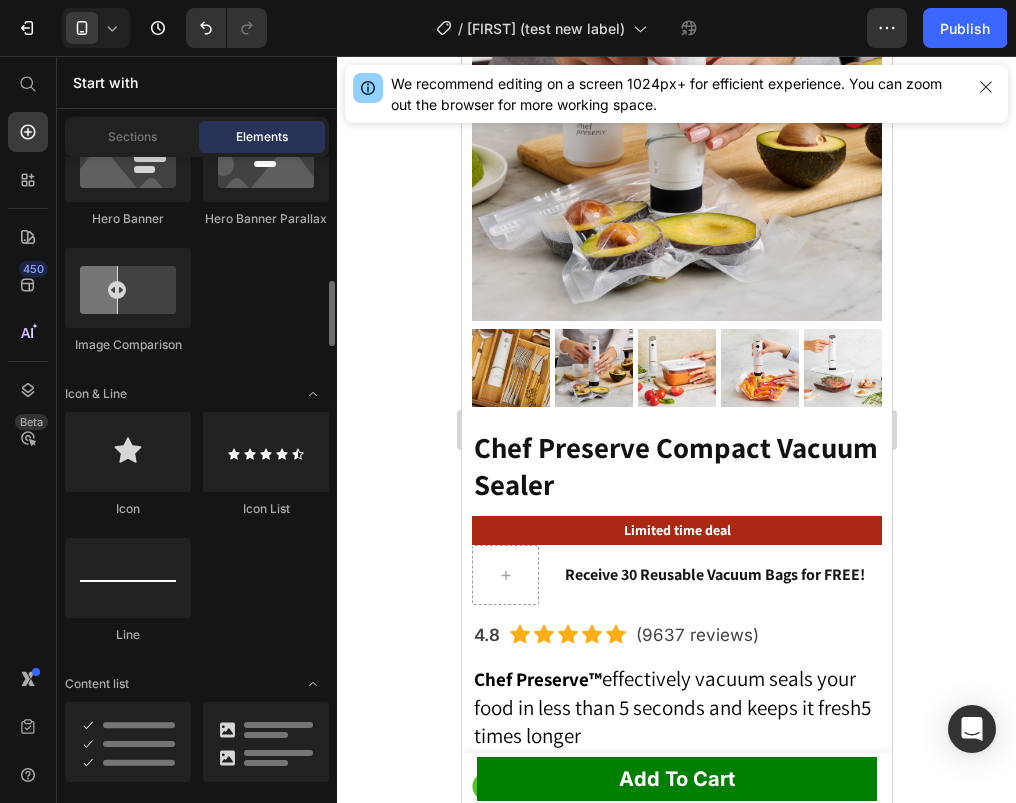 scroll, scrollTop: 1373, scrollLeft: 0, axis: vertical 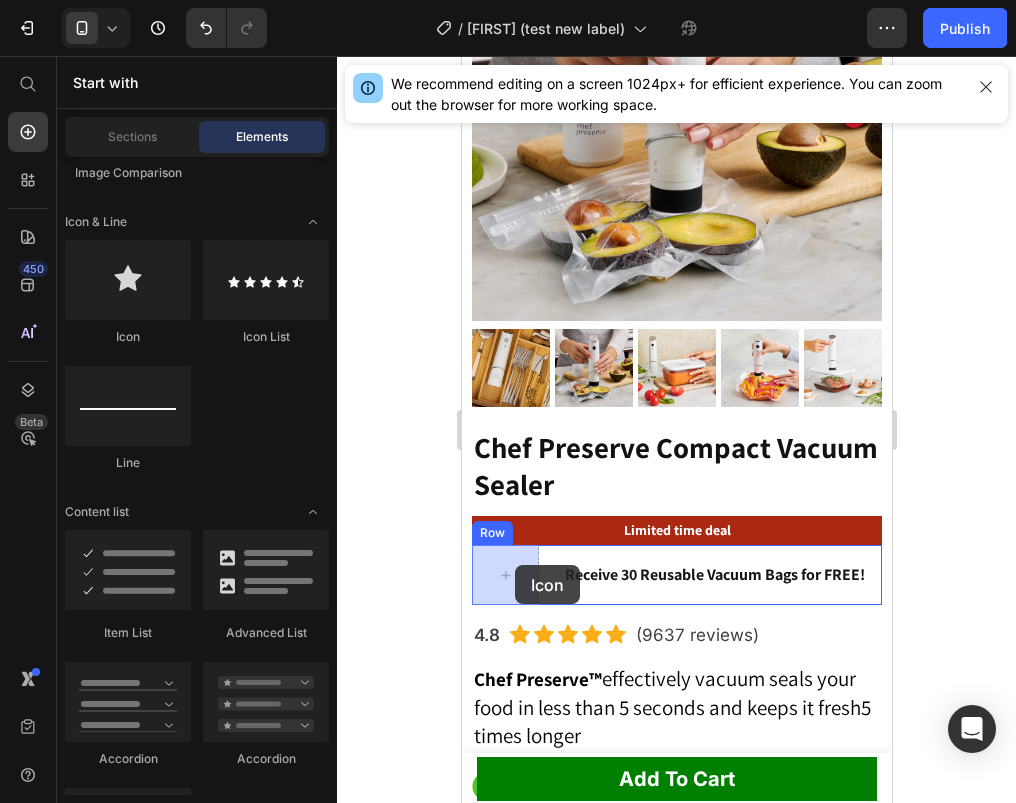 drag, startPoint x: 608, startPoint y: 344, endPoint x: 514, endPoint y: 565, distance: 240.16037 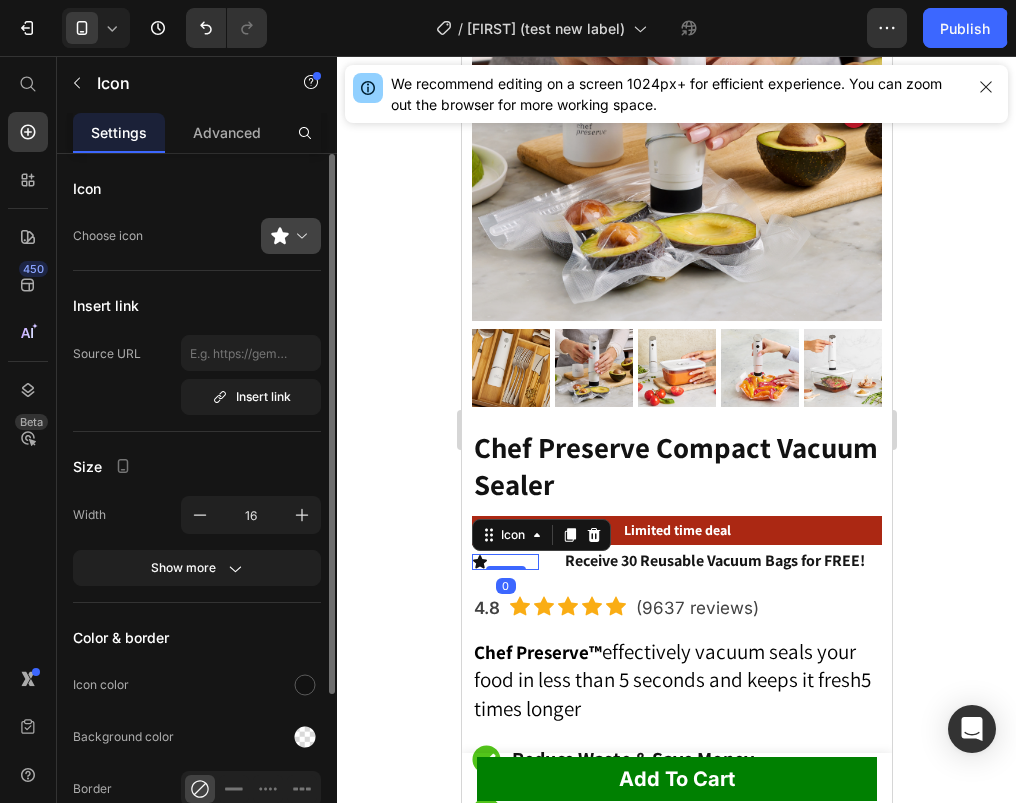 click at bounding box center [299, 236] 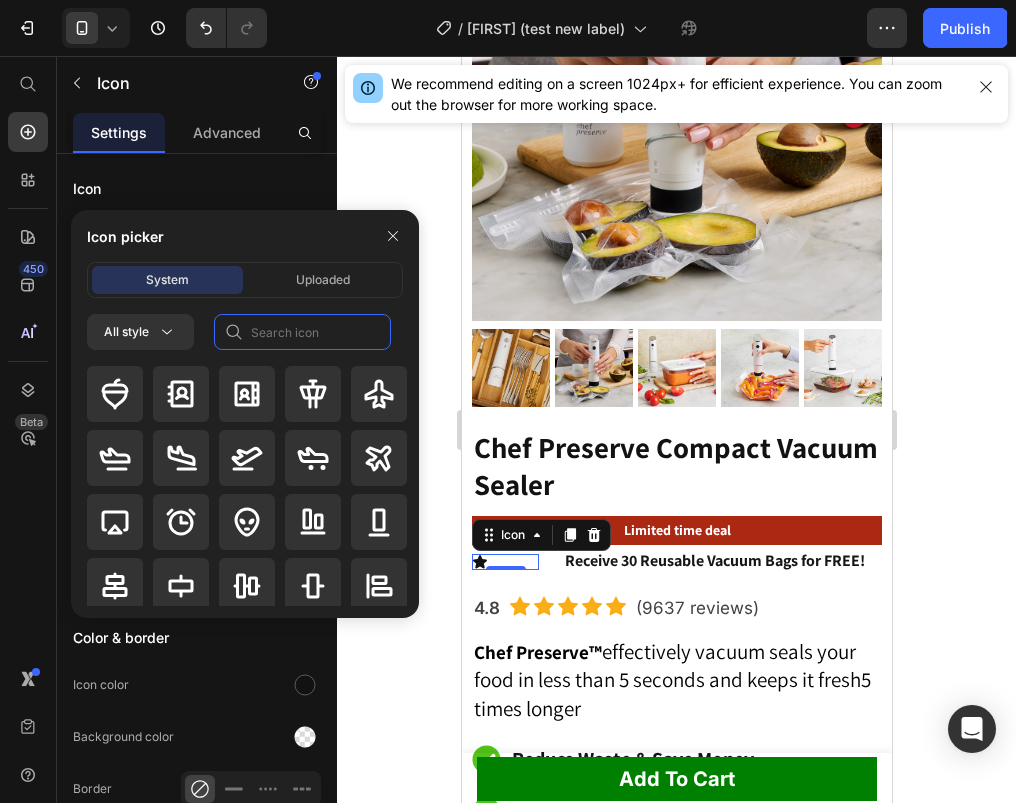 click 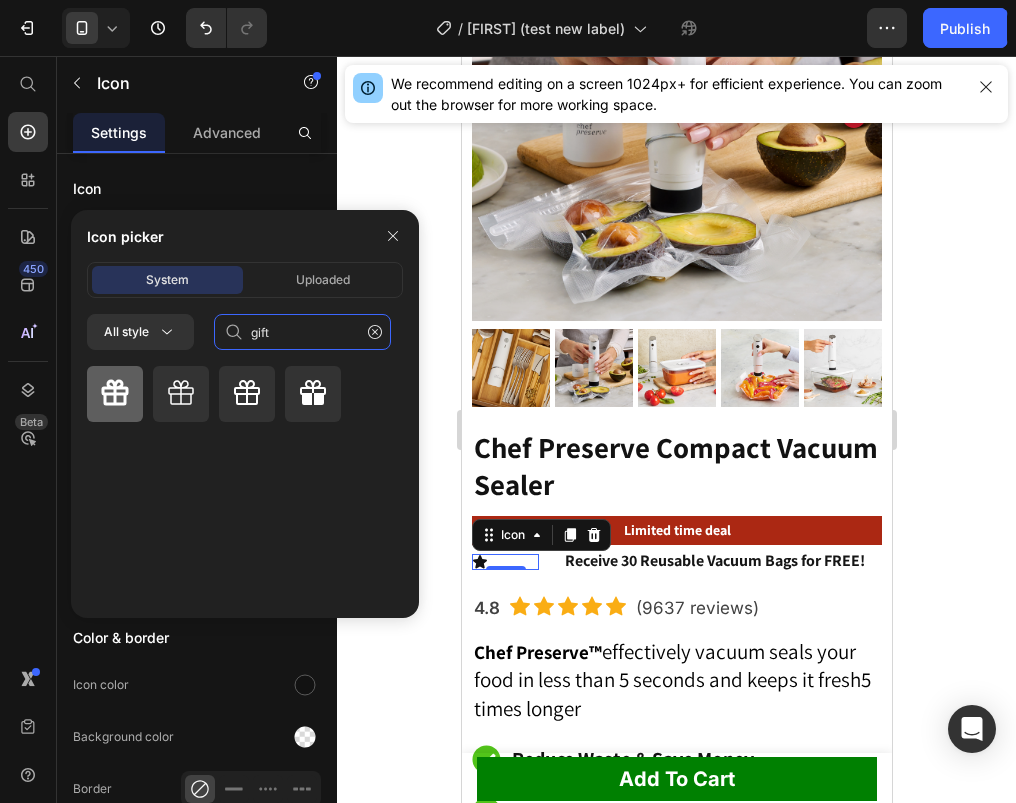 type on "gift" 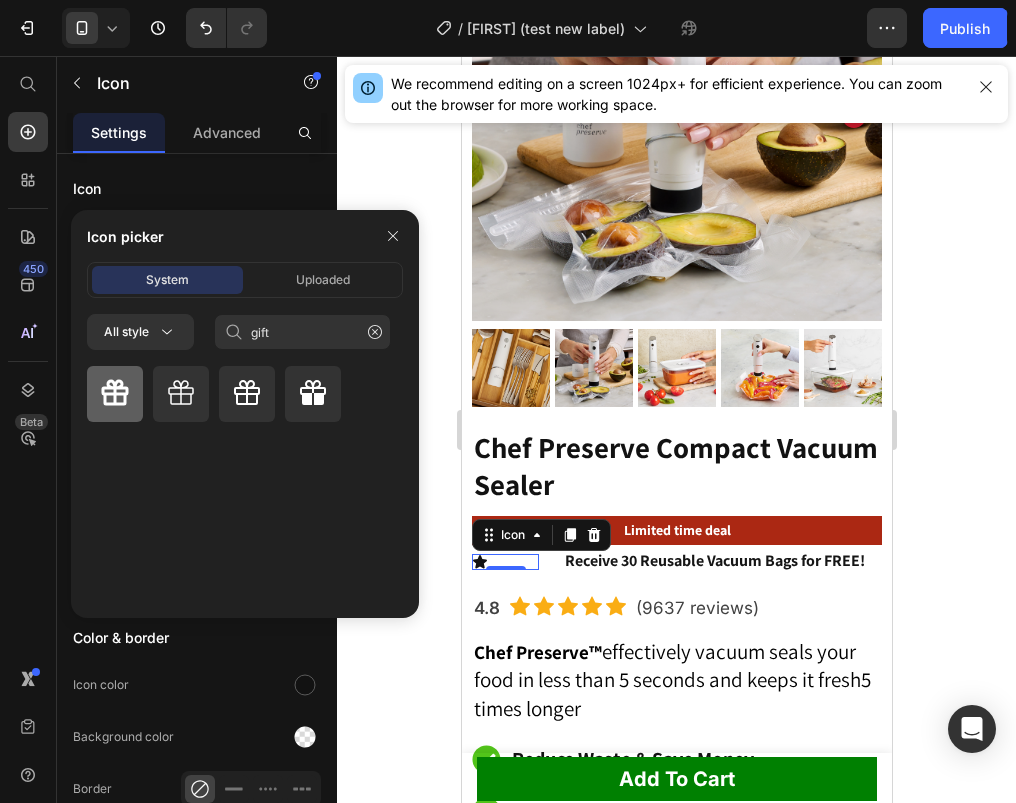 click 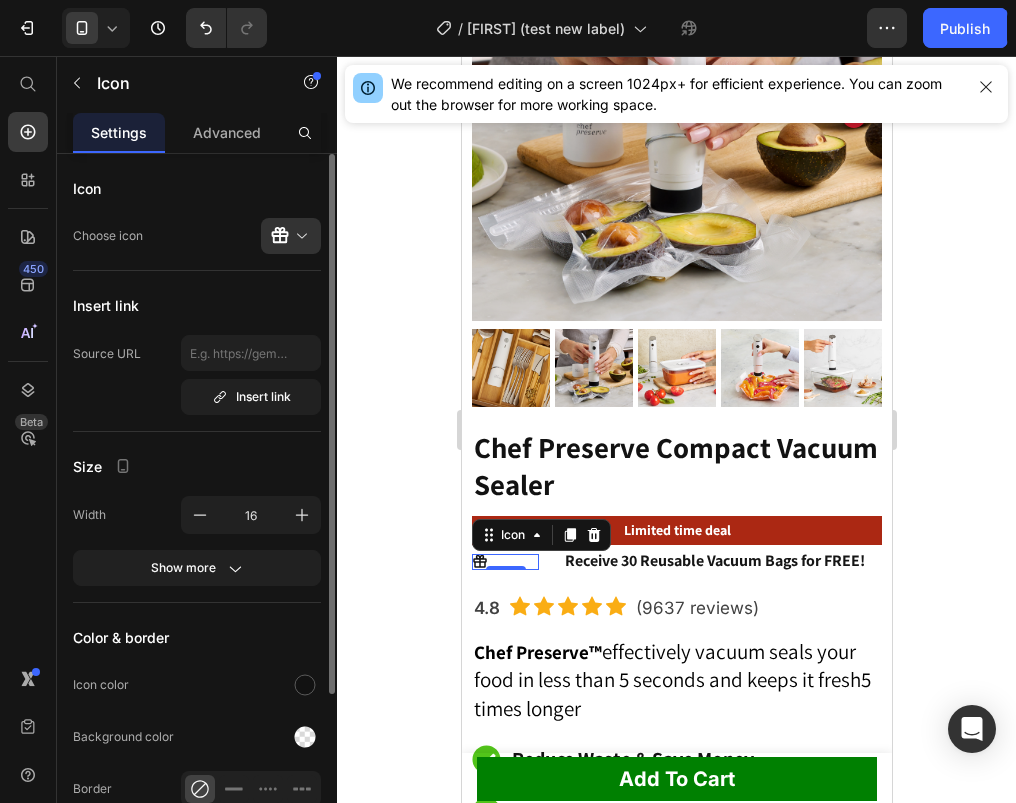 scroll, scrollTop: 216, scrollLeft: 0, axis: vertical 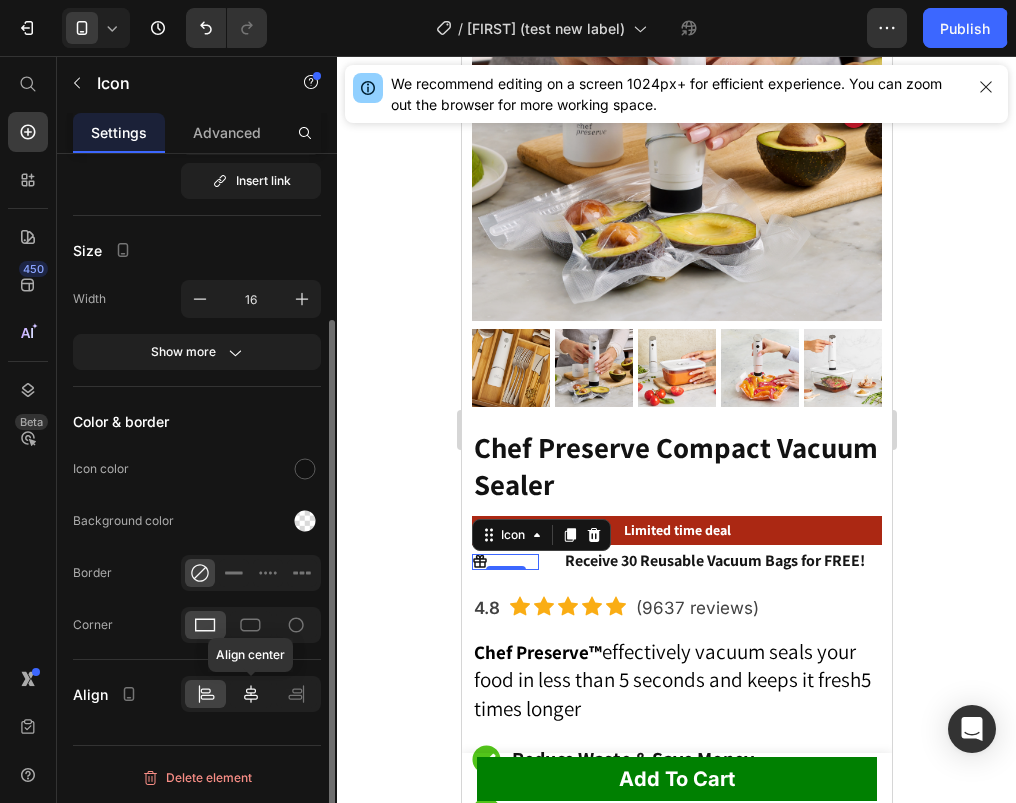 click 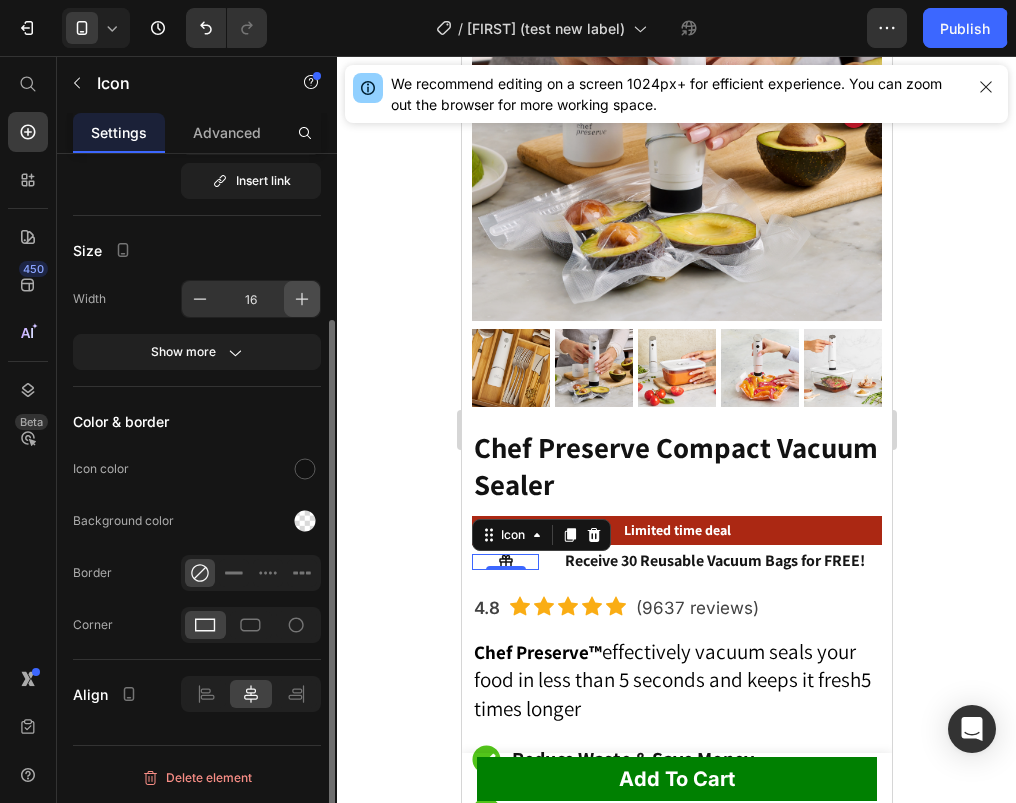 click 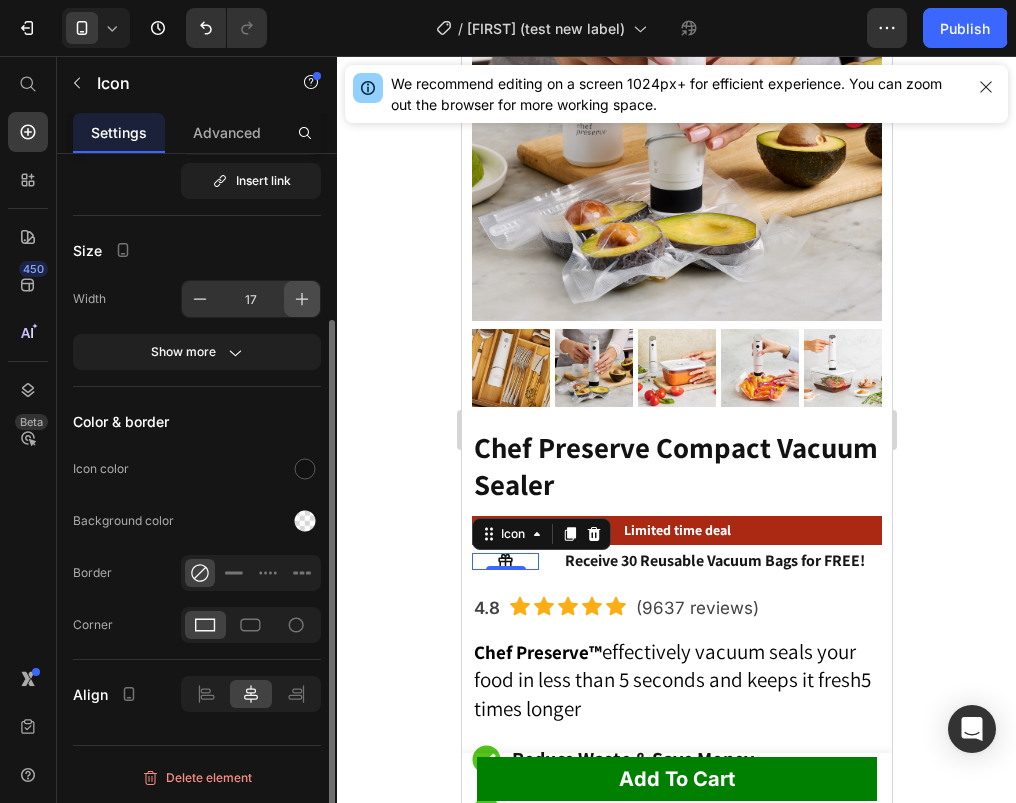 click 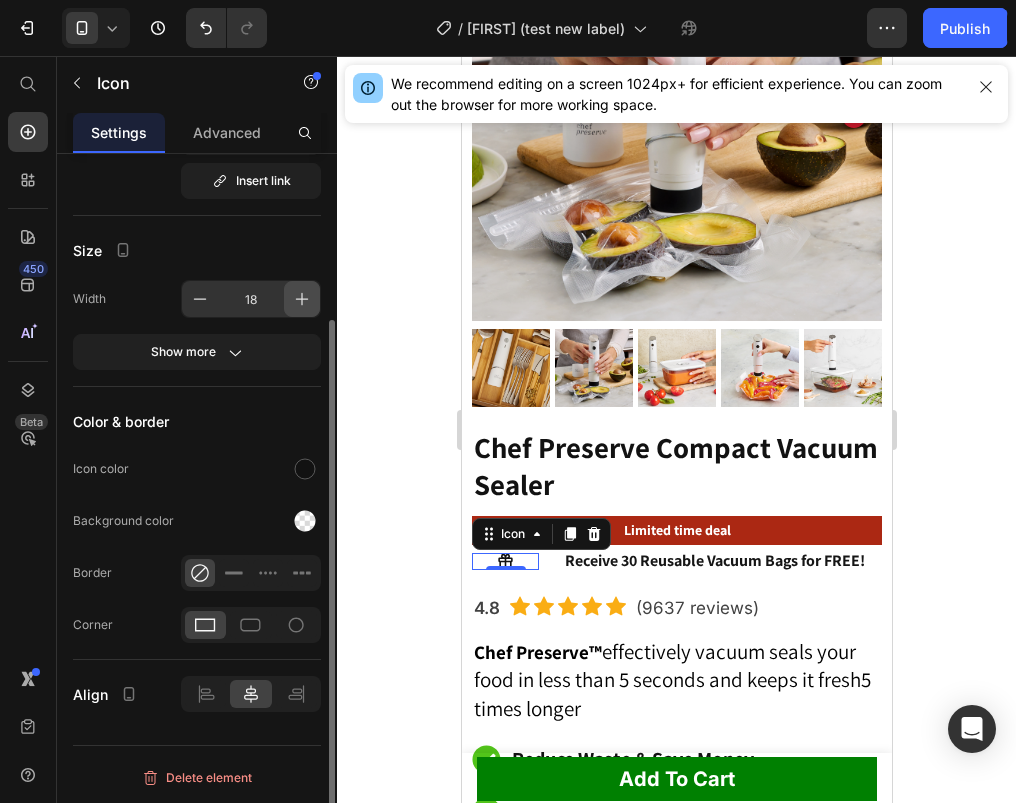 click 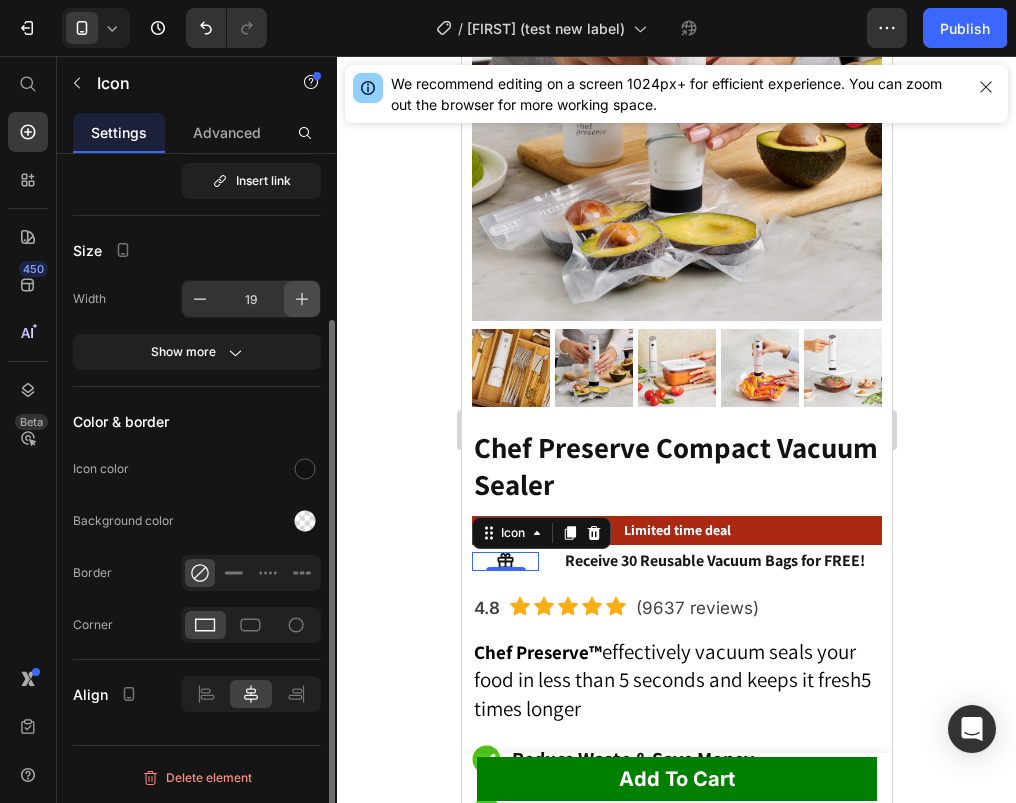 click 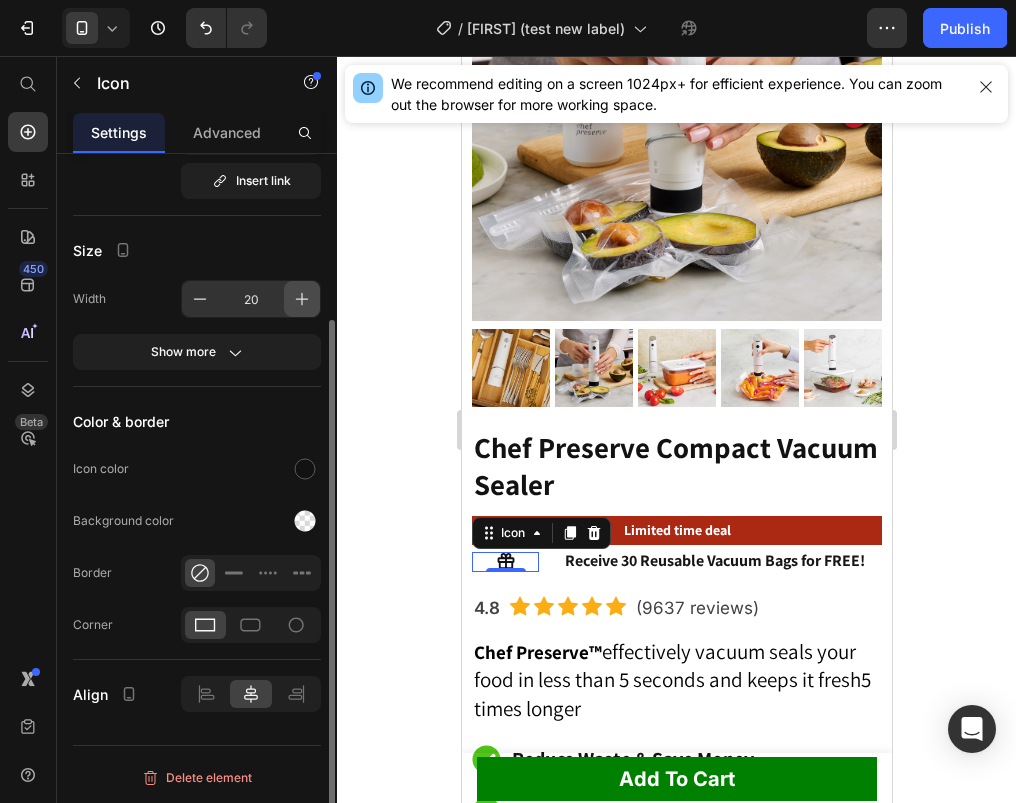 click 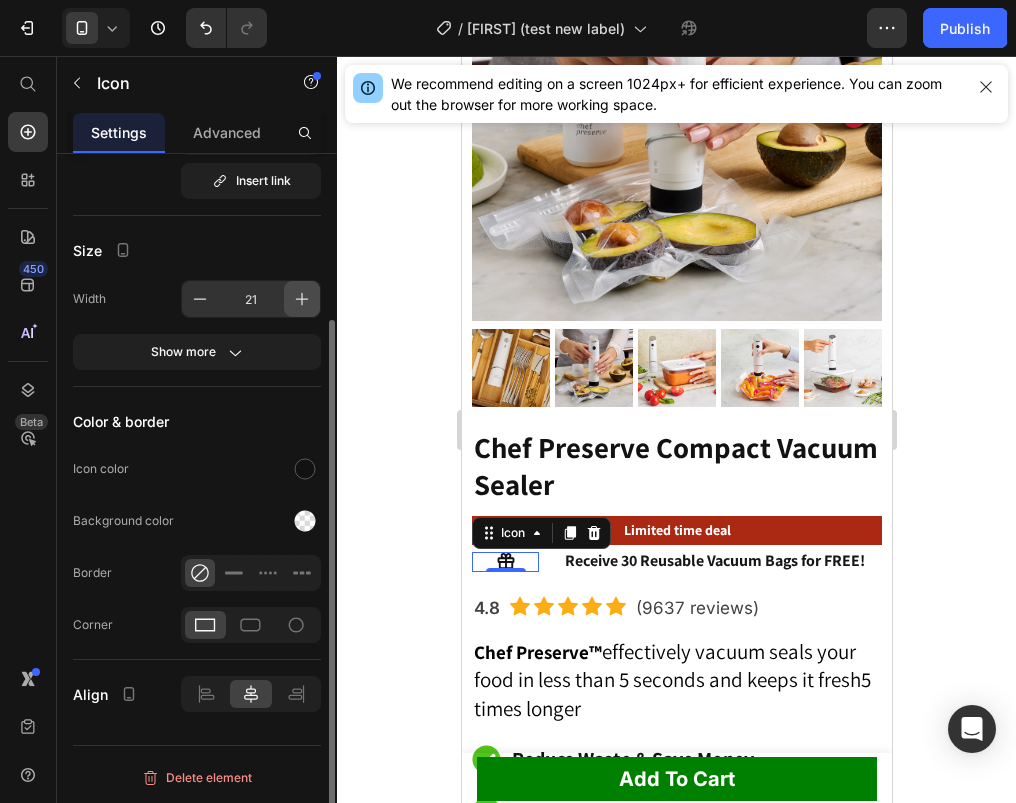 click 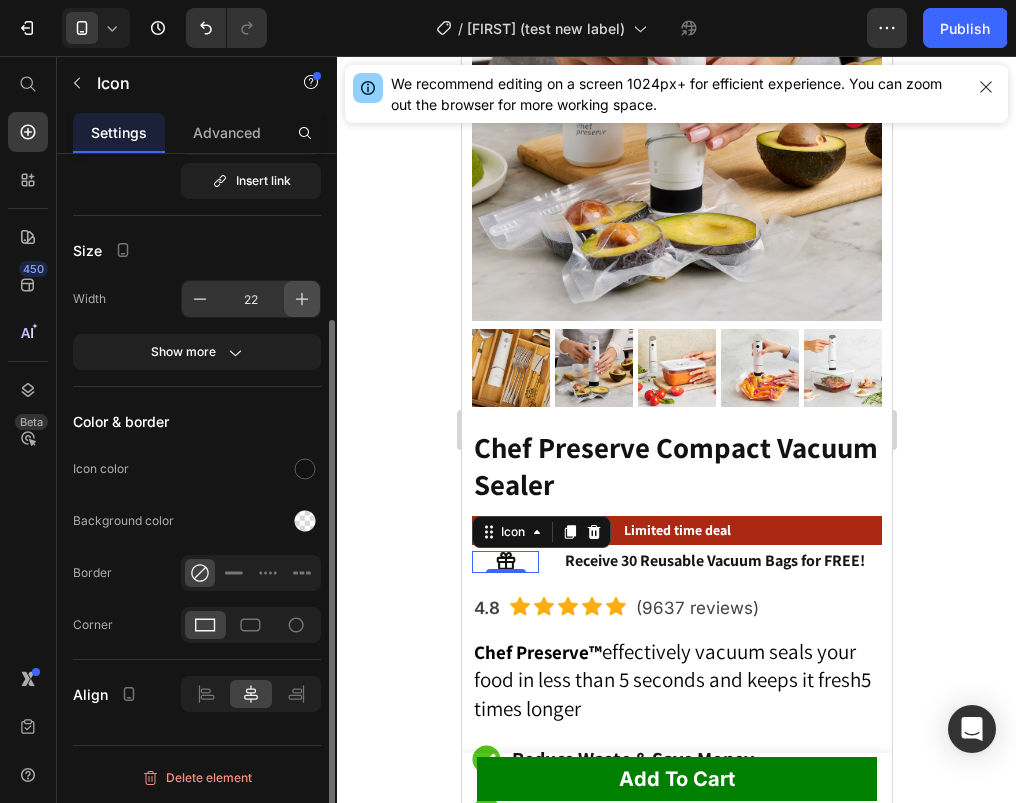 click 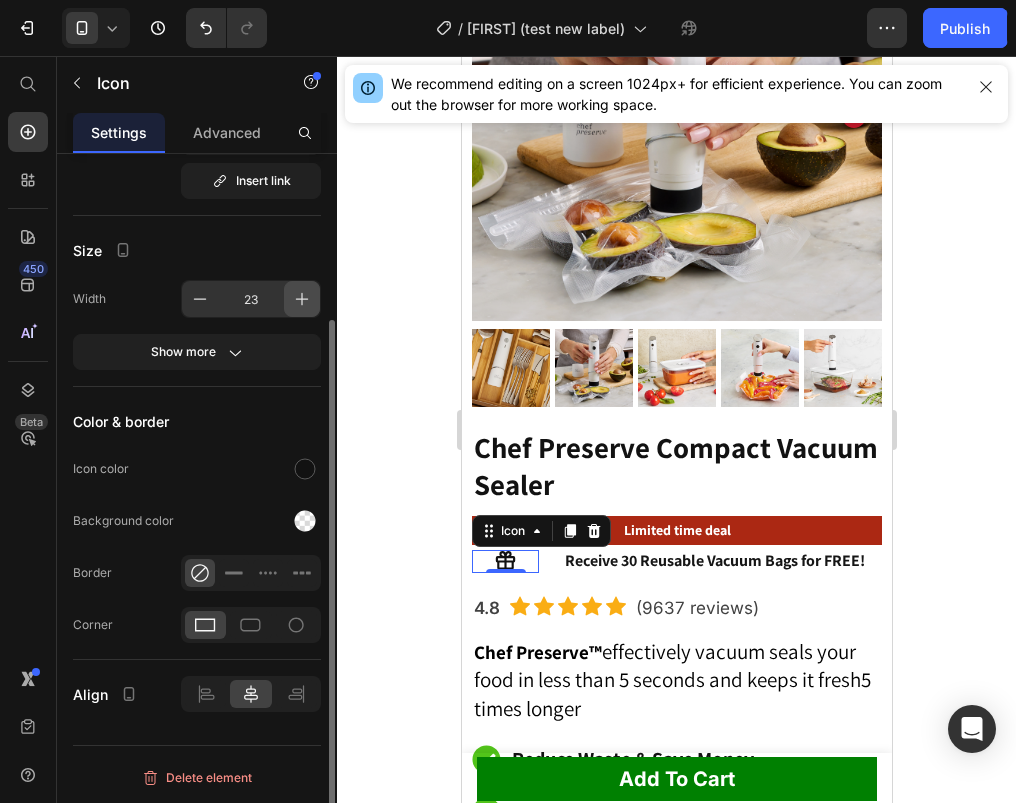 click 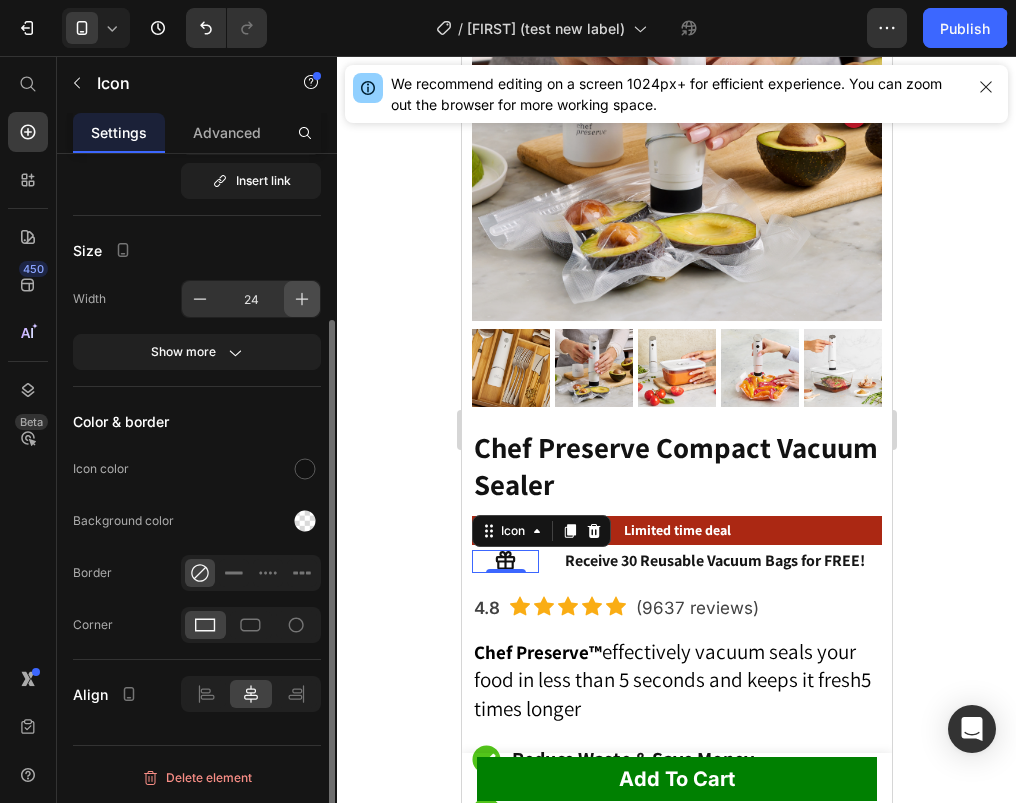 click 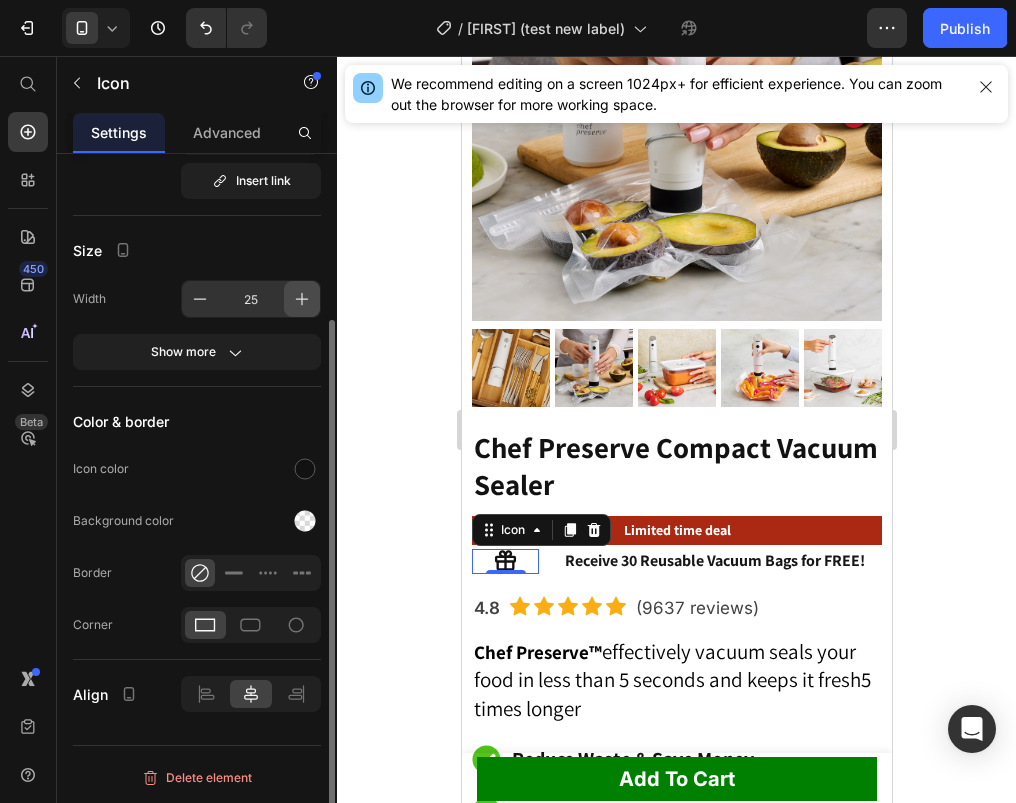 click 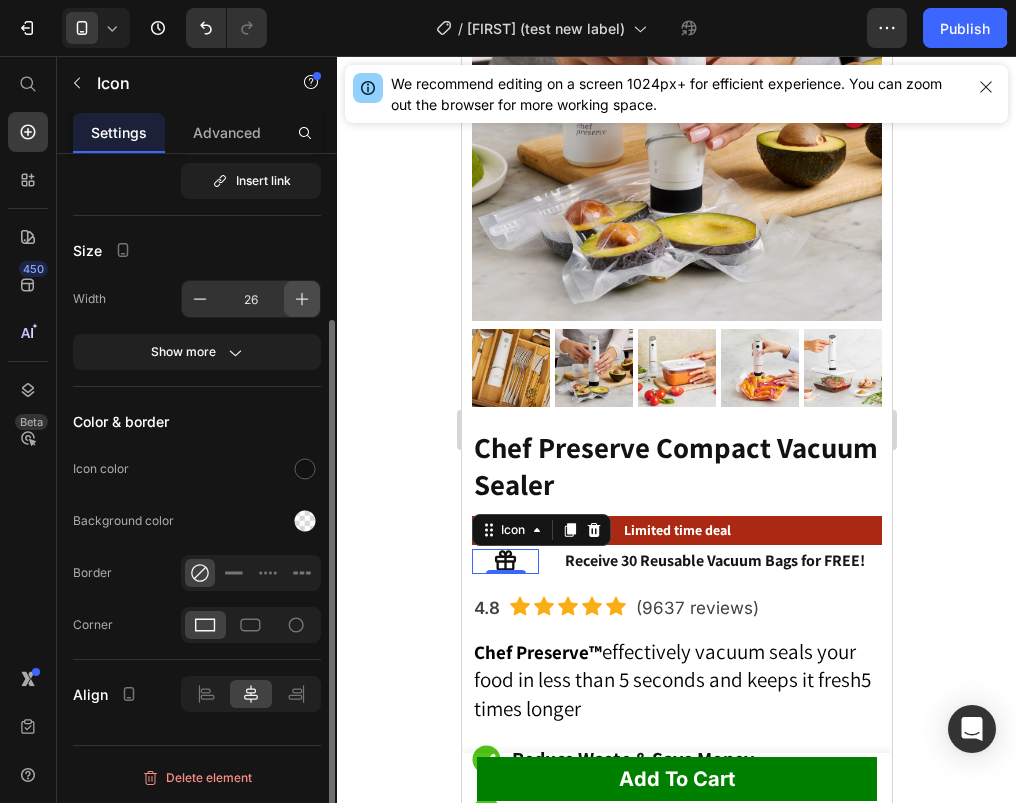 click 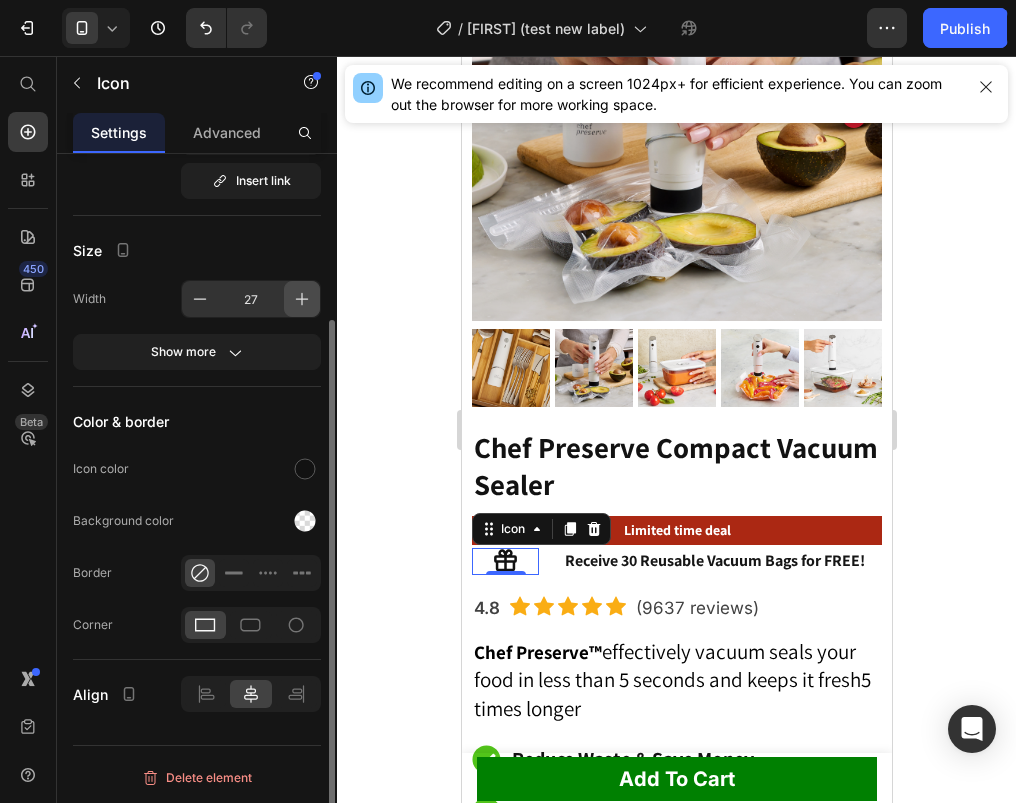 click 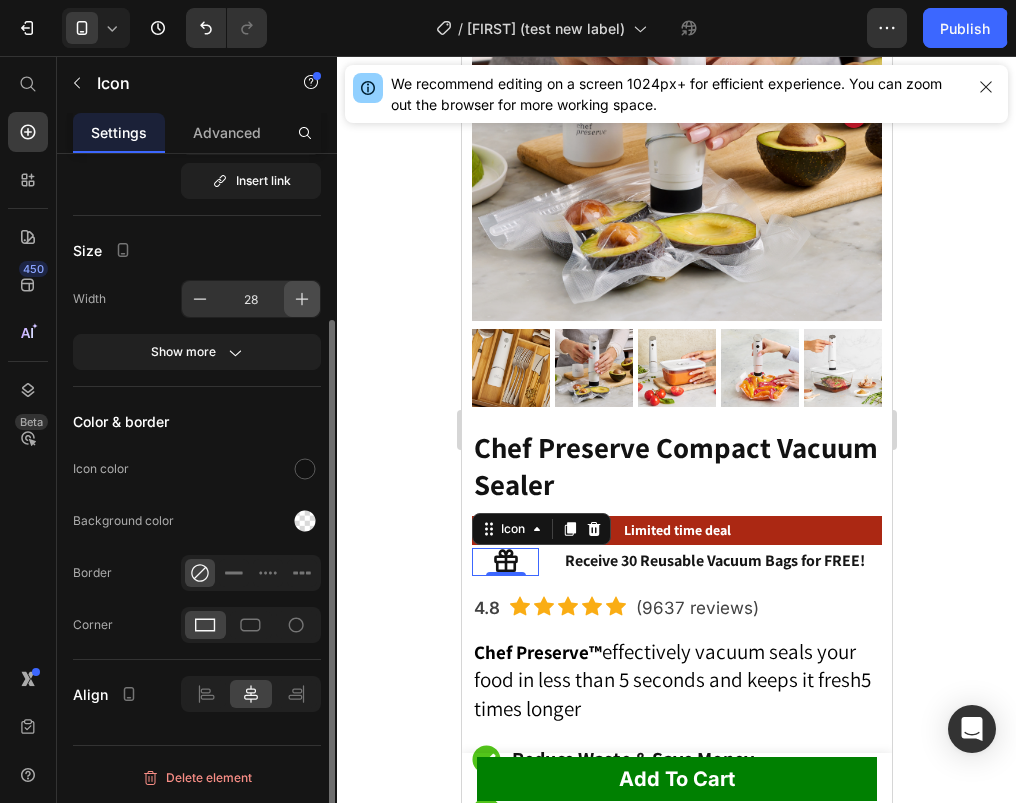 click 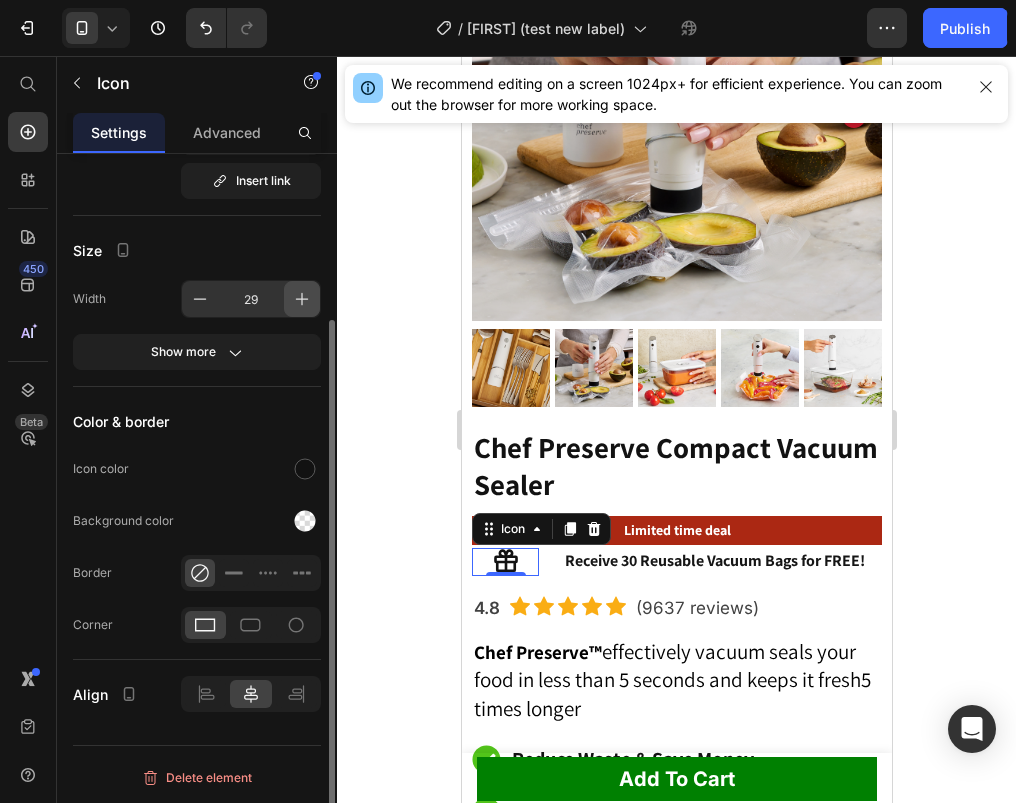 click 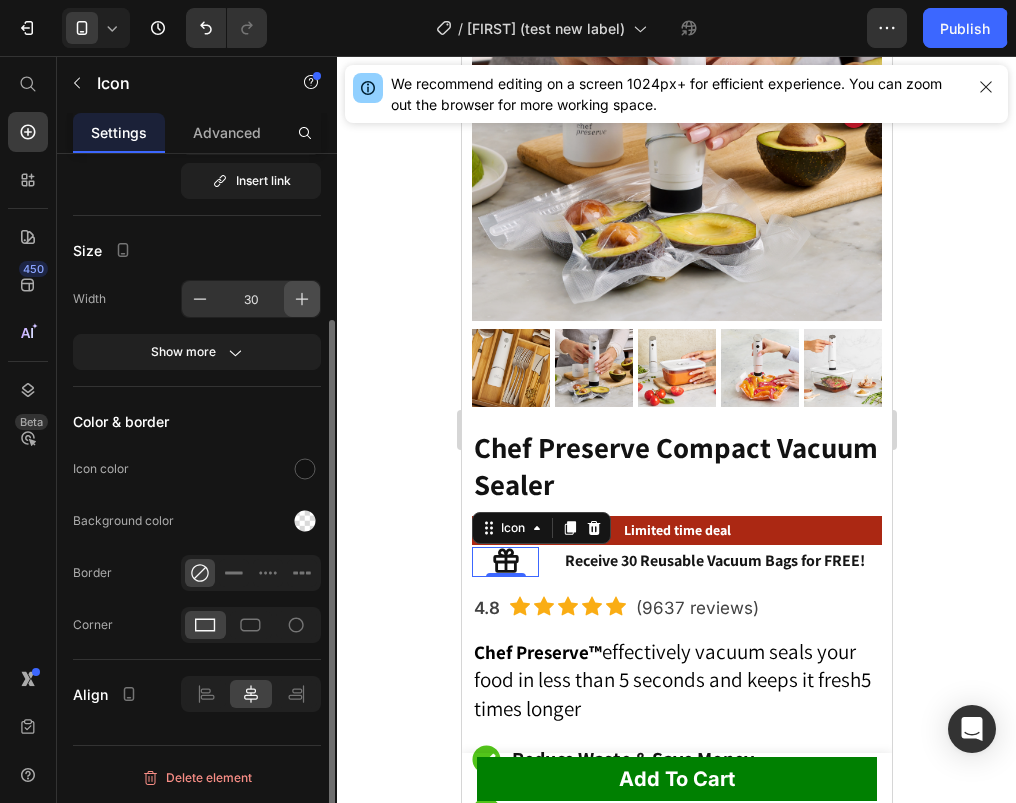 click 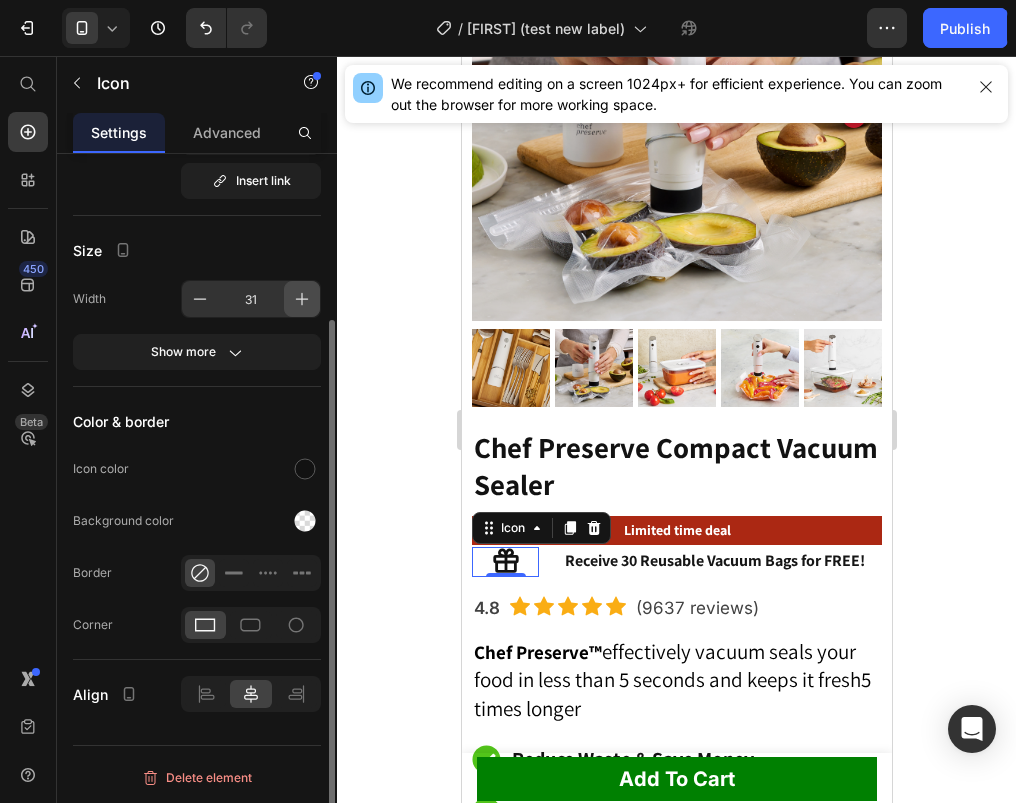 click 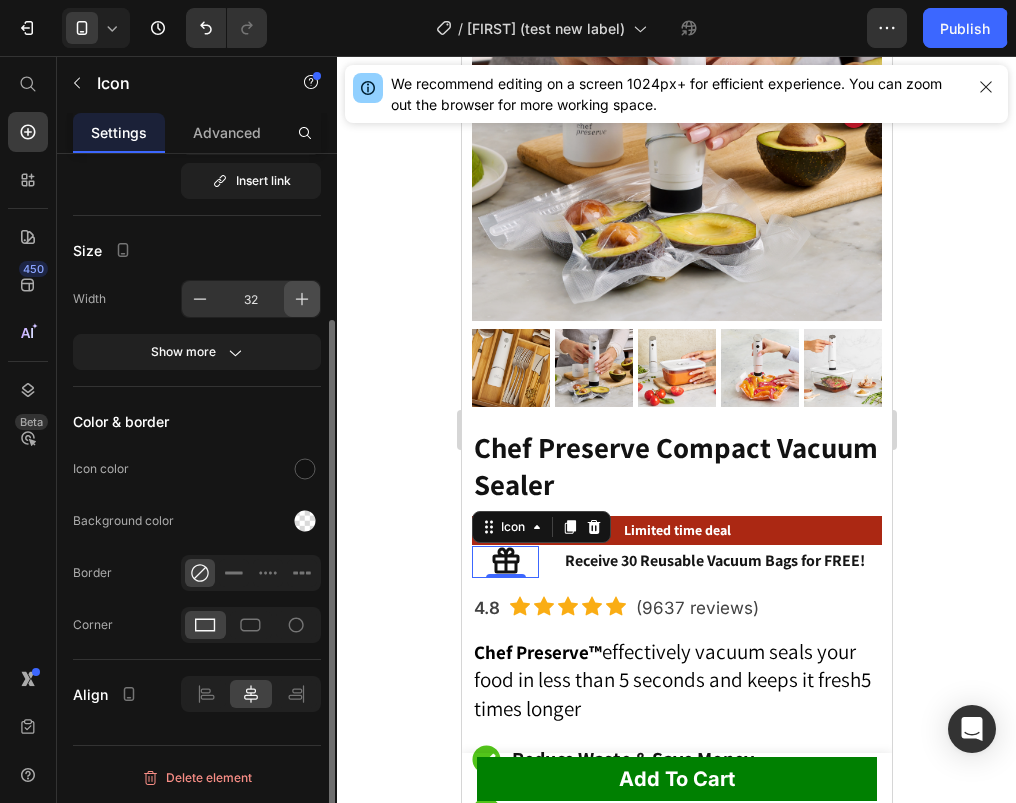 click 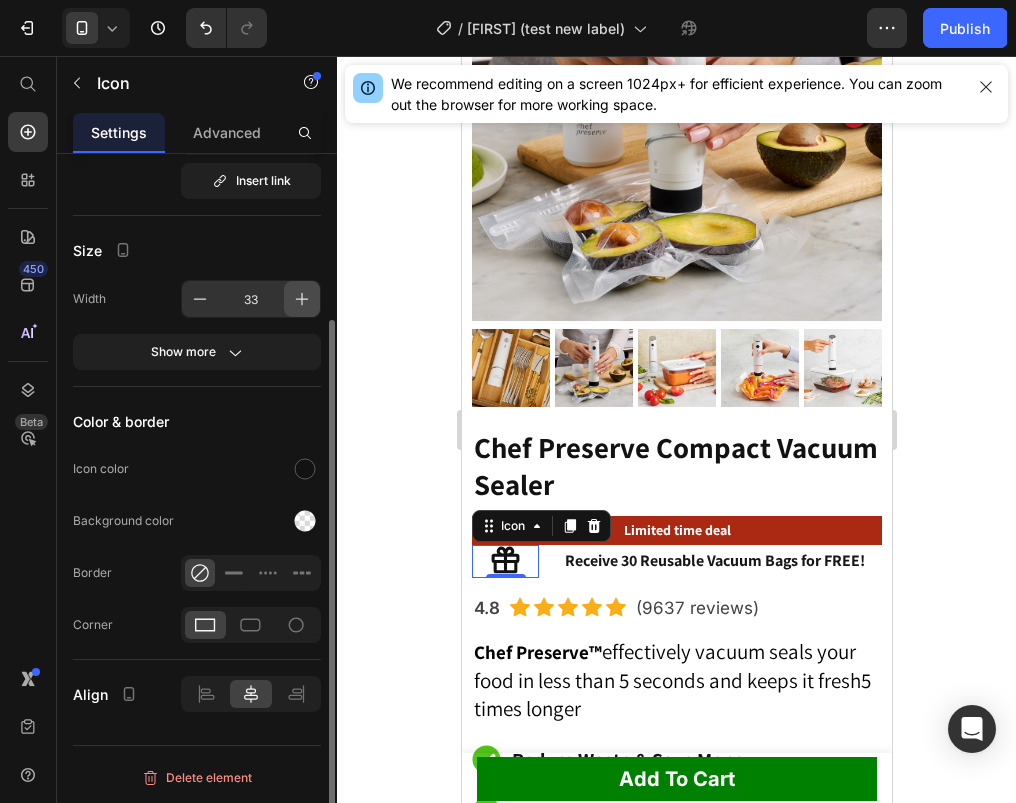 click 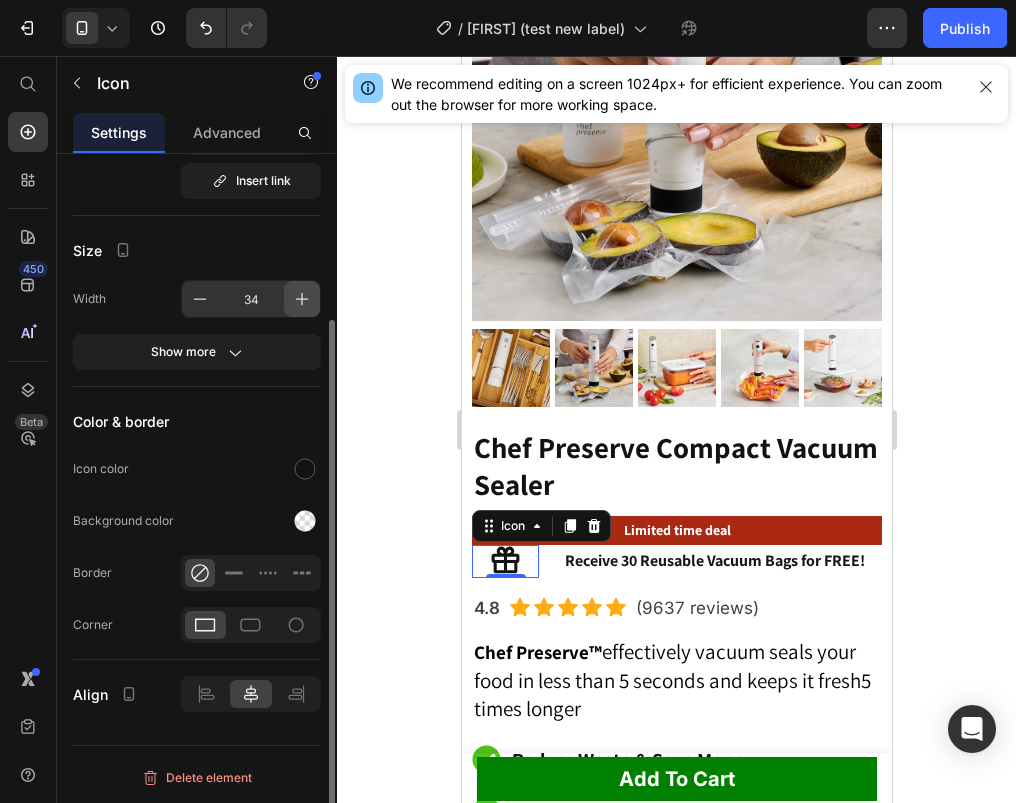click 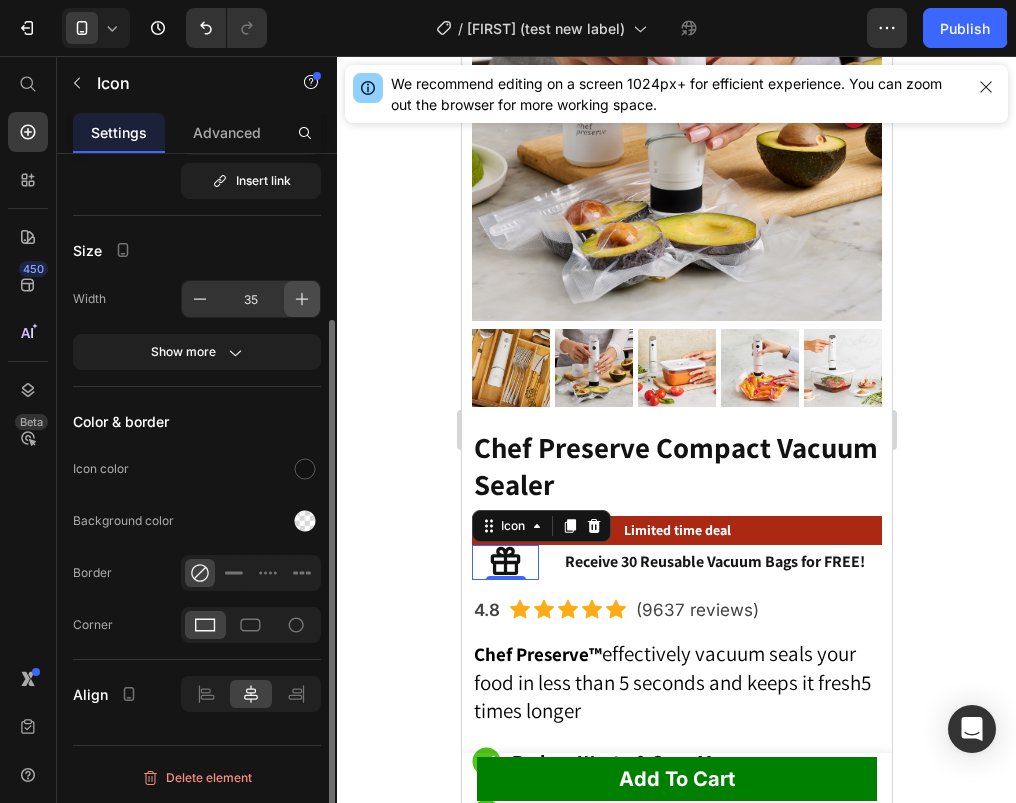 click 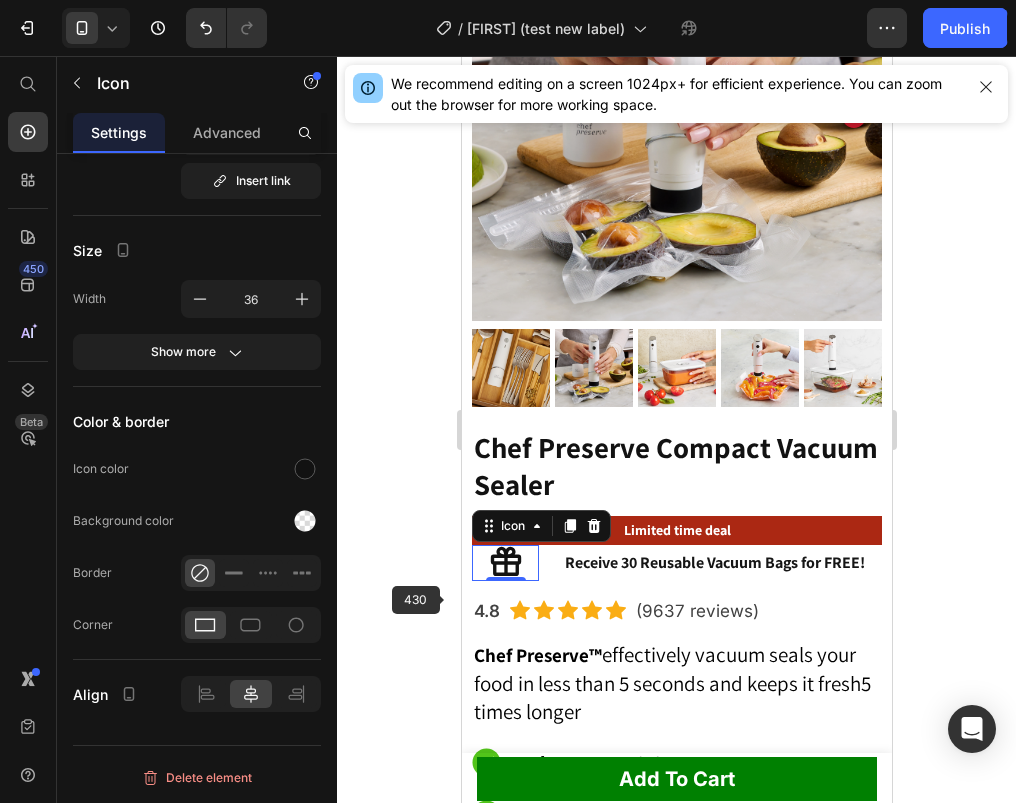 click 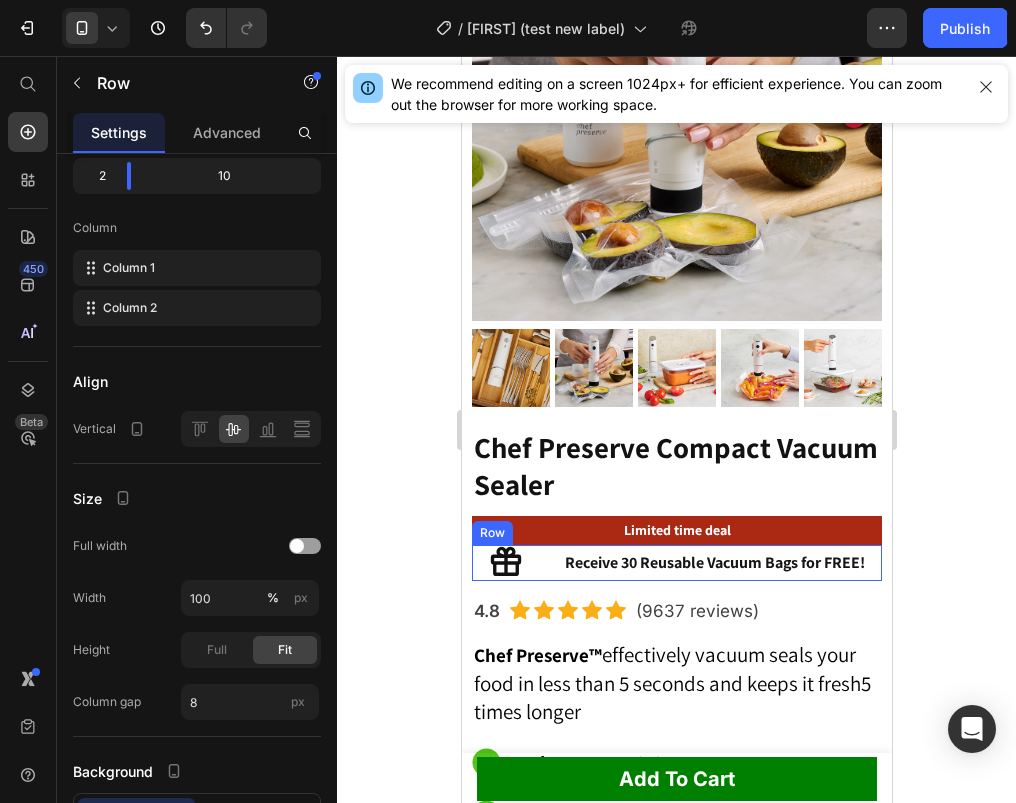 click on "Icon Receive 30 Reusable Vacuum Bags for FREE! Text Block Row" at bounding box center [676, 563] 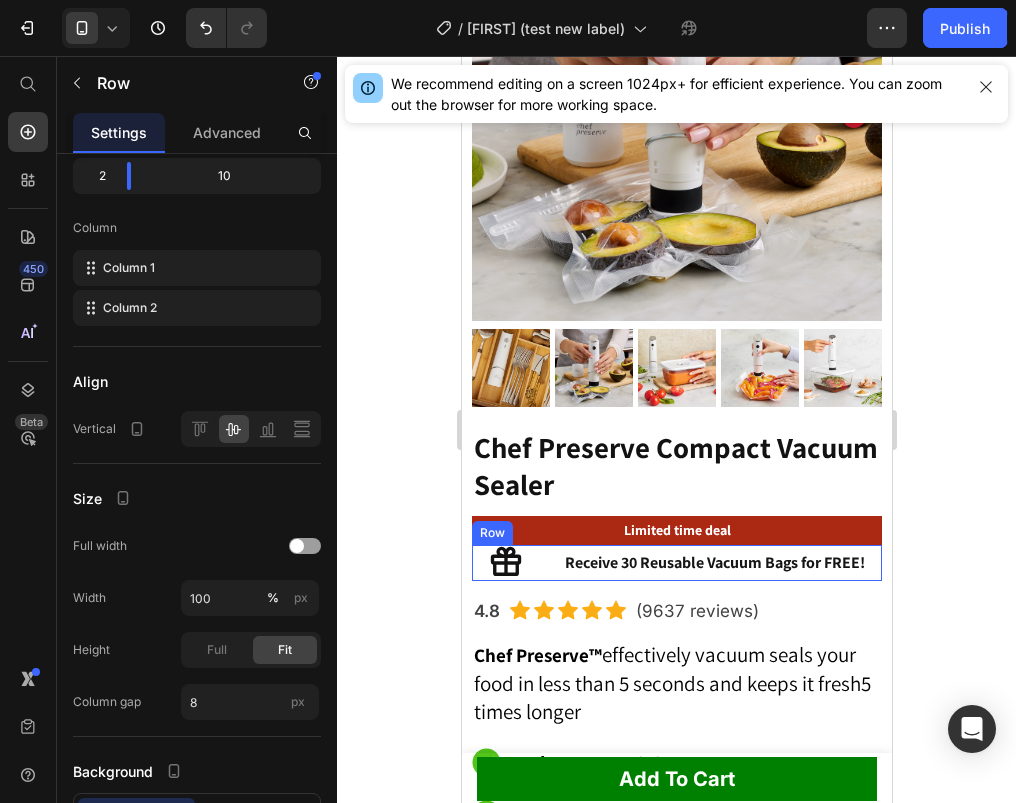 scroll, scrollTop: 0, scrollLeft: 0, axis: both 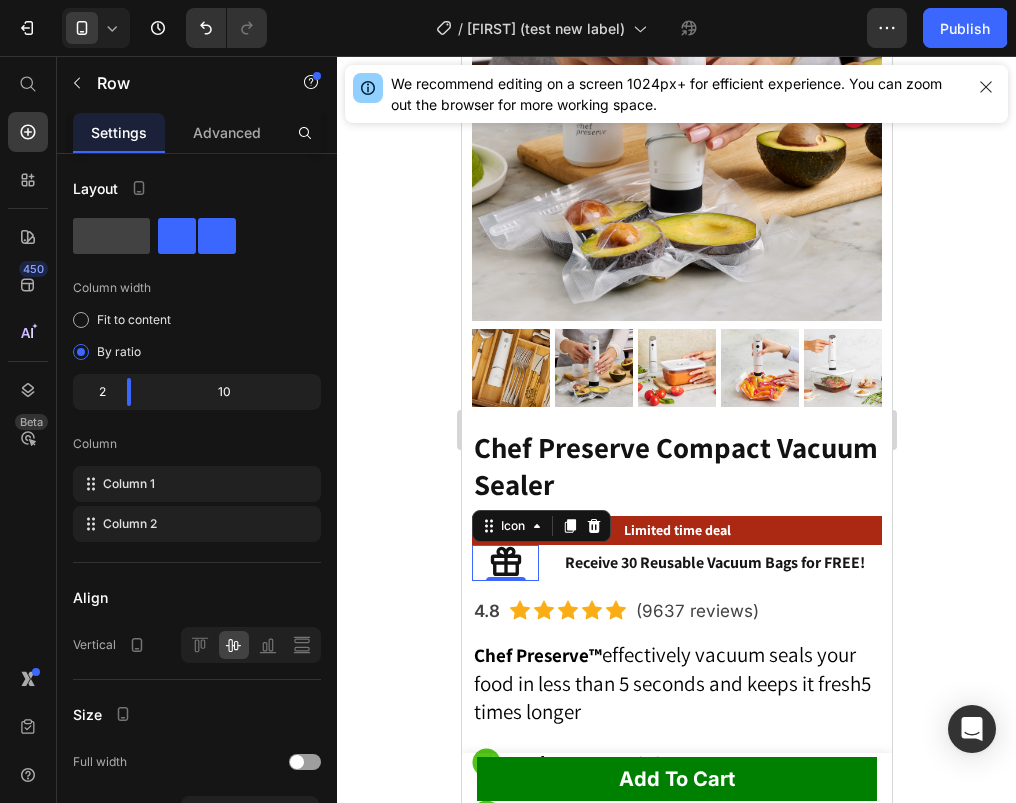 click 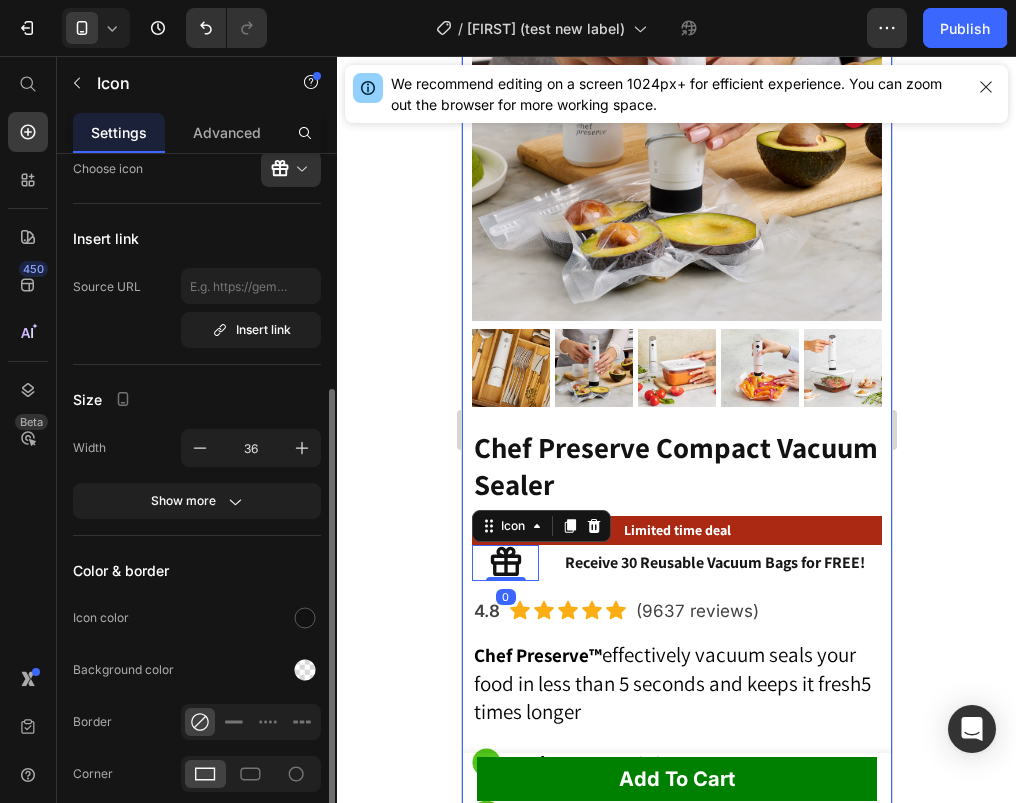 scroll, scrollTop: 171, scrollLeft: 0, axis: vertical 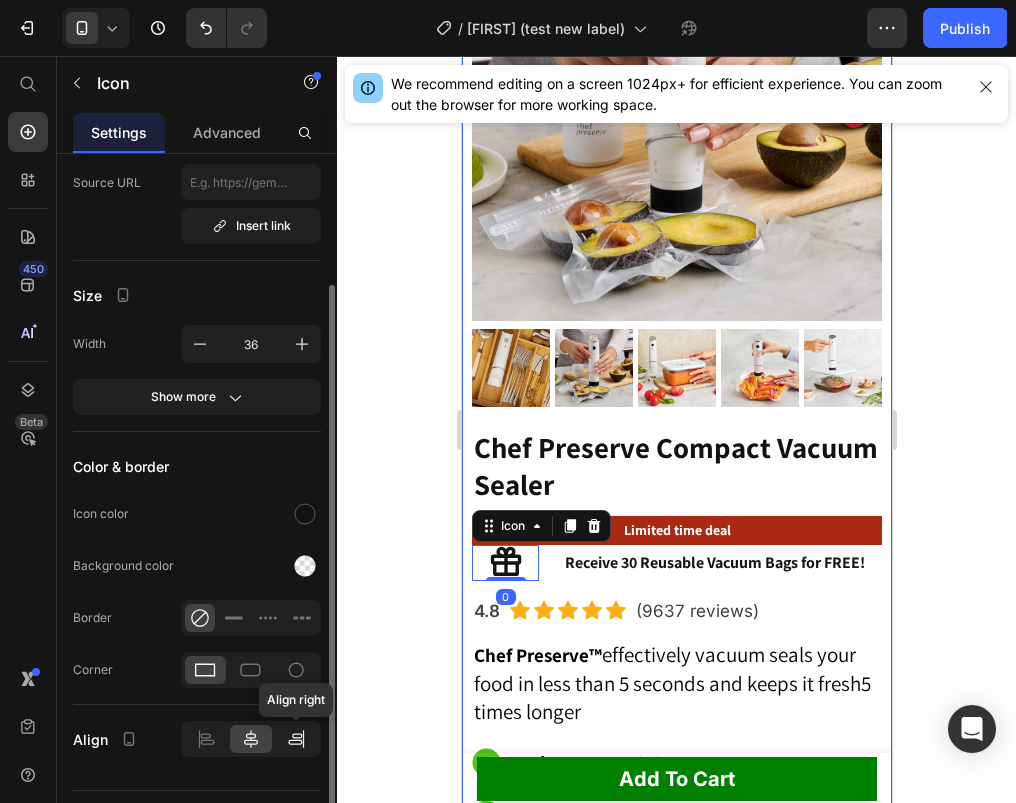 click 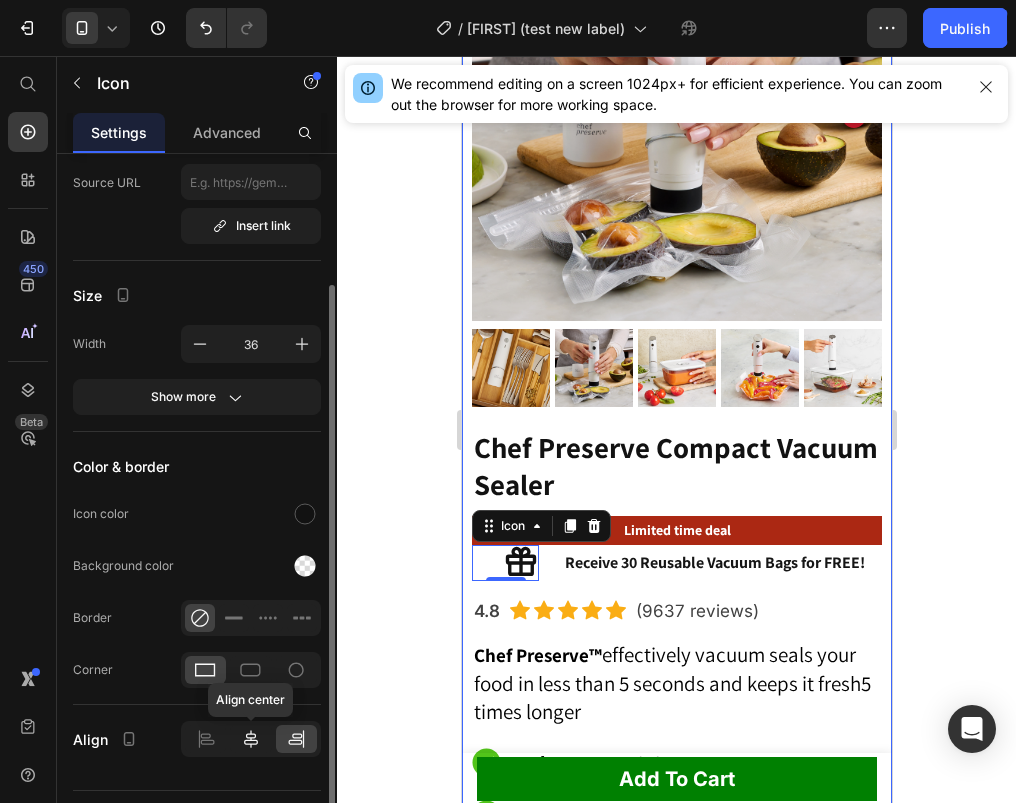 click 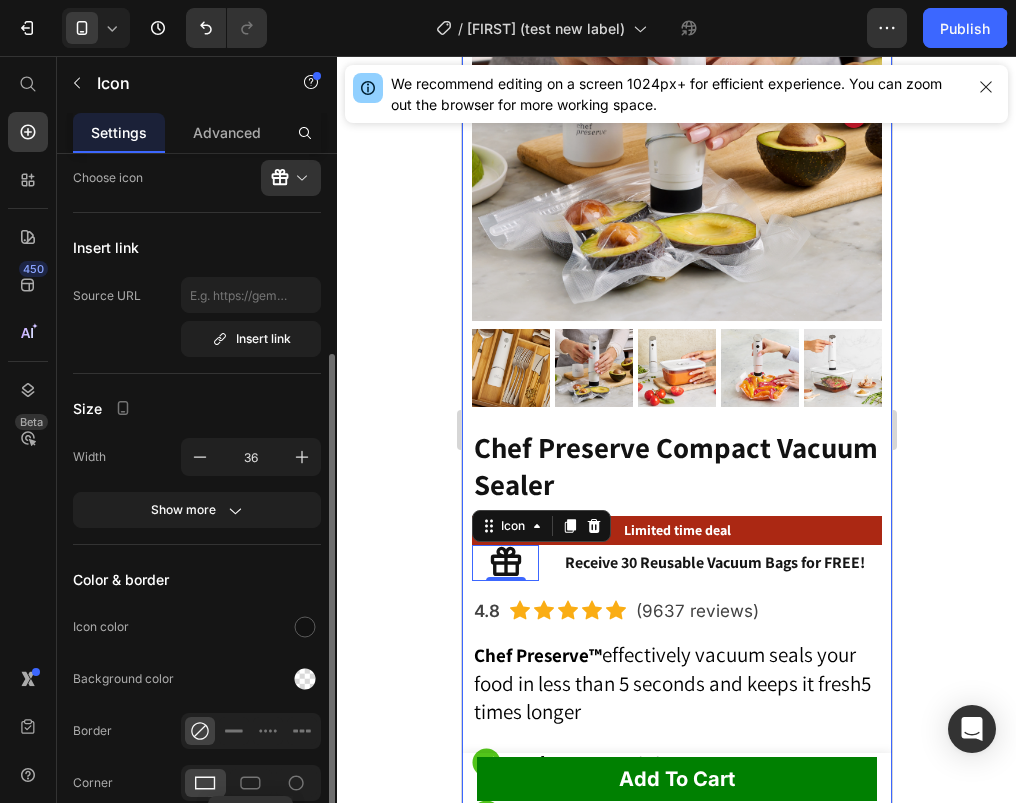 scroll, scrollTop: 0, scrollLeft: 0, axis: both 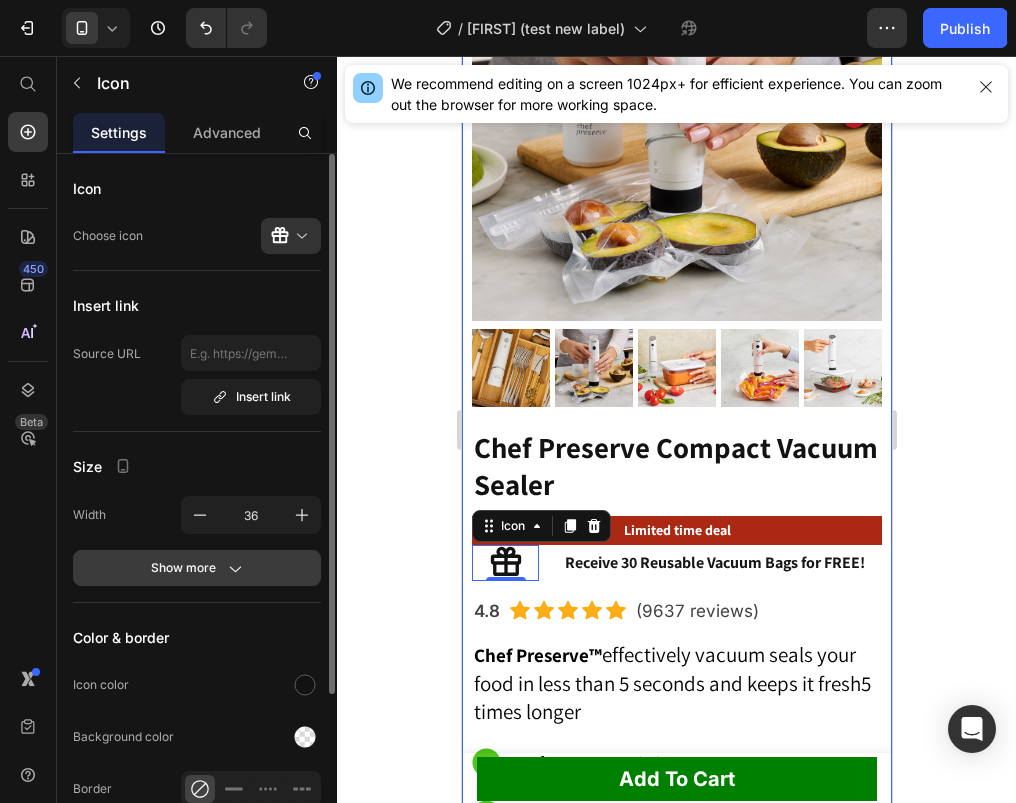 click 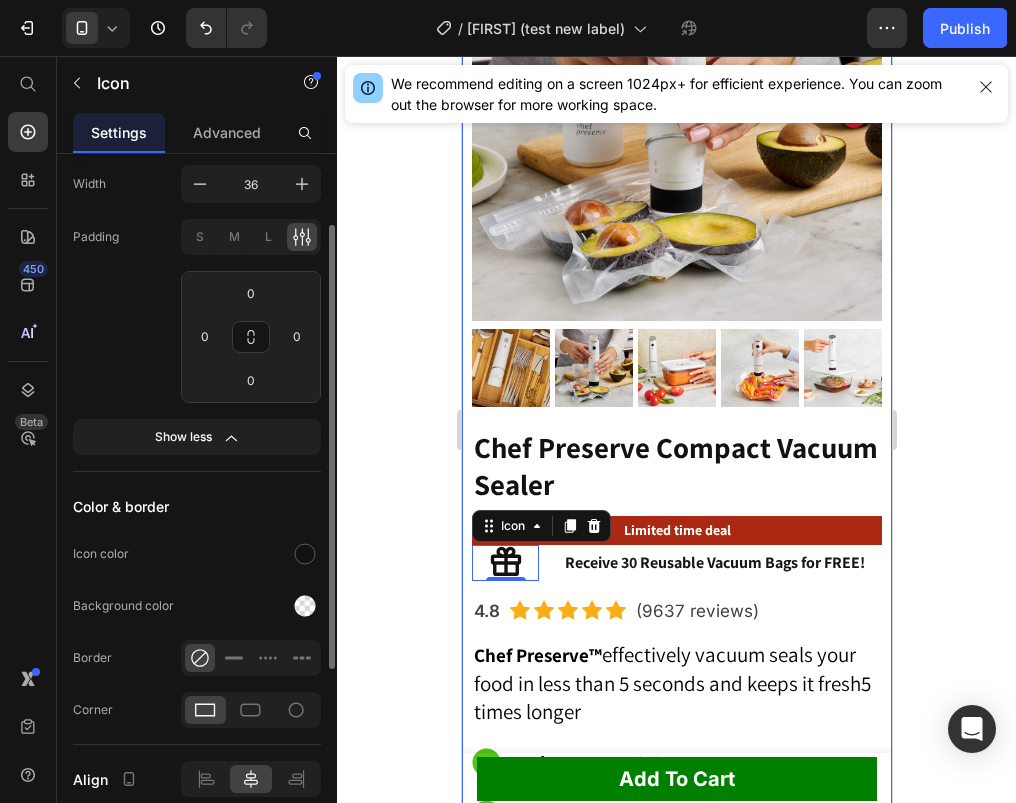 scroll, scrollTop: 0, scrollLeft: 0, axis: both 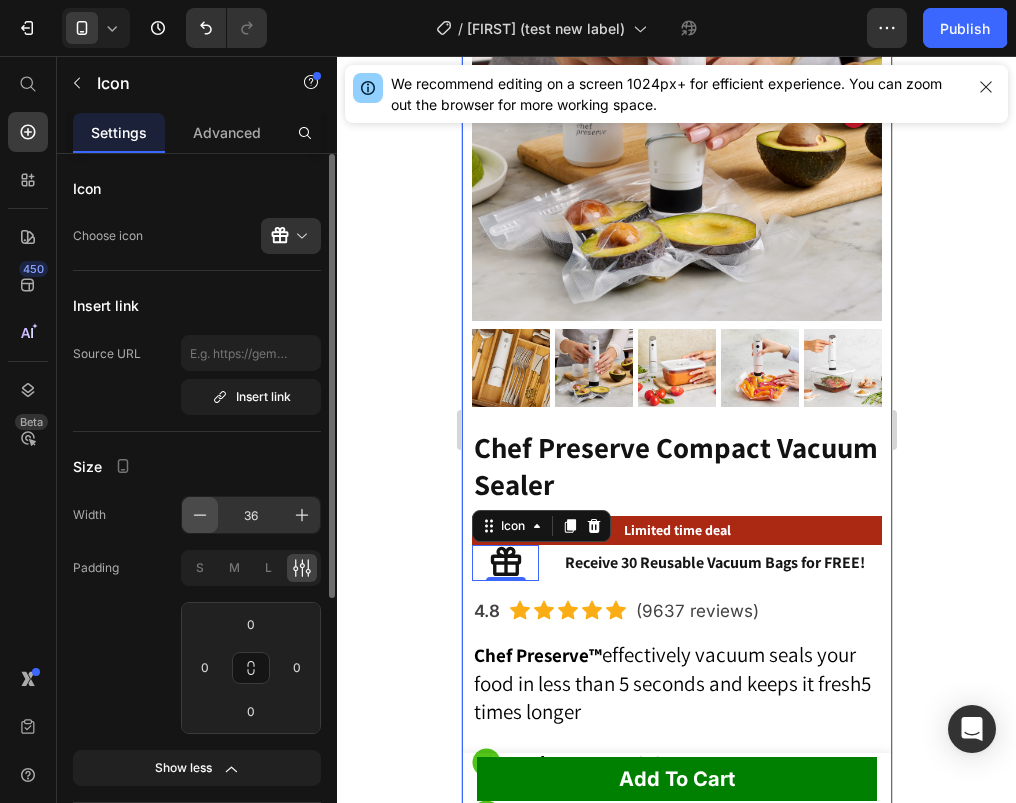 click 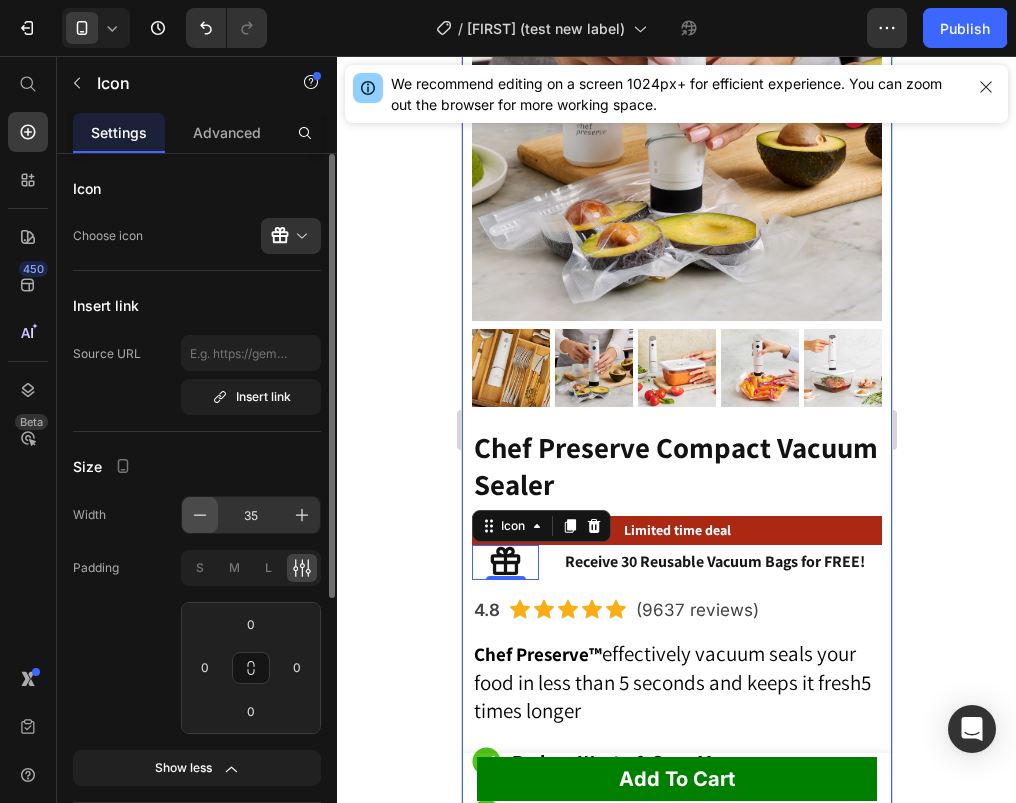 click 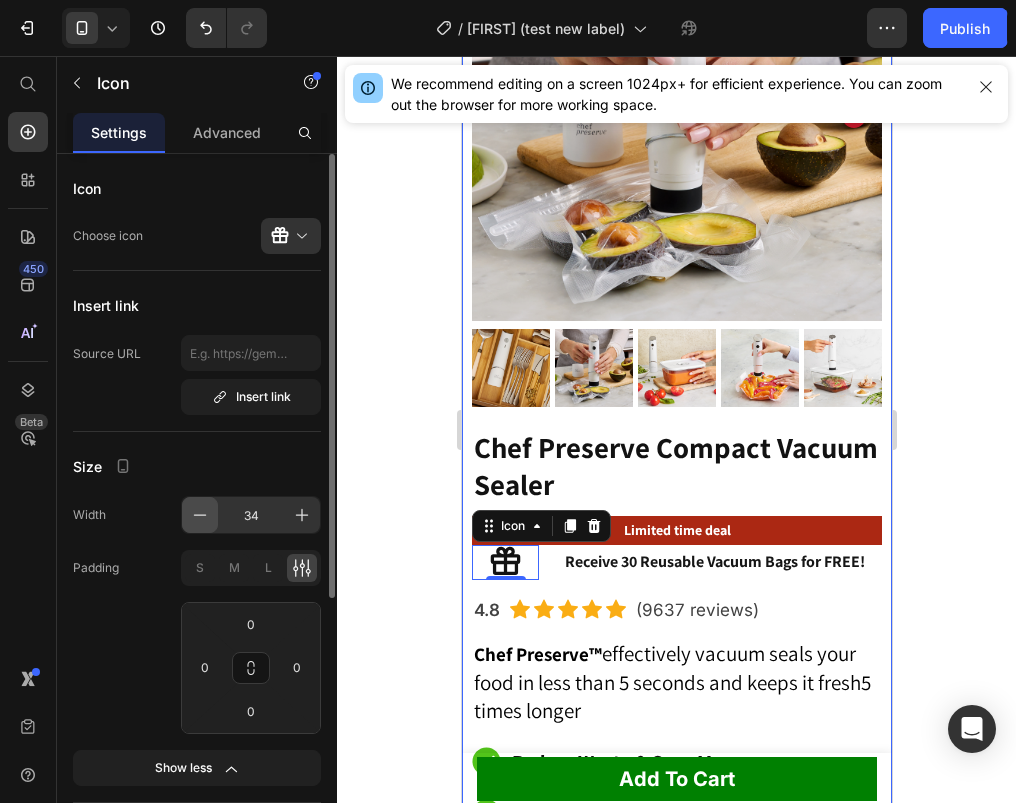 click 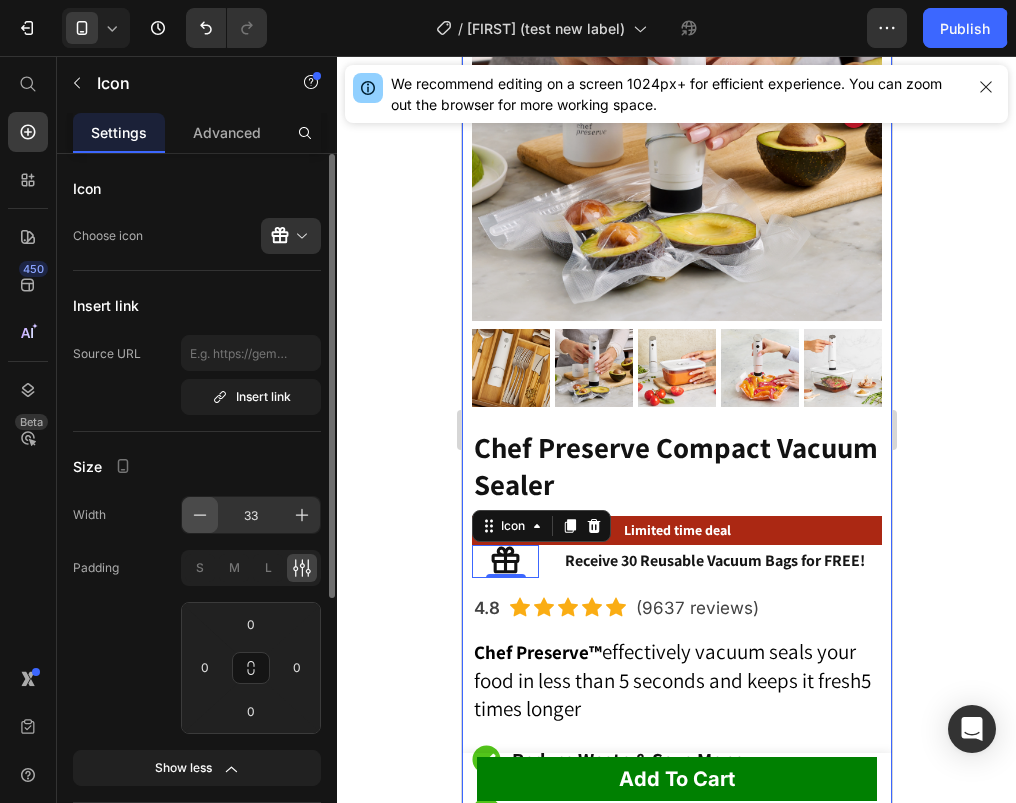 click 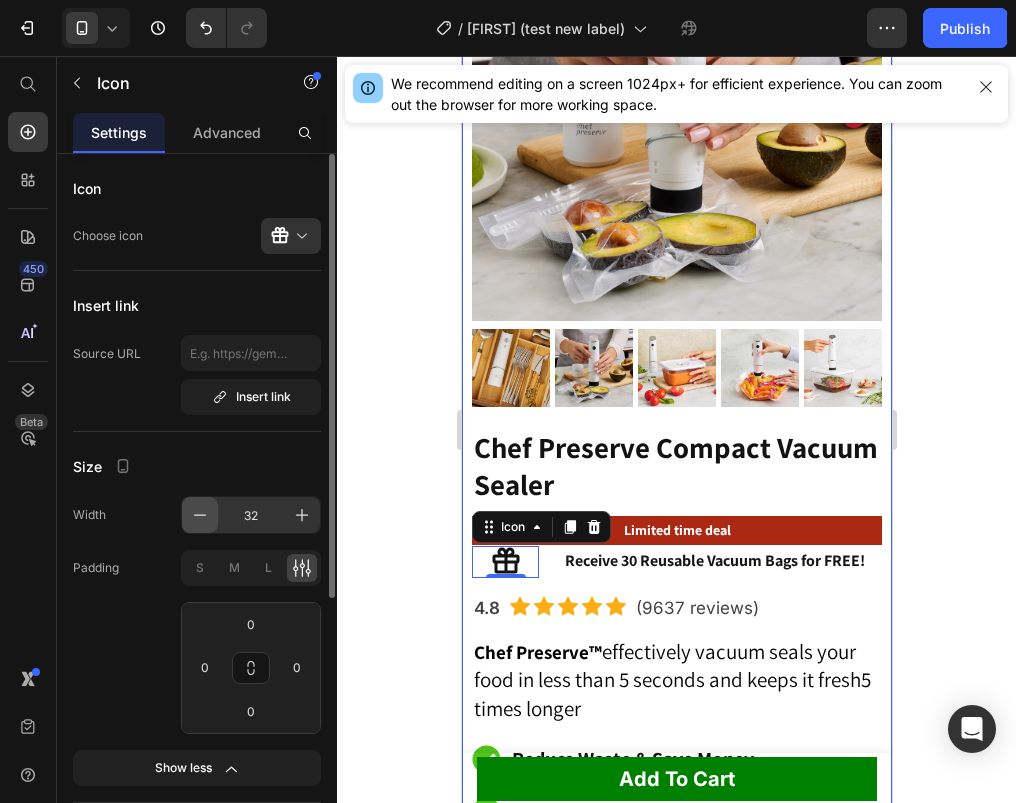 click 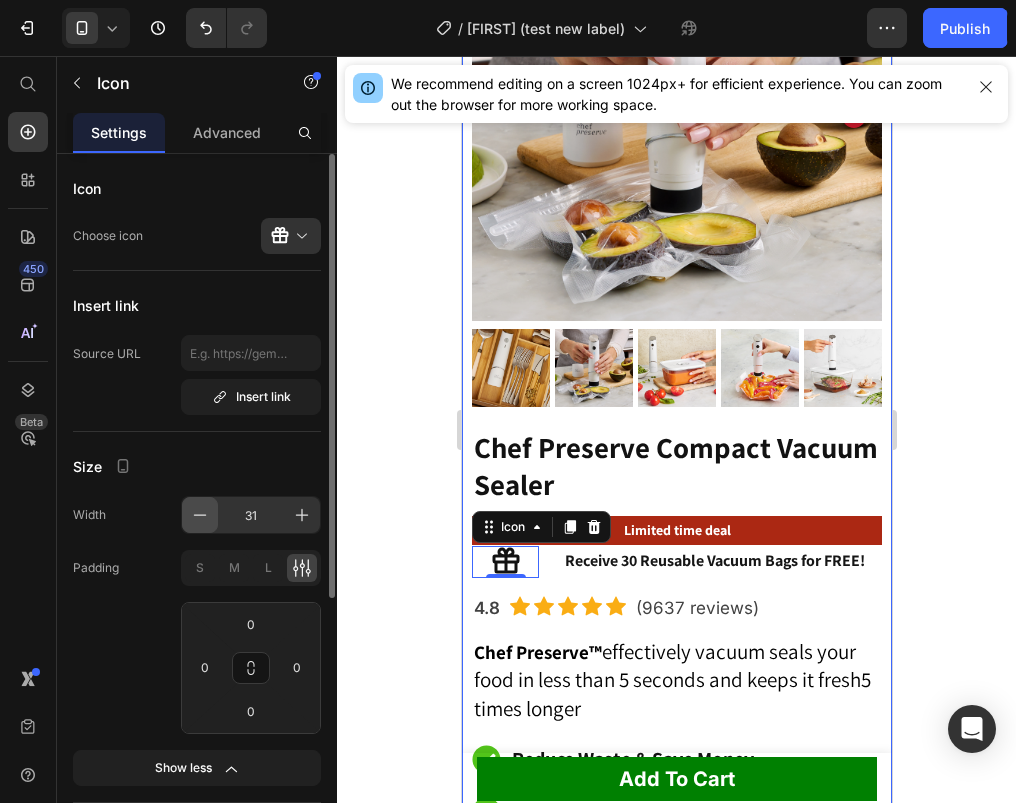 click 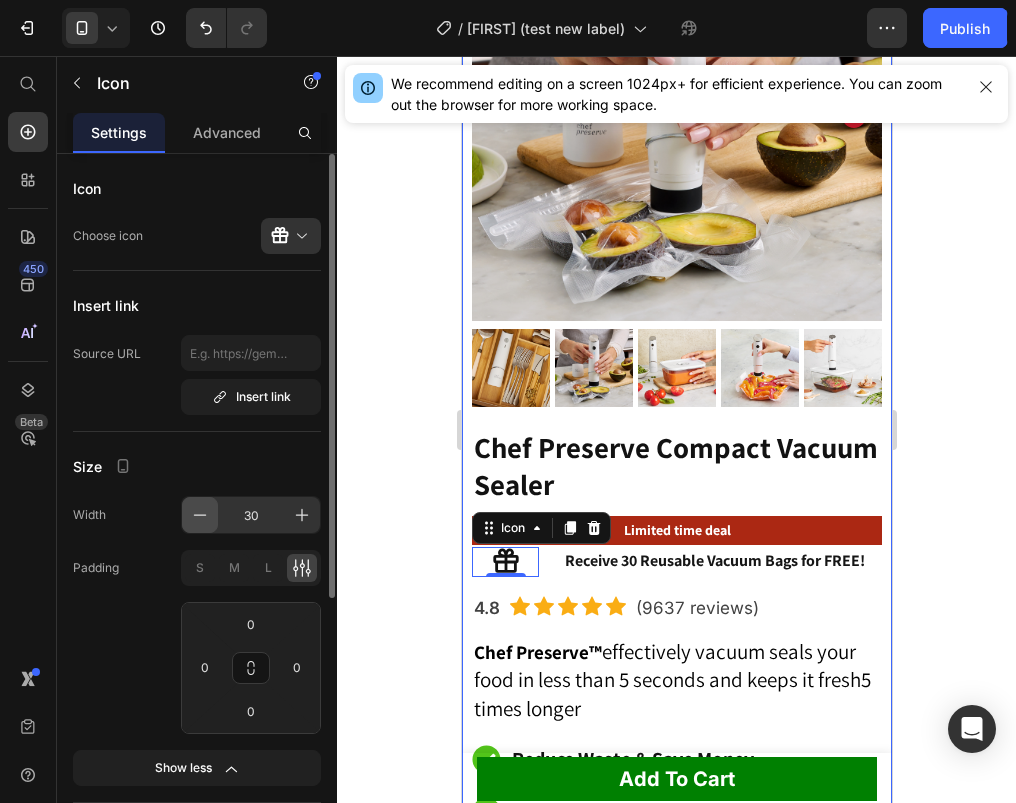 click 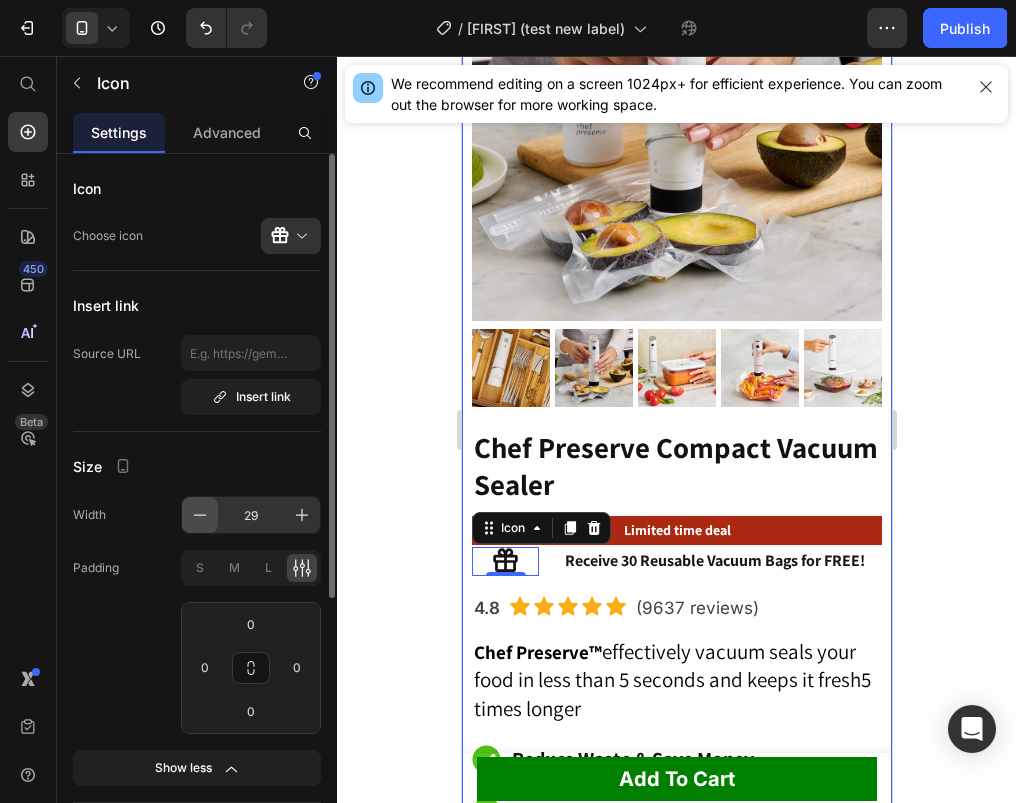 click 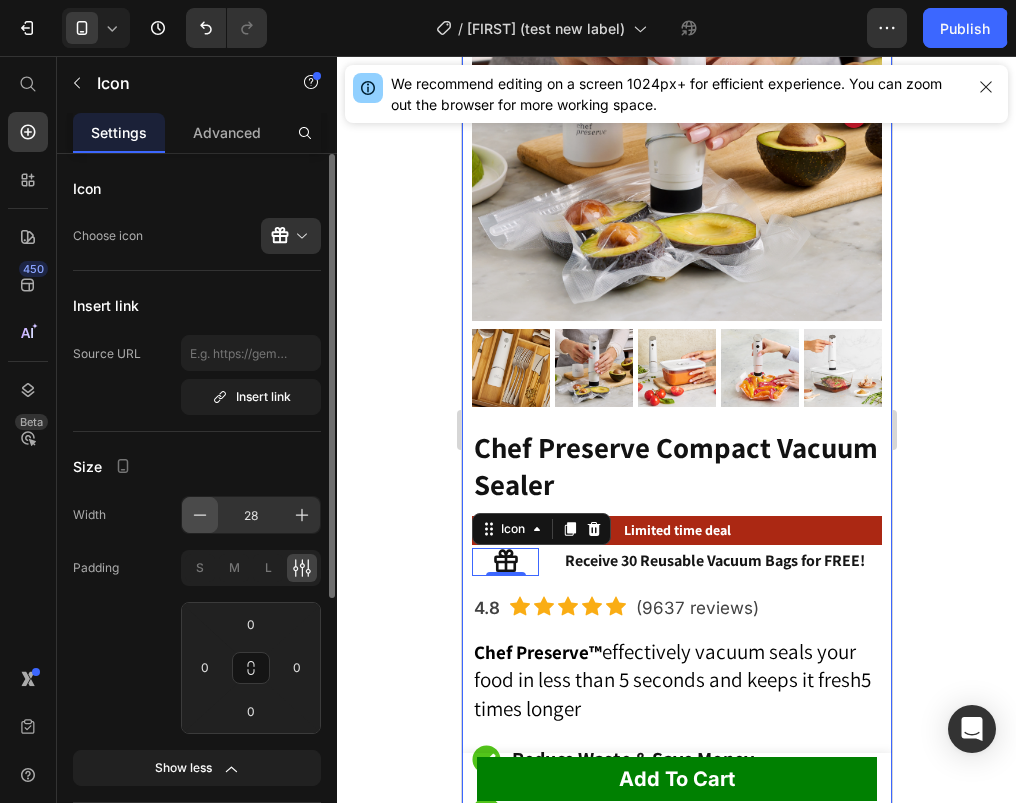 click 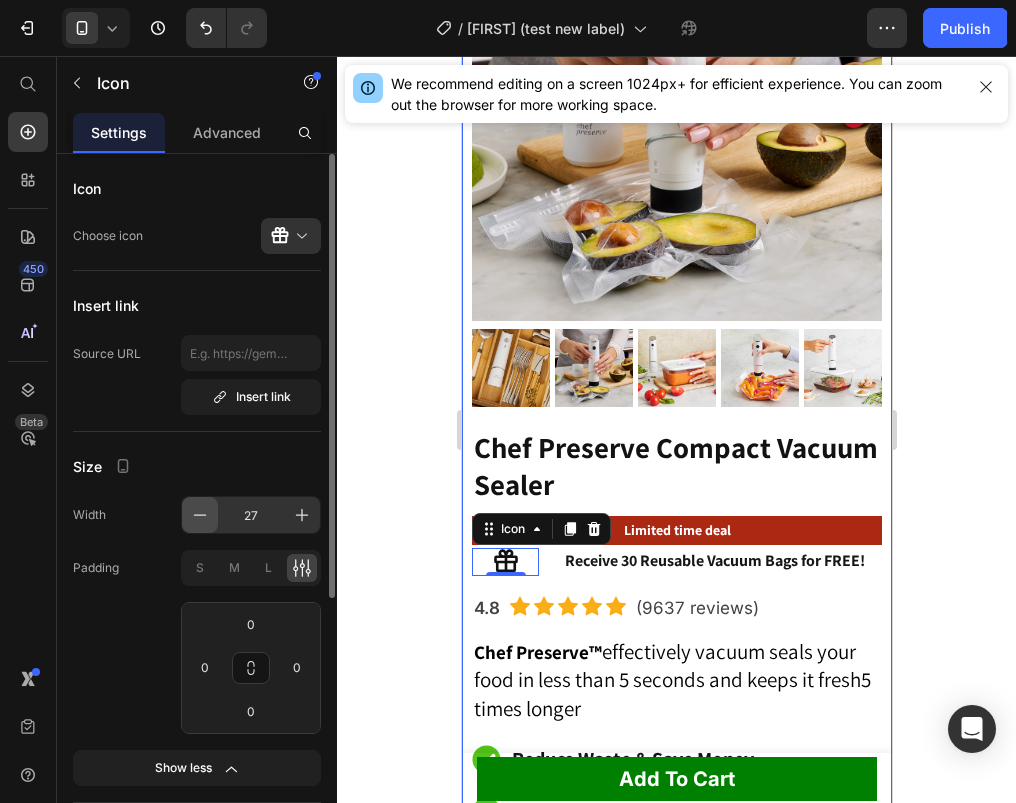 click 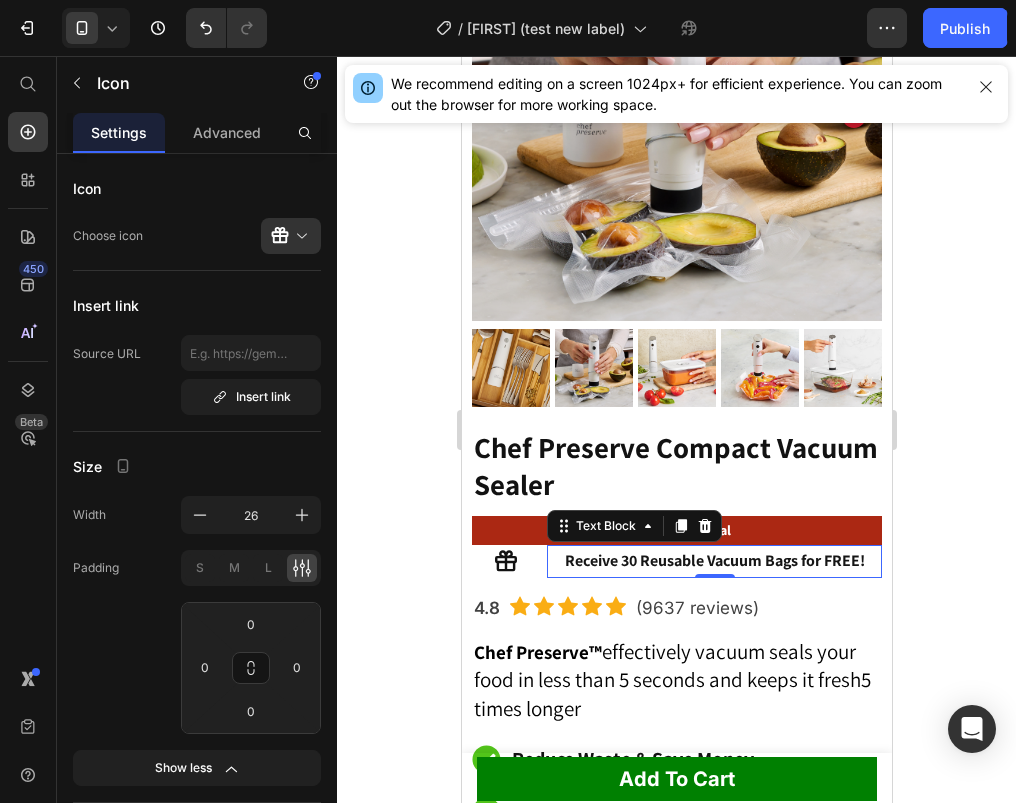 click on "Receive 30 Reusable Vacuum Bags for FREE!" at bounding box center [713, 561] 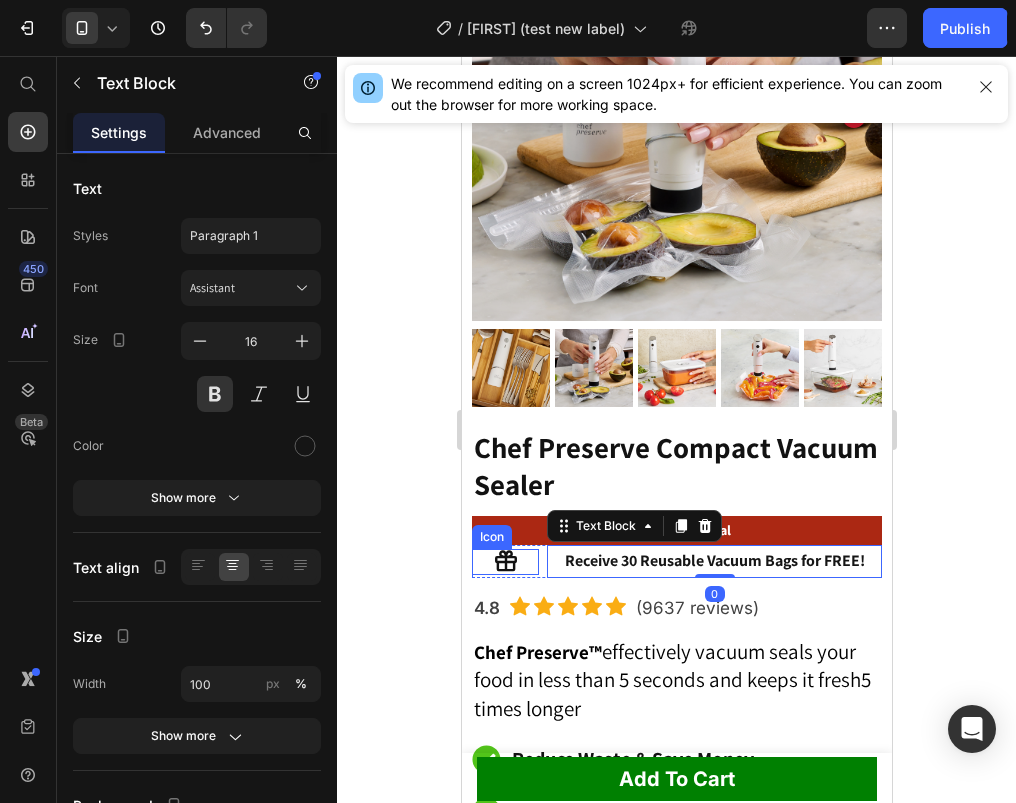 click on "Icon" at bounding box center [504, 562] 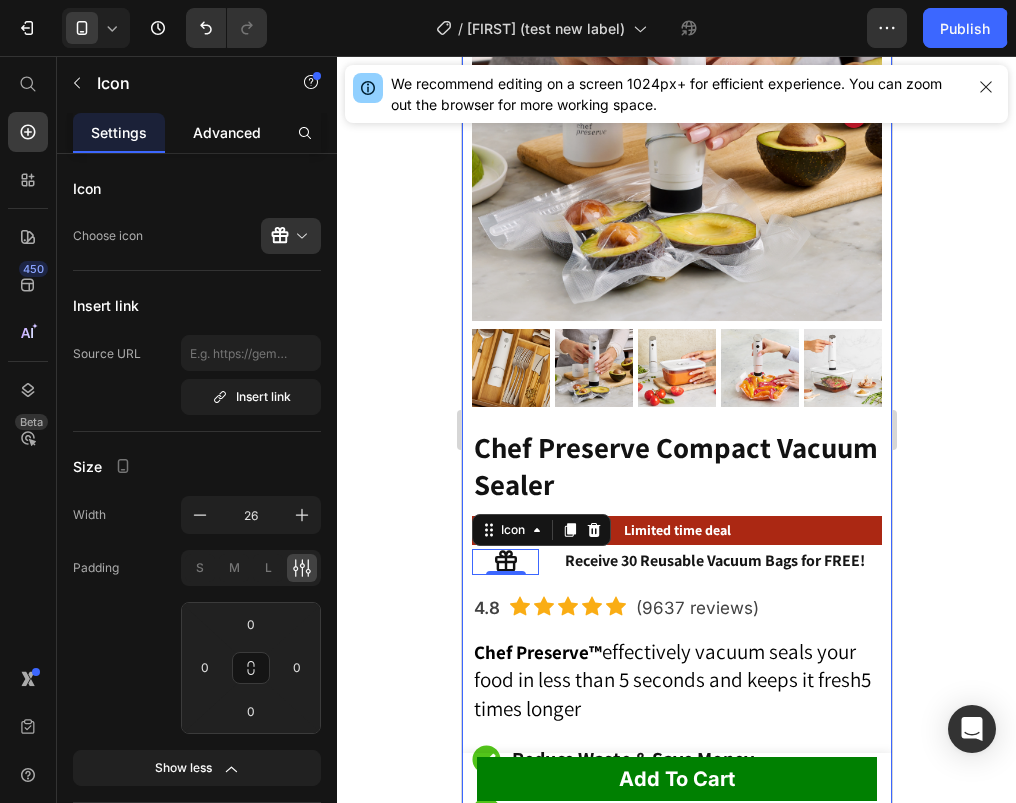 click on "Advanced" 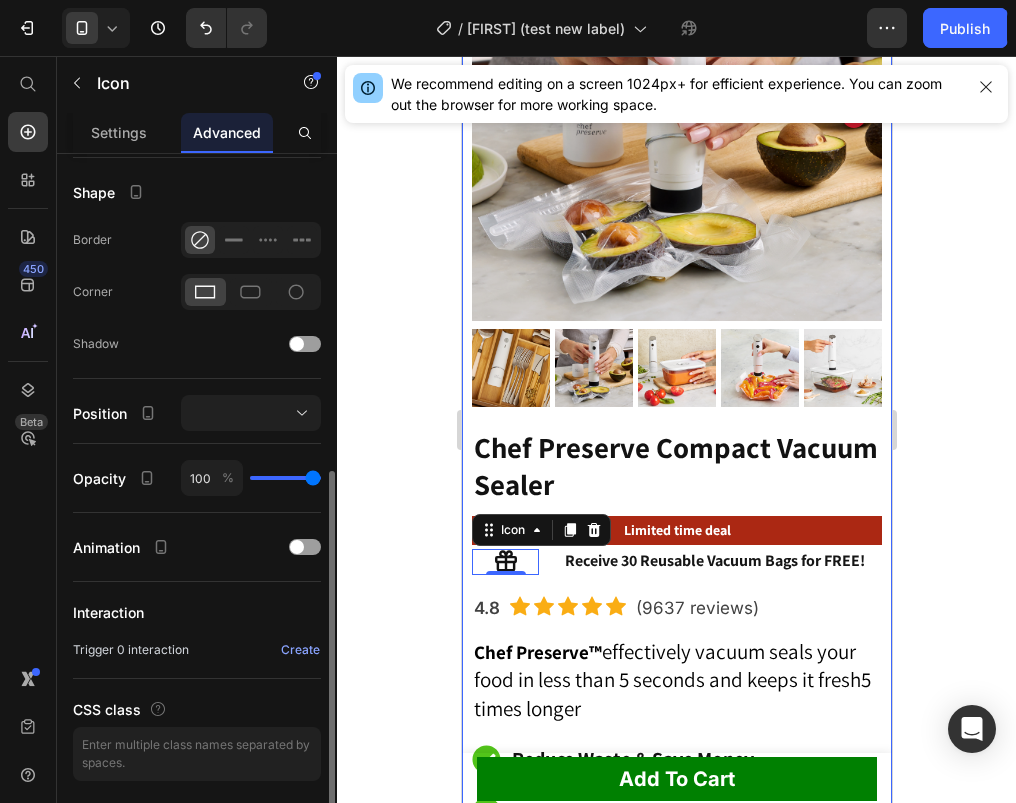 scroll, scrollTop: 559, scrollLeft: 0, axis: vertical 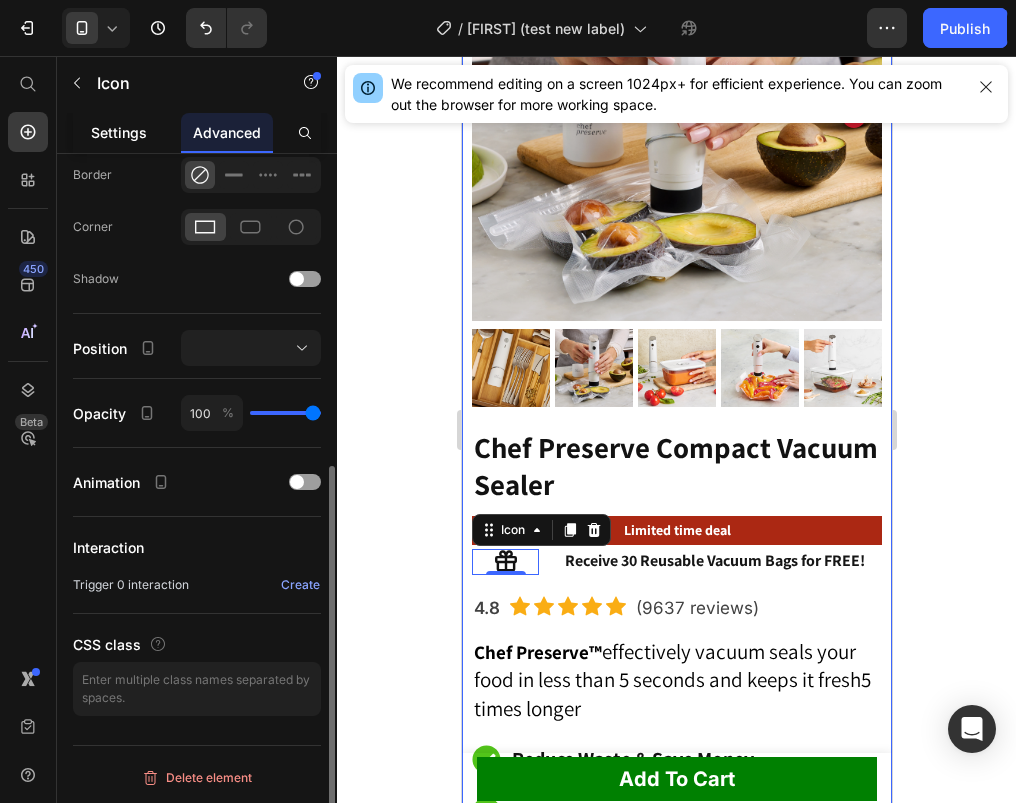 click on "Settings" at bounding box center (119, 132) 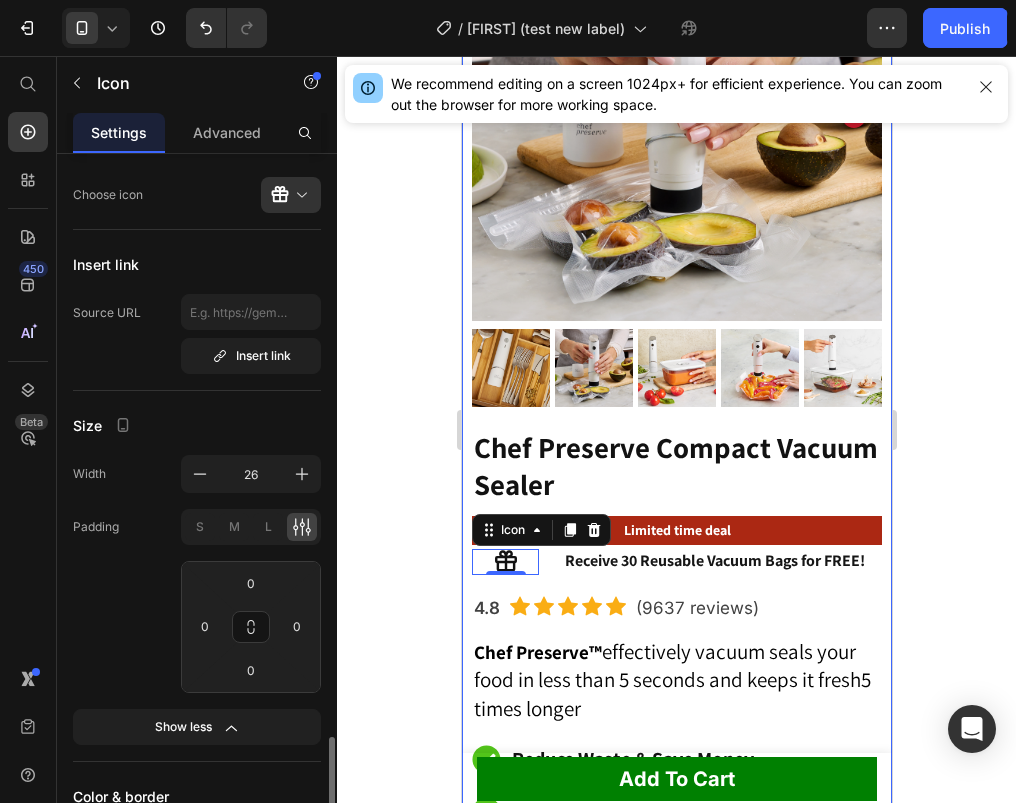 scroll, scrollTop: 0, scrollLeft: 0, axis: both 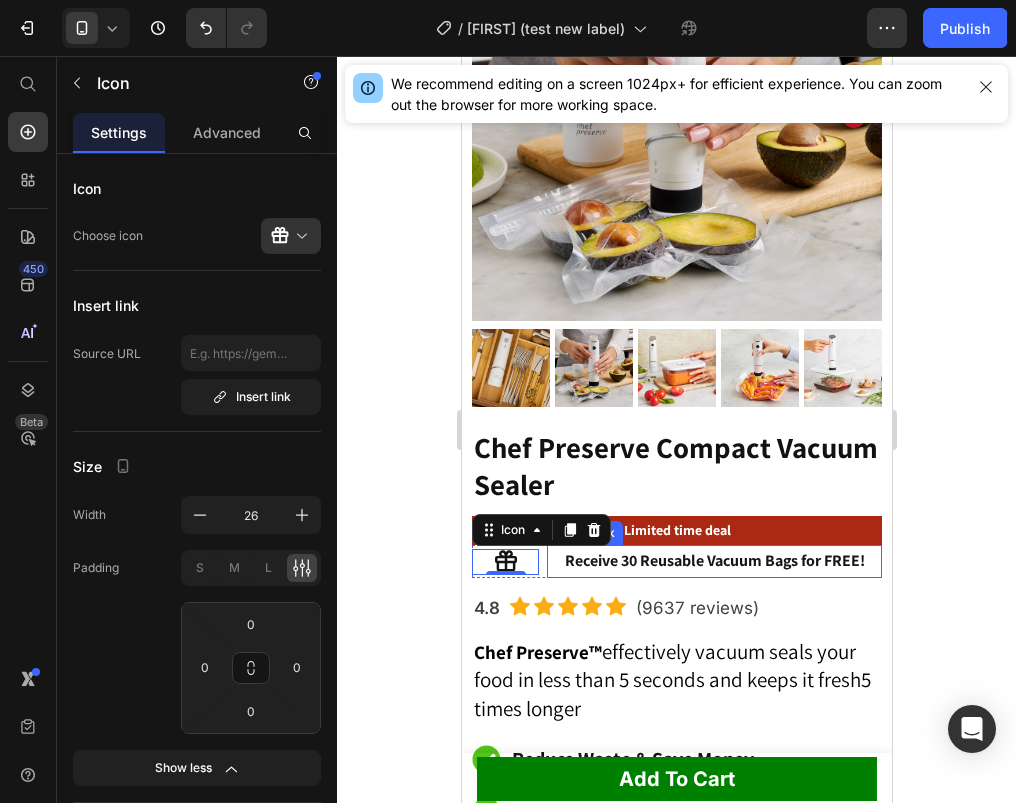 click on "Receive 30 Reusable Vacuum Bags for FREE!" at bounding box center [713, 561] 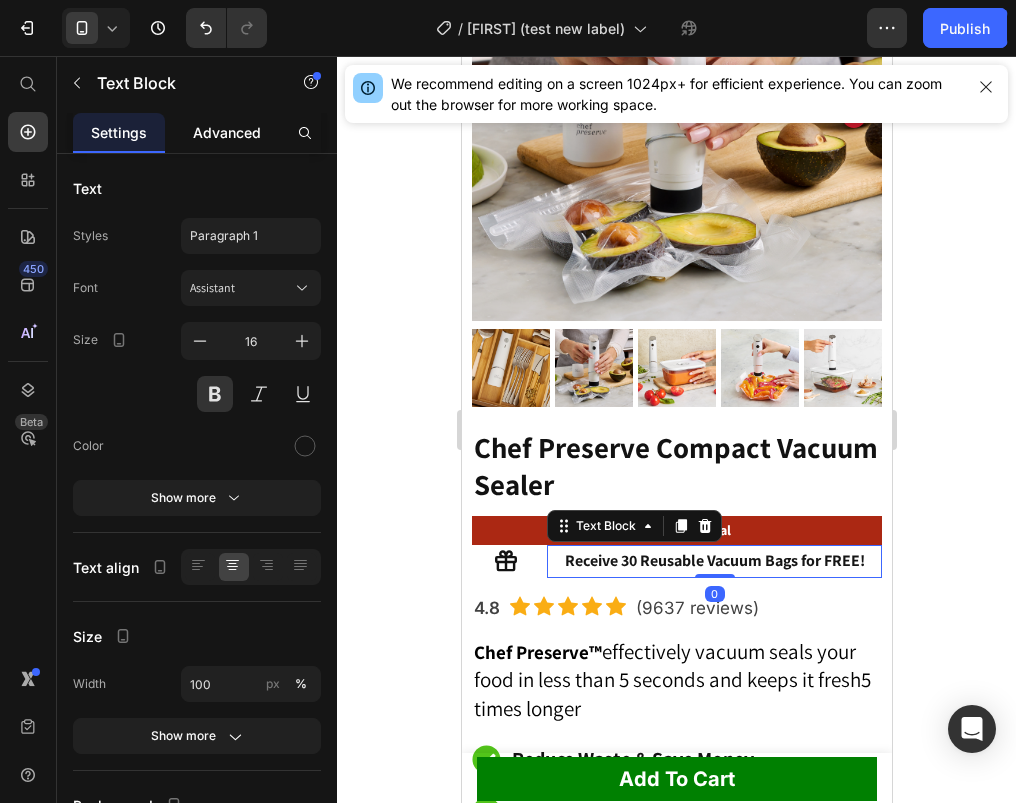 click on "Advanced" at bounding box center (227, 132) 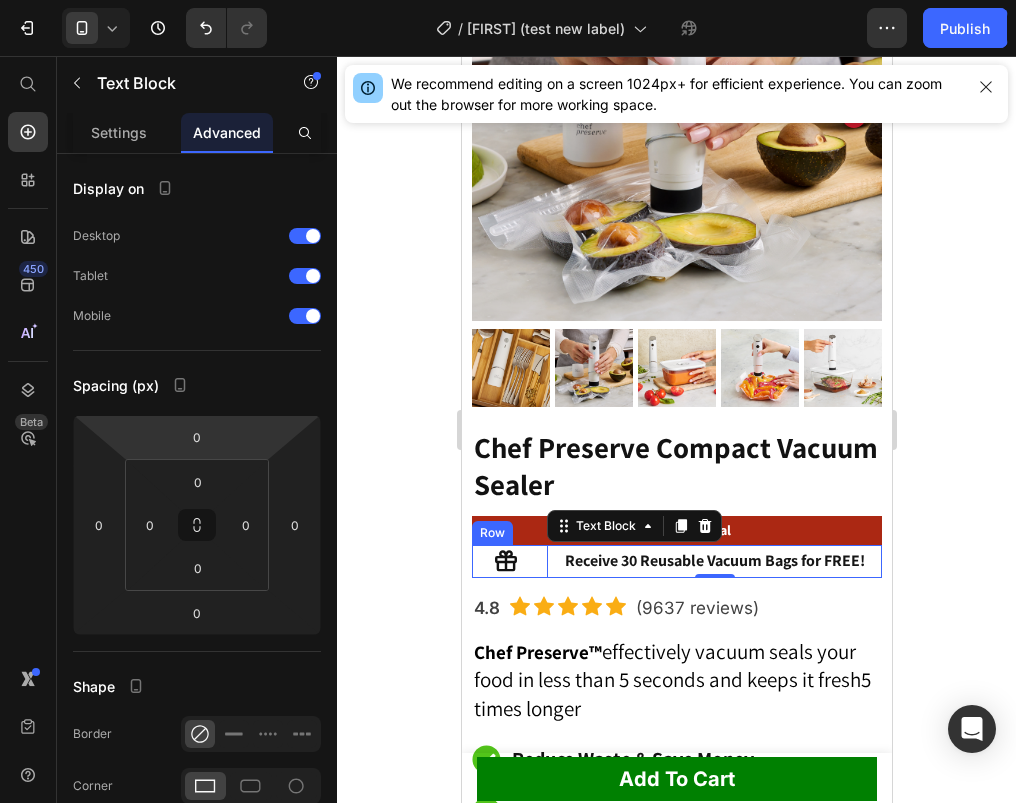 click on "Icon Receive 30 Reusable Vacuum Bags for FREE! Text Block   0 Row" at bounding box center [676, 561] 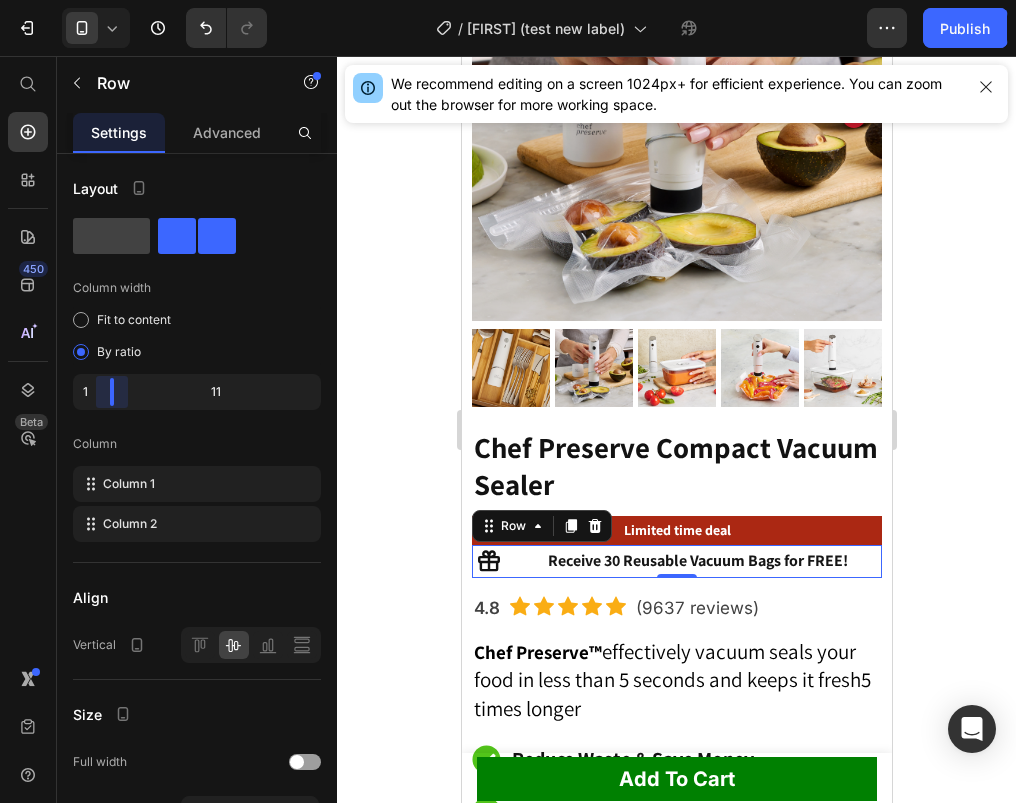 drag, startPoint x: 128, startPoint y: 381, endPoint x: 101, endPoint y: 380, distance: 27.018513 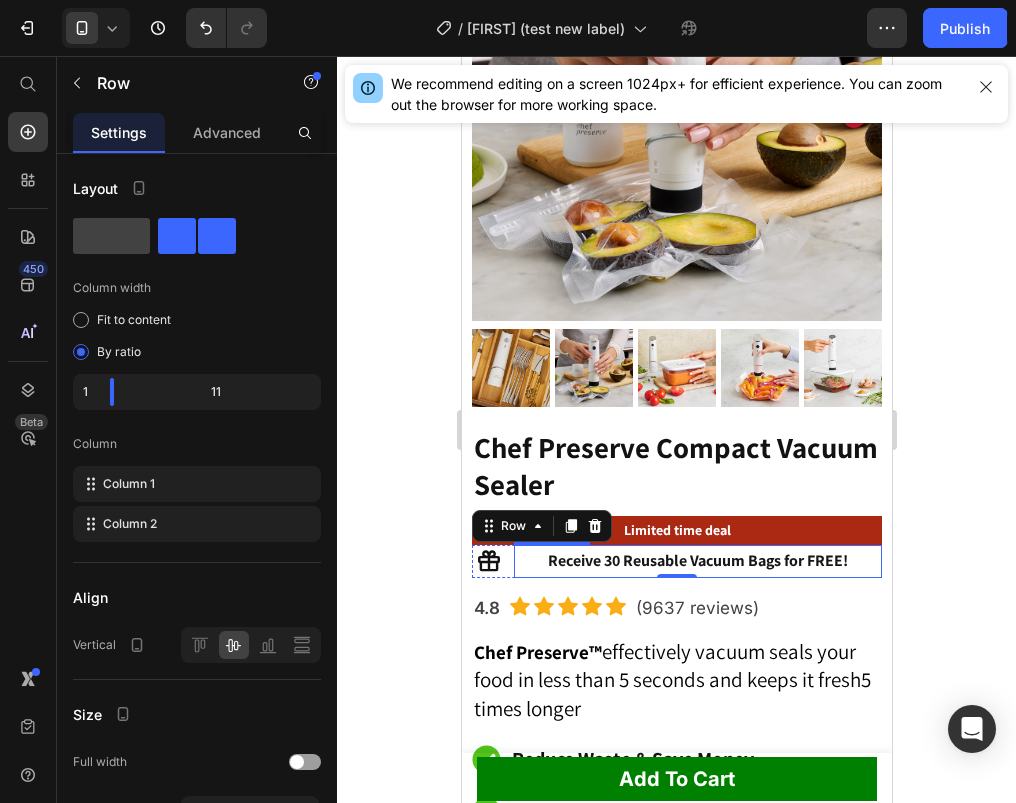 click on "Receive 30 Reusable Vacuum Bags for FREE!" at bounding box center (697, 561) 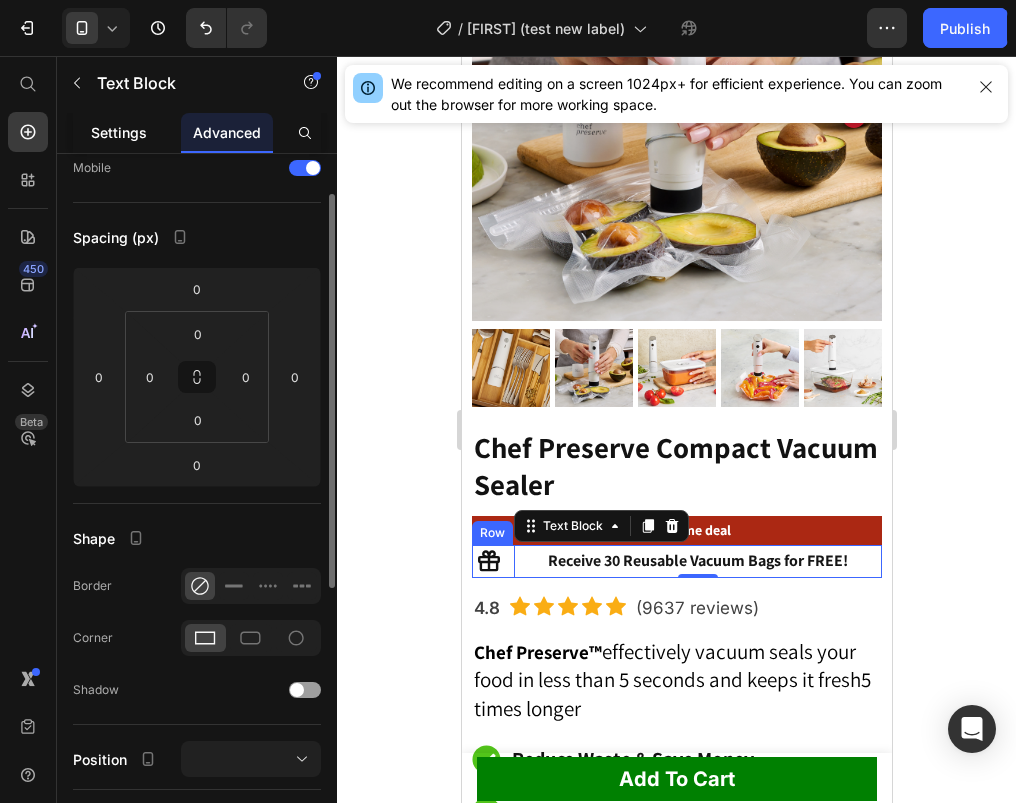scroll, scrollTop: 46, scrollLeft: 0, axis: vertical 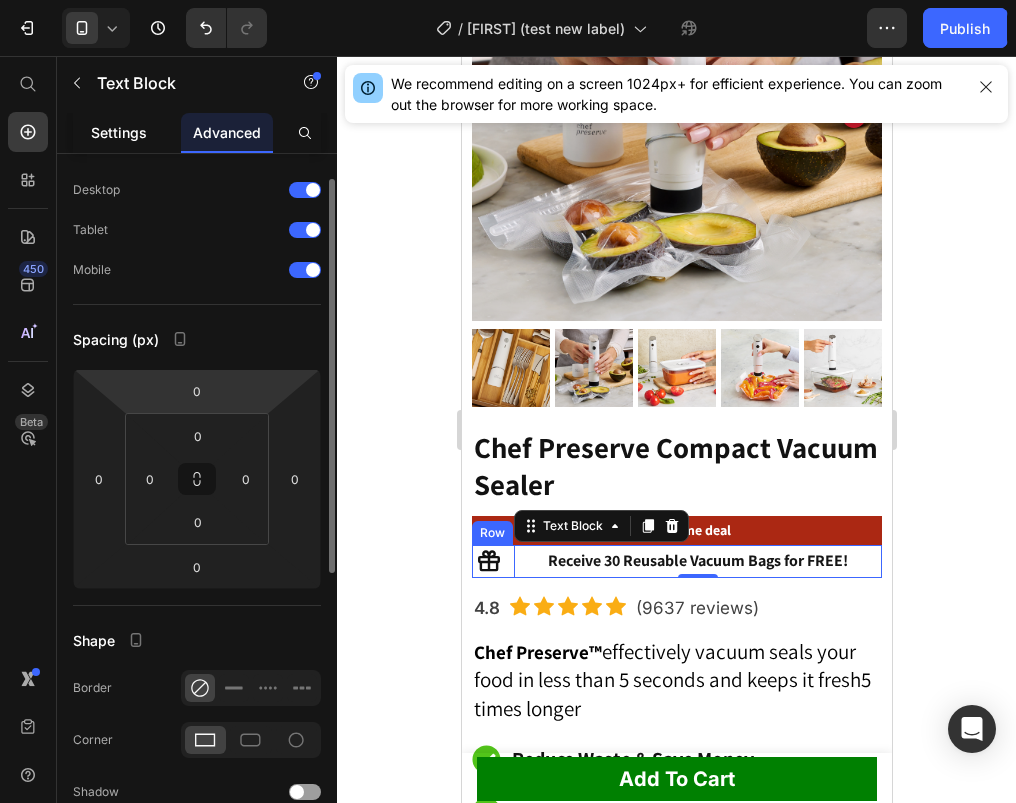 click on "Settings" 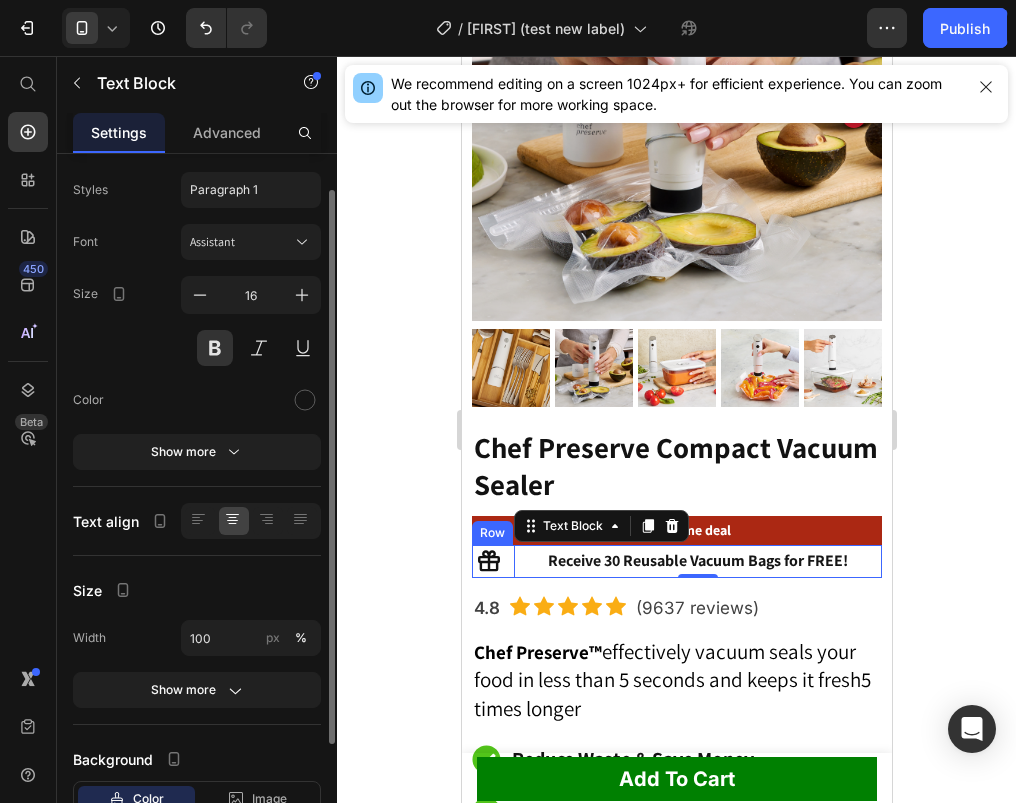 scroll, scrollTop: 0, scrollLeft: 0, axis: both 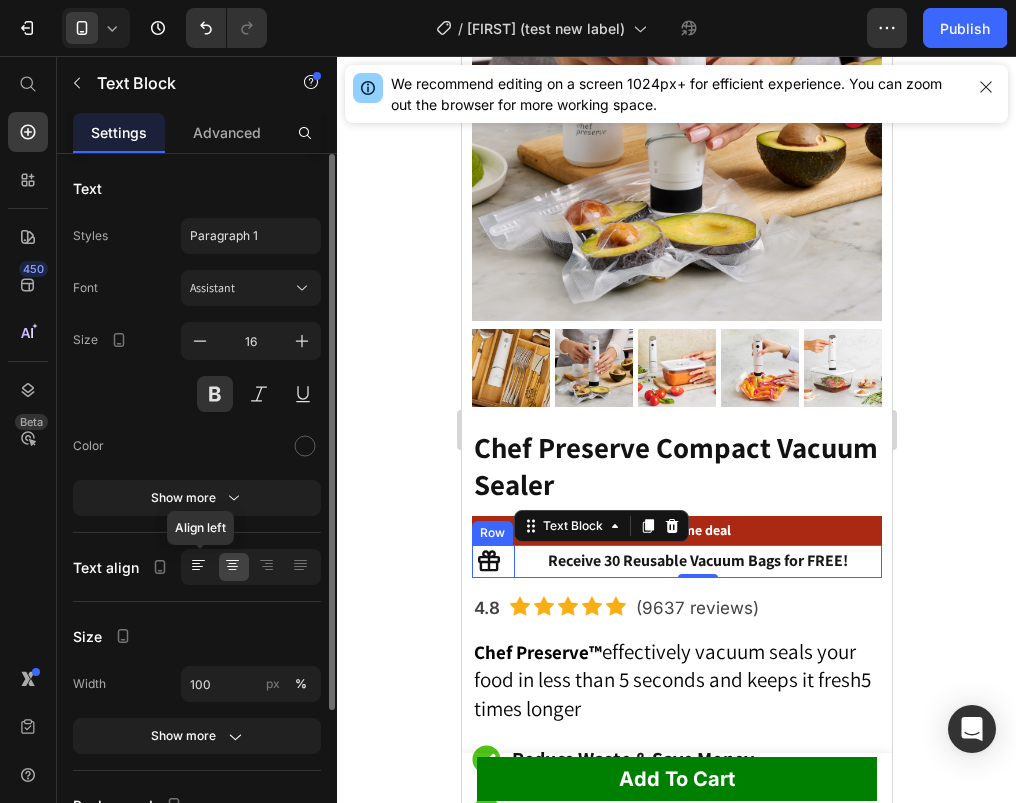 click 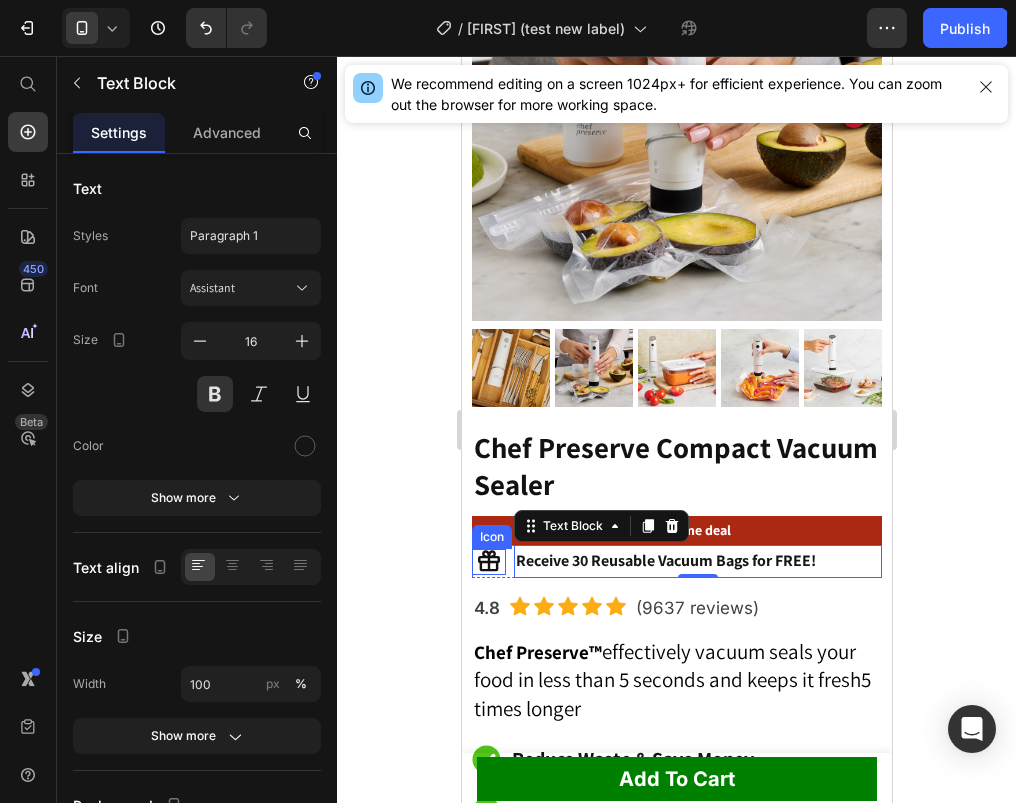 click on "Icon" at bounding box center [488, 562] 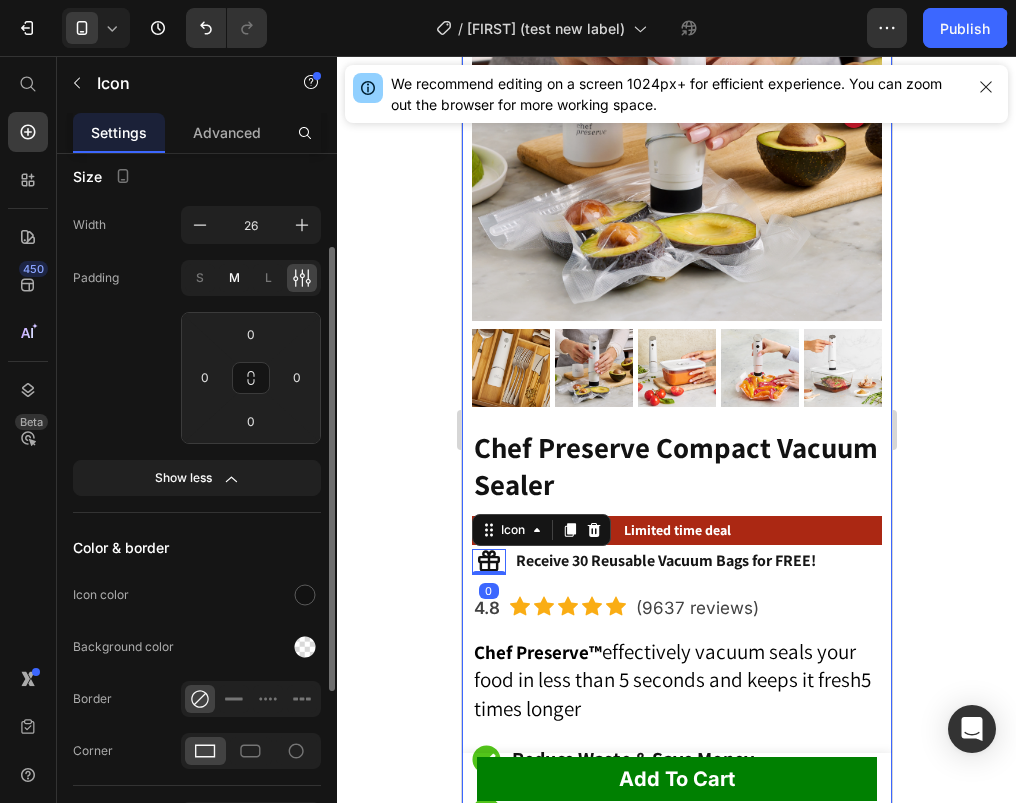 scroll, scrollTop: 348, scrollLeft: 0, axis: vertical 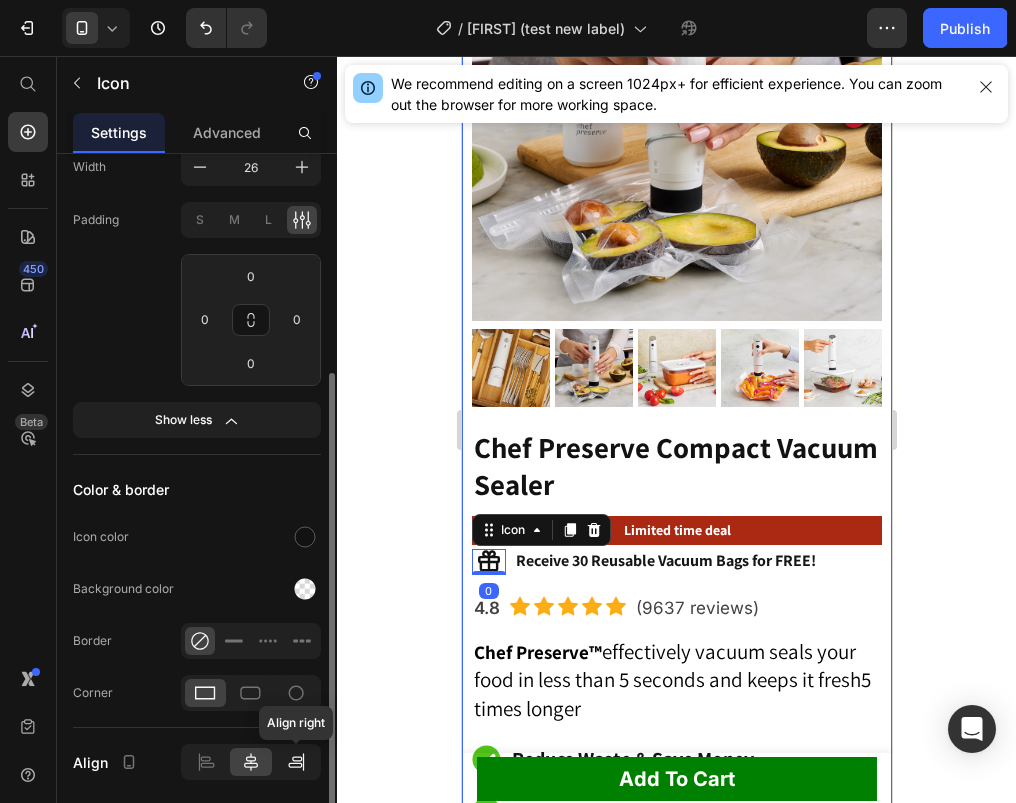 click 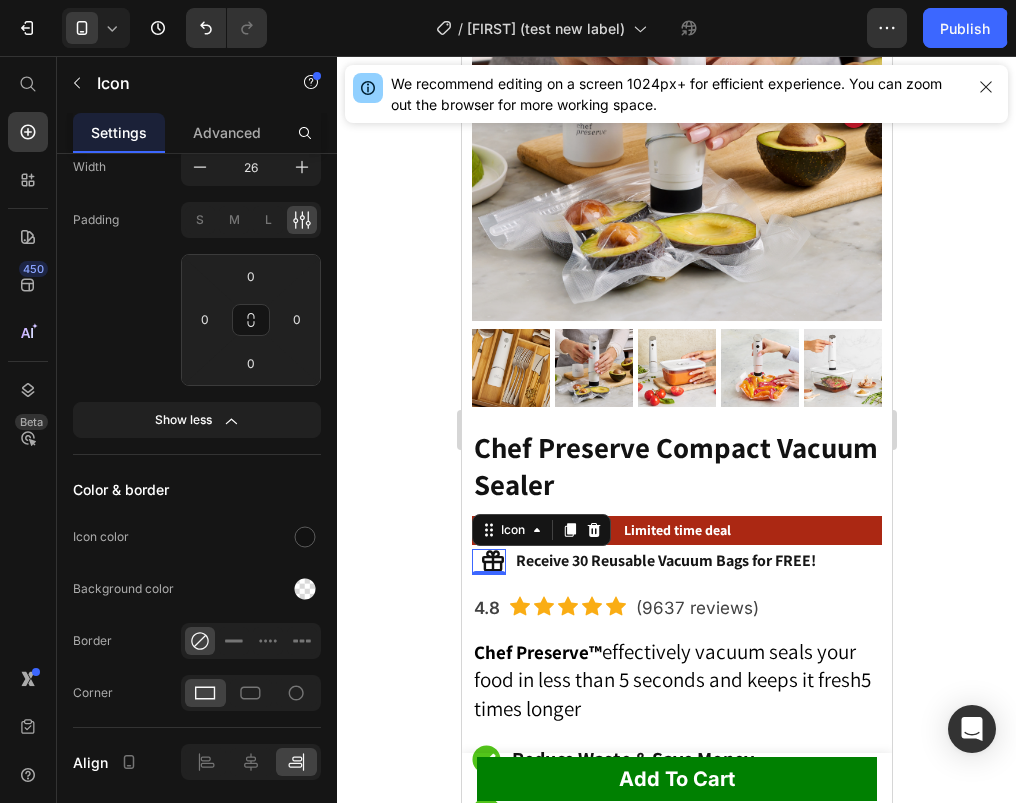 click 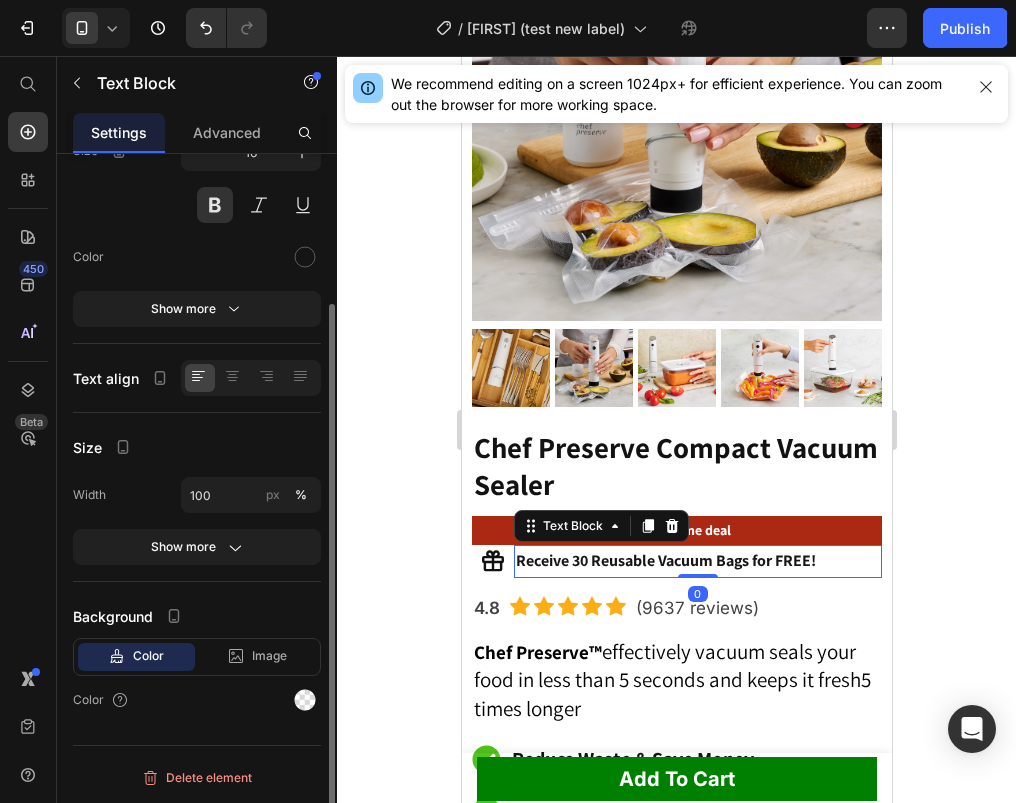 click on "Receive 30 Reusable Vacuum Bags for FREE!" at bounding box center [697, 561] 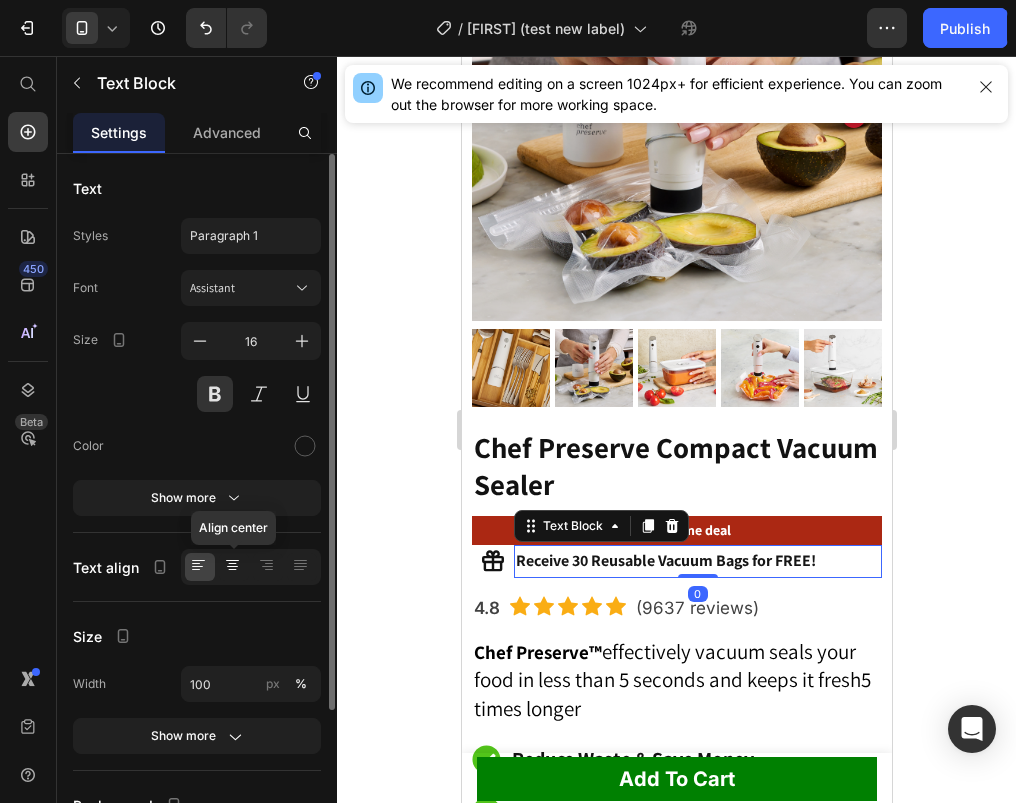 click 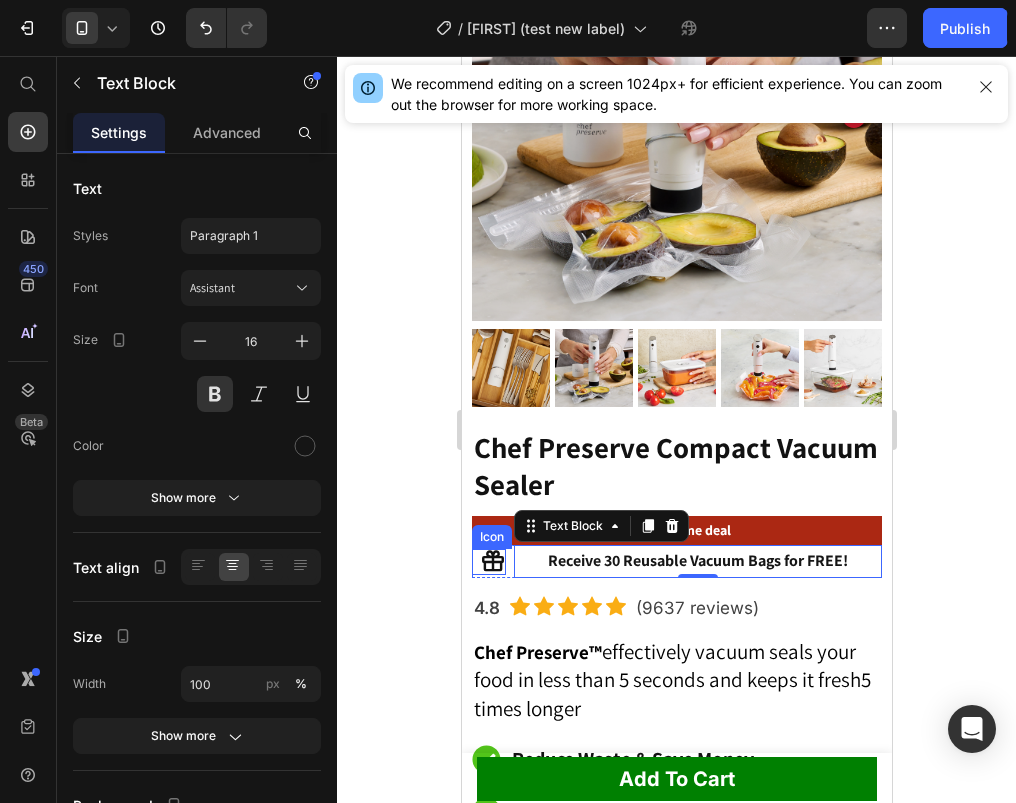click 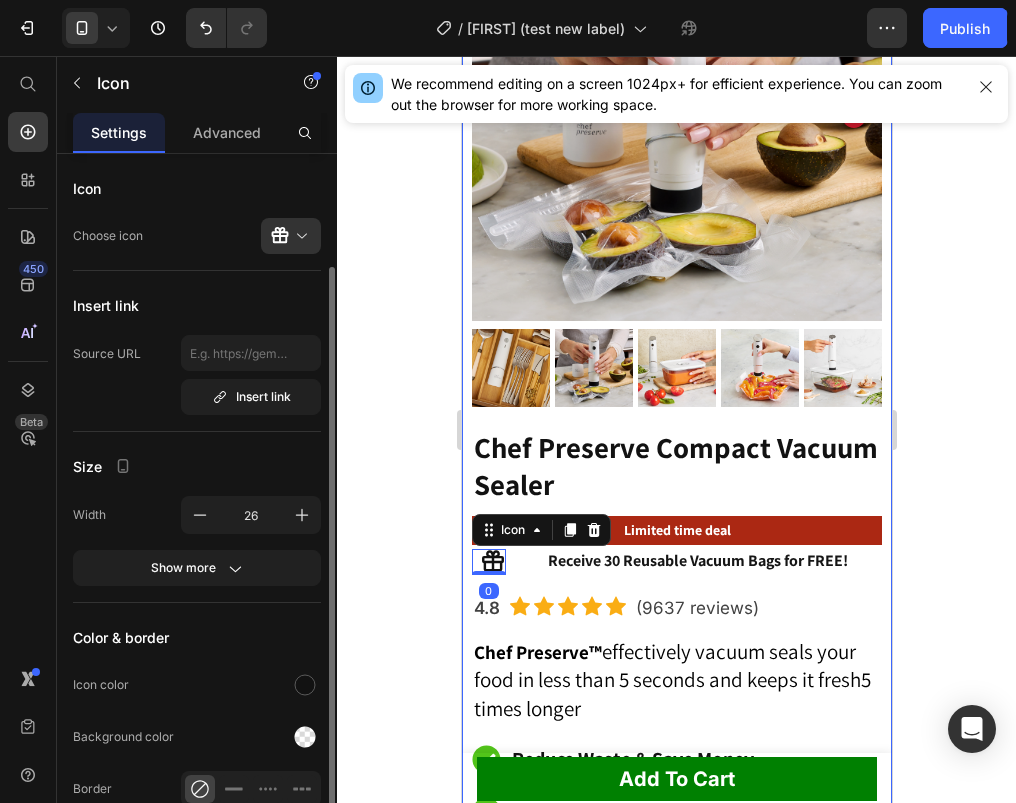 scroll, scrollTop: 159, scrollLeft: 0, axis: vertical 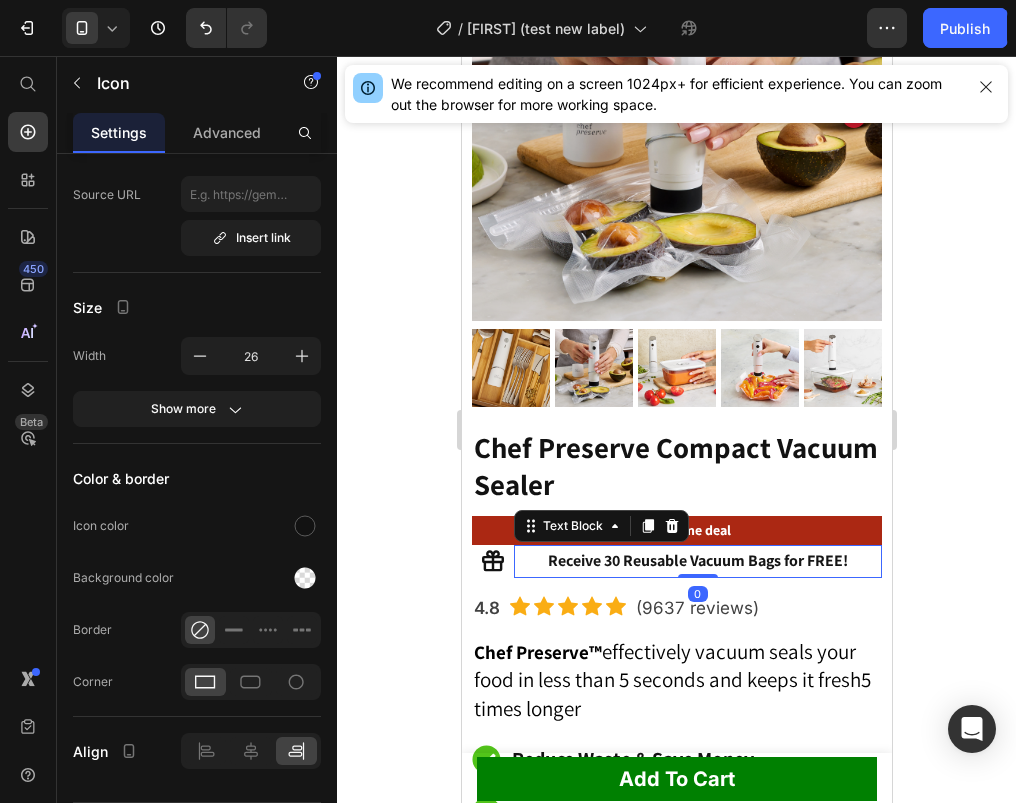 click on "Receive 30 Reusable Vacuum Bags for FREE!" at bounding box center (697, 561) 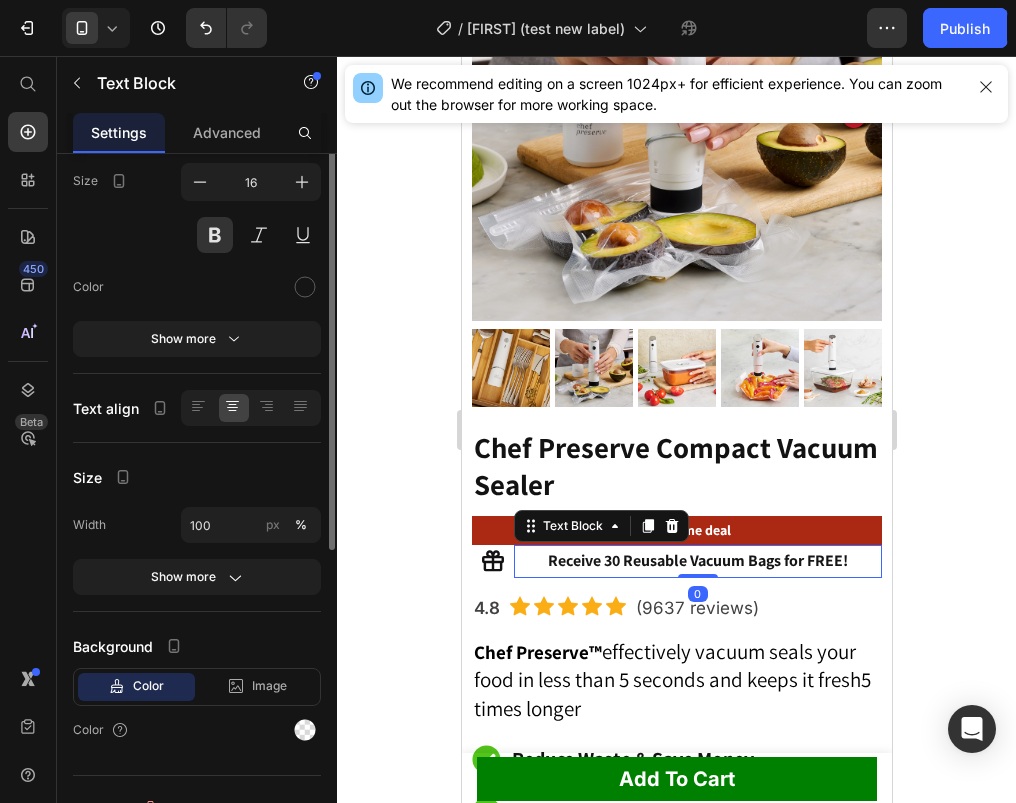 scroll, scrollTop: 0, scrollLeft: 0, axis: both 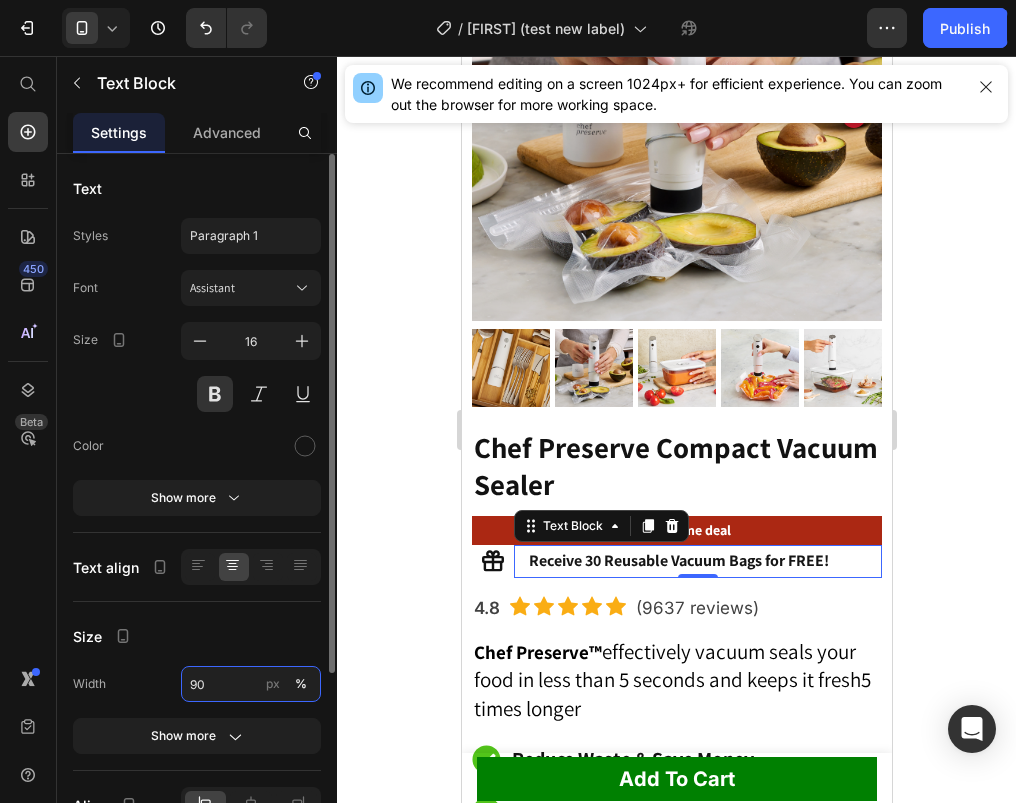 type on "9" 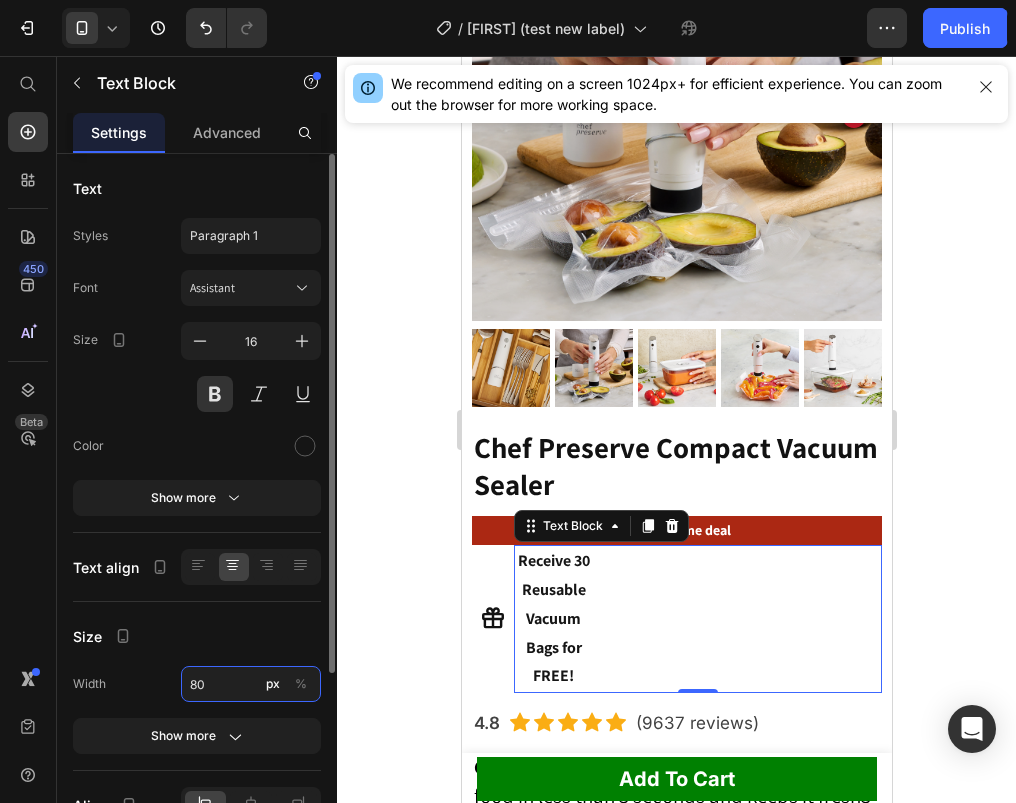 type on "8" 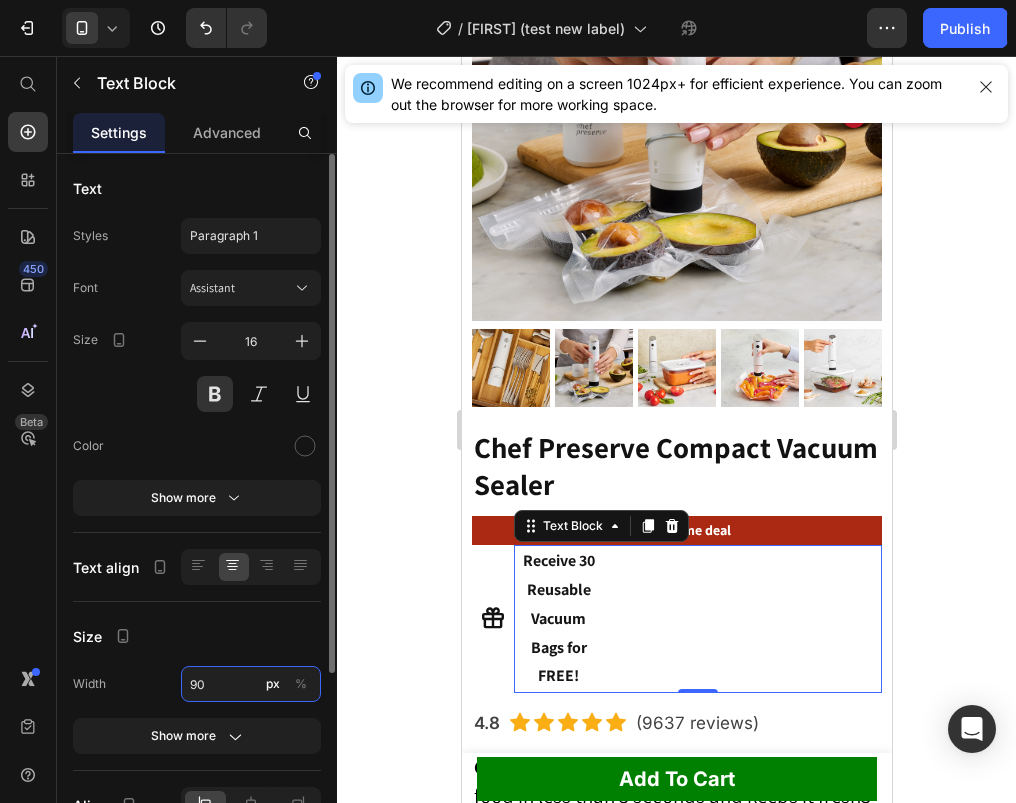 type on "9" 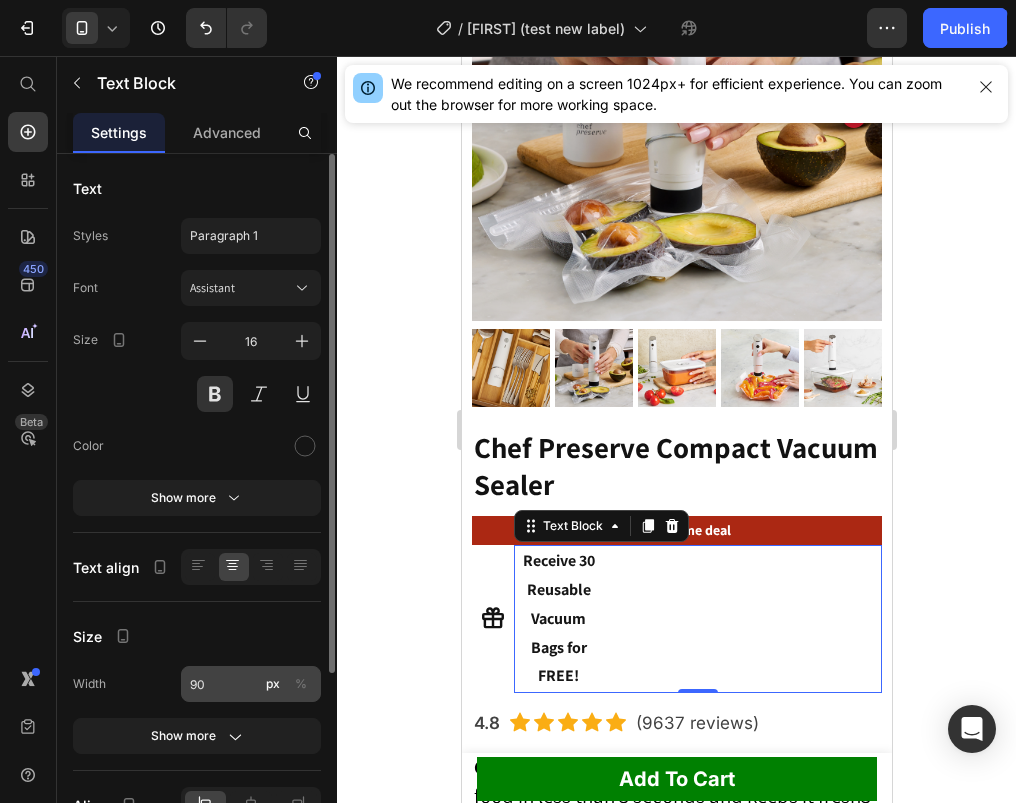 click on "%" at bounding box center (301, 684) 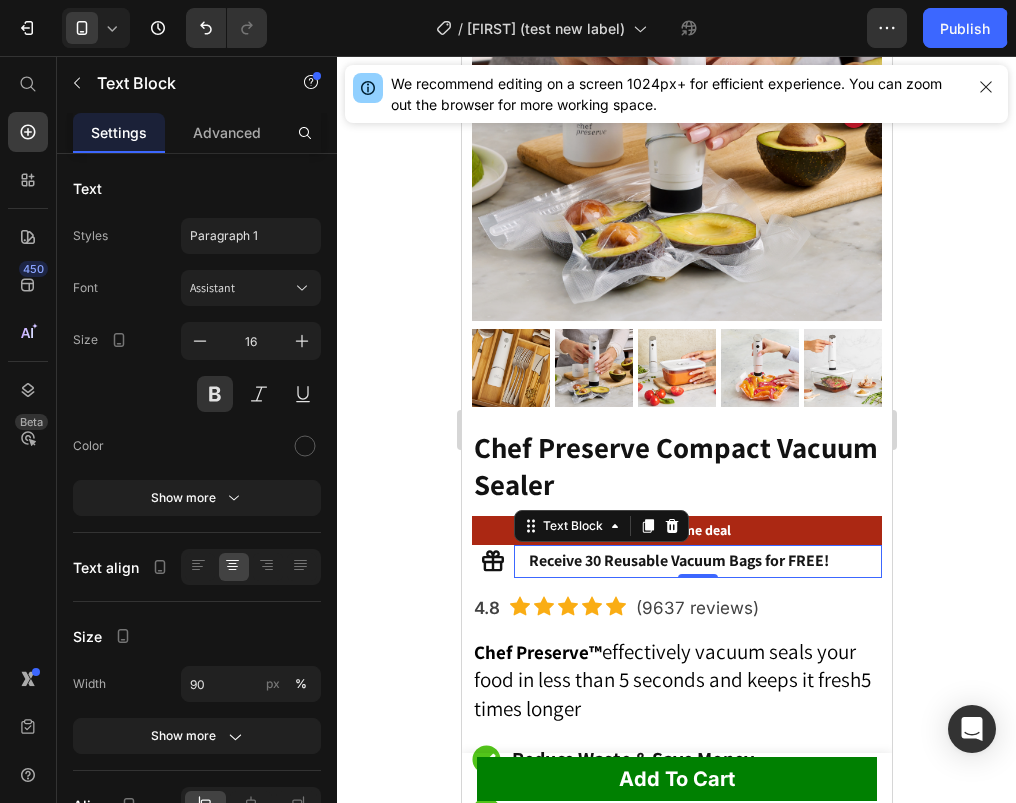click 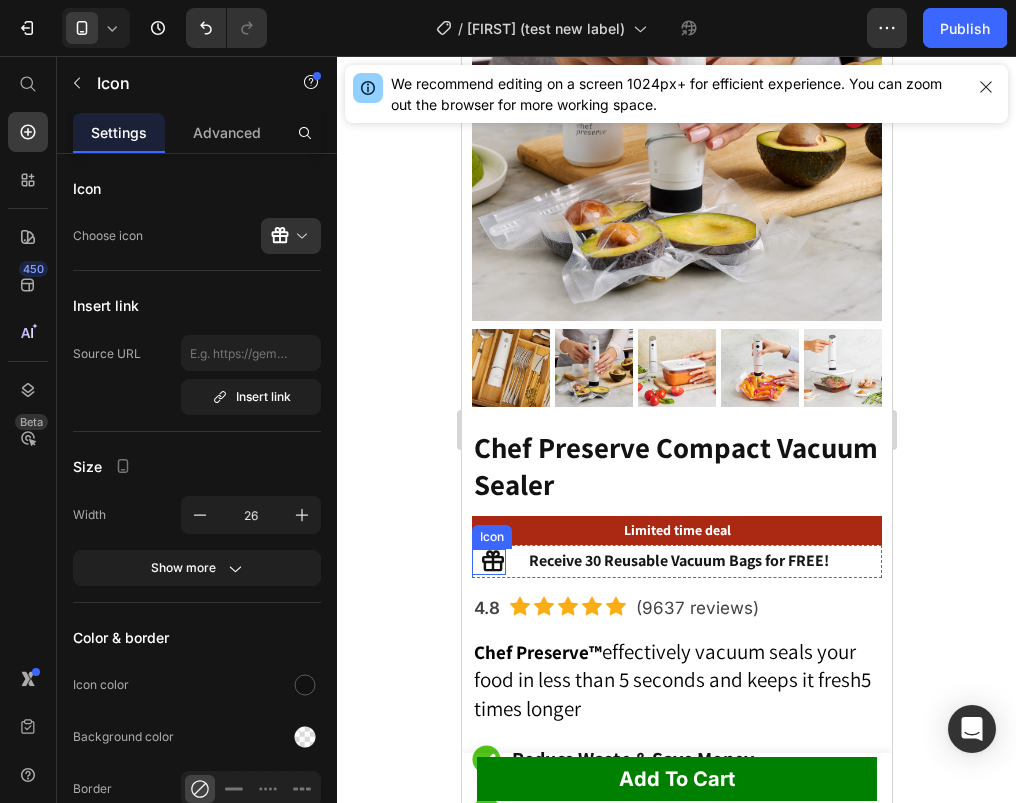 click 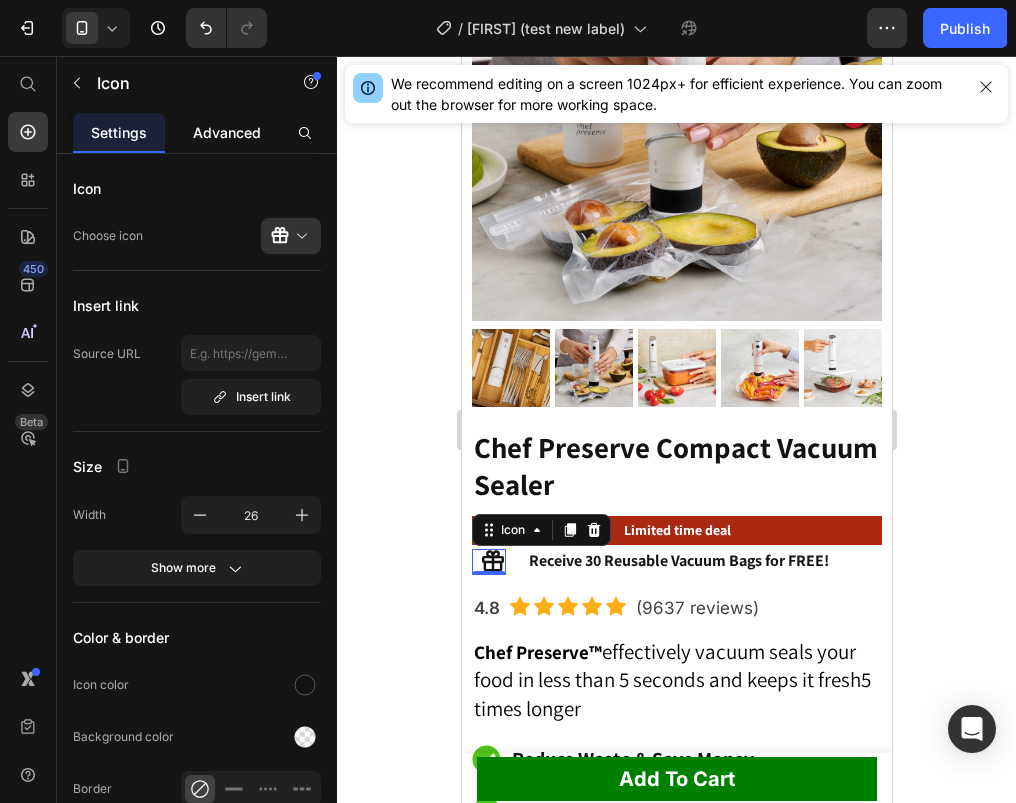 click on "Advanced" at bounding box center [227, 132] 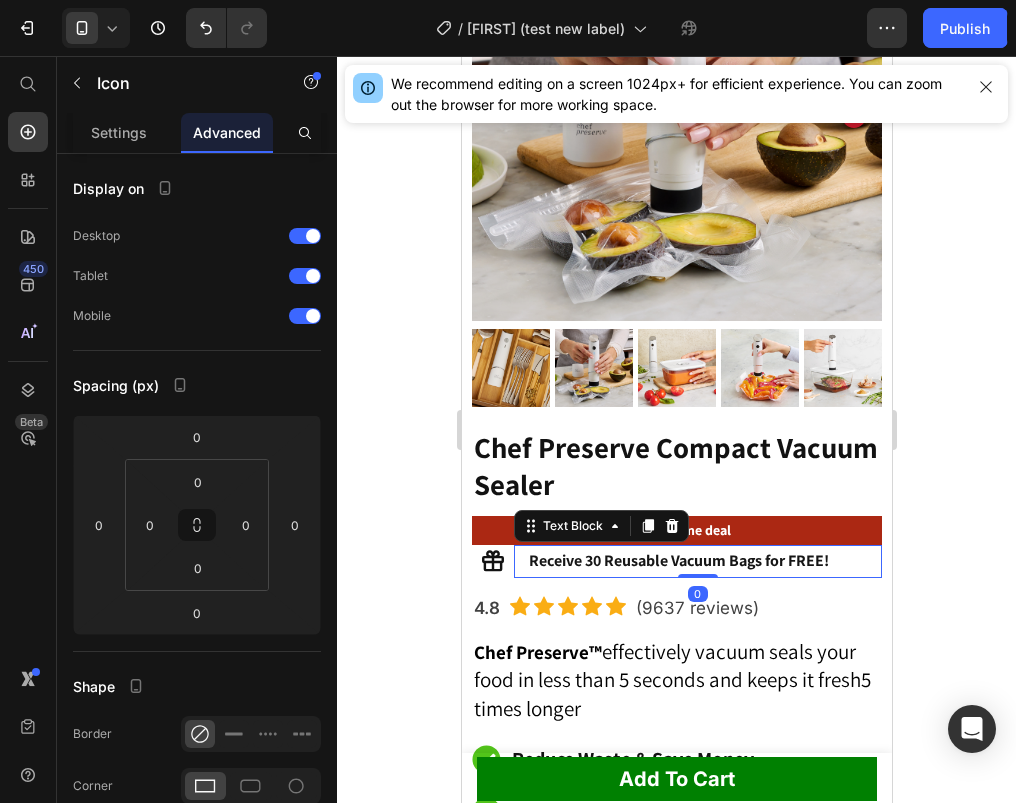 click on "Receive 30 Reusable Vacuum Bags for FREE!" at bounding box center (679, 561) 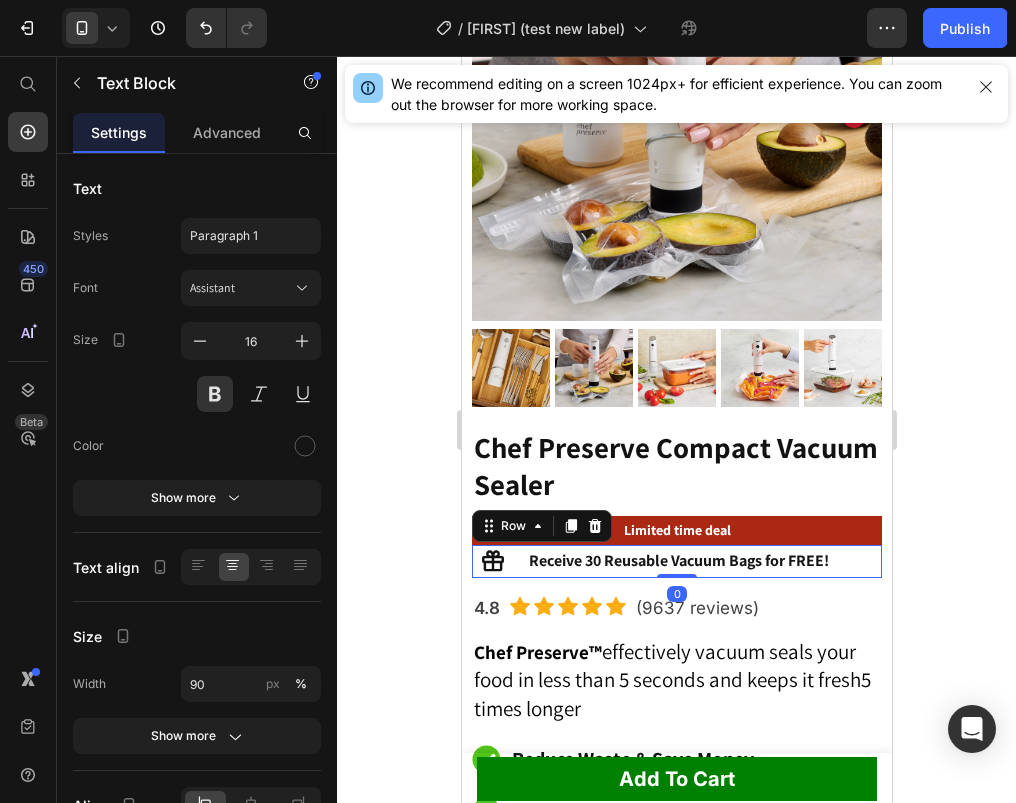 click on "Icon Receive 30 Reusable Vacuum Bags for FREE! Text Block Row   0" at bounding box center (676, 561) 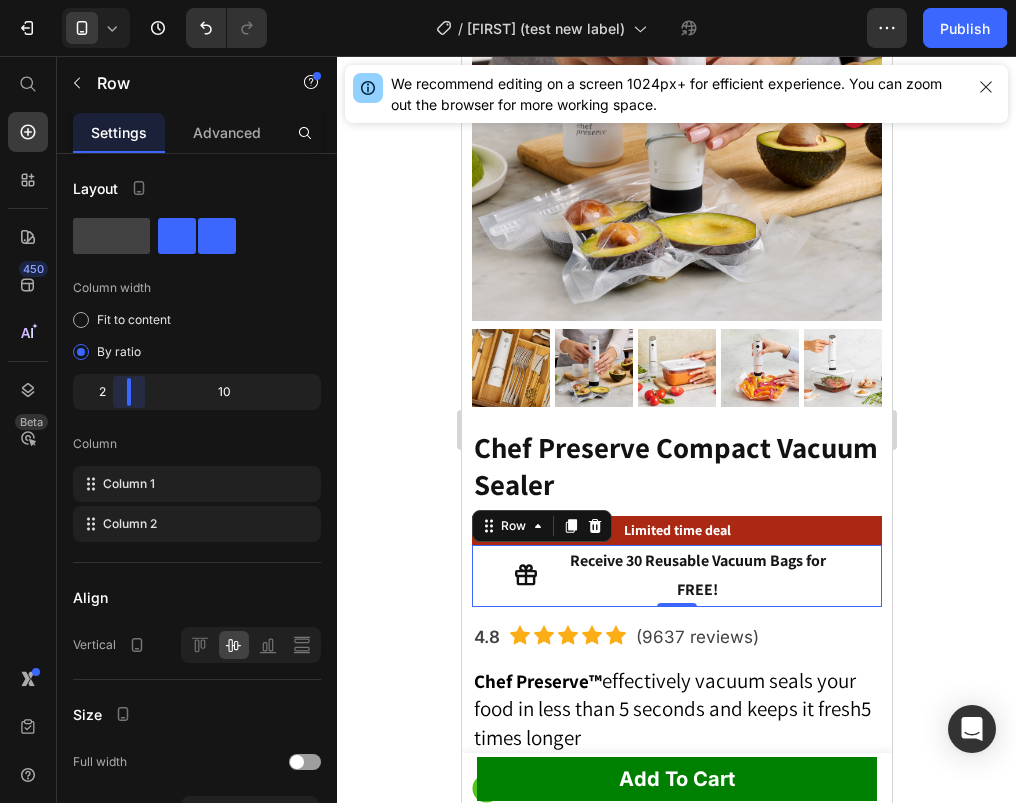 click on "7  Version history  /  [FIRST] (test new label) Draft Preview 0 product assigned  Save   Publish  450 Beta Start with Sections Elements Hero Section Product Detail Brands Trusted Badges Guarantee Product Breakdown How to use Testimonials Compare Bundle FAQs Social Proof Brand Story Product List Collection Blog List Contact Sticky Add to Cart Custom Footer Browse Library 450 Layout
Row
Row
Row
Row Text
Heading
Text Block Button
Button
Button
Sticky Back to top Media" at bounding box center (508, 0) 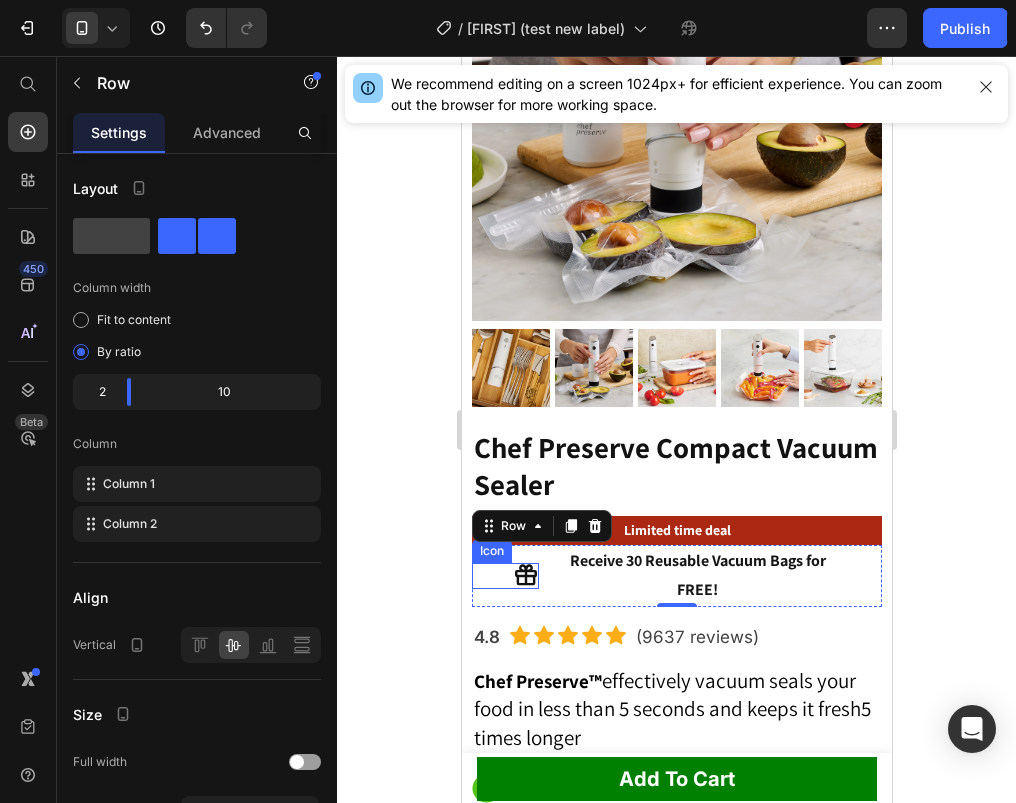 click 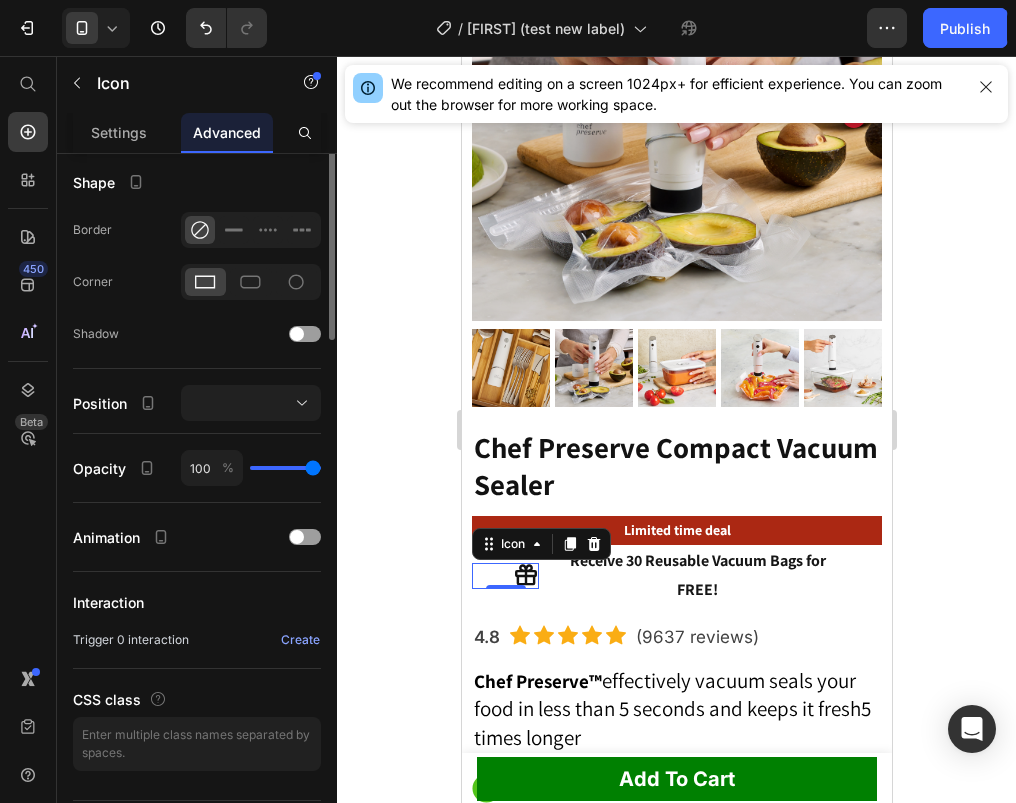 scroll, scrollTop: 559, scrollLeft: 0, axis: vertical 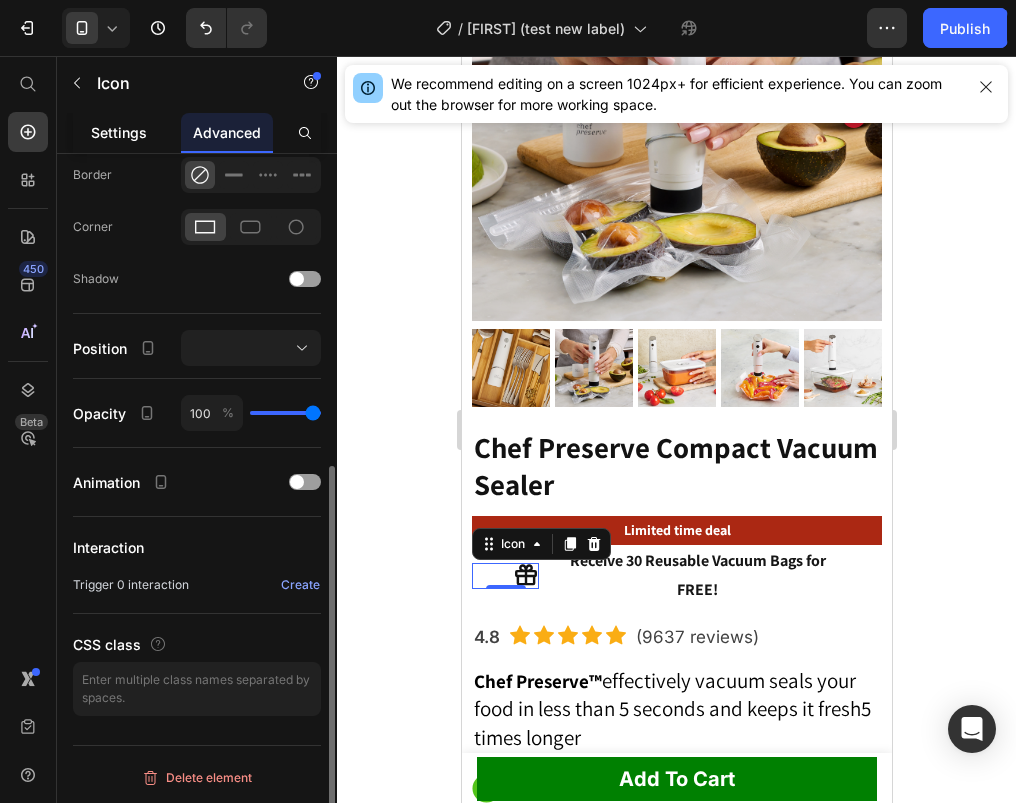 click on "Settings" at bounding box center [119, 132] 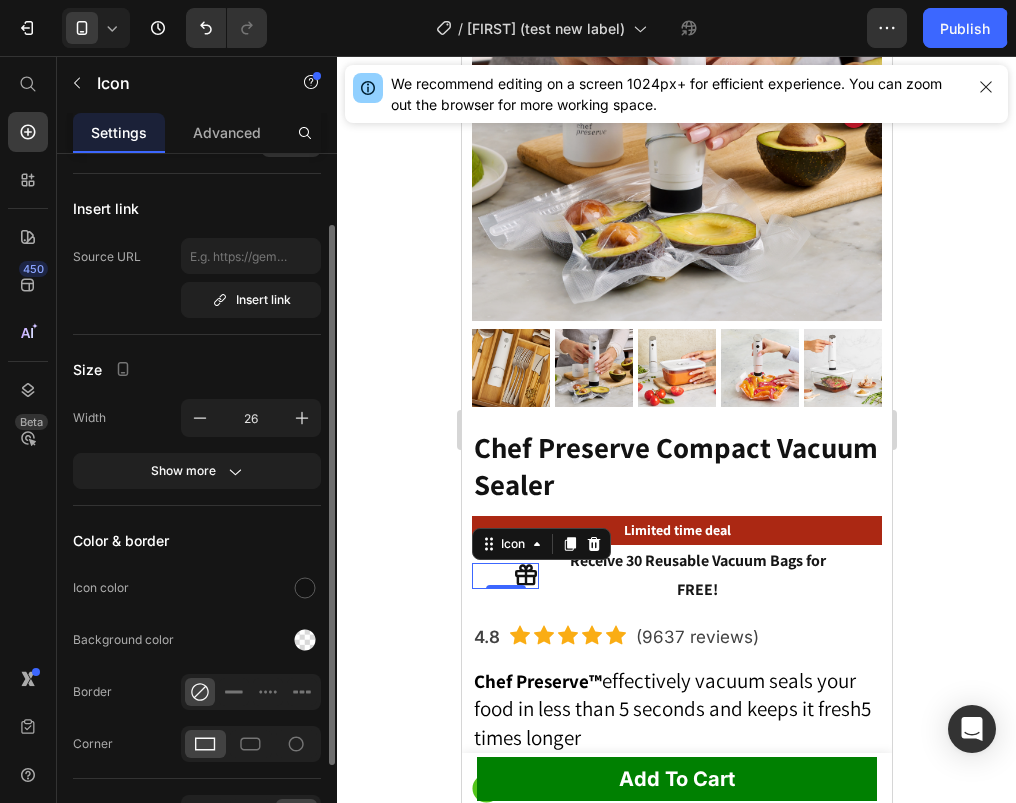 scroll, scrollTop: 80, scrollLeft: 0, axis: vertical 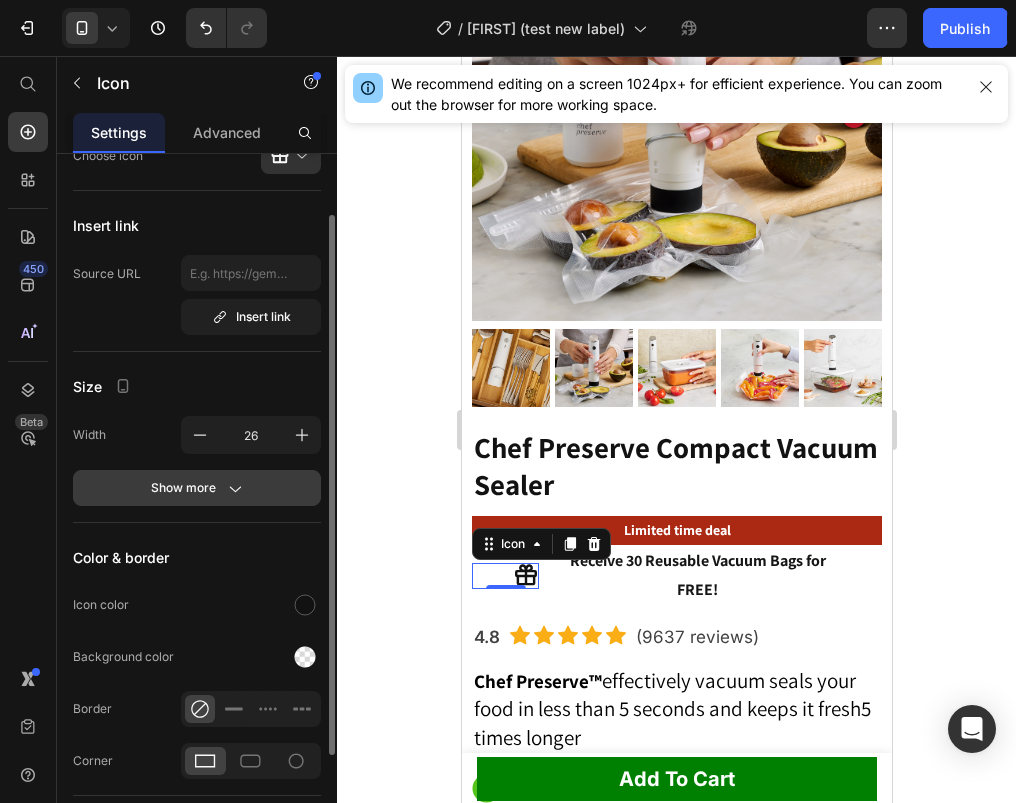 click on "Show more" at bounding box center [197, 488] 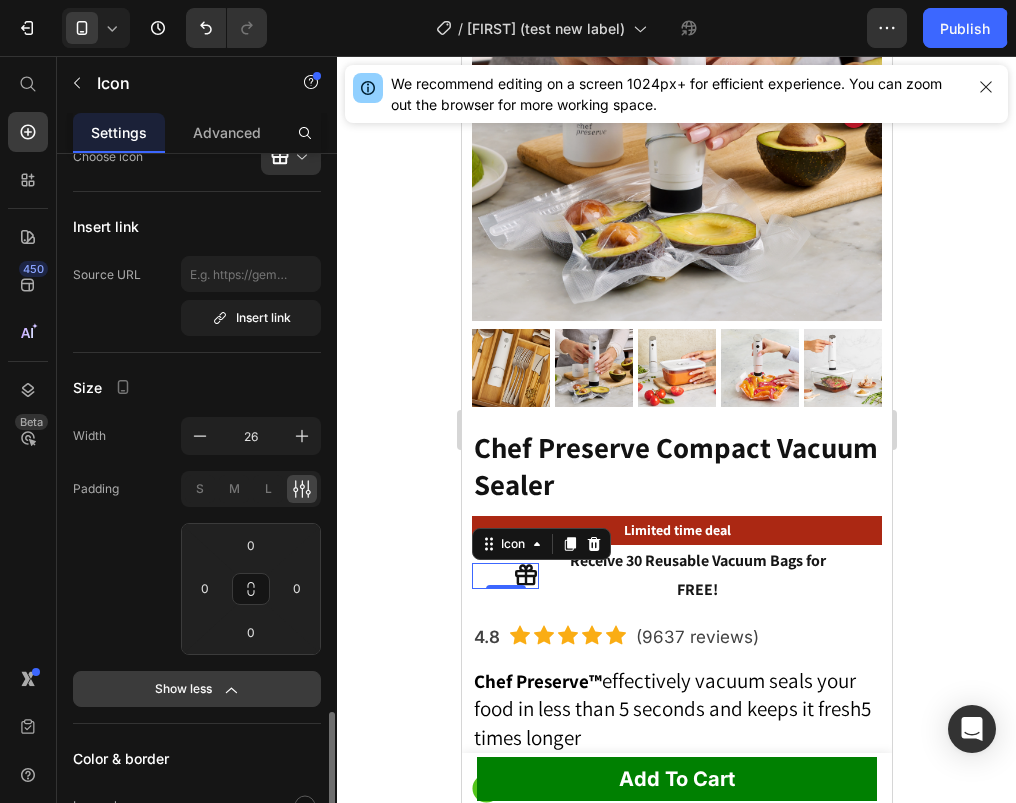 scroll, scrollTop: 416, scrollLeft: 0, axis: vertical 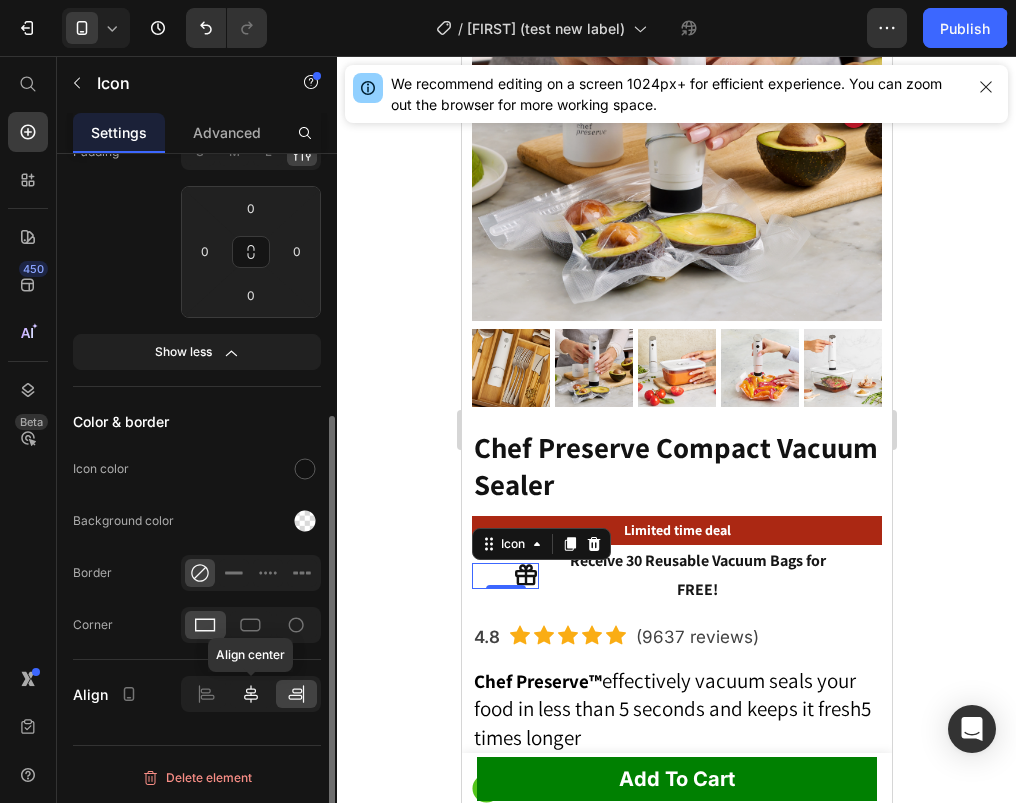 click 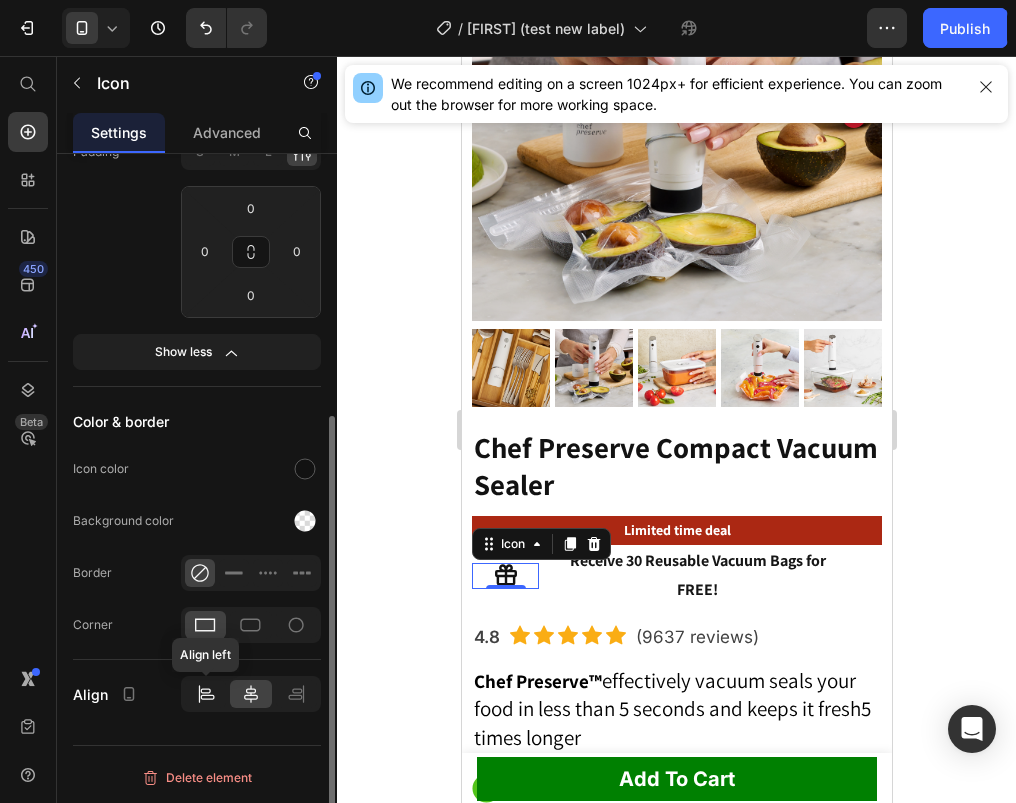 click 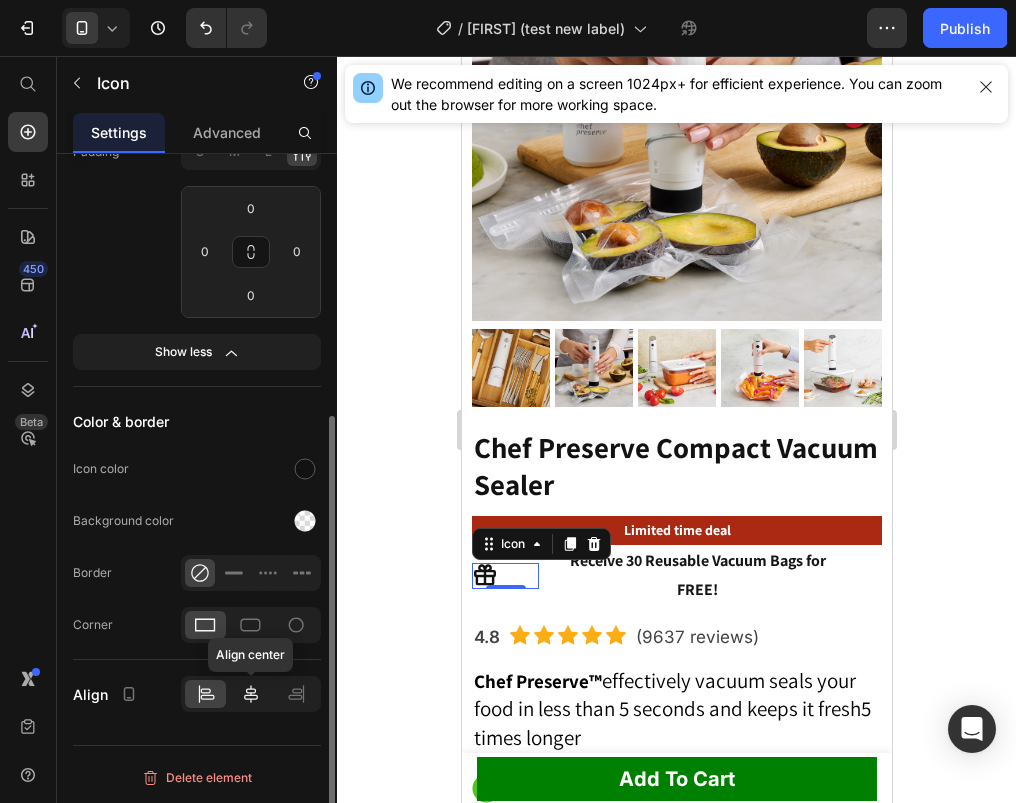 click 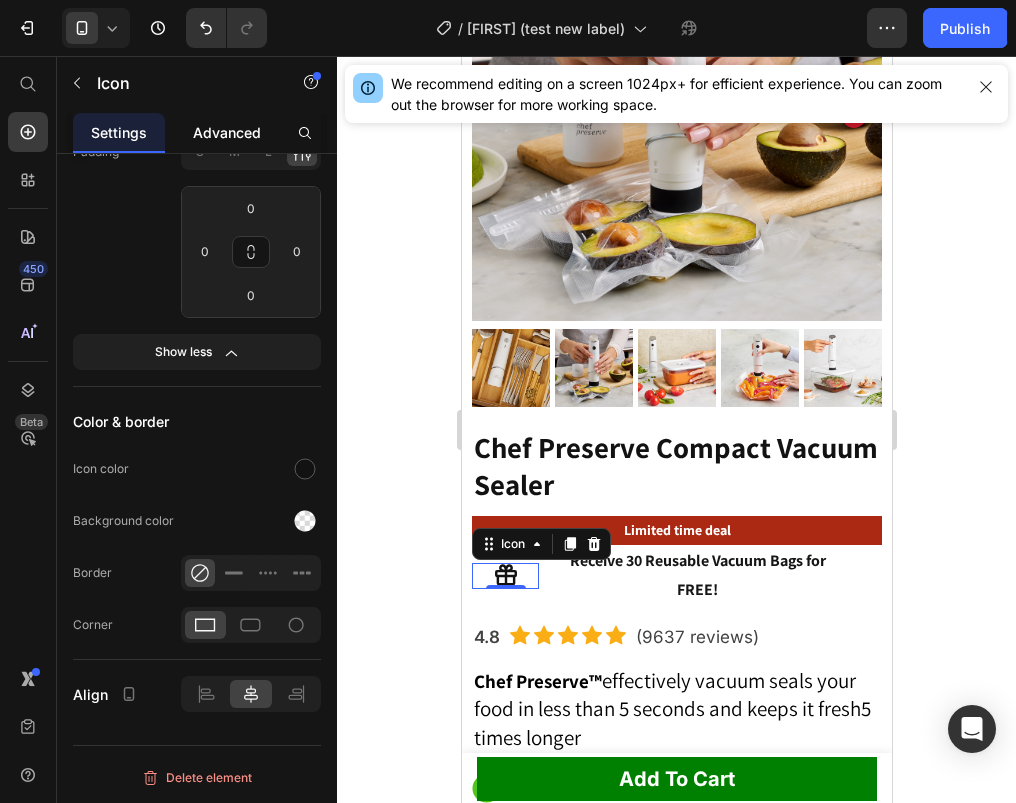 click on "Advanced" at bounding box center [227, 132] 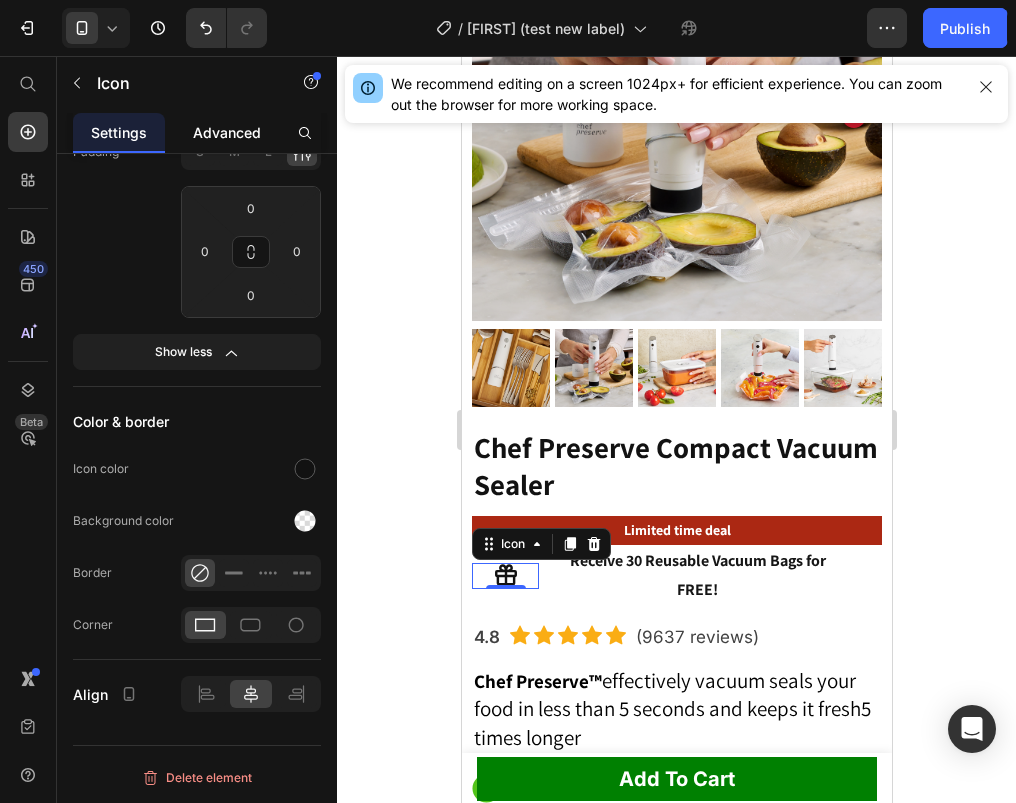 scroll, scrollTop: 0, scrollLeft: 0, axis: both 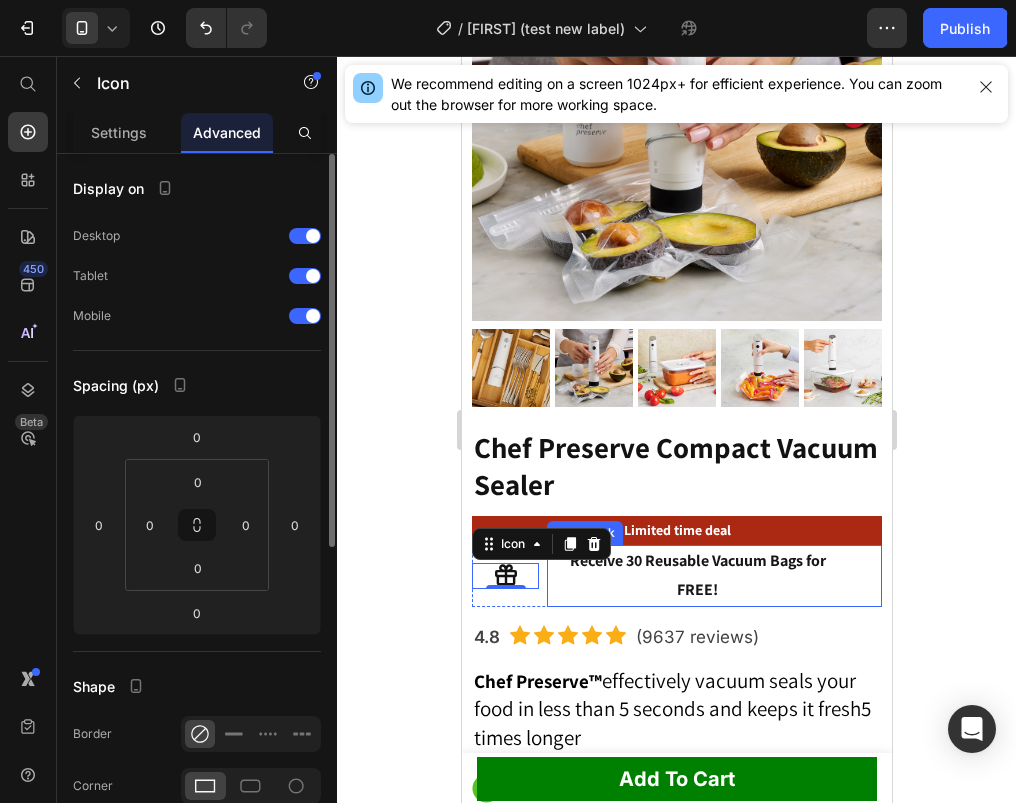 click on "Receive 30 Reusable Vacuum Bags for FREE!" at bounding box center [697, 576] 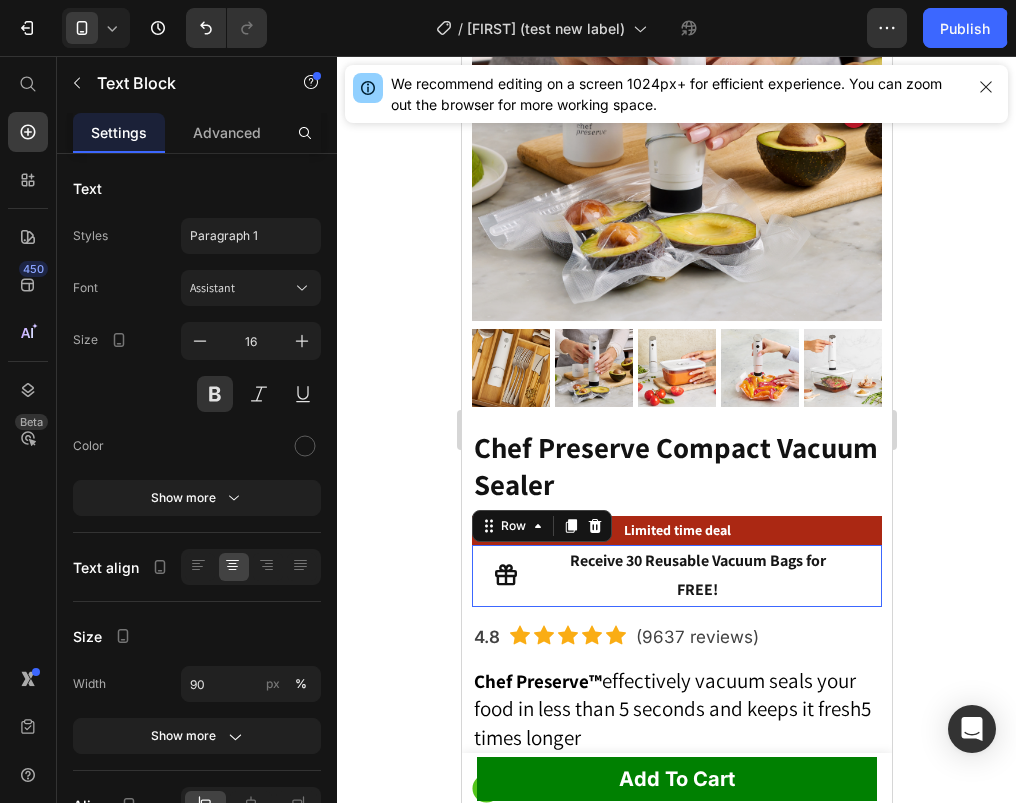 click on "Icon" at bounding box center (504, 576) 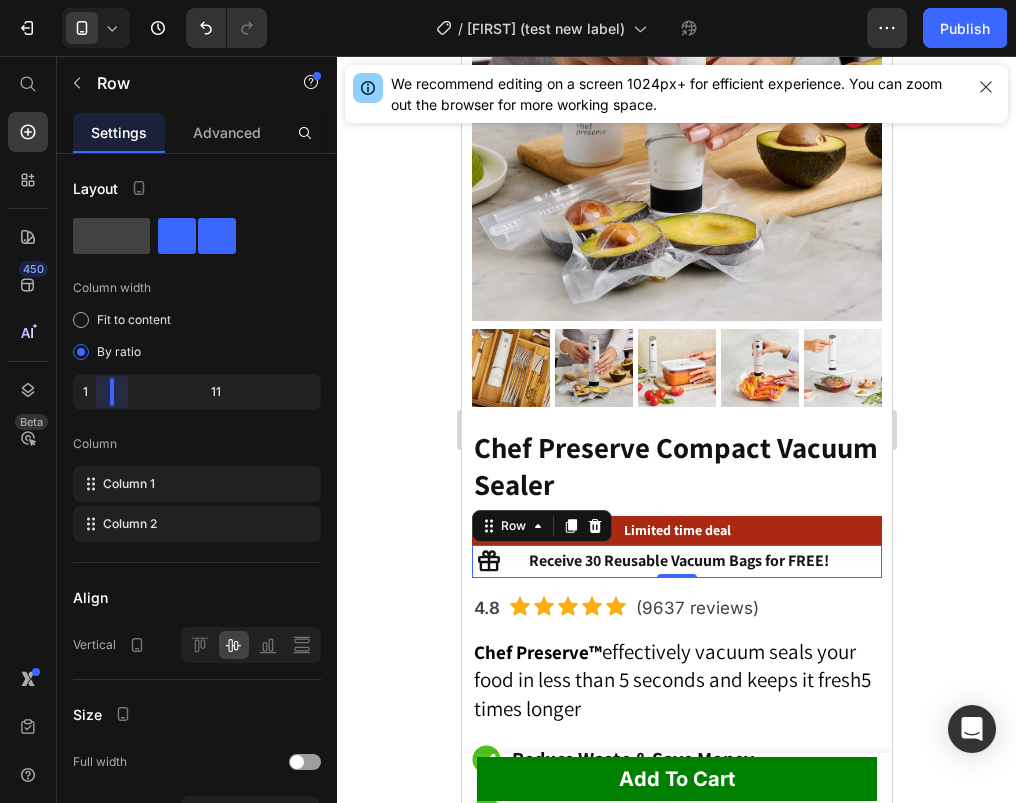 drag, startPoint x: 131, startPoint y: 388, endPoint x: 91, endPoint y: 384, distance: 40.1995 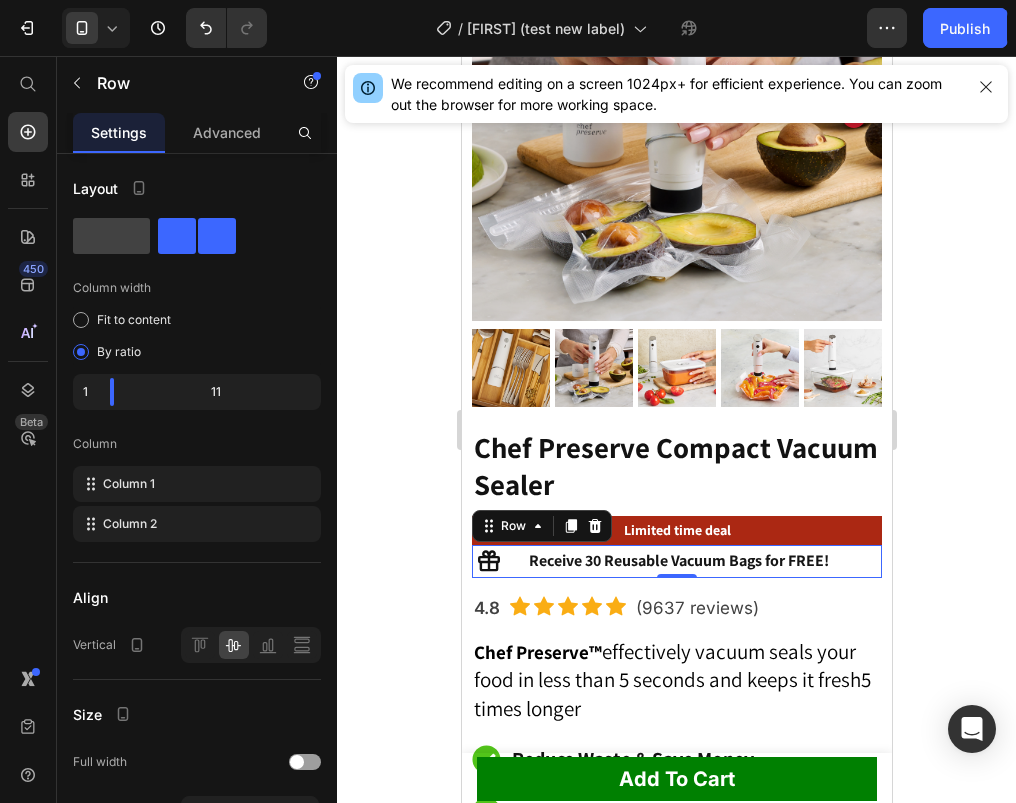 click 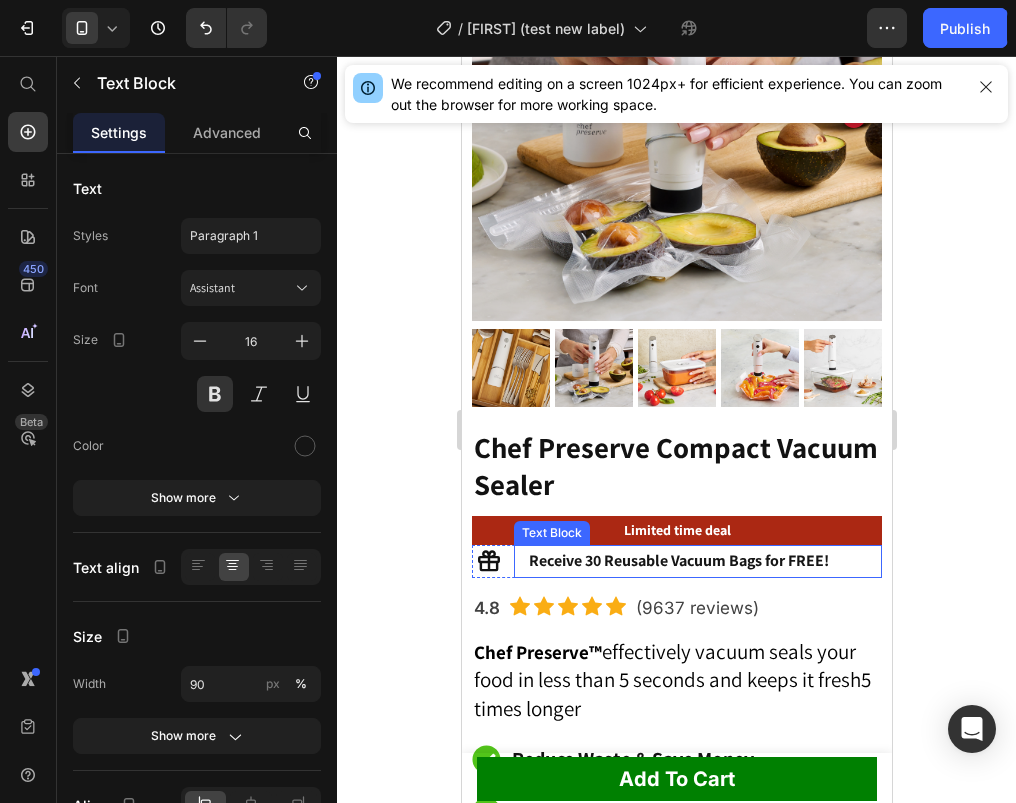 click on "Receive 30 Reusable Vacuum Bags for FREE!" at bounding box center [679, 561] 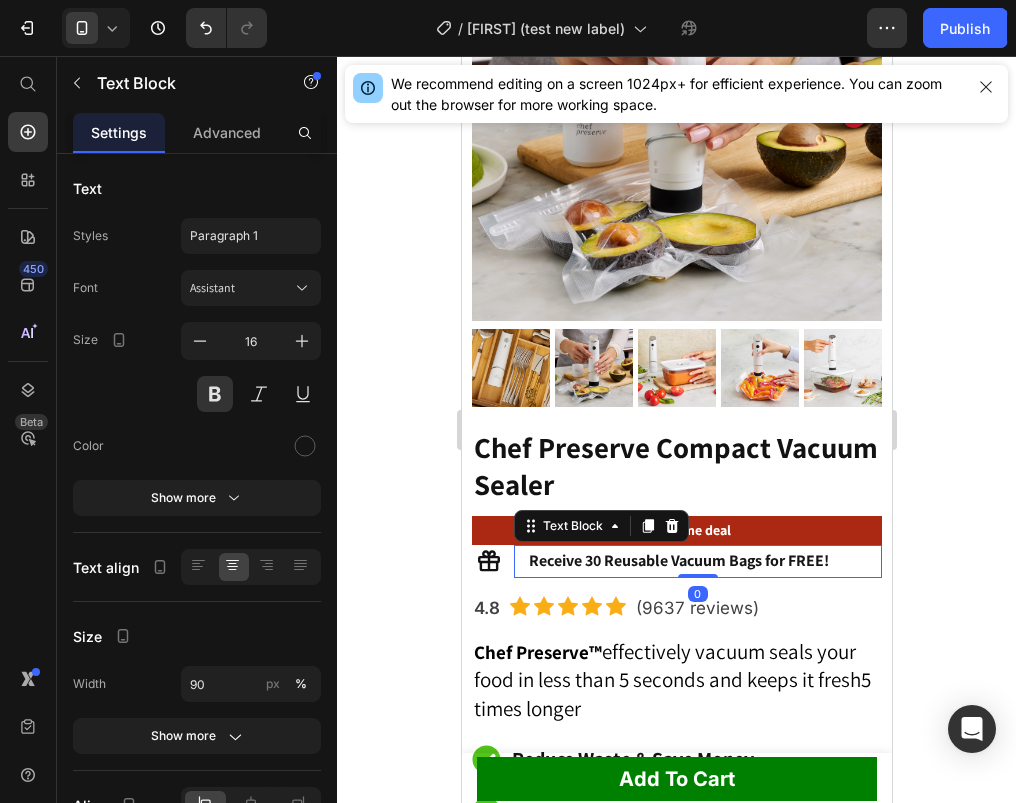 click on "Receive 30 Reusable Vacuum Bags for FREE!" at bounding box center [679, 561] 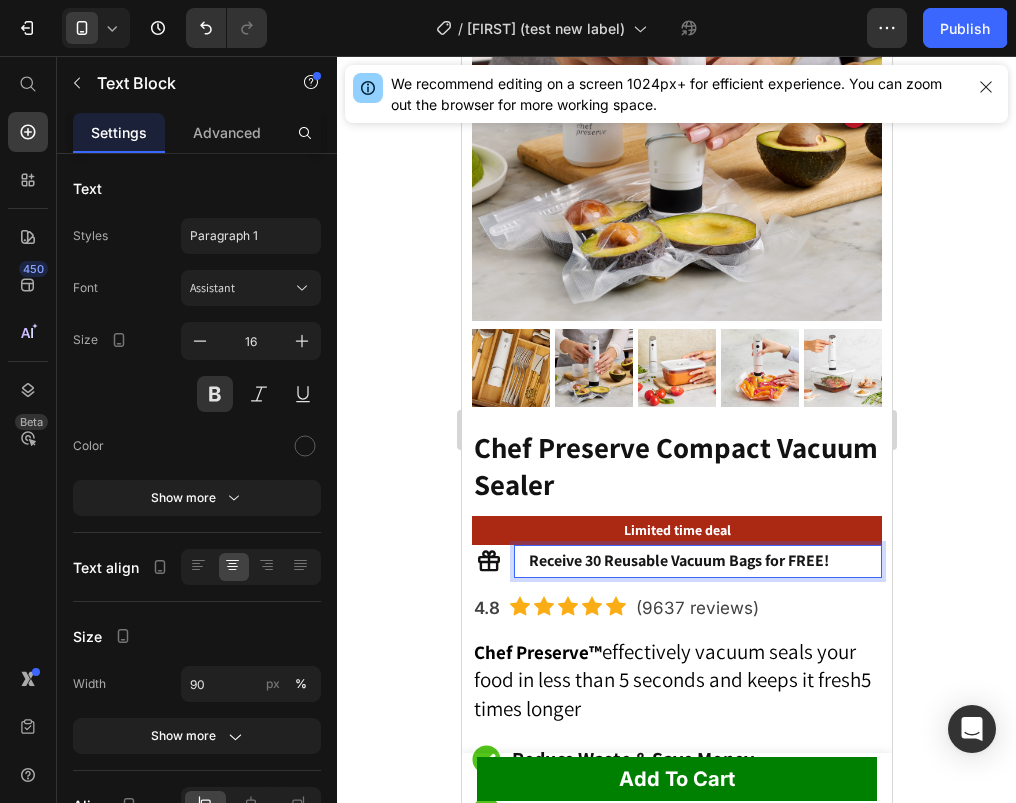 click on "Receive 30 Reusable Vacuum Bags for FREE!" at bounding box center (679, 561) 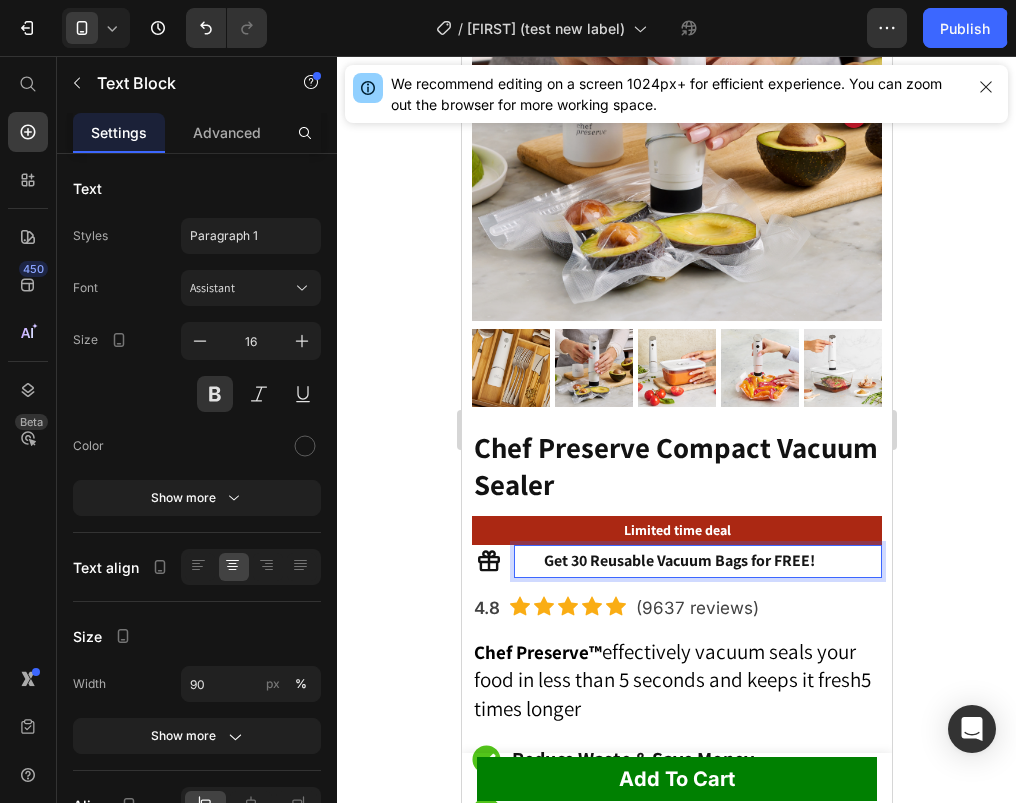 click 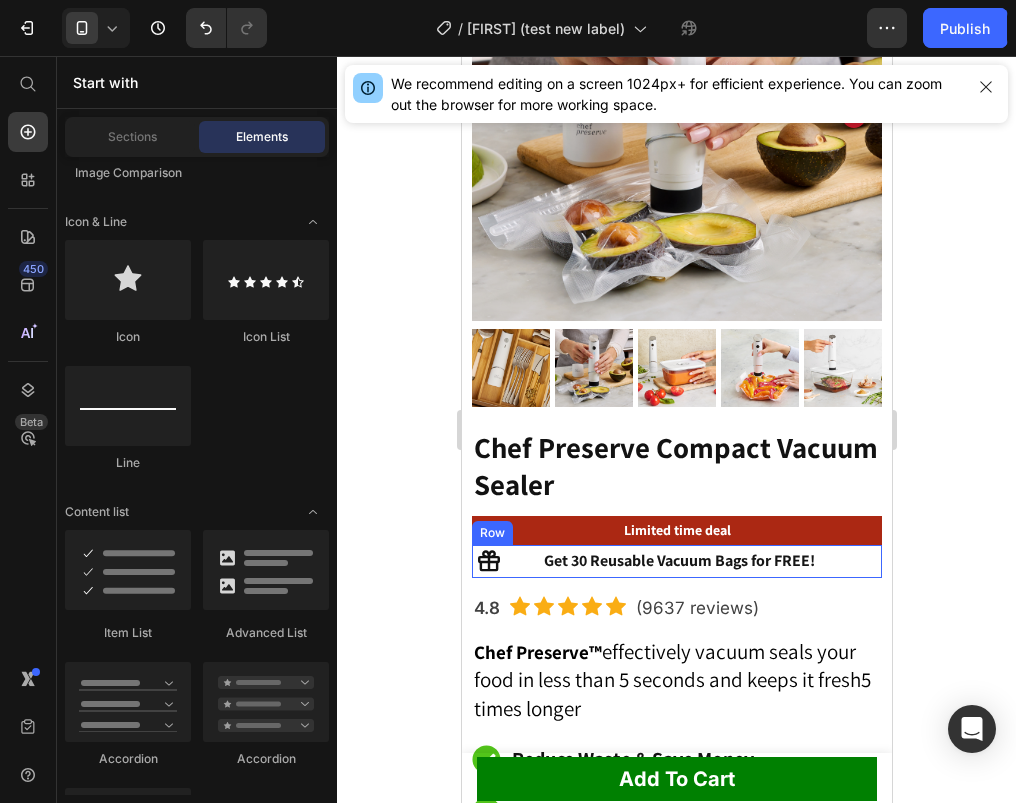click on "Icon Get 30 Reusable Vacuum Bags for FREE! Text Block Row" at bounding box center (676, 561) 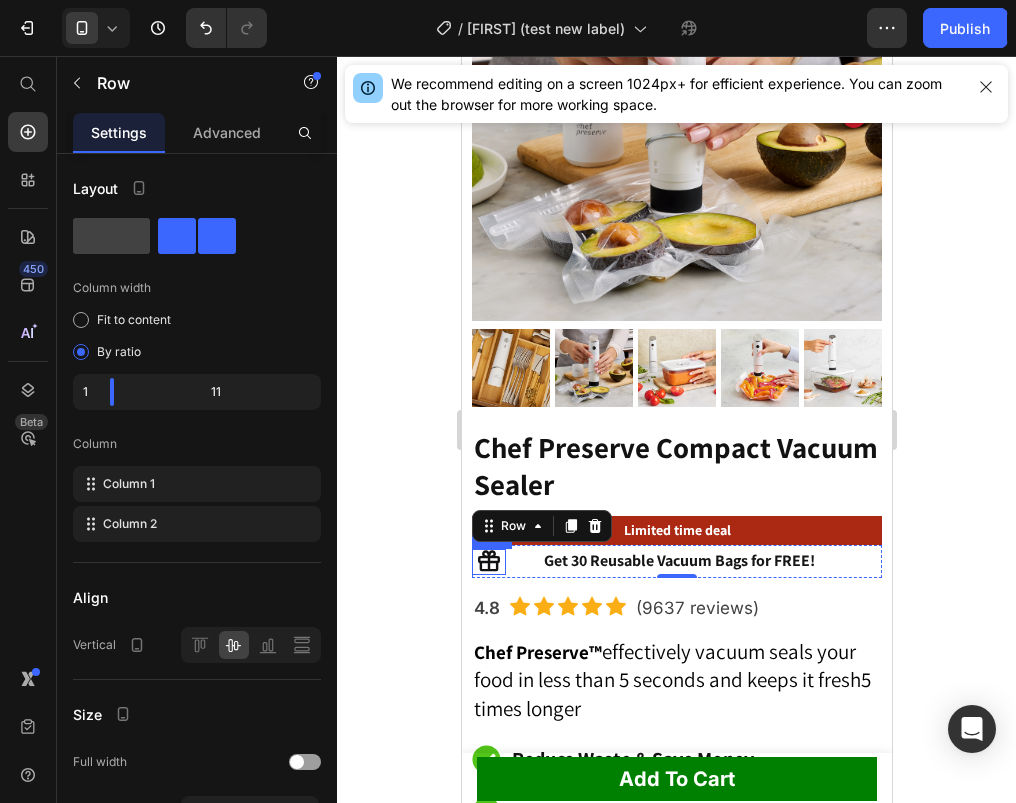 click 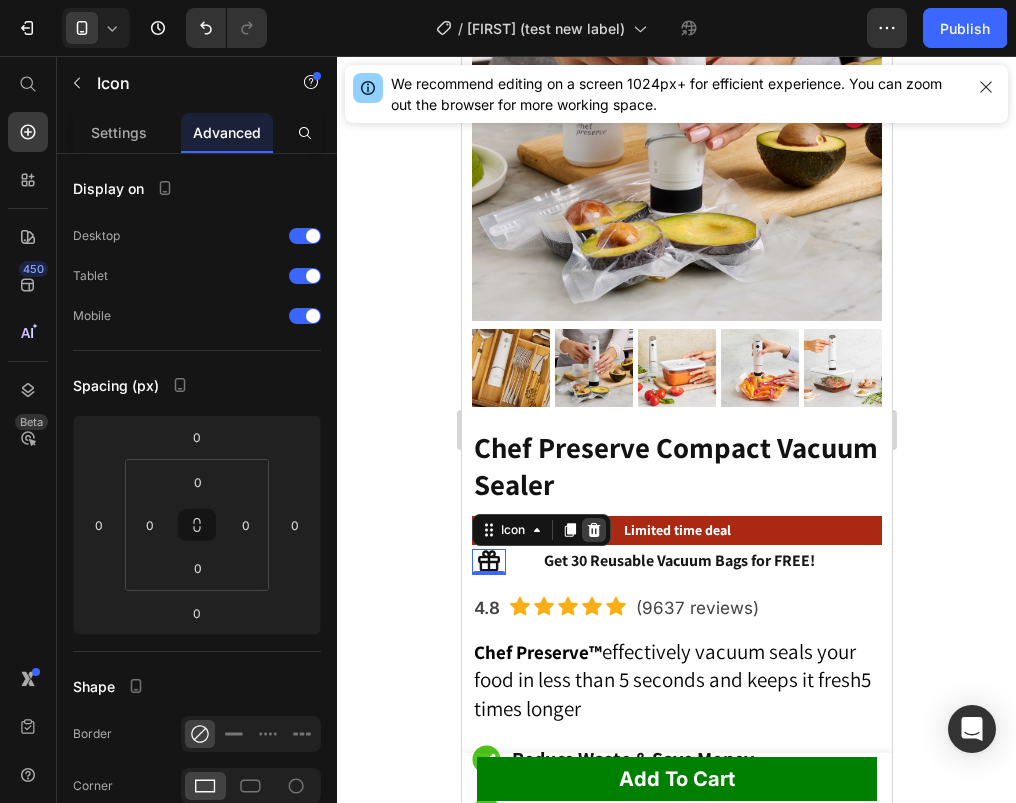 click 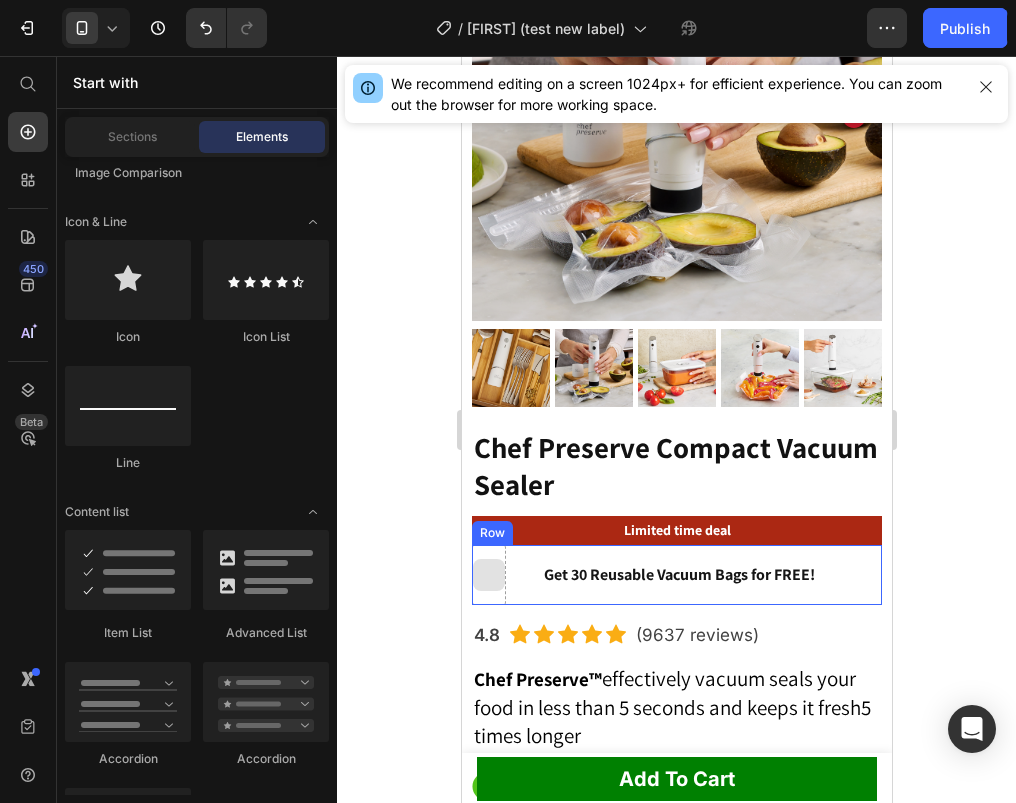 click at bounding box center [488, 575] 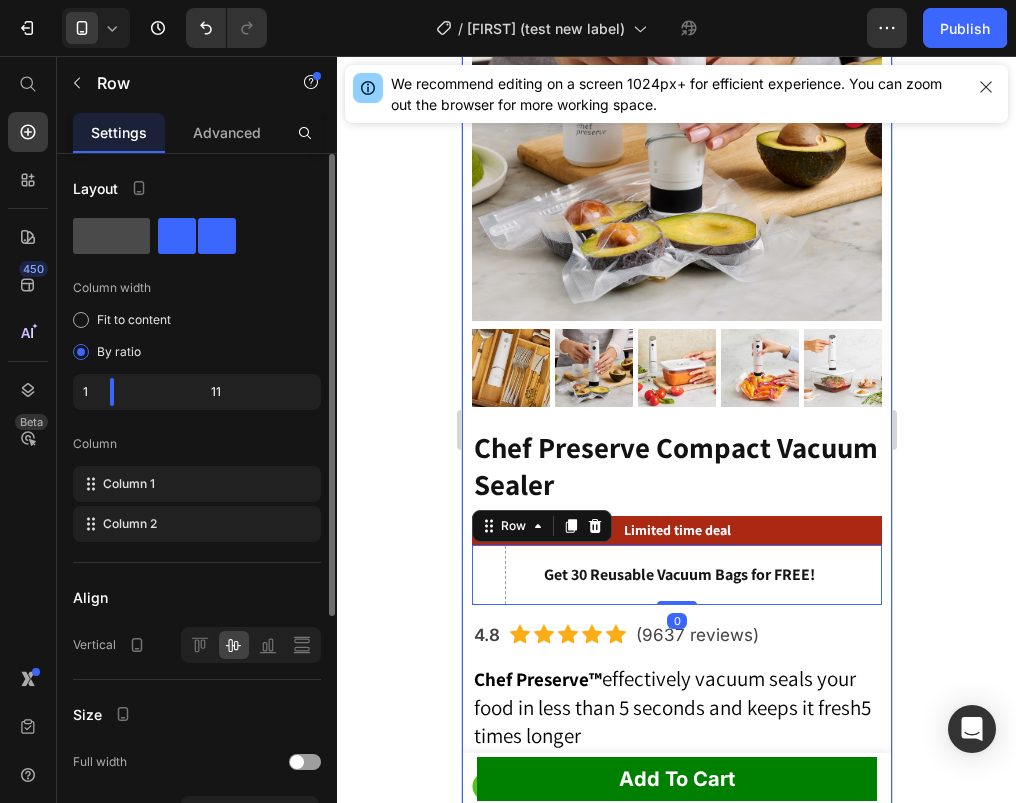 click 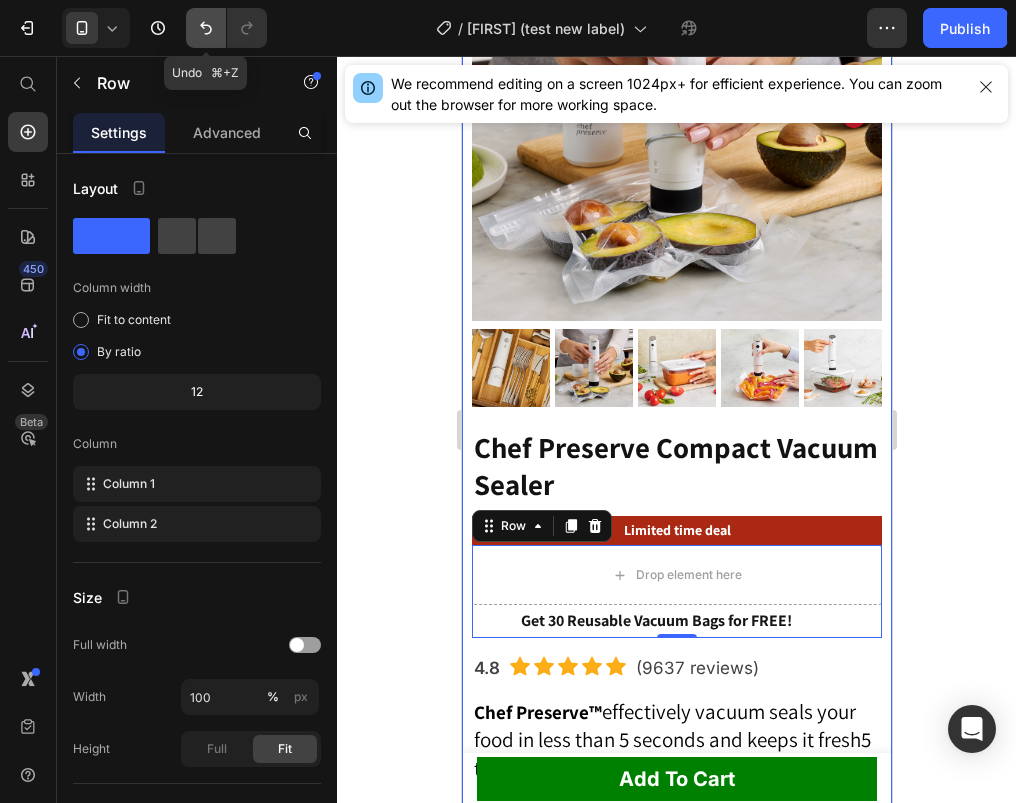 click 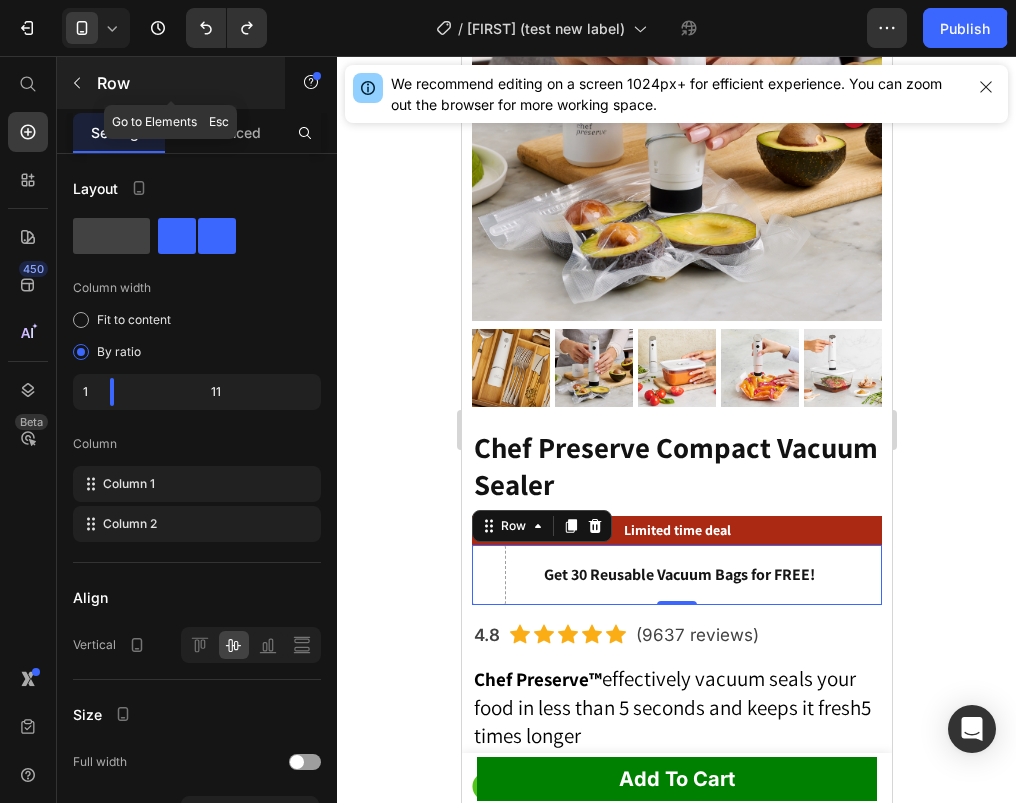 click on "Row" at bounding box center (171, 83) 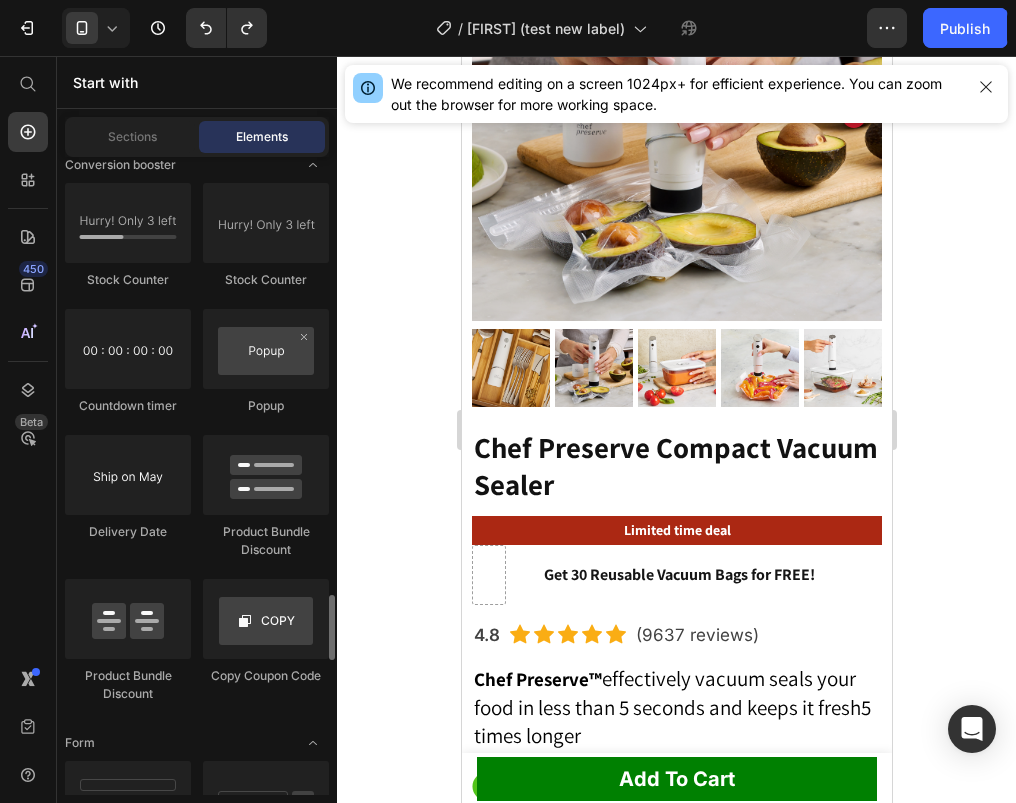 scroll, scrollTop: 4231, scrollLeft: 0, axis: vertical 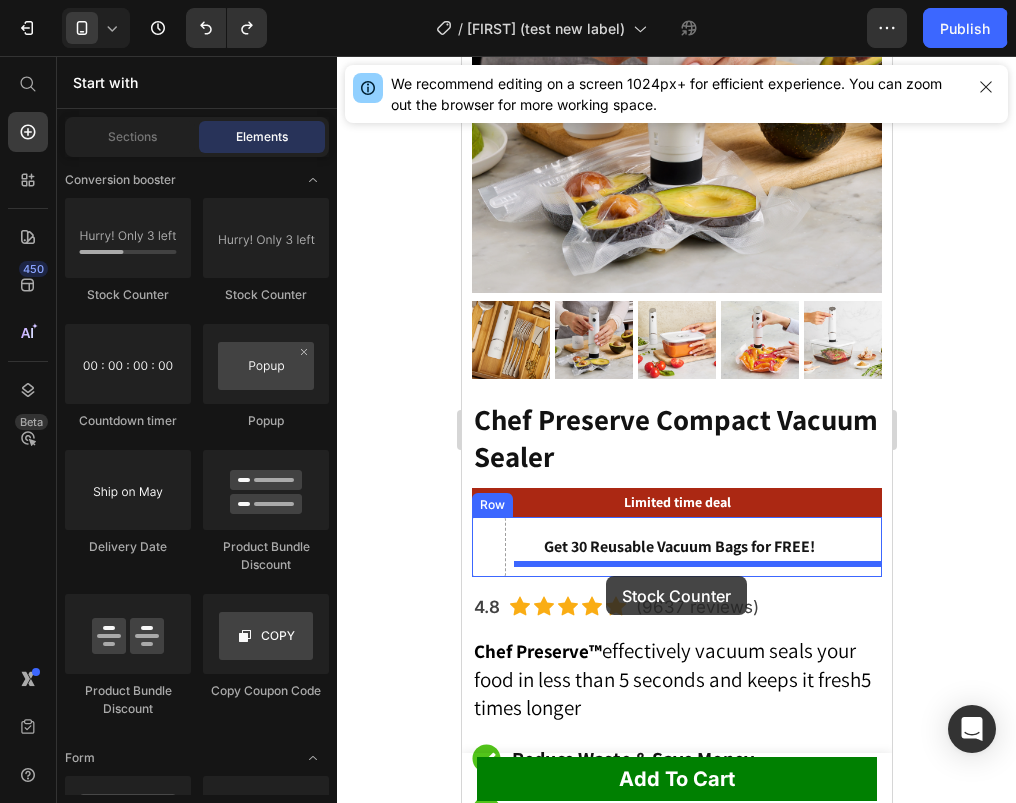 drag, startPoint x: 595, startPoint y: 320, endPoint x: 605, endPoint y: 576, distance: 256.19525 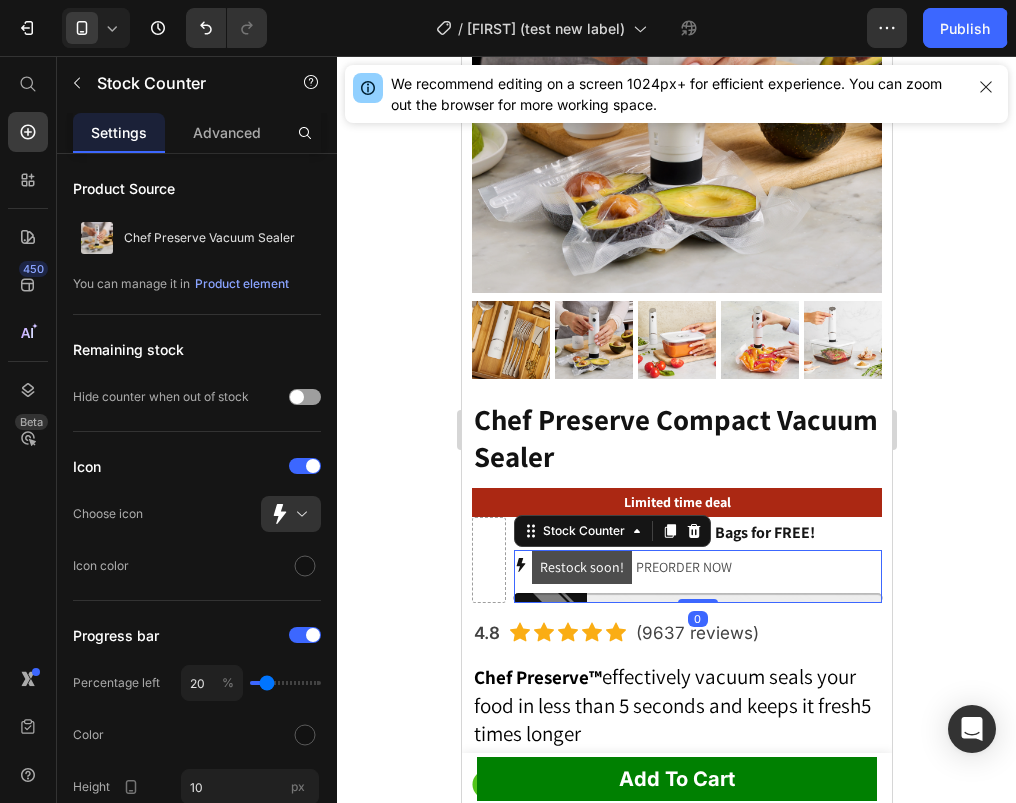 click 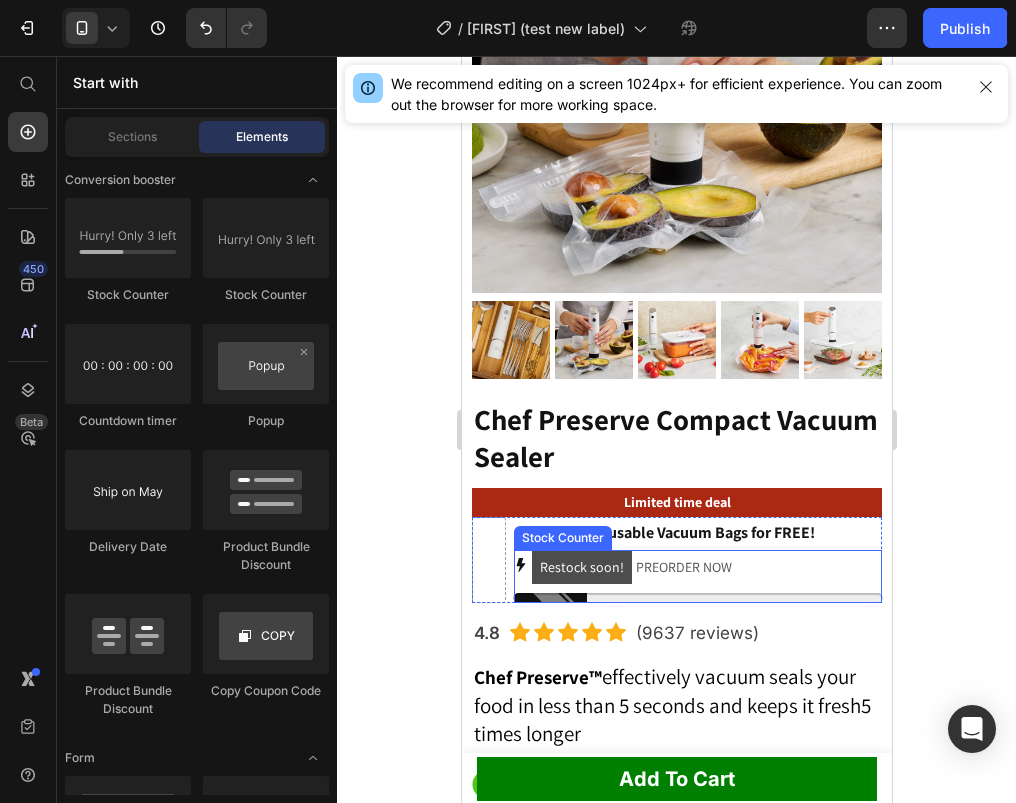 click on "Restock soon!  PREORDER NOW" at bounding box center (631, 567) 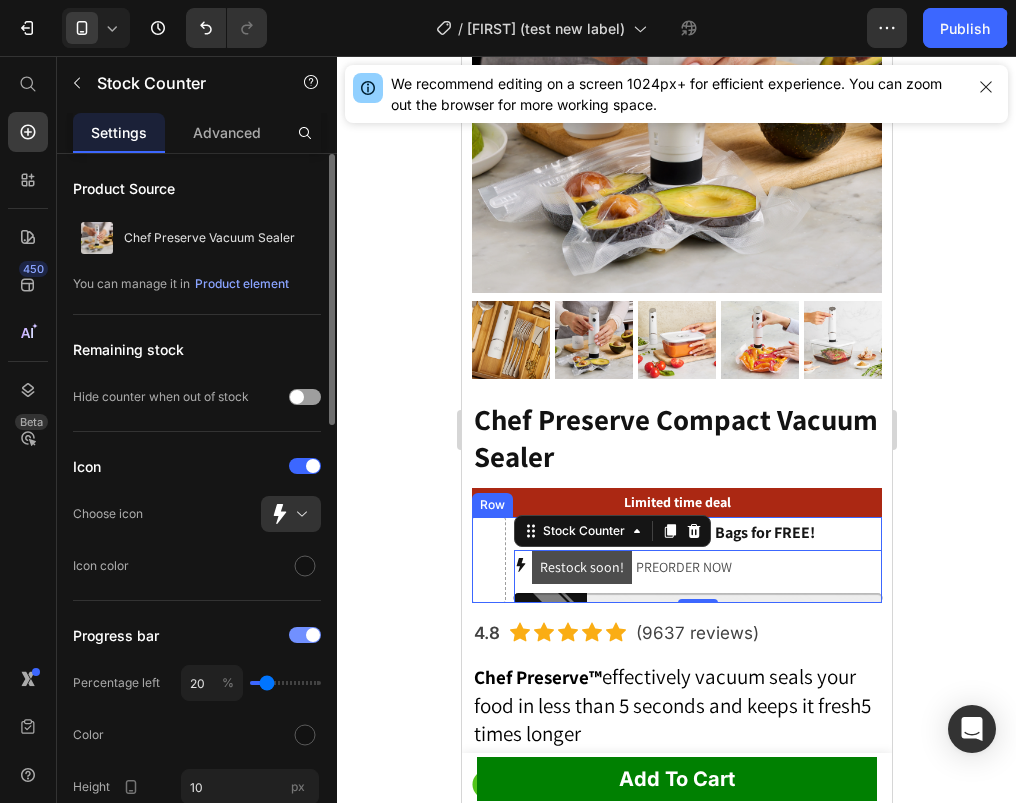 click at bounding box center [305, 635] 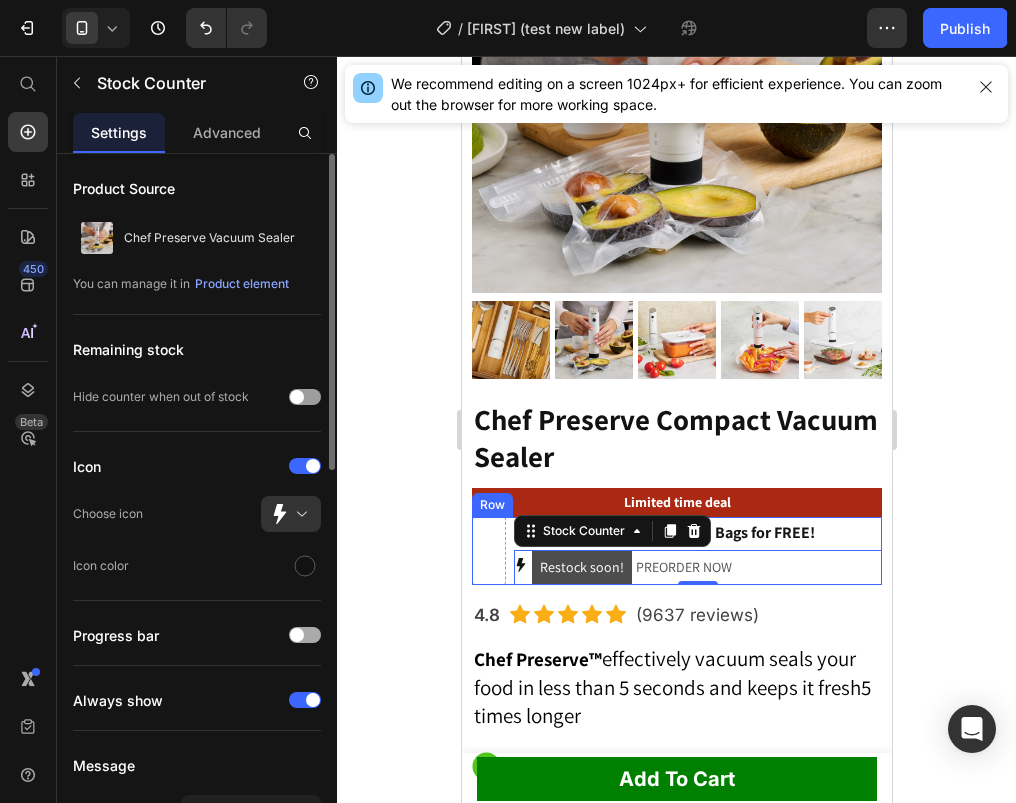 click at bounding box center [305, 635] 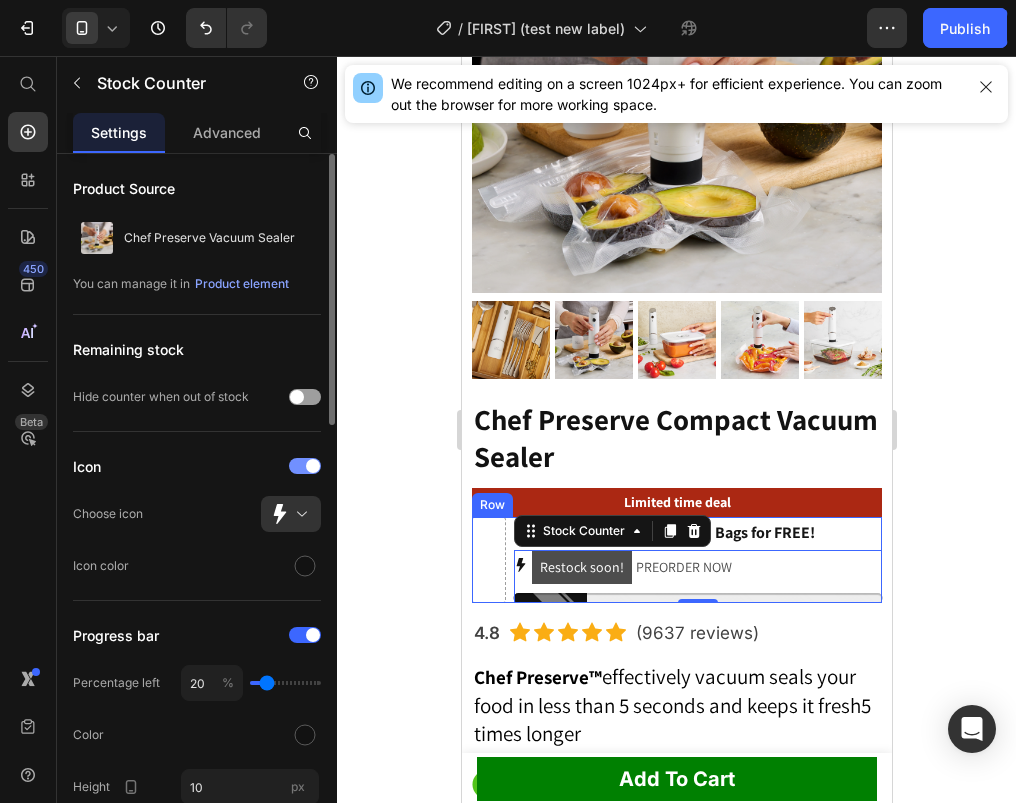 click at bounding box center (305, 466) 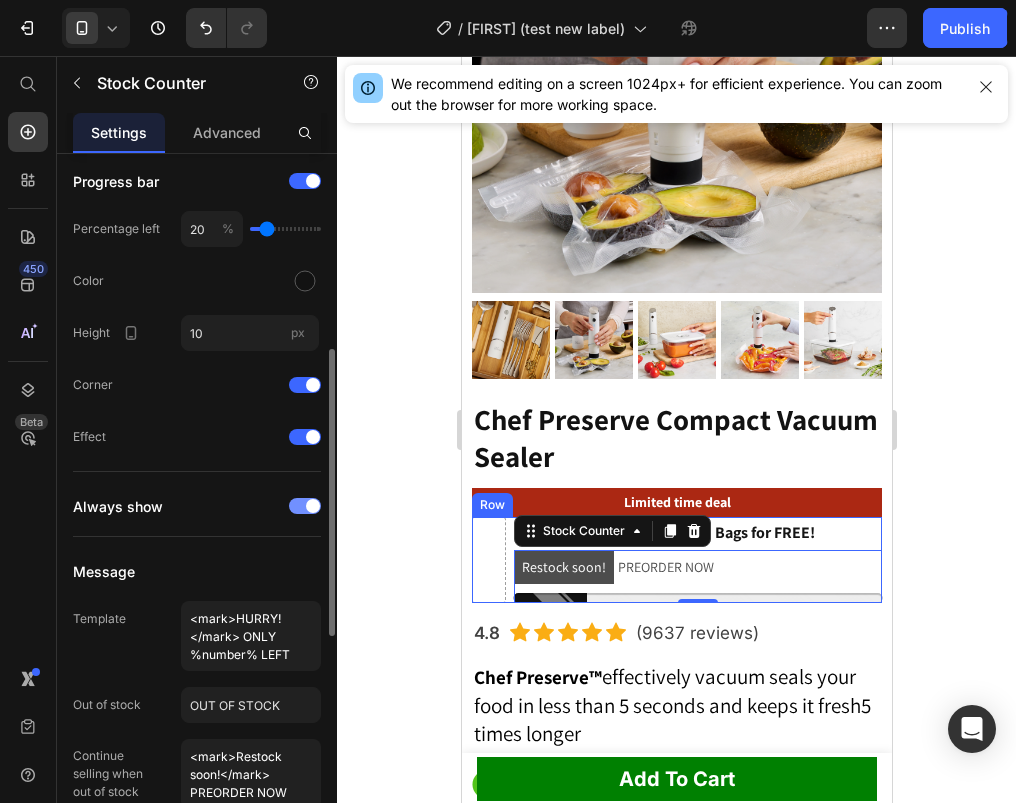 scroll, scrollTop: 277, scrollLeft: 0, axis: vertical 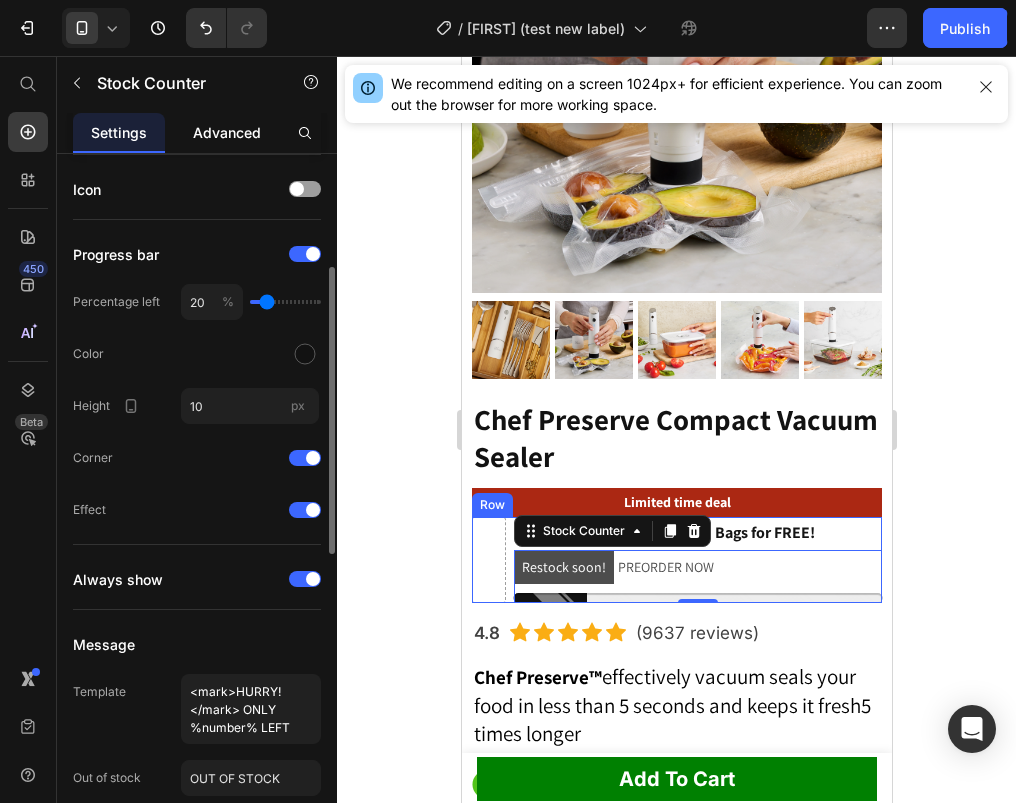 click on "Advanced" at bounding box center [227, 132] 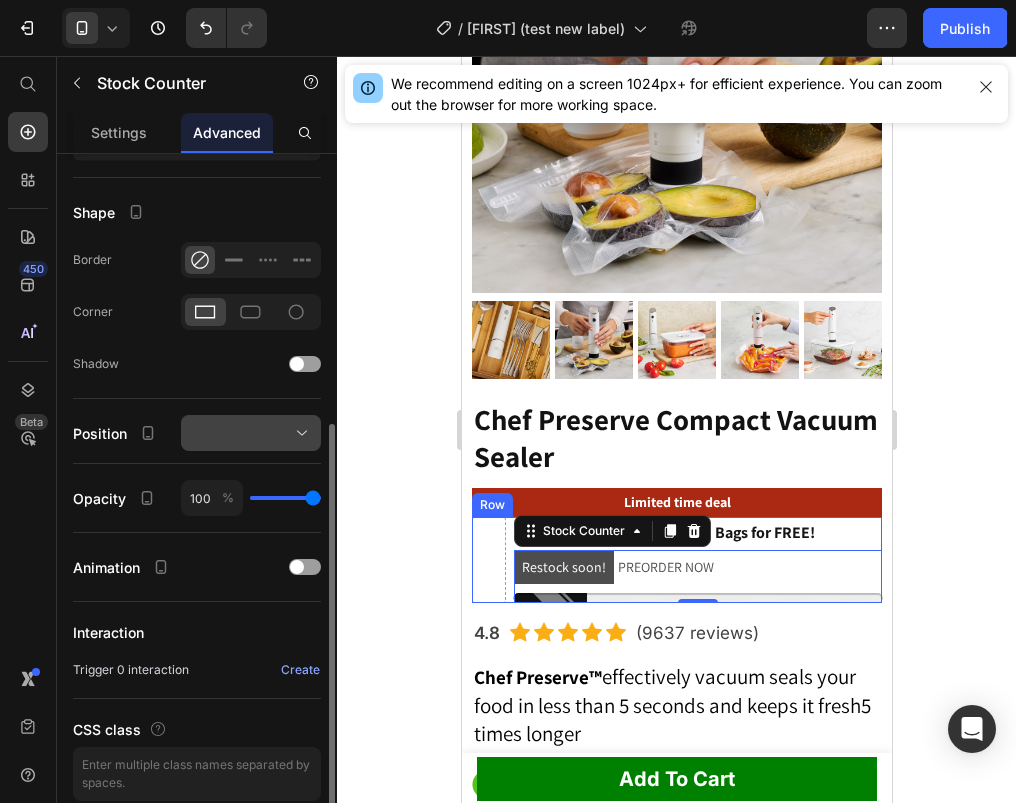 scroll, scrollTop: 559, scrollLeft: 0, axis: vertical 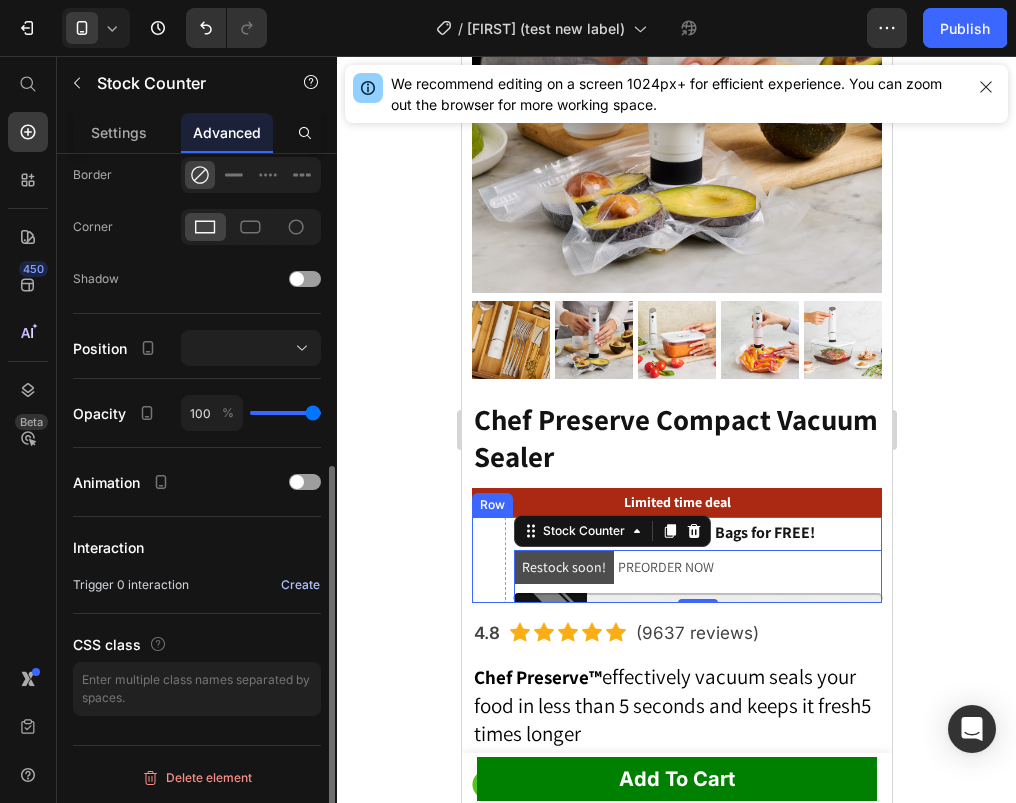 click on "Create" at bounding box center [300, 585] 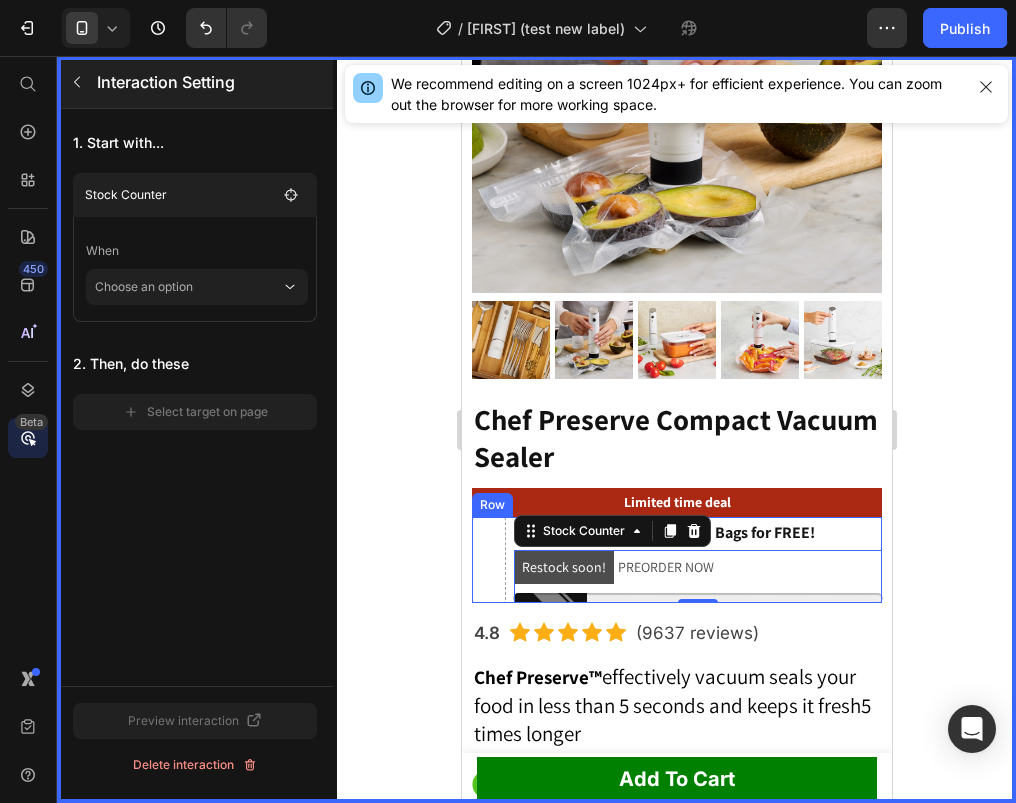 click 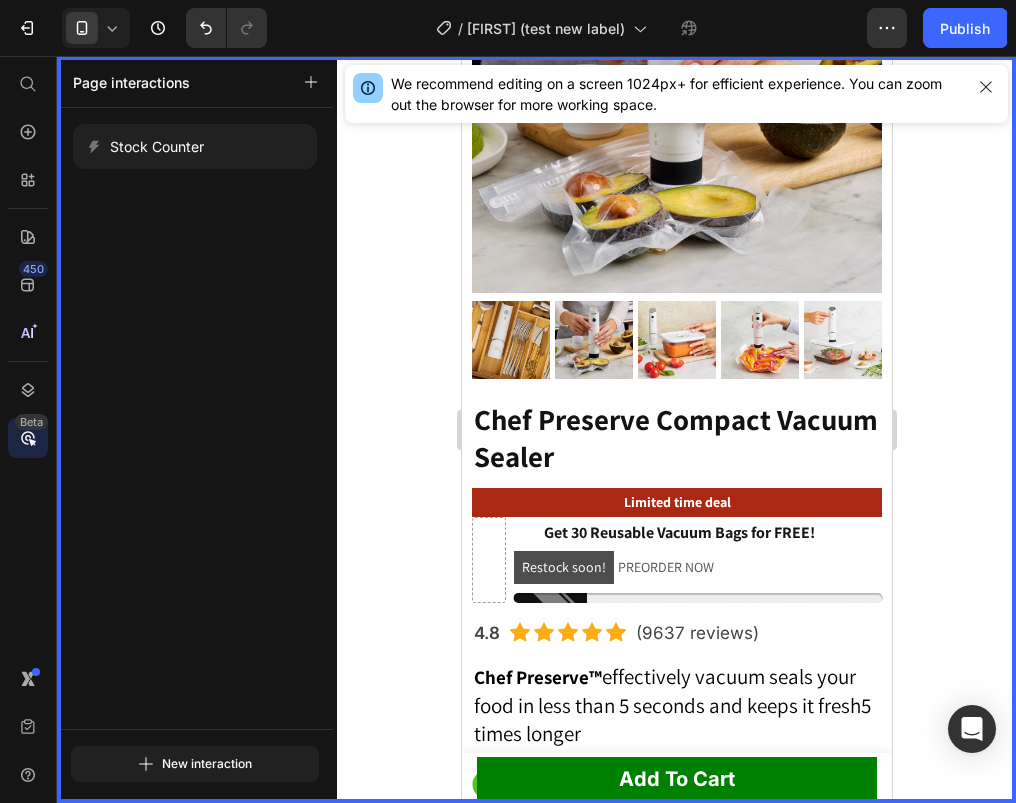click at bounding box center [676, 429] 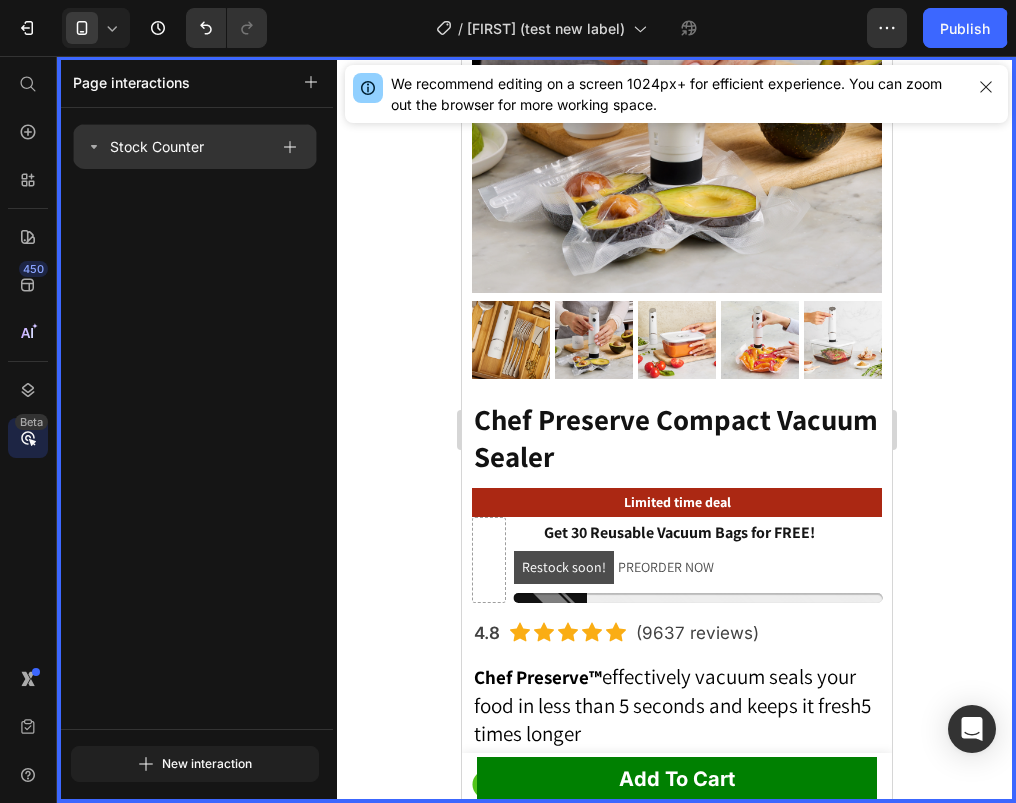 click on "Stock Counter" at bounding box center (157, 147) 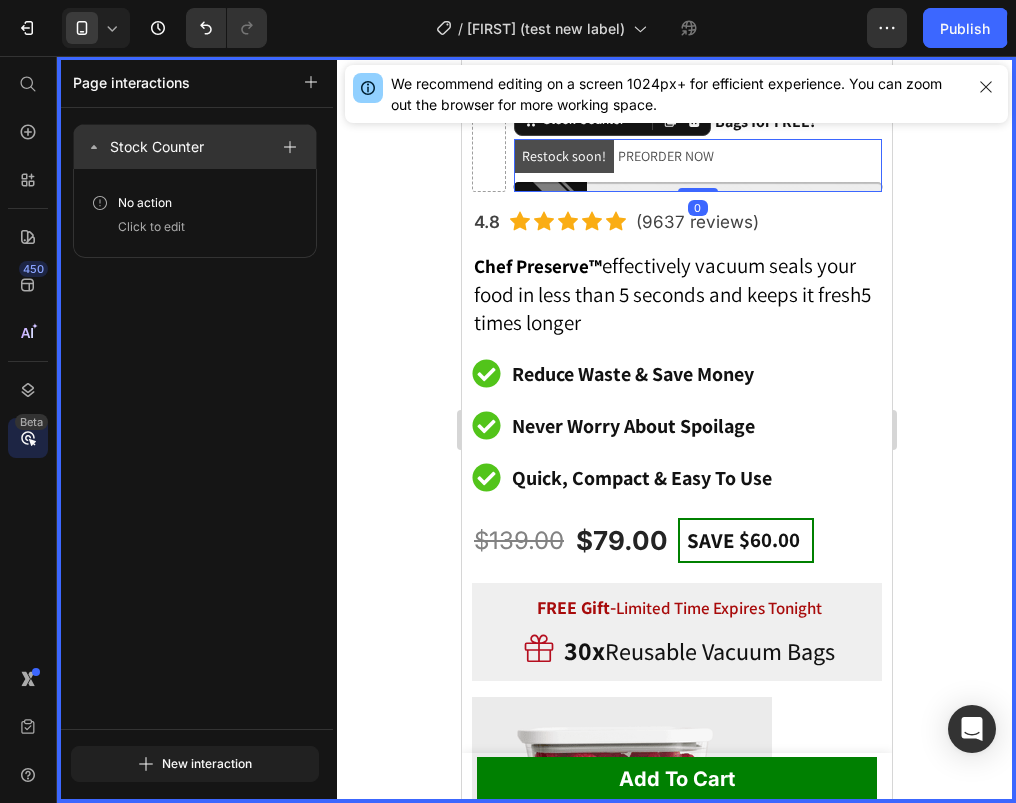 scroll, scrollTop: 792, scrollLeft: 0, axis: vertical 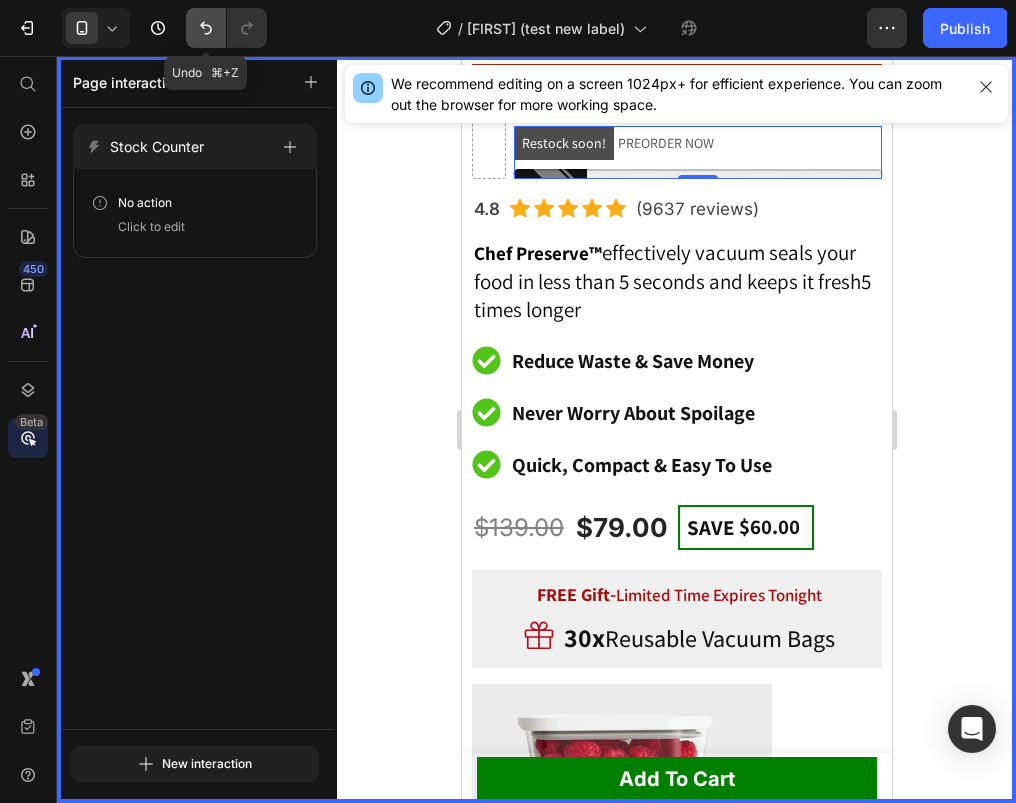 click 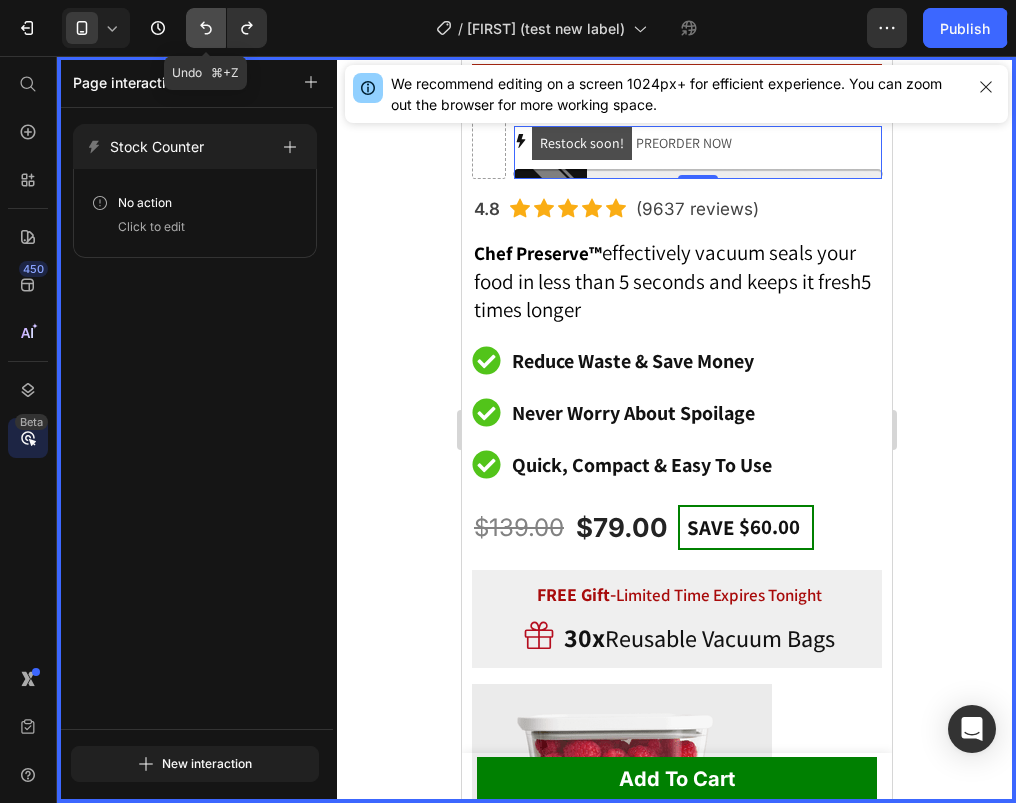 click 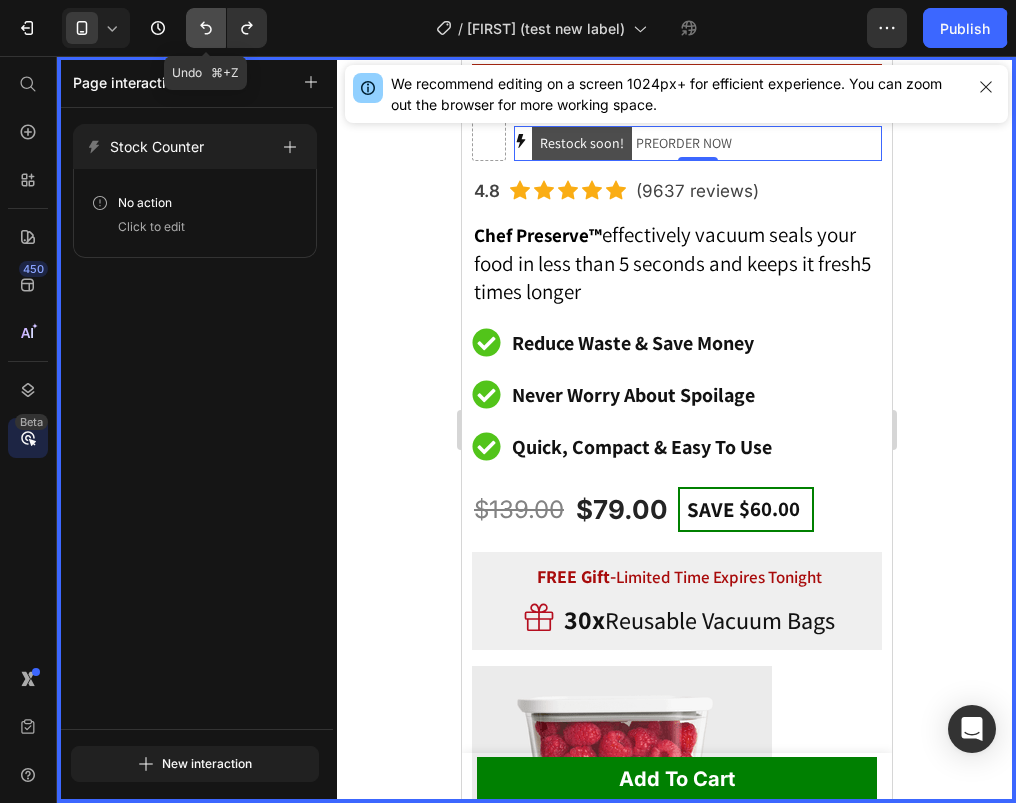 click 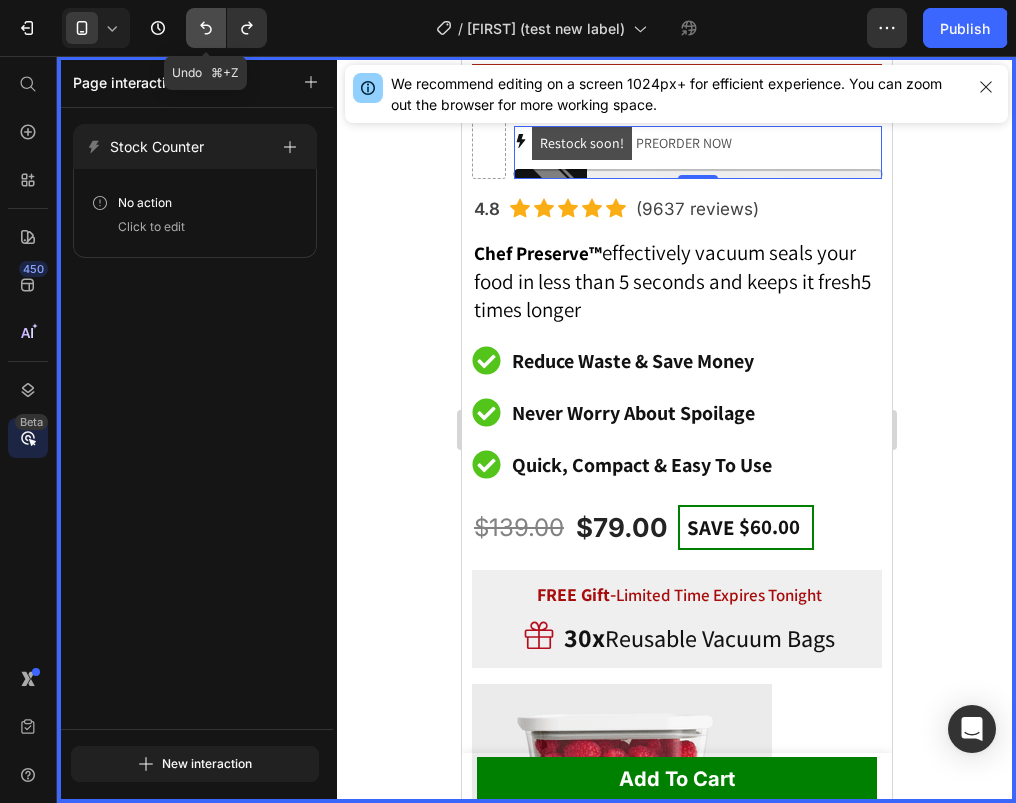 click 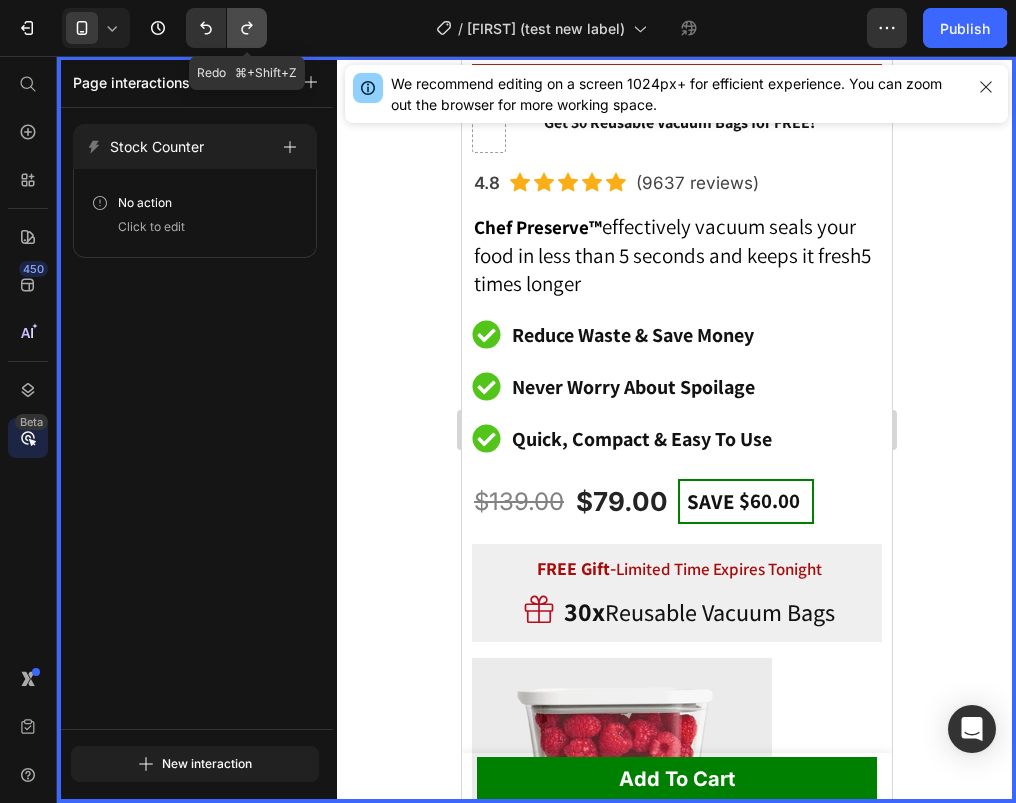click 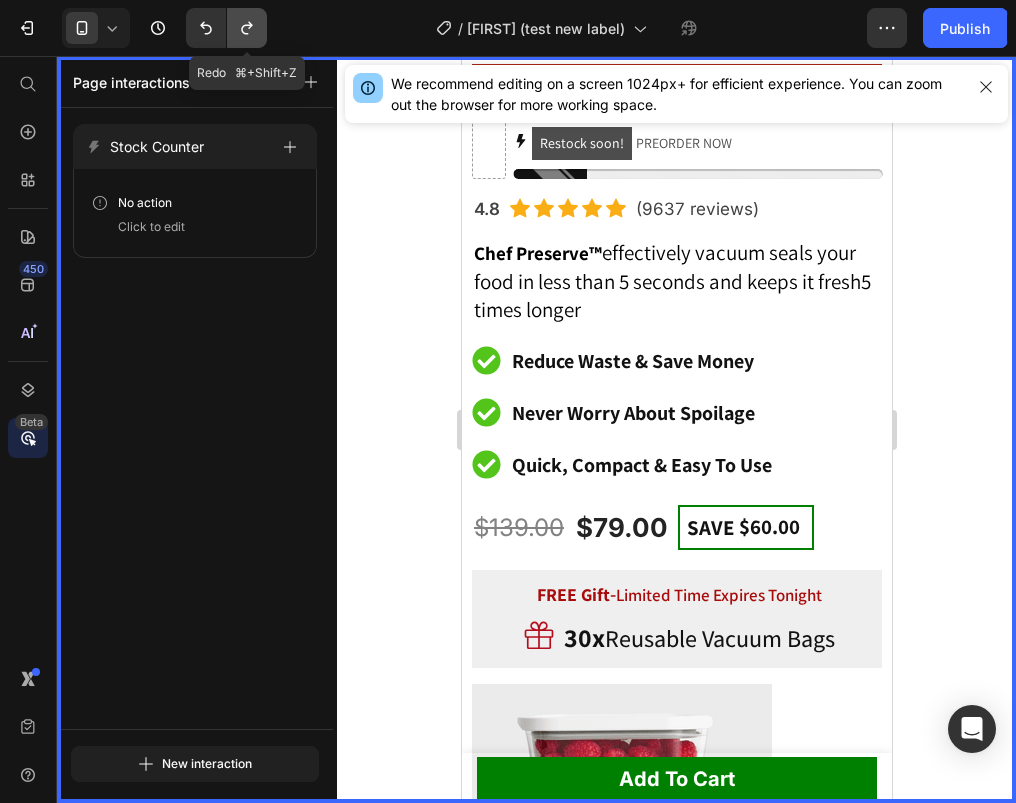 click 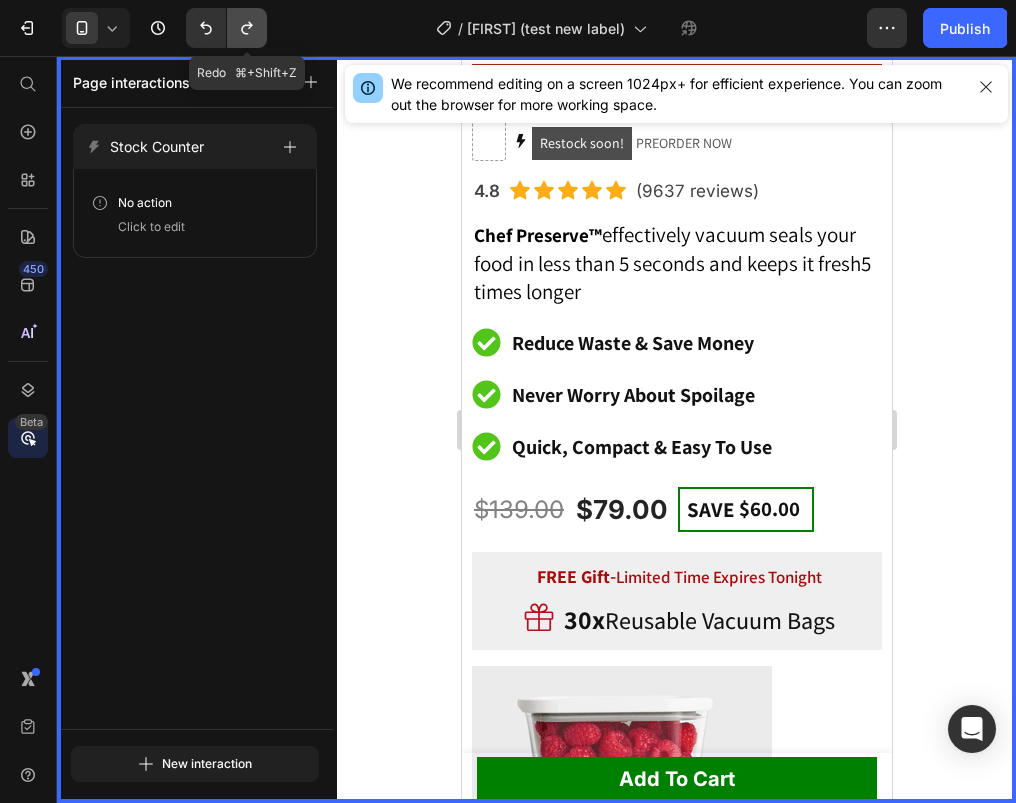 click 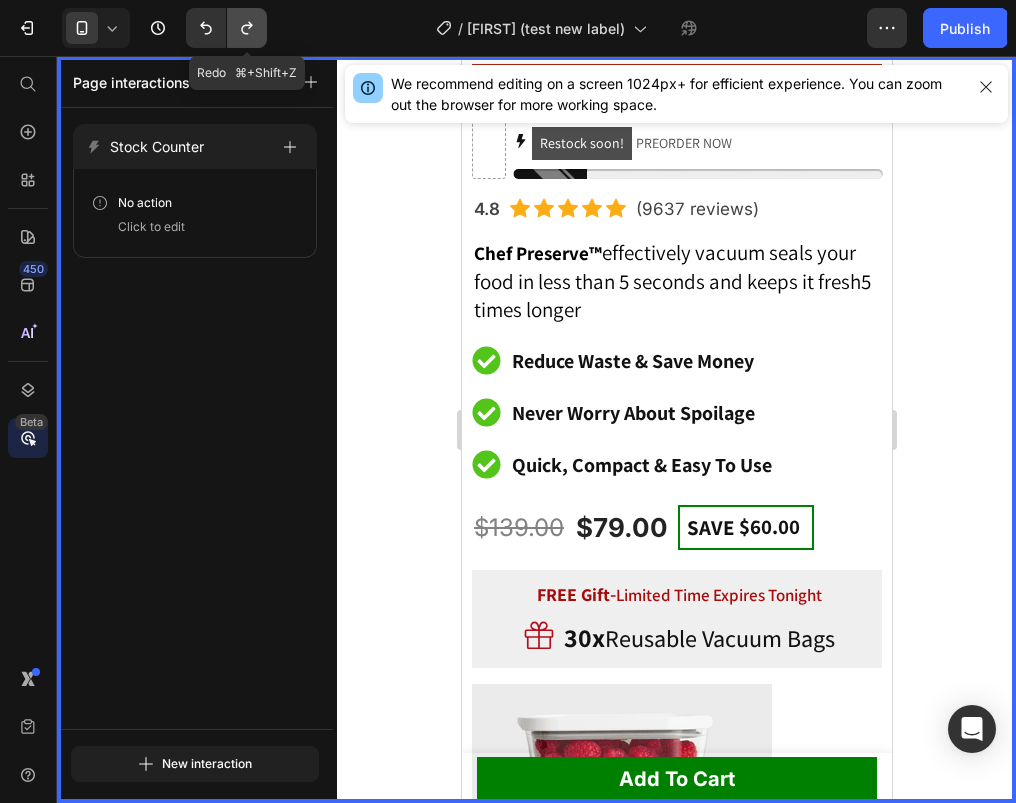 click 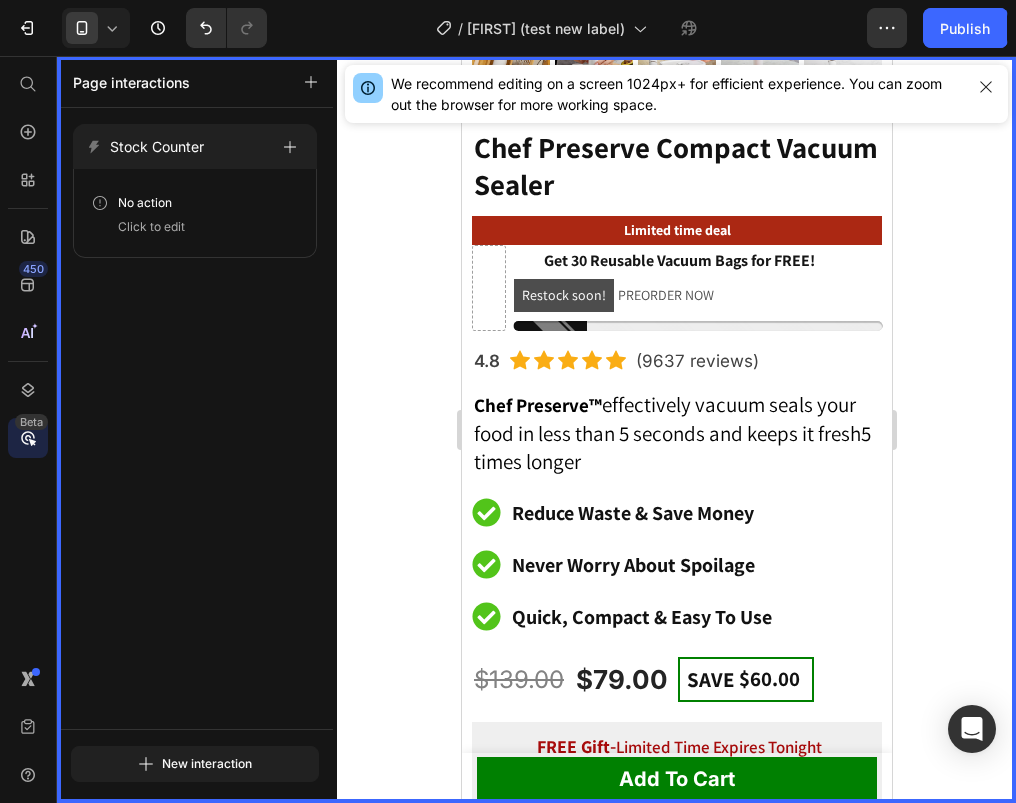 scroll, scrollTop: 634, scrollLeft: 0, axis: vertical 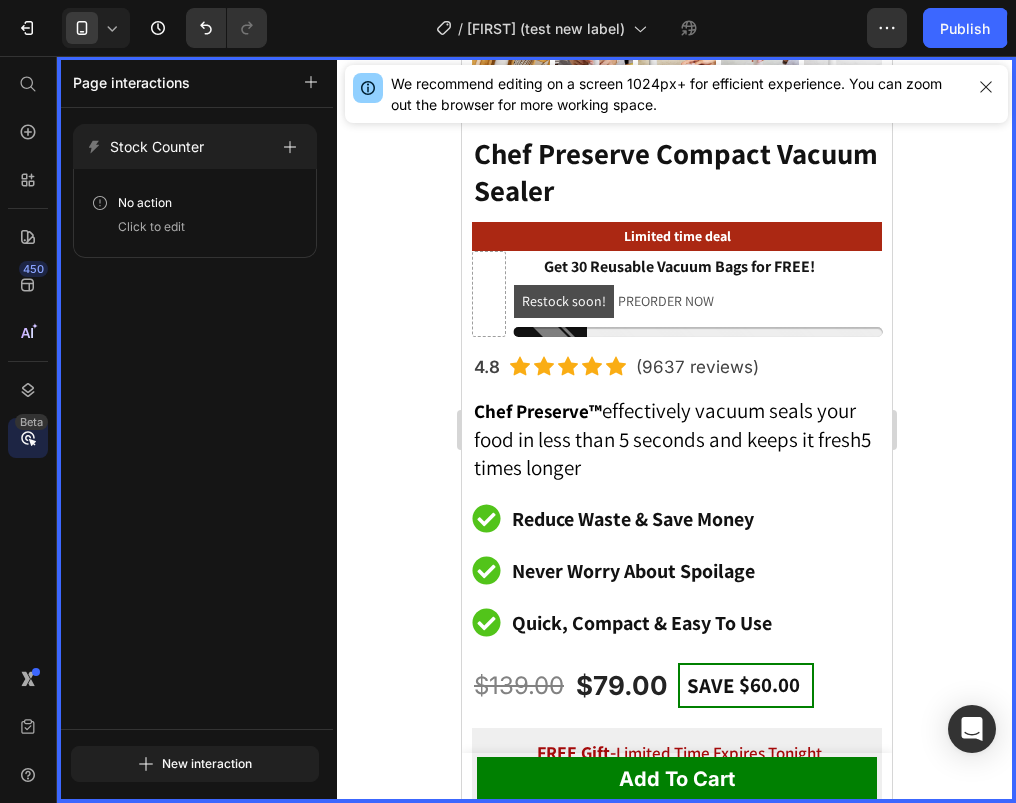 click at bounding box center (676, 429) 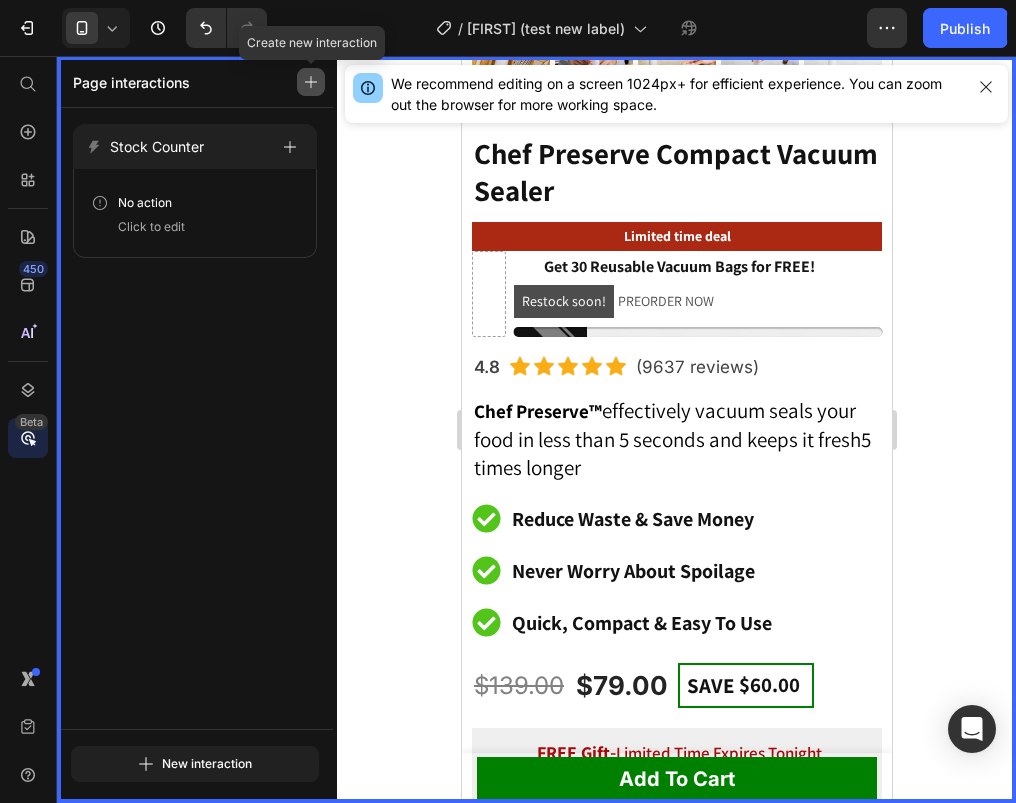 click 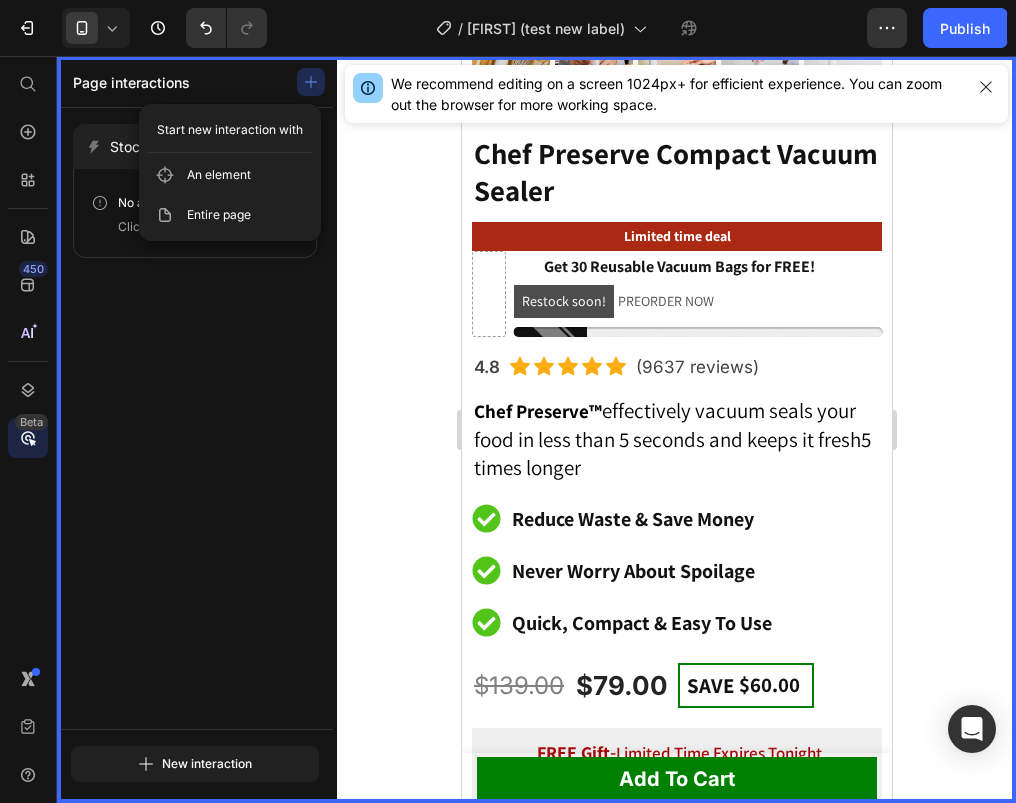 click on "Stock Counter No action Click to edit No action Click to edit" at bounding box center (195, 418) 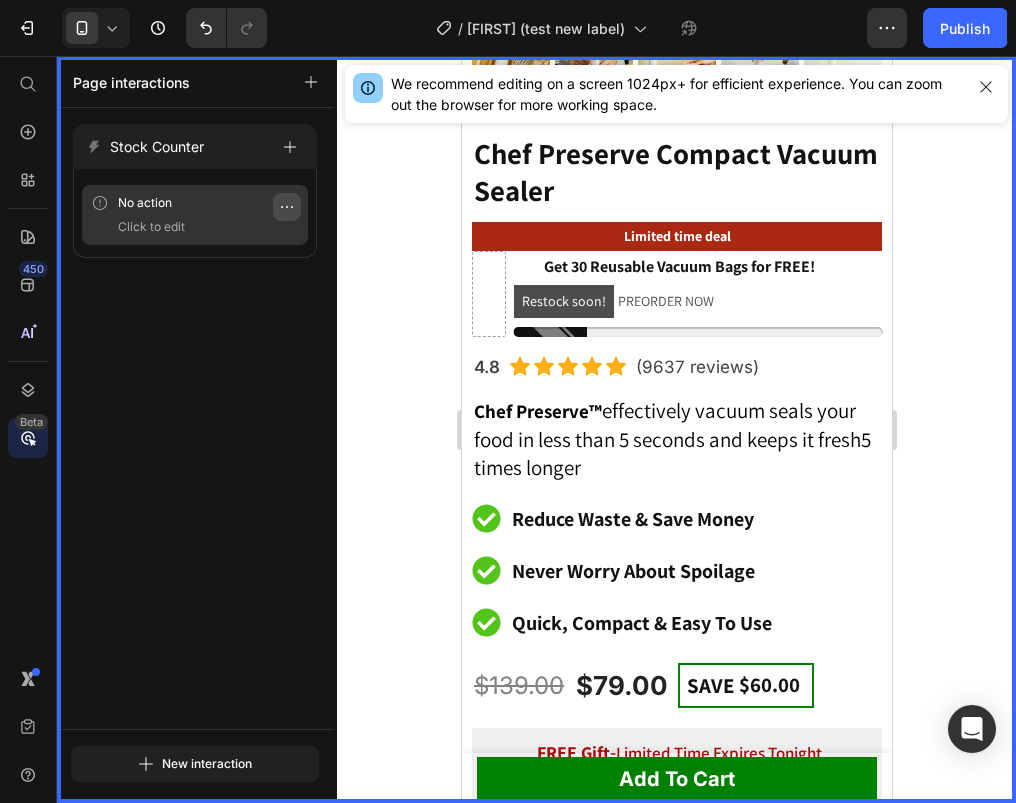 click 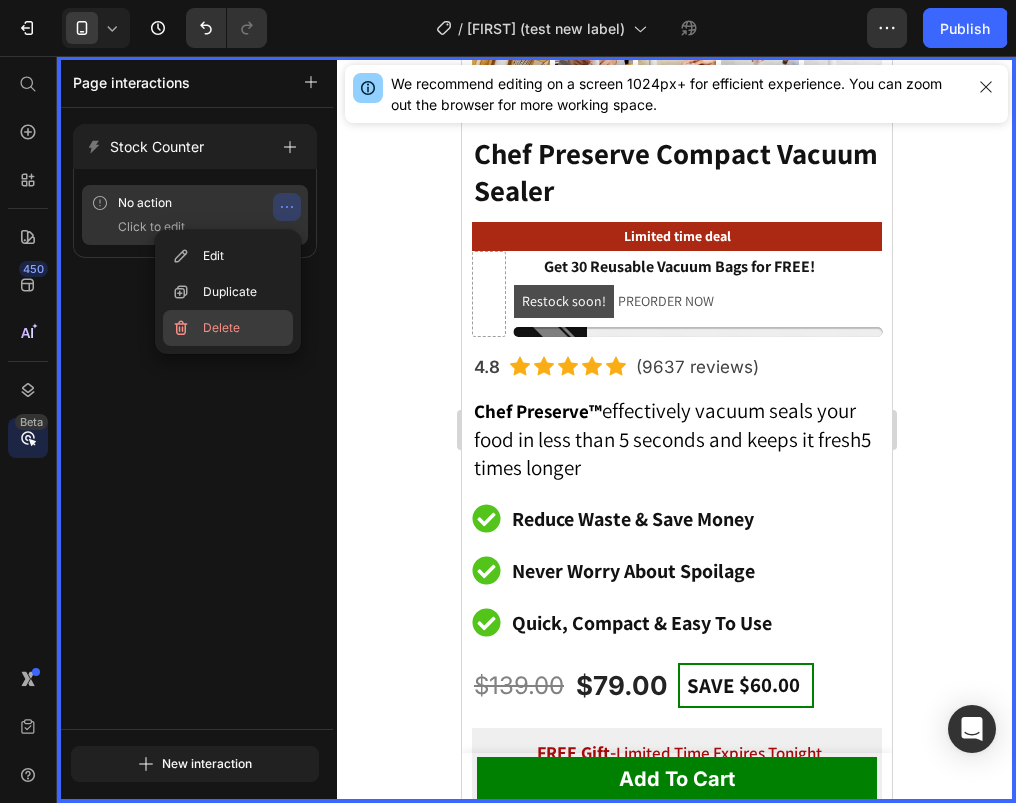 click on "Delete" at bounding box center (221, 328) 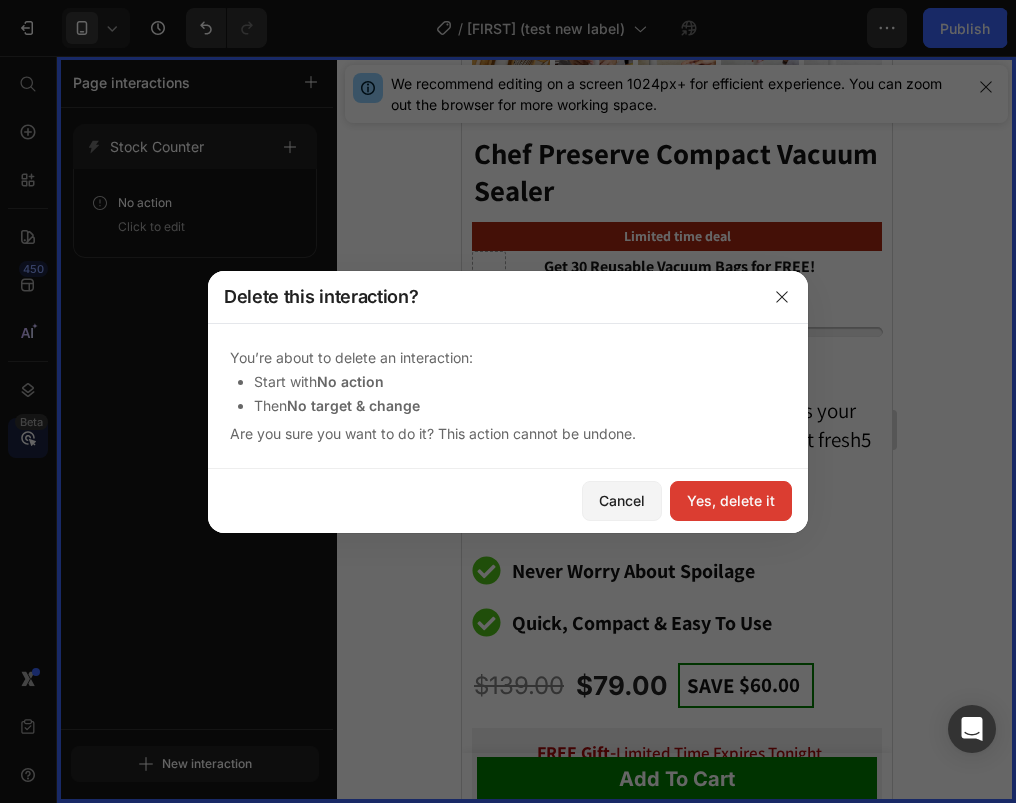click on "Yes, delete it" at bounding box center (731, 500) 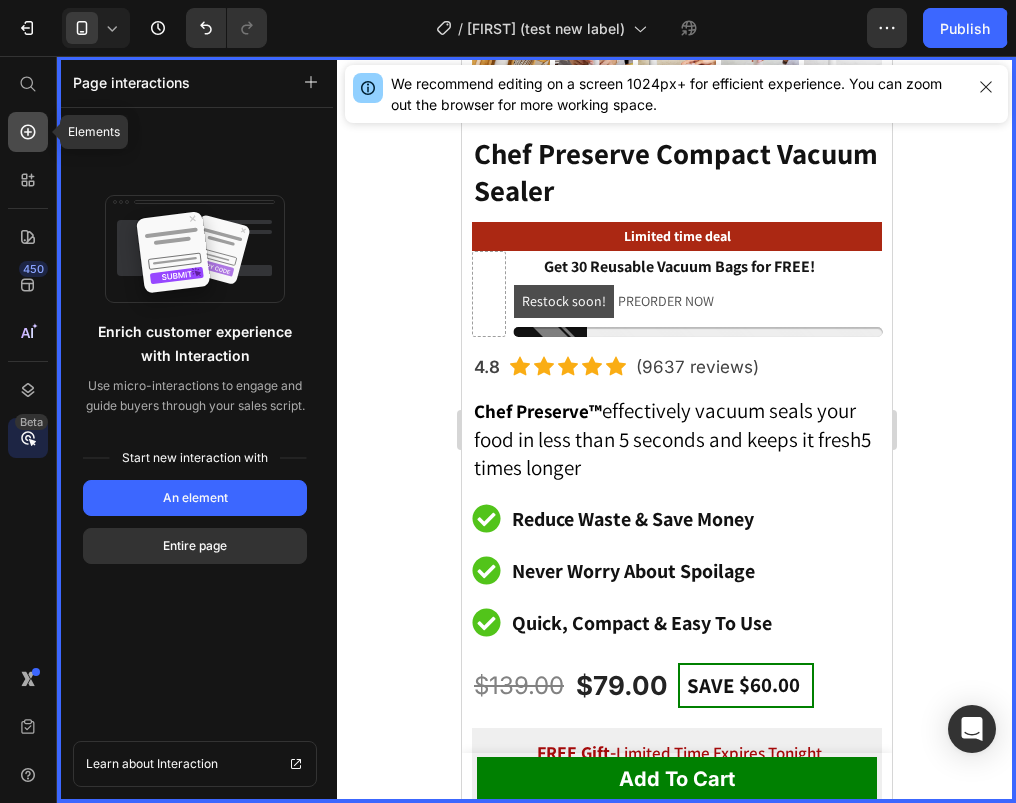 click 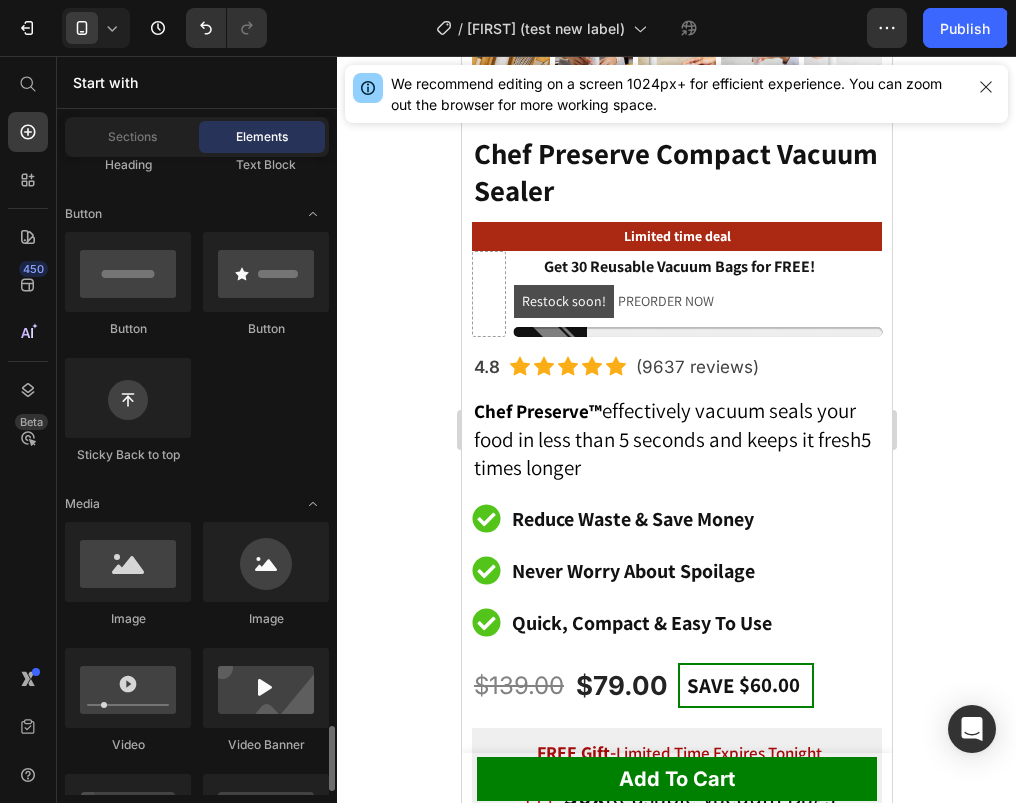 scroll, scrollTop: 0, scrollLeft: 0, axis: both 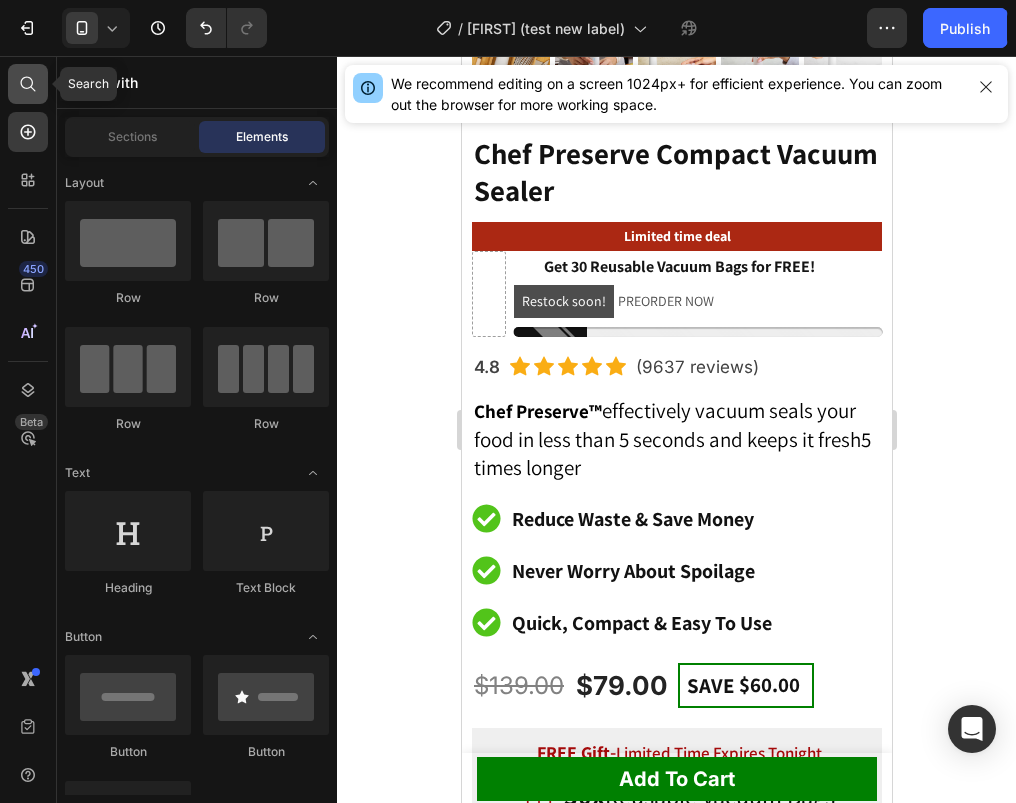 click 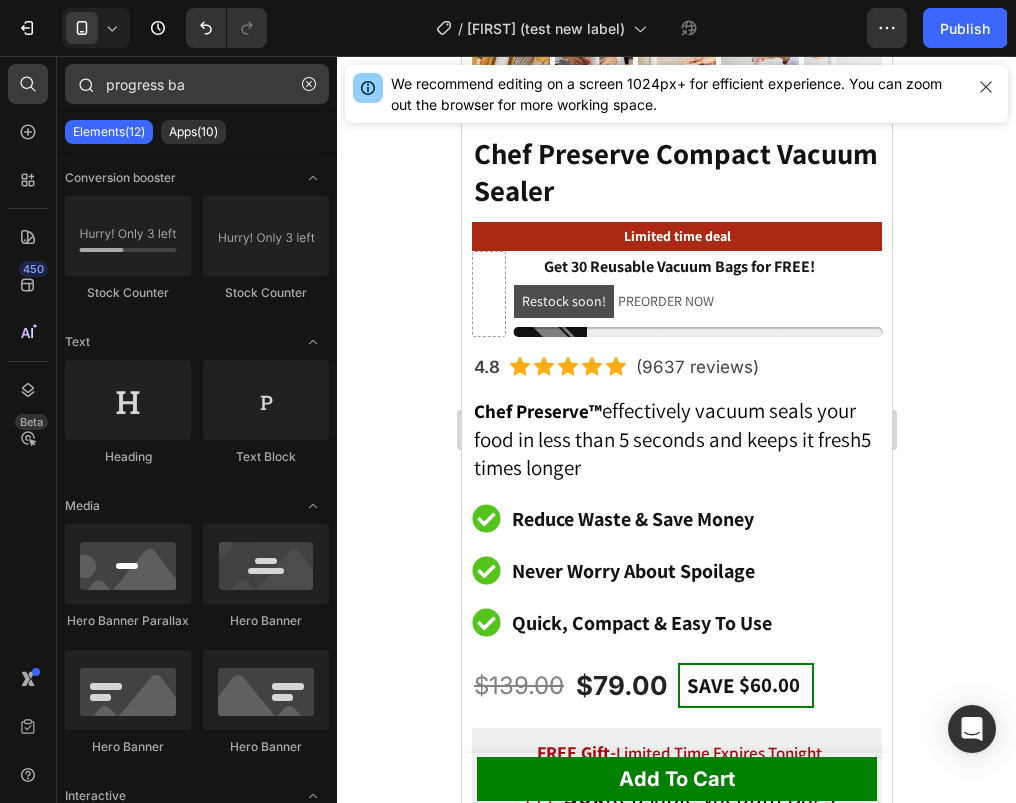 type on "progress bar" 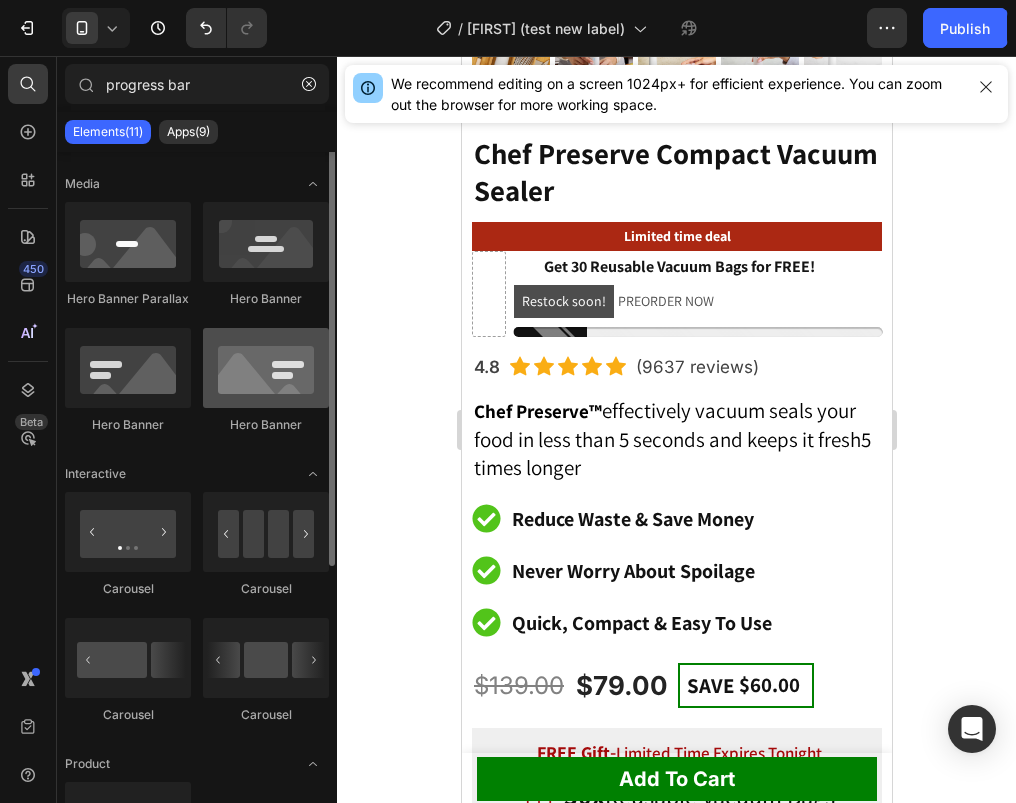 scroll, scrollTop: 0, scrollLeft: 0, axis: both 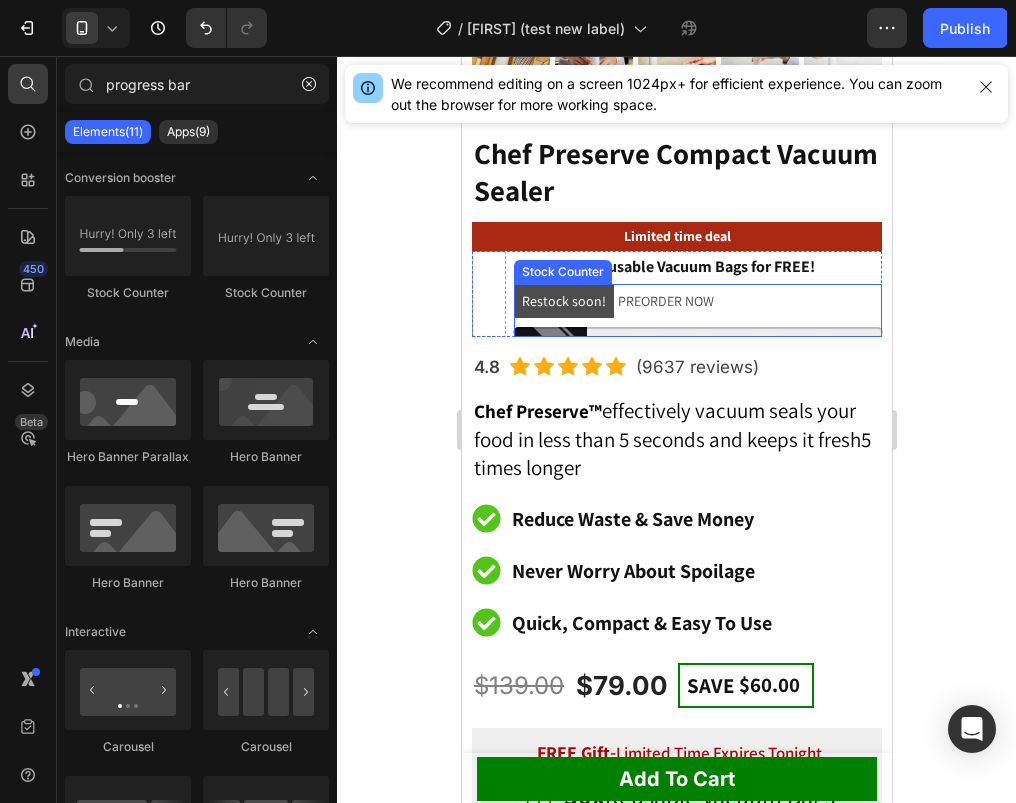 click on "Restock soon!  PREORDER NOW" at bounding box center [697, 301] 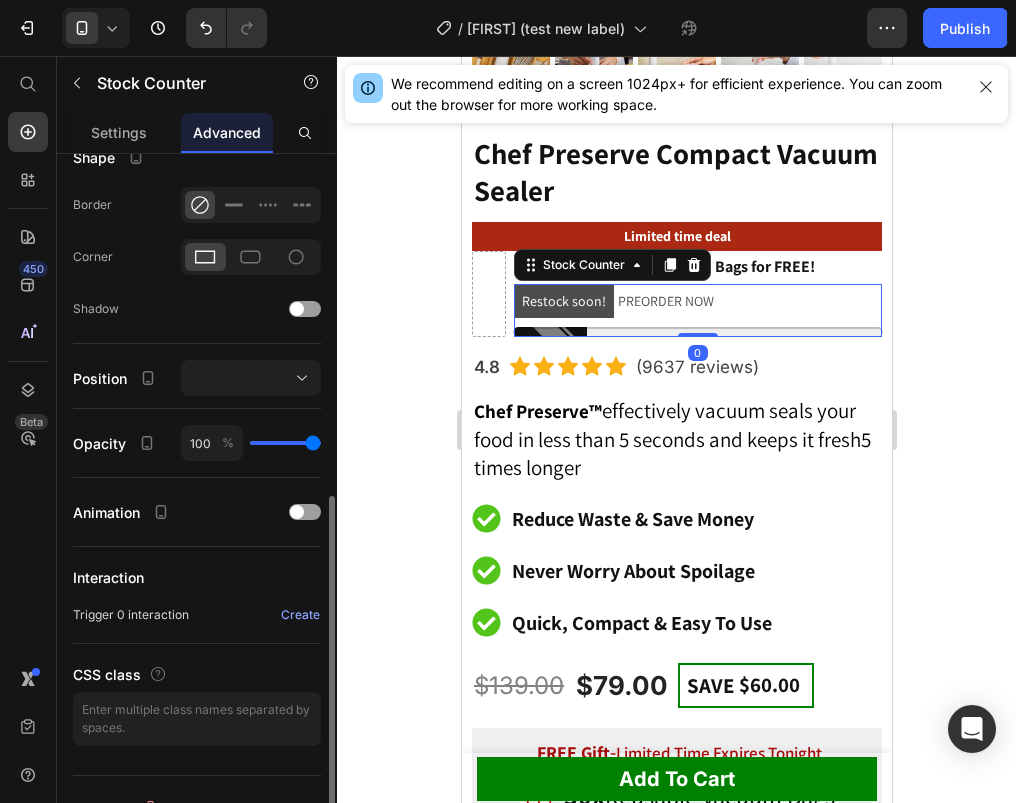 scroll, scrollTop: 559, scrollLeft: 0, axis: vertical 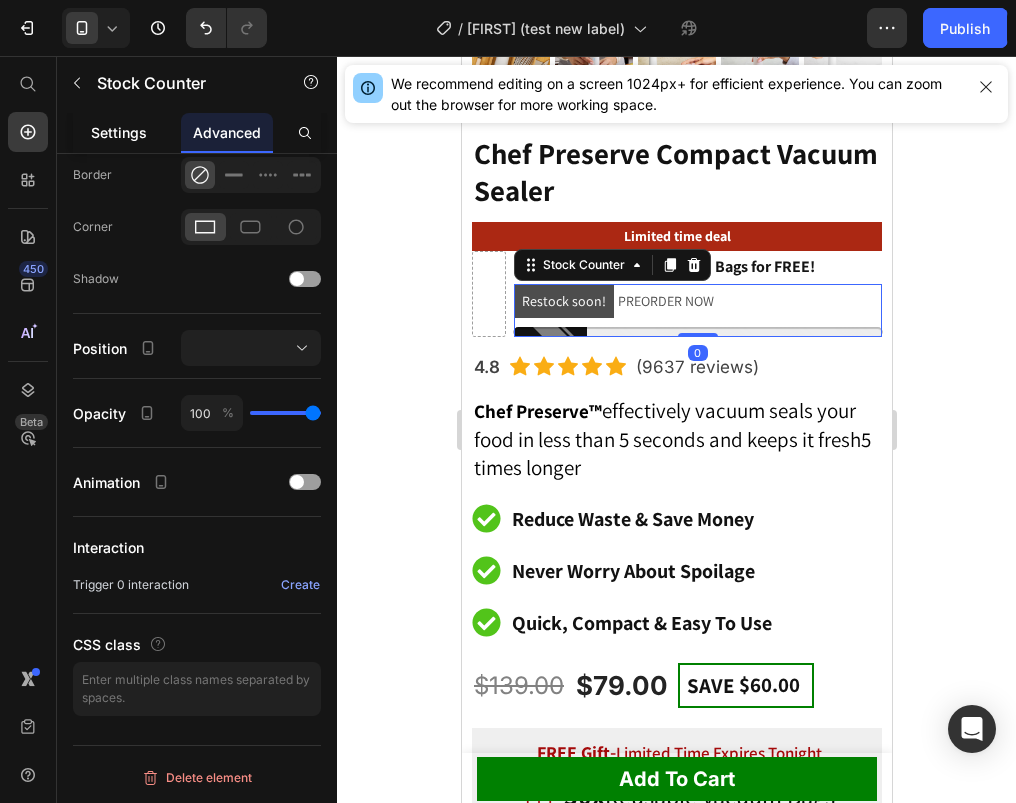 click on "Settings" 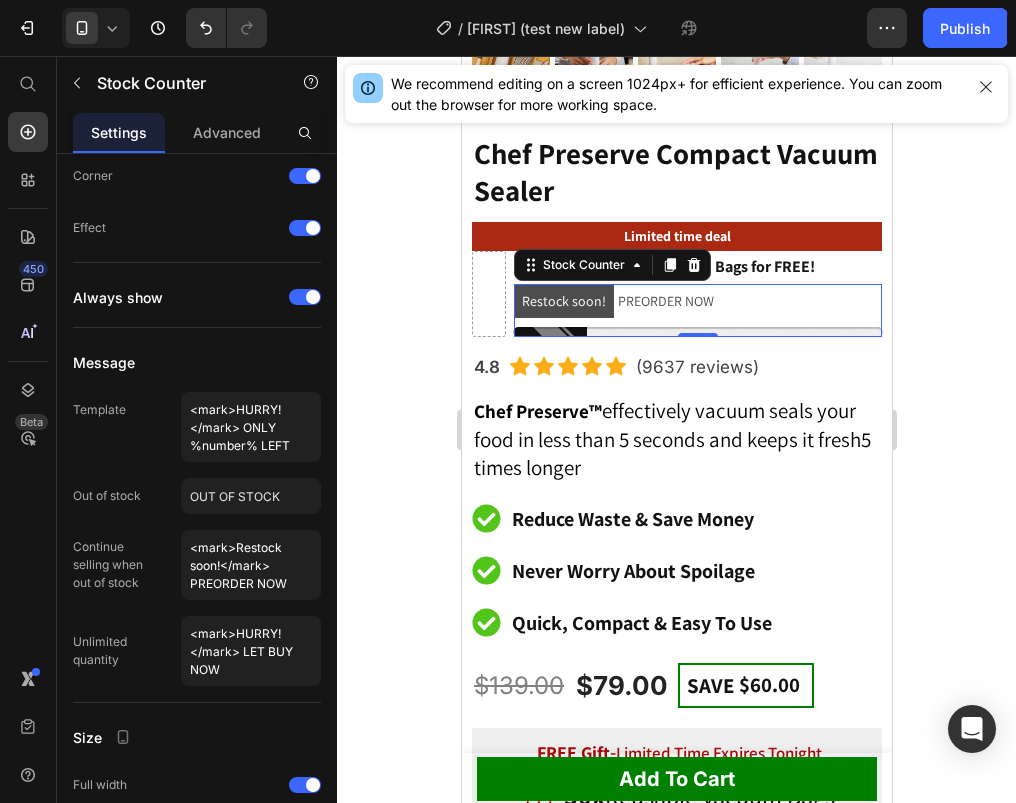 scroll, scrollTop: 0, scrollLeft: 0, axis: both 